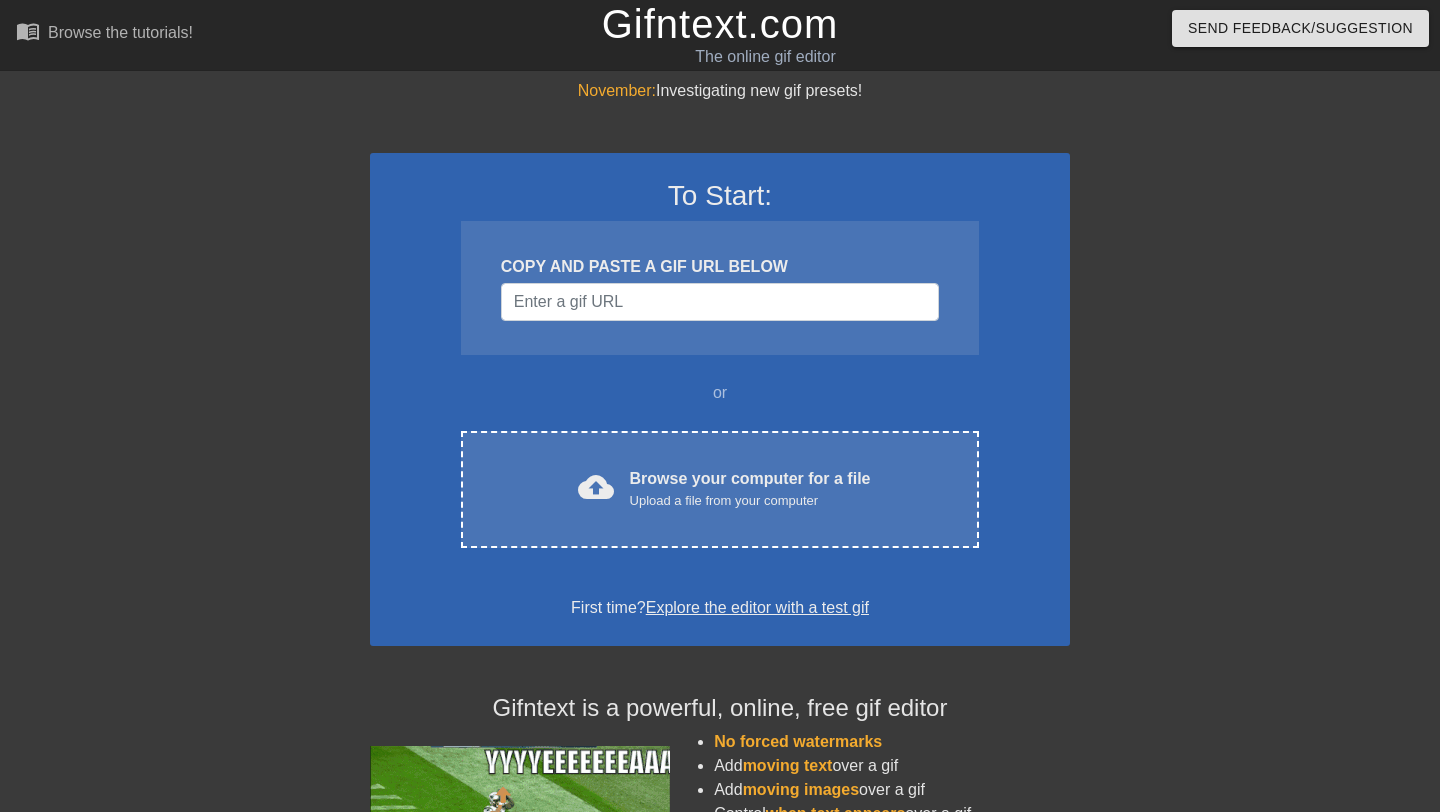scroll, scrollTop: 0, scrollLeft: 0, axis: both 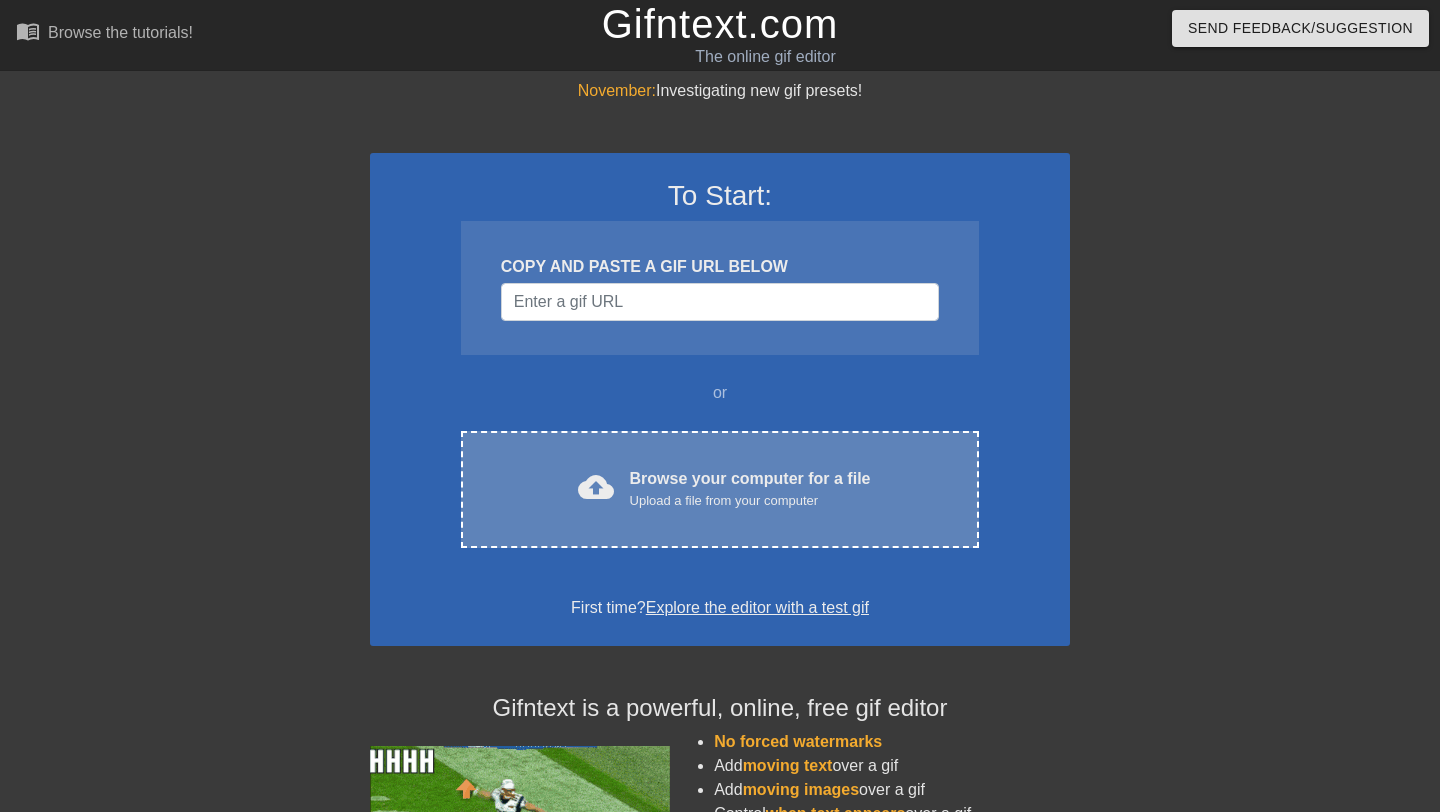 click on "Browse your computer for a file Upload a file from your computer" at bounding box center [750, 489] 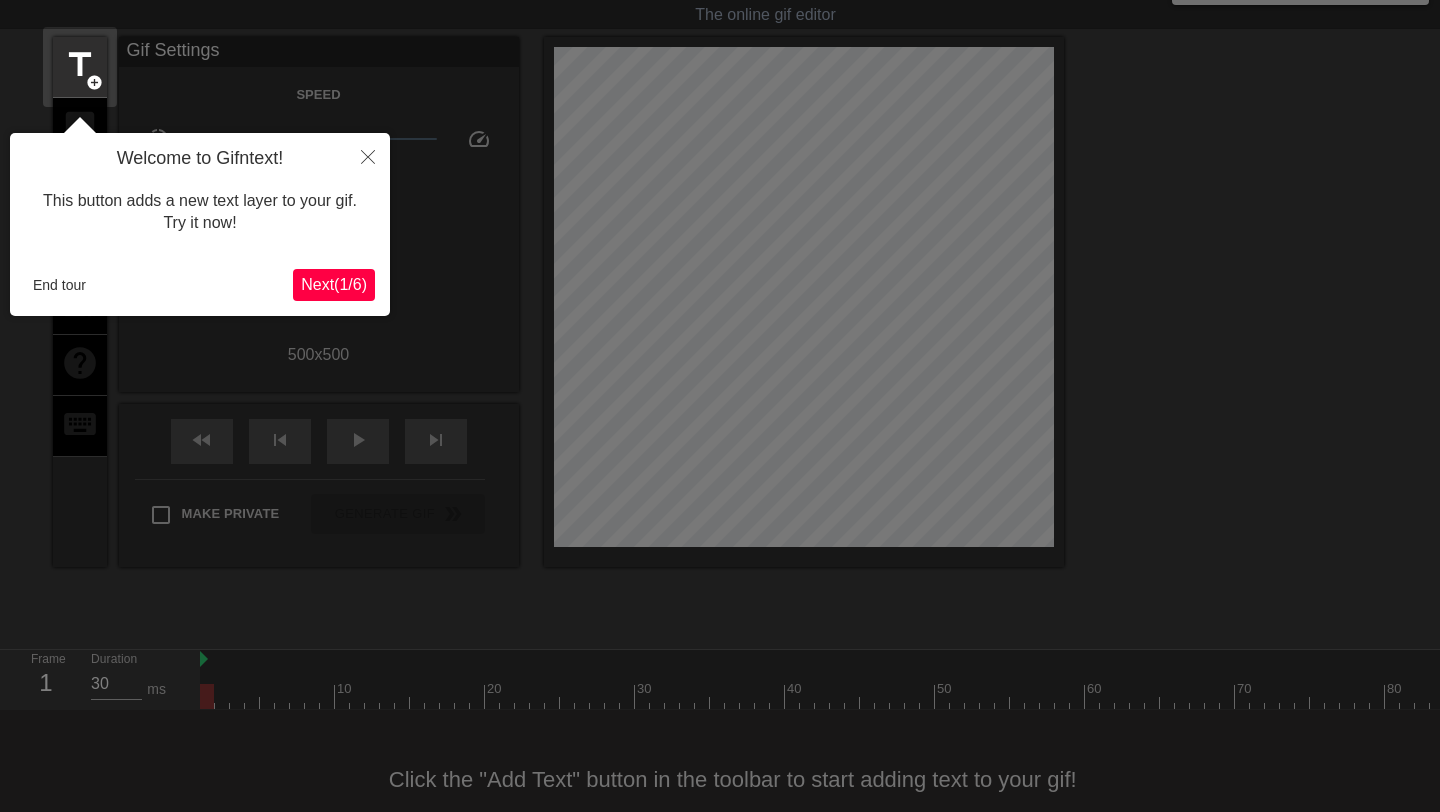 scroll, scrollTop: 49, scrollLeft: 0, axis: vertical 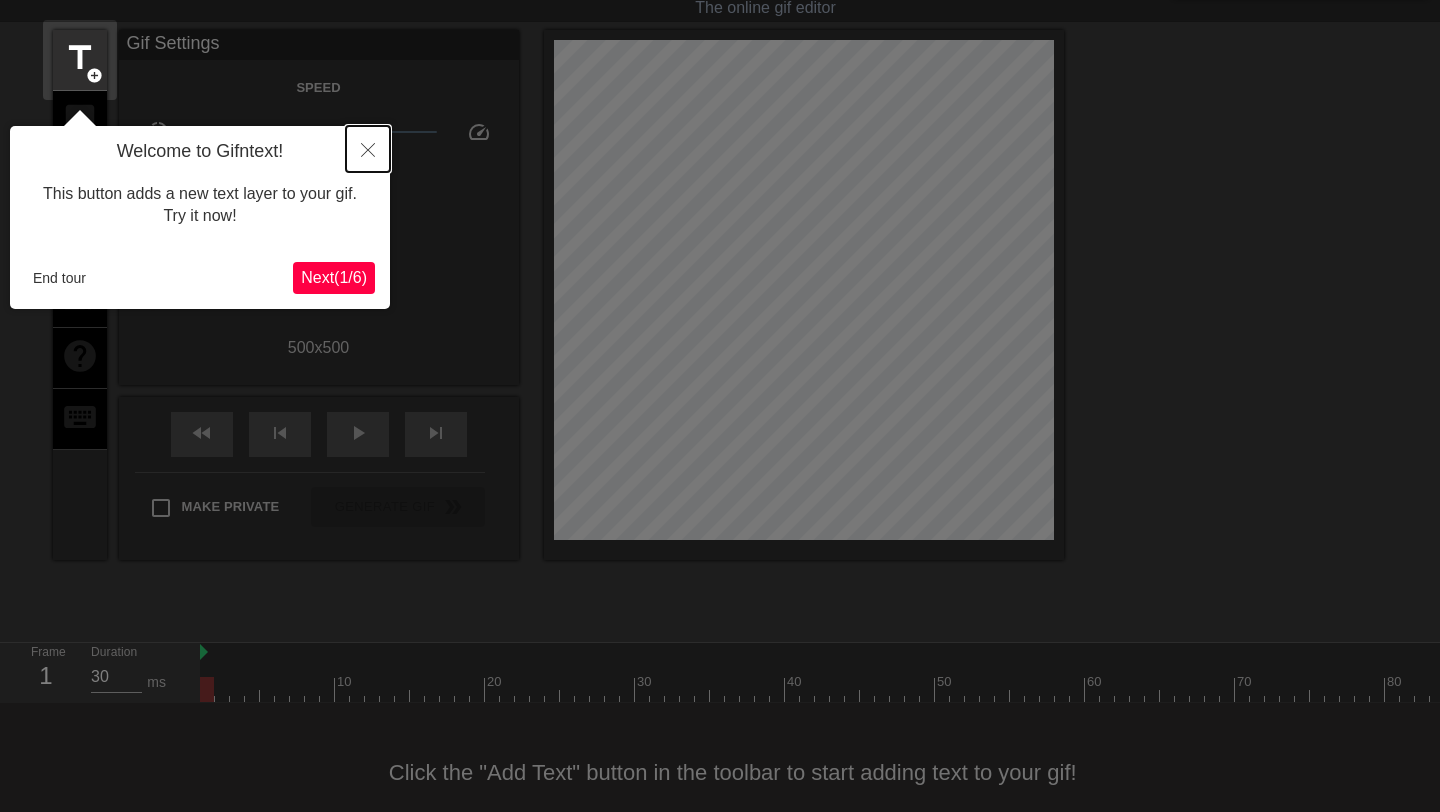 click at bounding box center (368, 149) 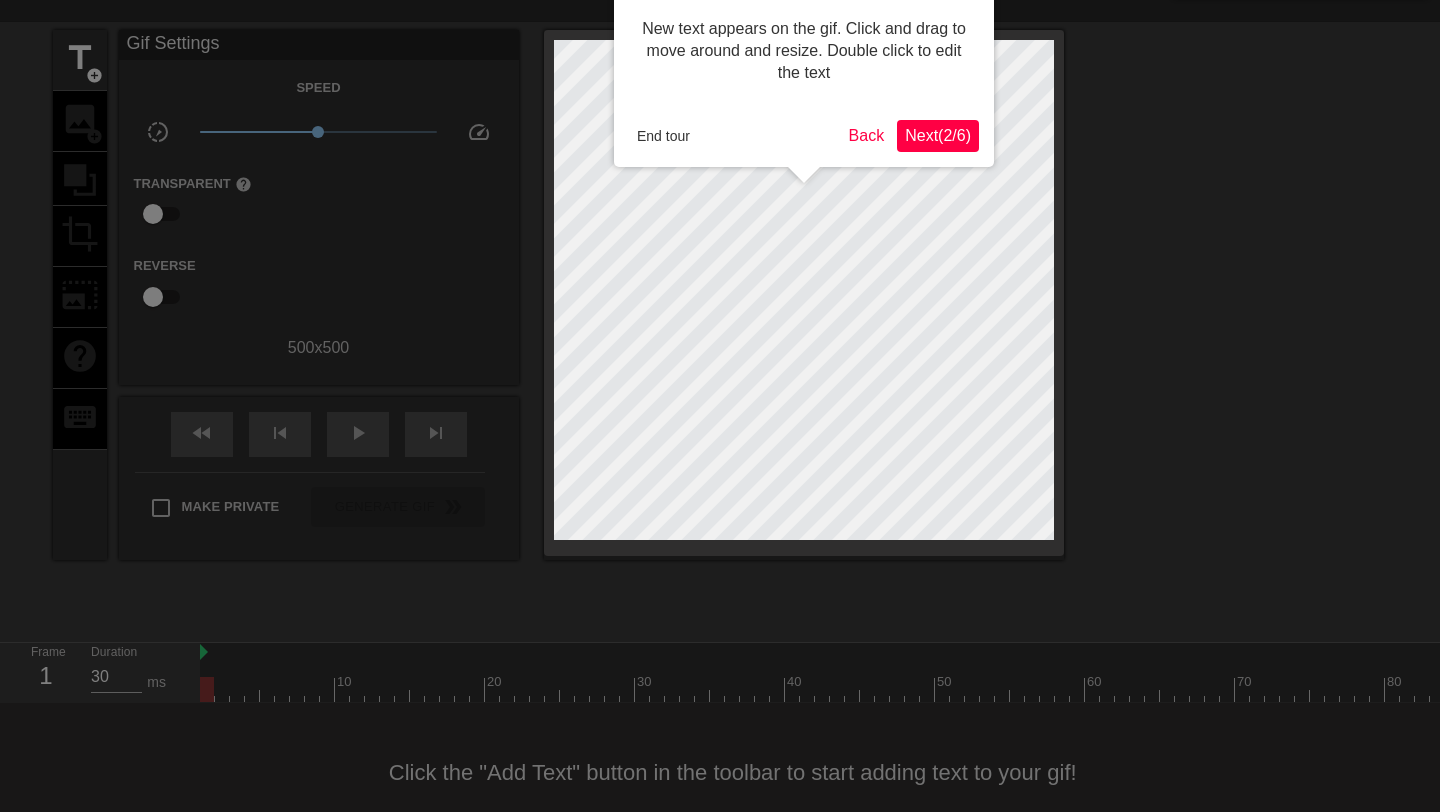 scroll, scrollTop: 0, scrollLeft: 0, axis: both 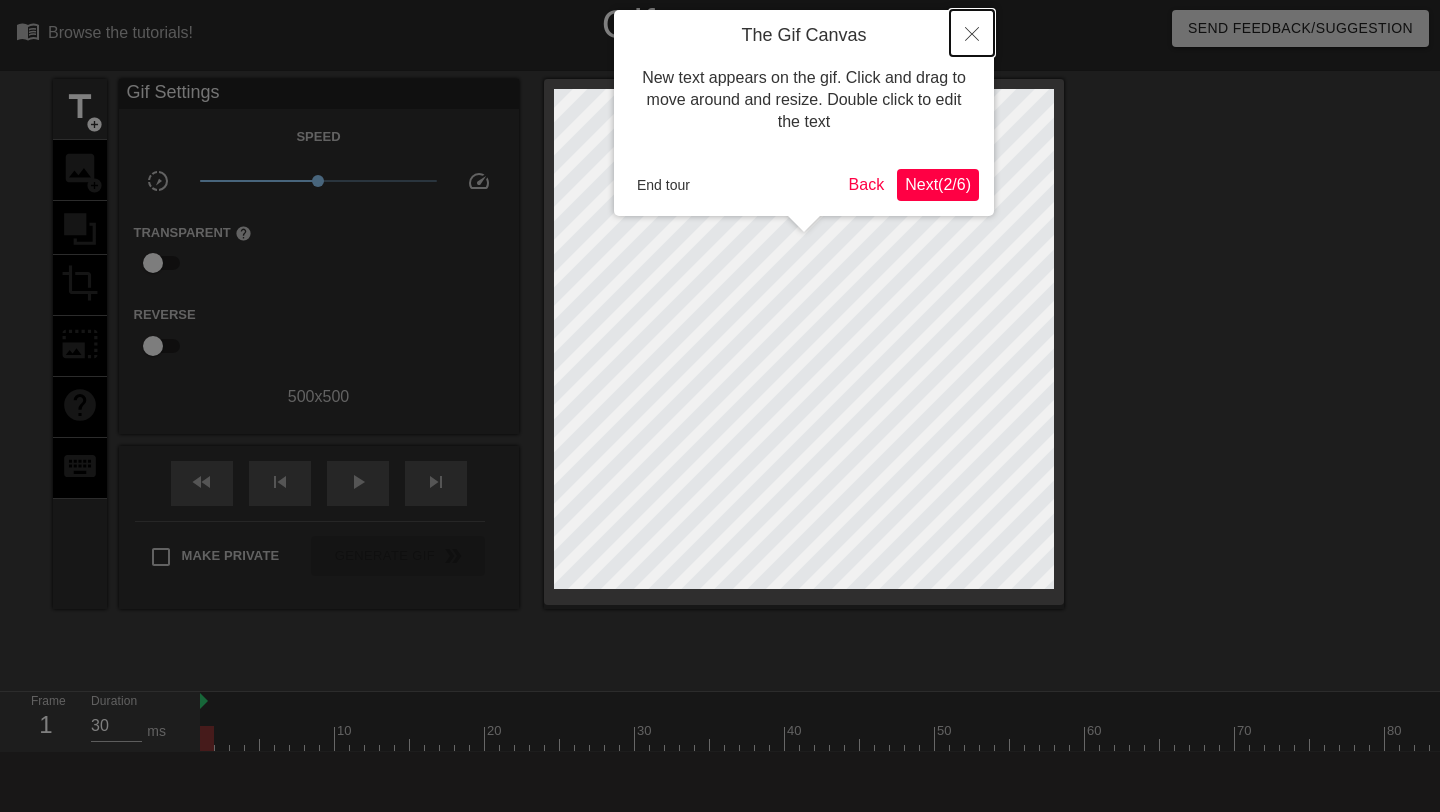 click 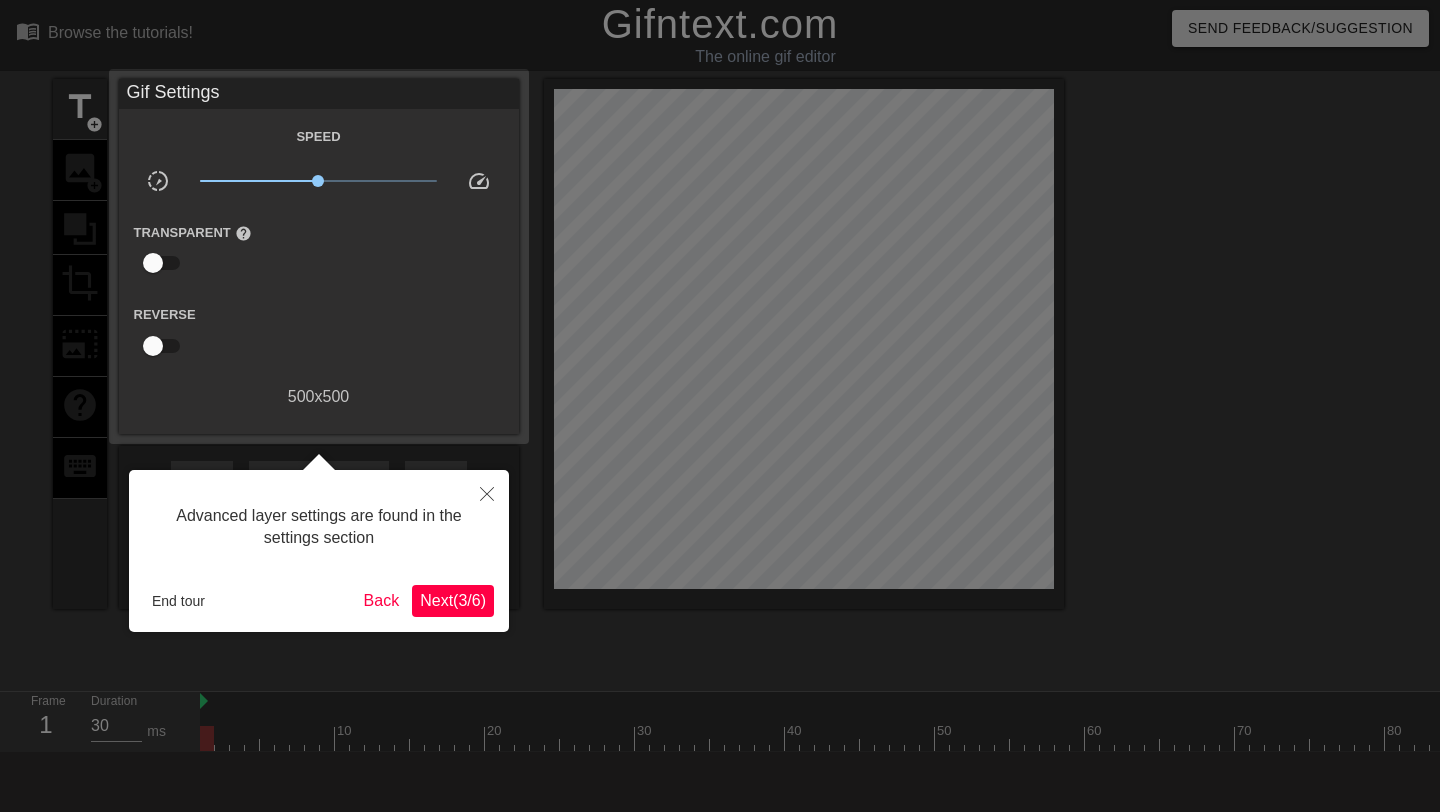 scroll, scrollTop: 49, scrollLeft: 0, axis: vertical 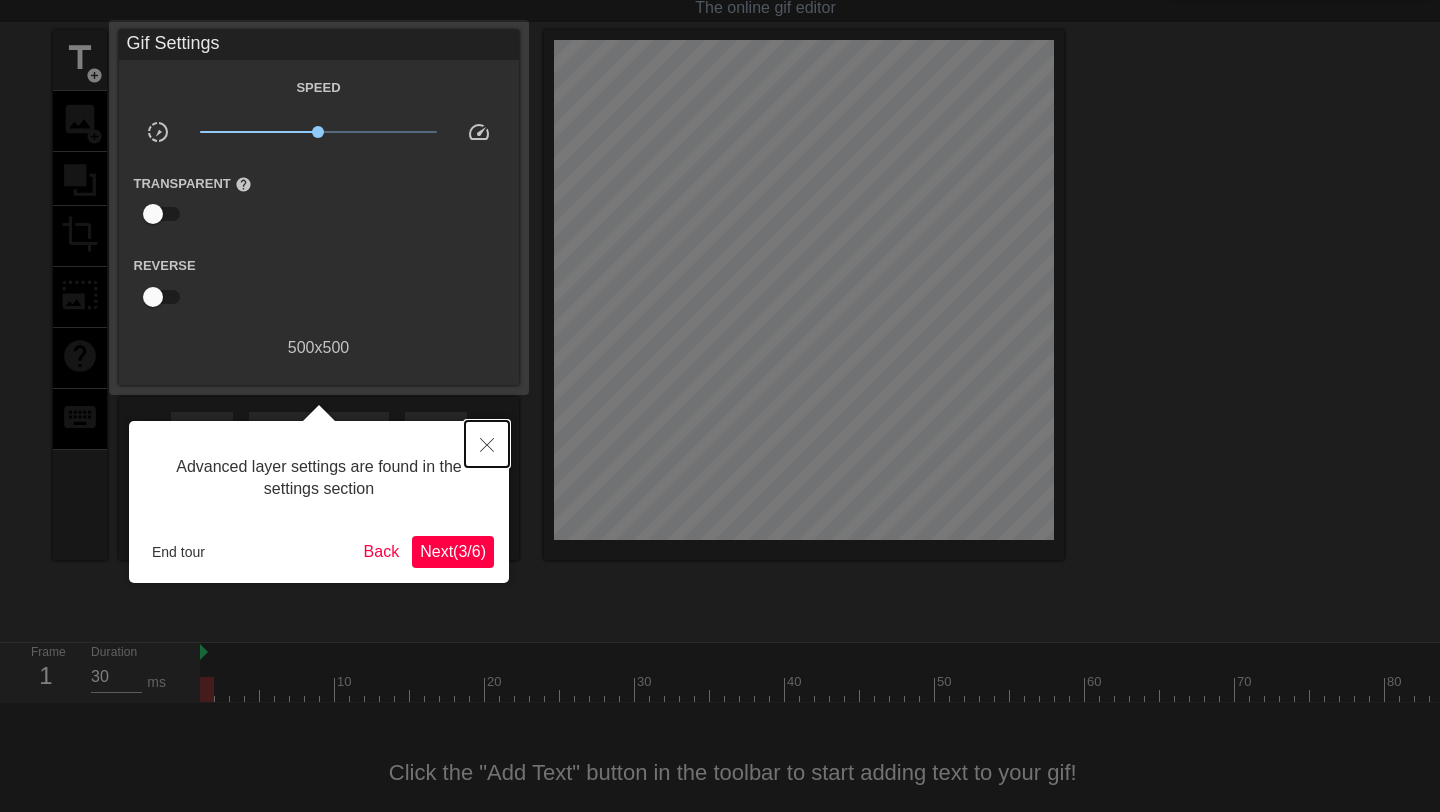 click at bounding box center (487, 444) 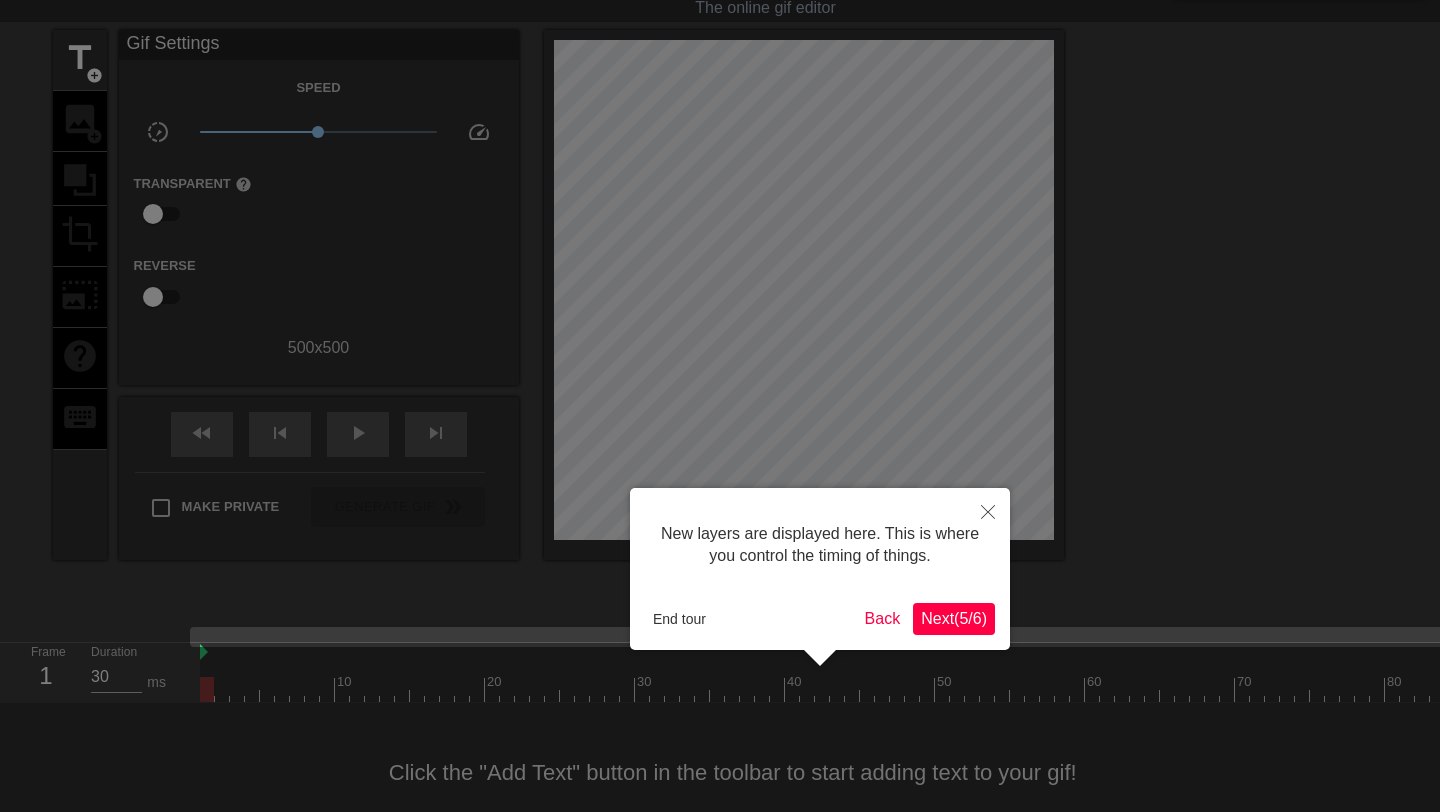 scroll, scrollTop: 17, scrollLeft: 0, axis: vertical 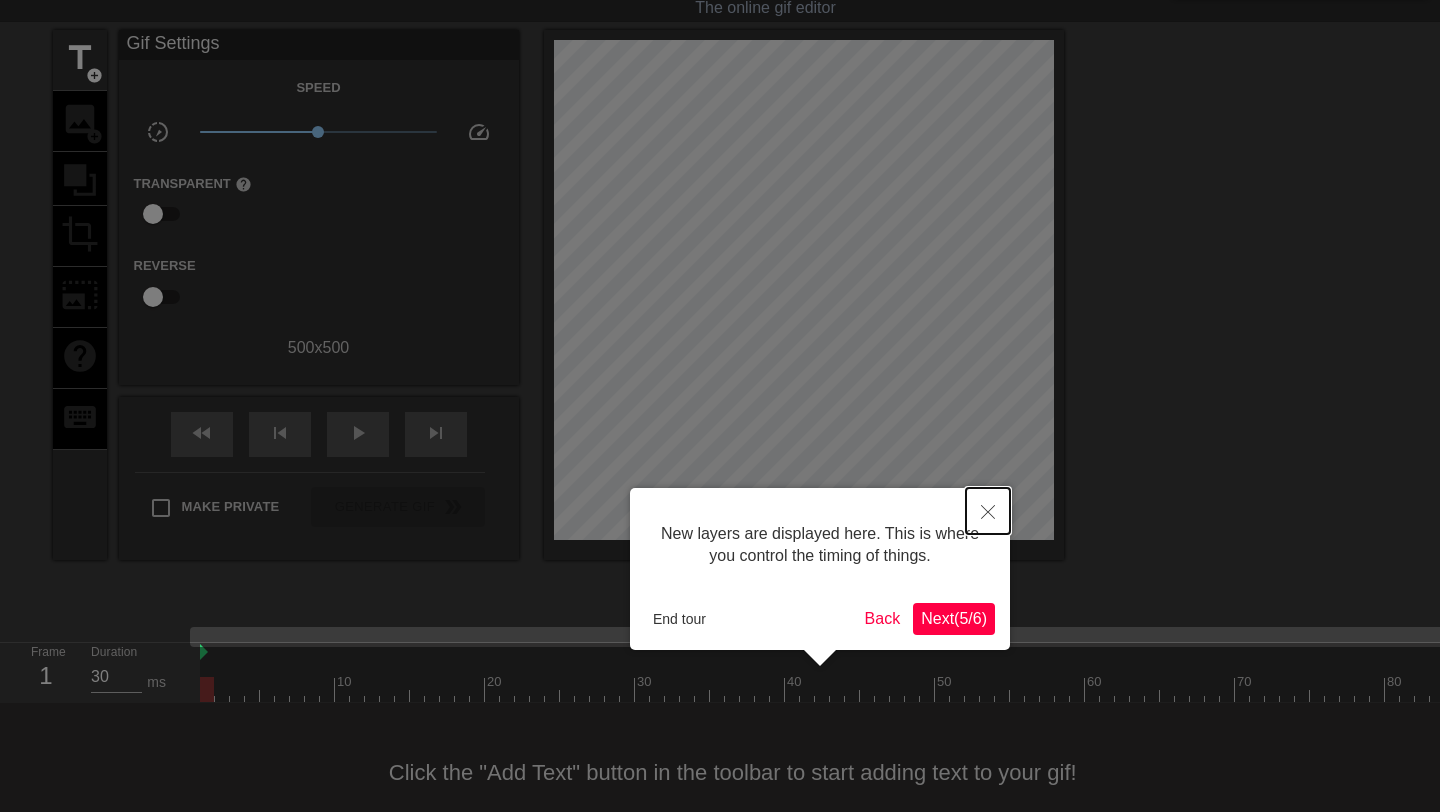 click at bounding box center [988, 511] 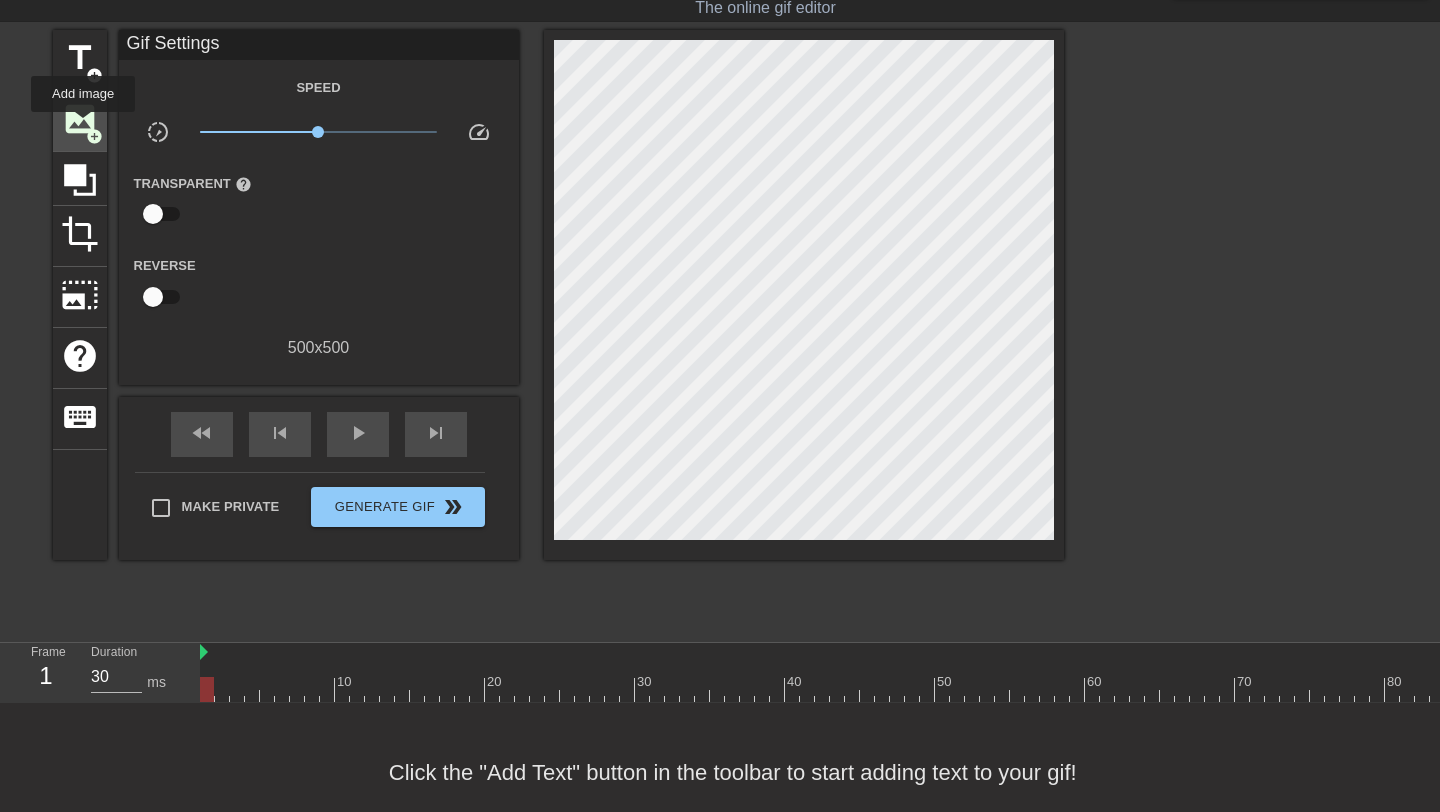 click on "image" at bounding box center [80, 119] 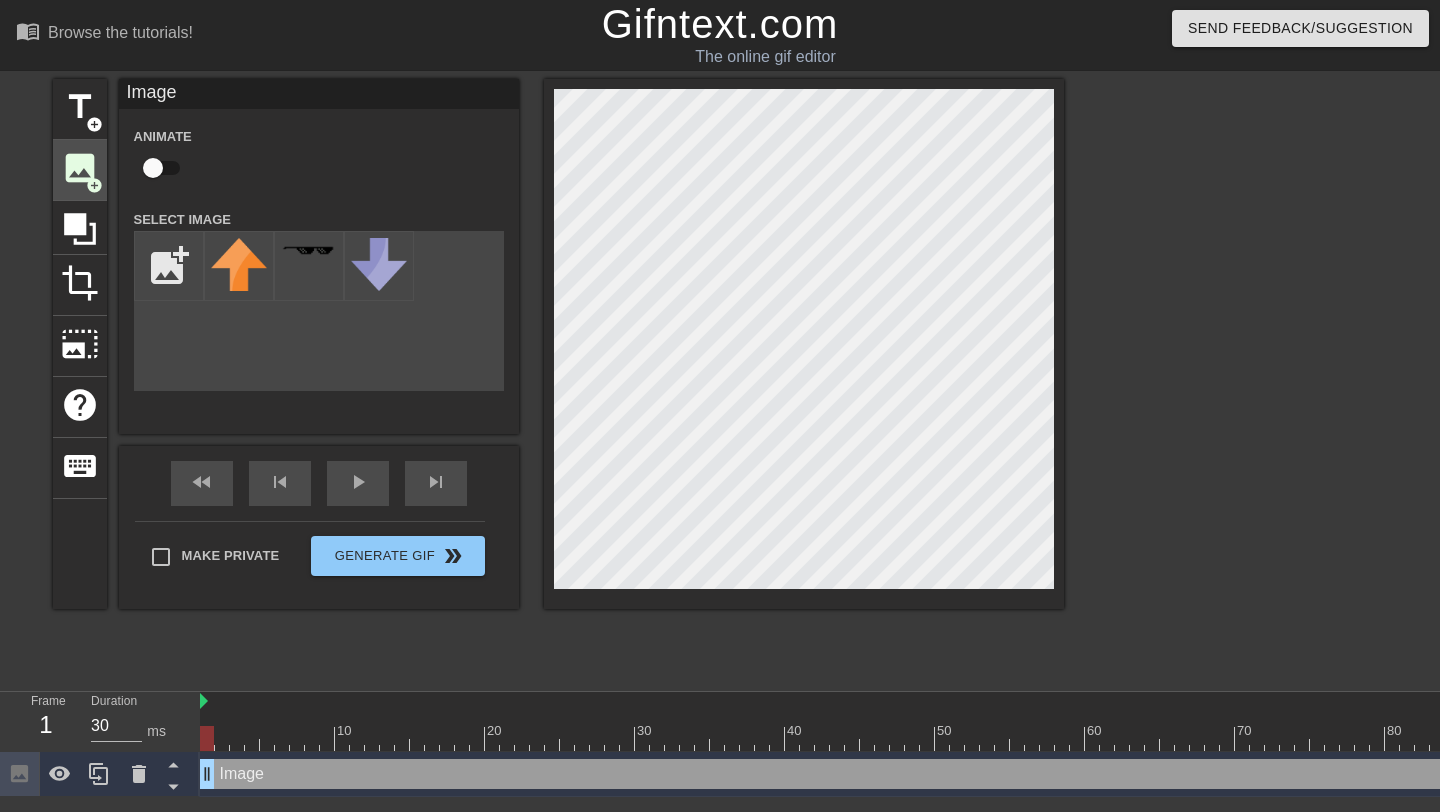 scroll, scrollTop: 0, scrollLeft: 0, axis: both 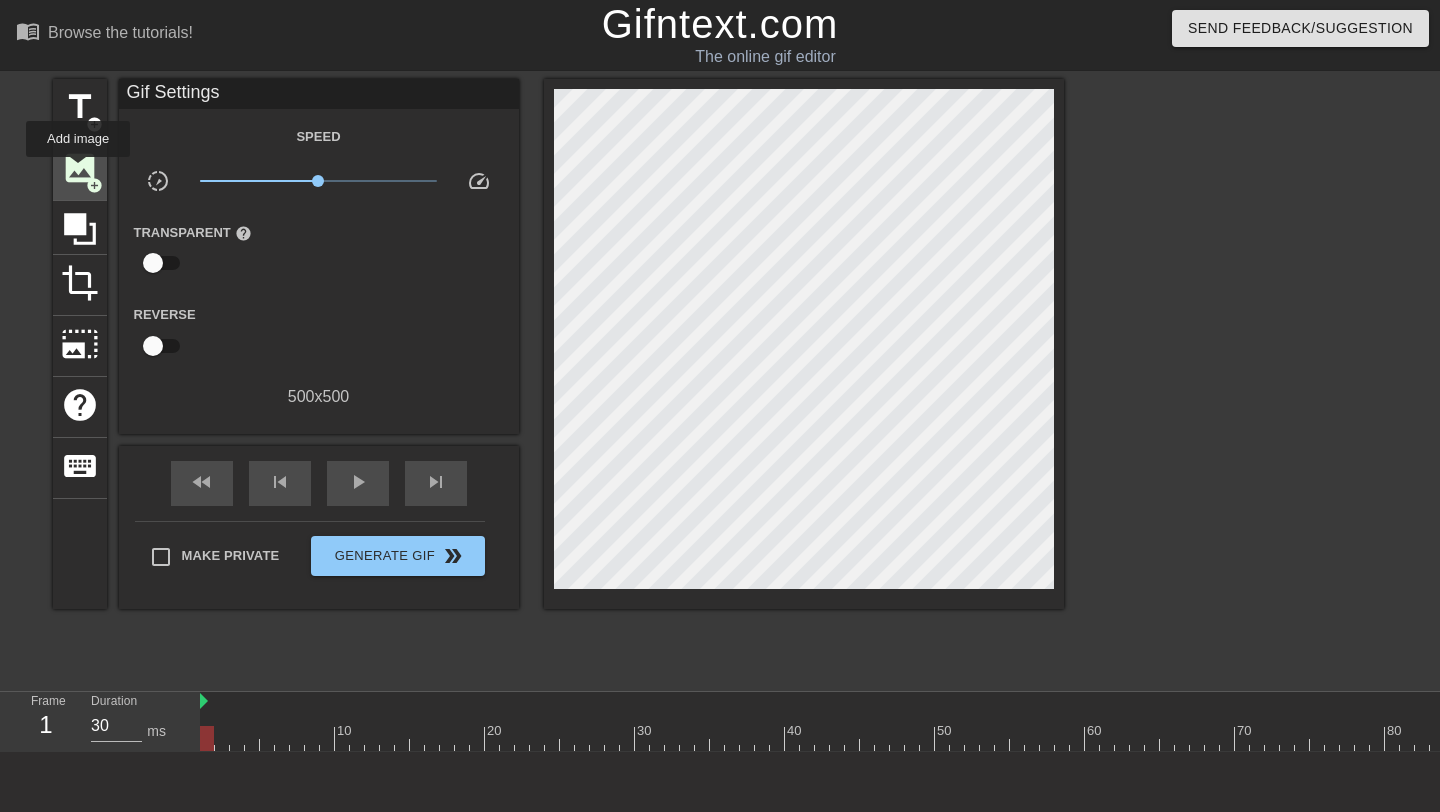 click on "image" at bounding box center [80, 168] 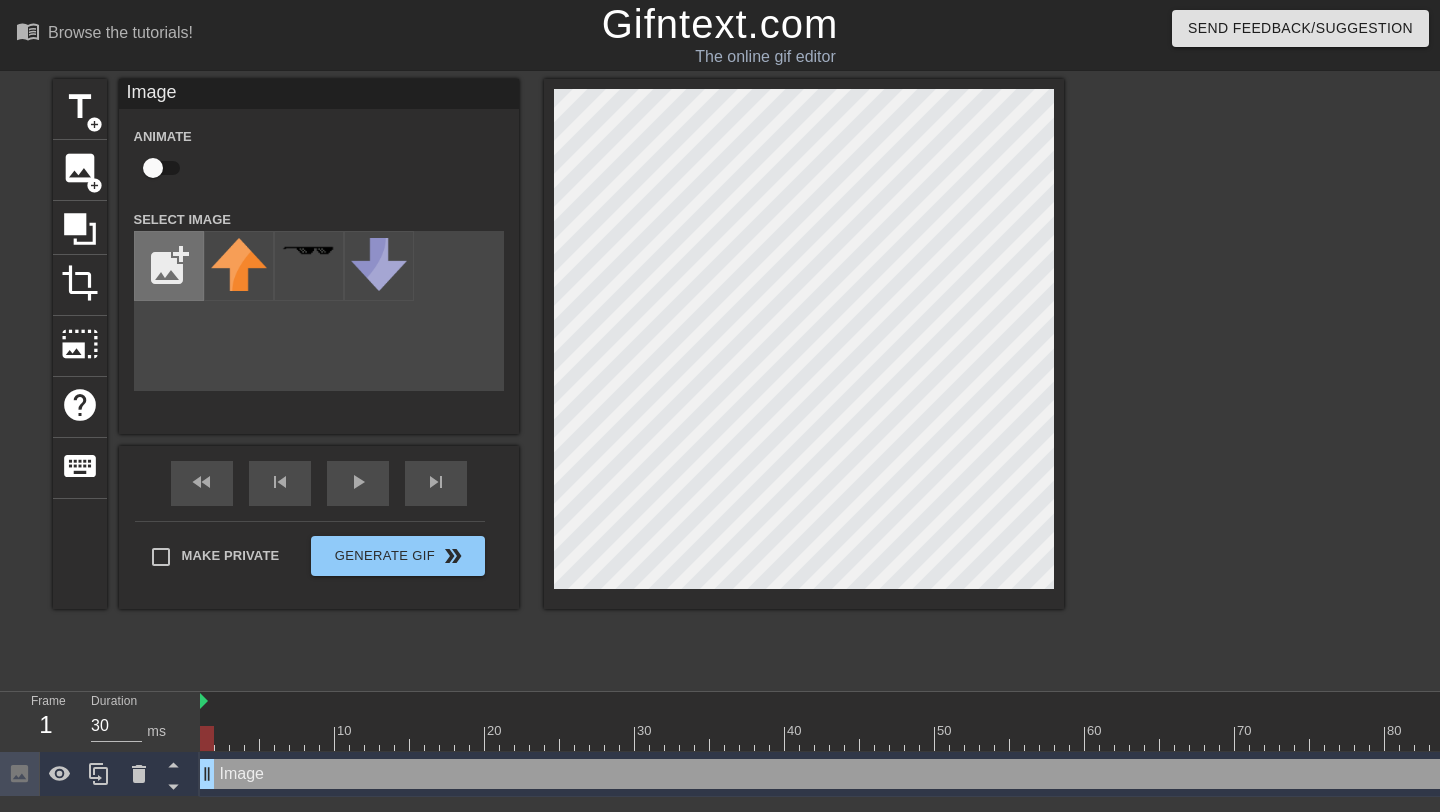 click at bounding box center [169, 266] 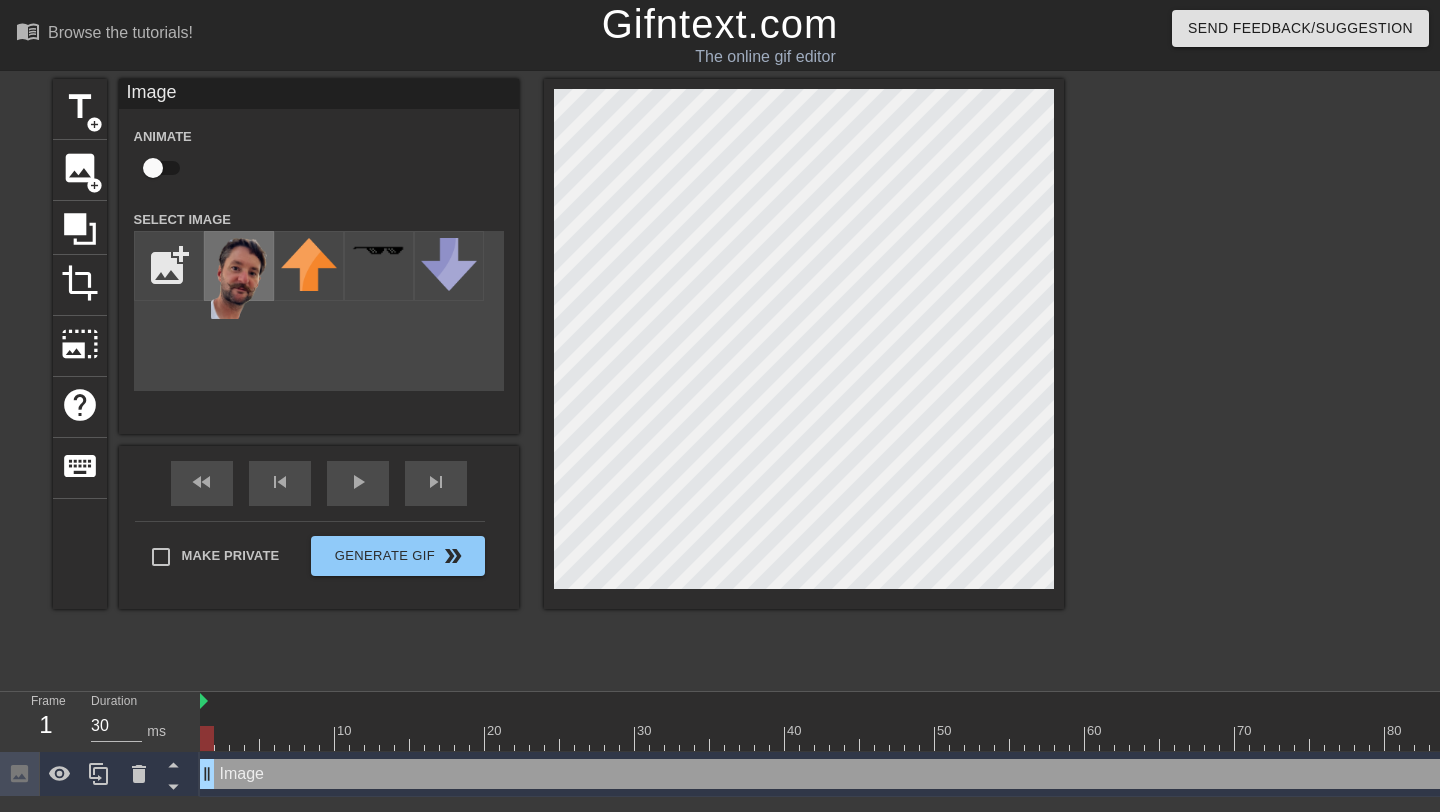 click at bounding box center [239, 278] 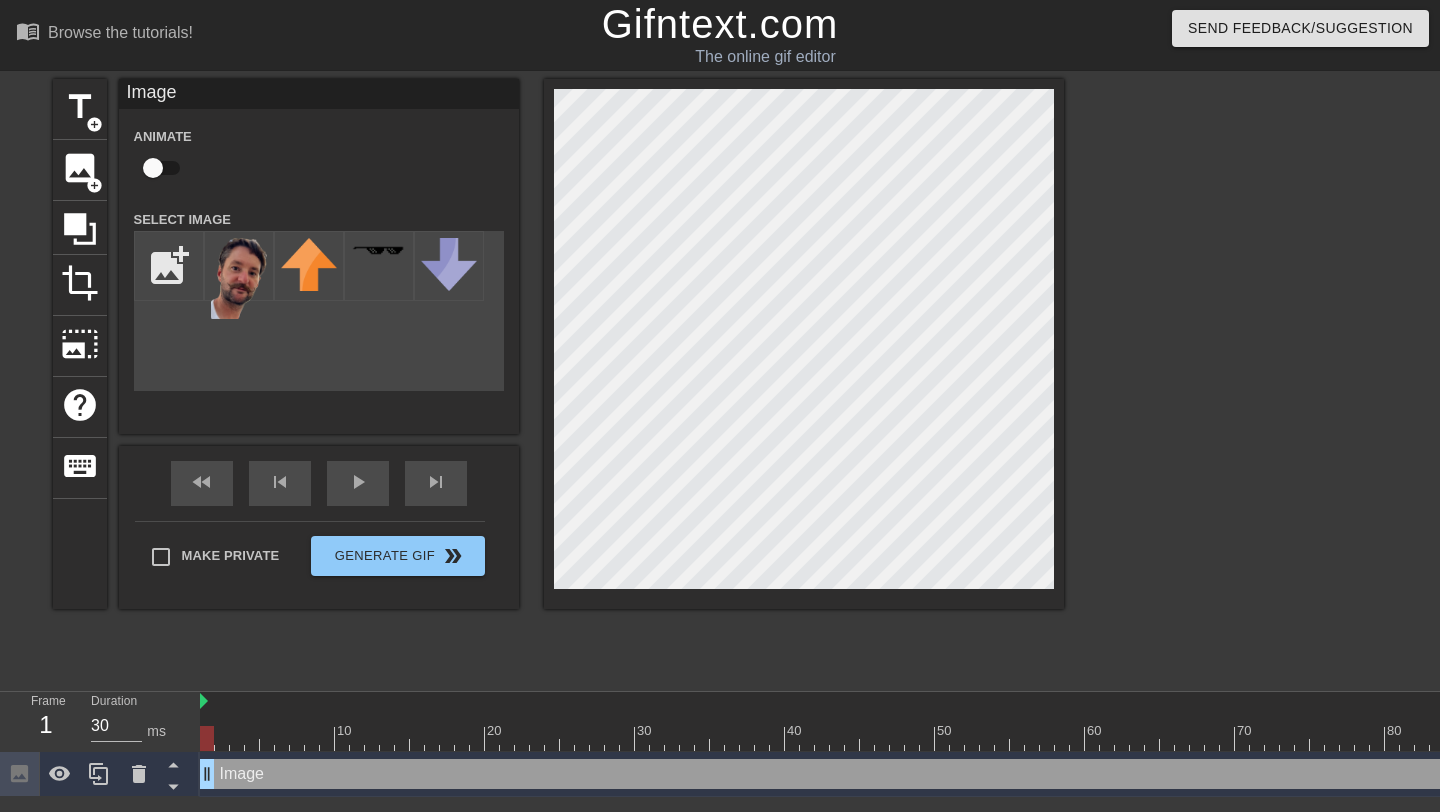 click at bounding box center (153, 168) 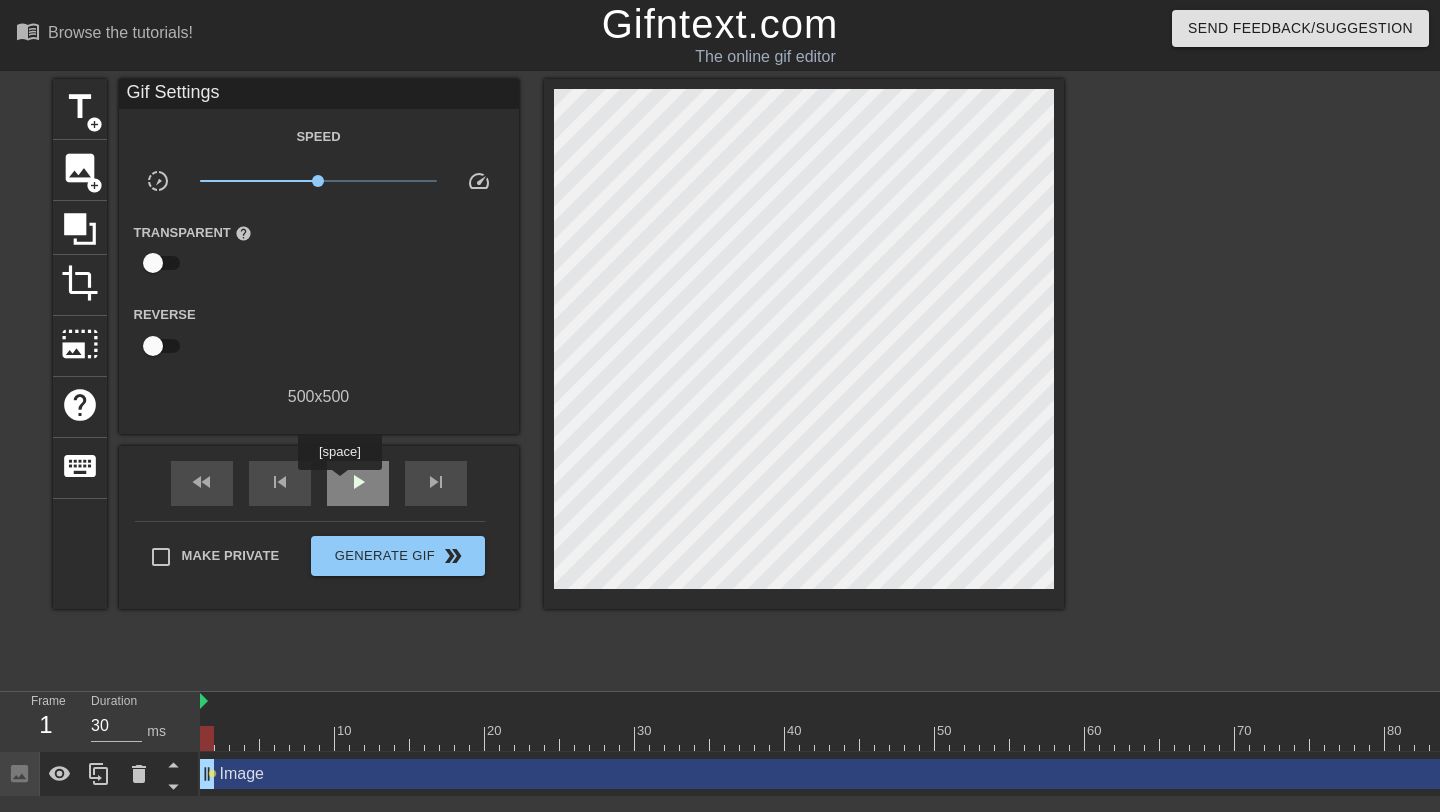 click on "play_arrow" at bounding box center (358, 483) 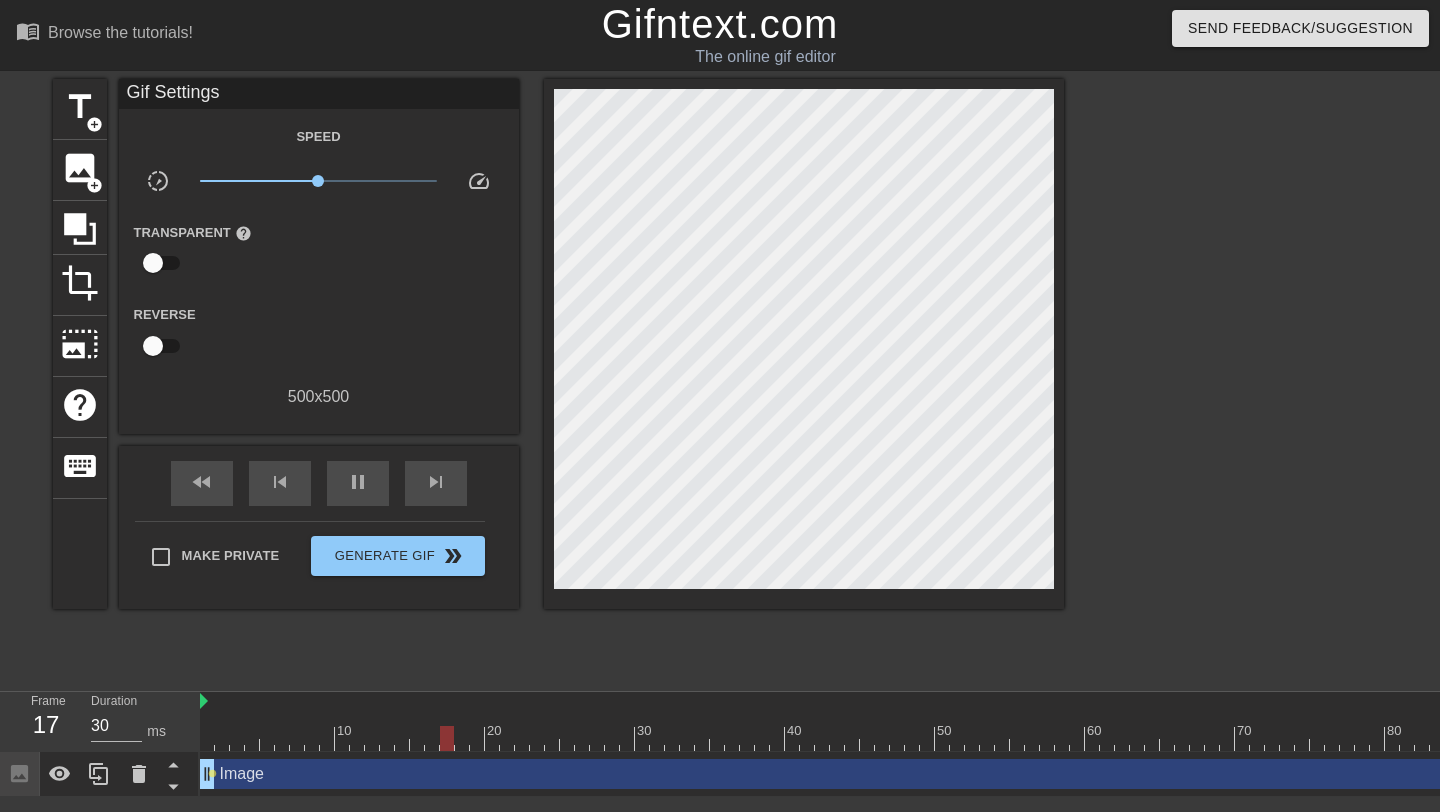 click at bounding box center [153, 346] 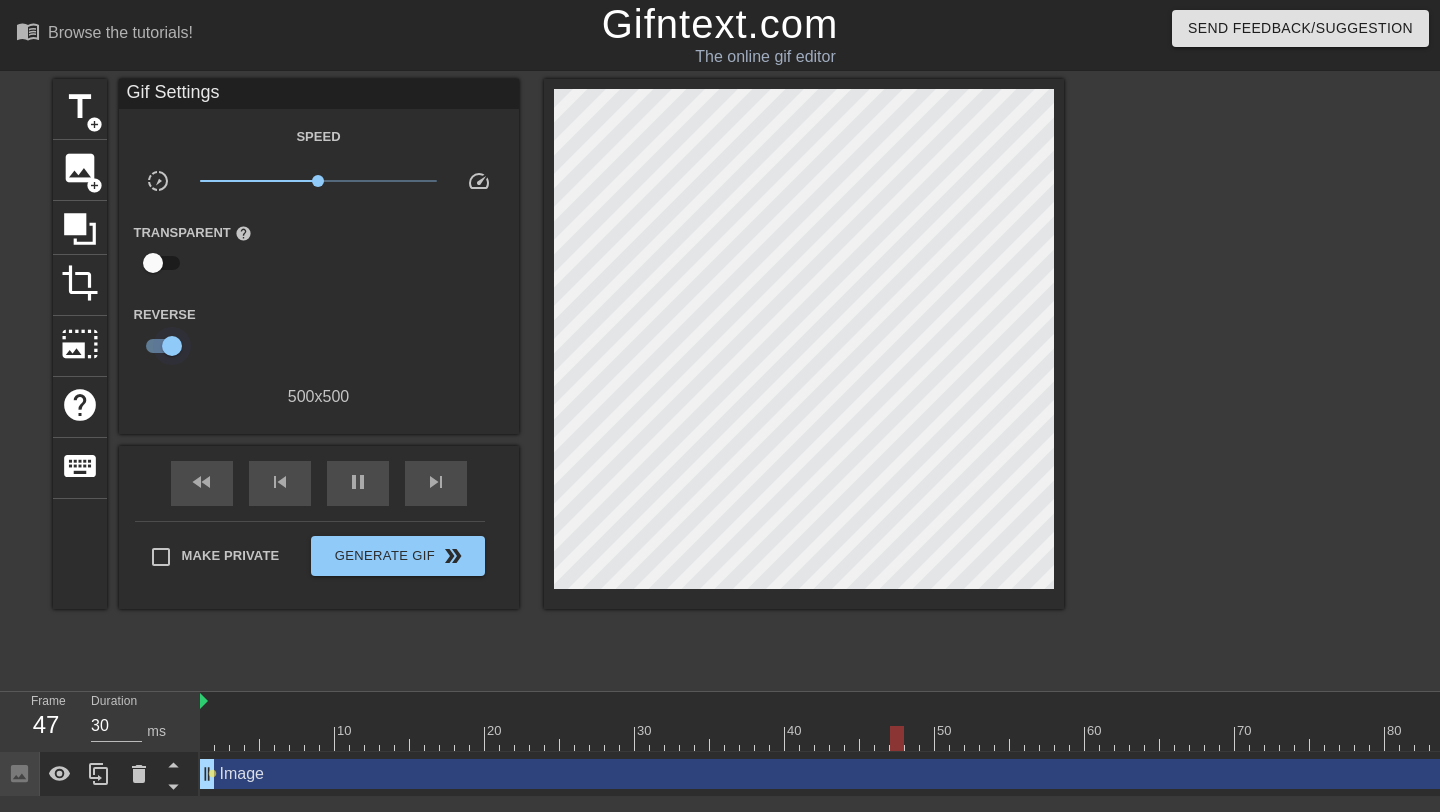 click at bounding box center [172, 346] 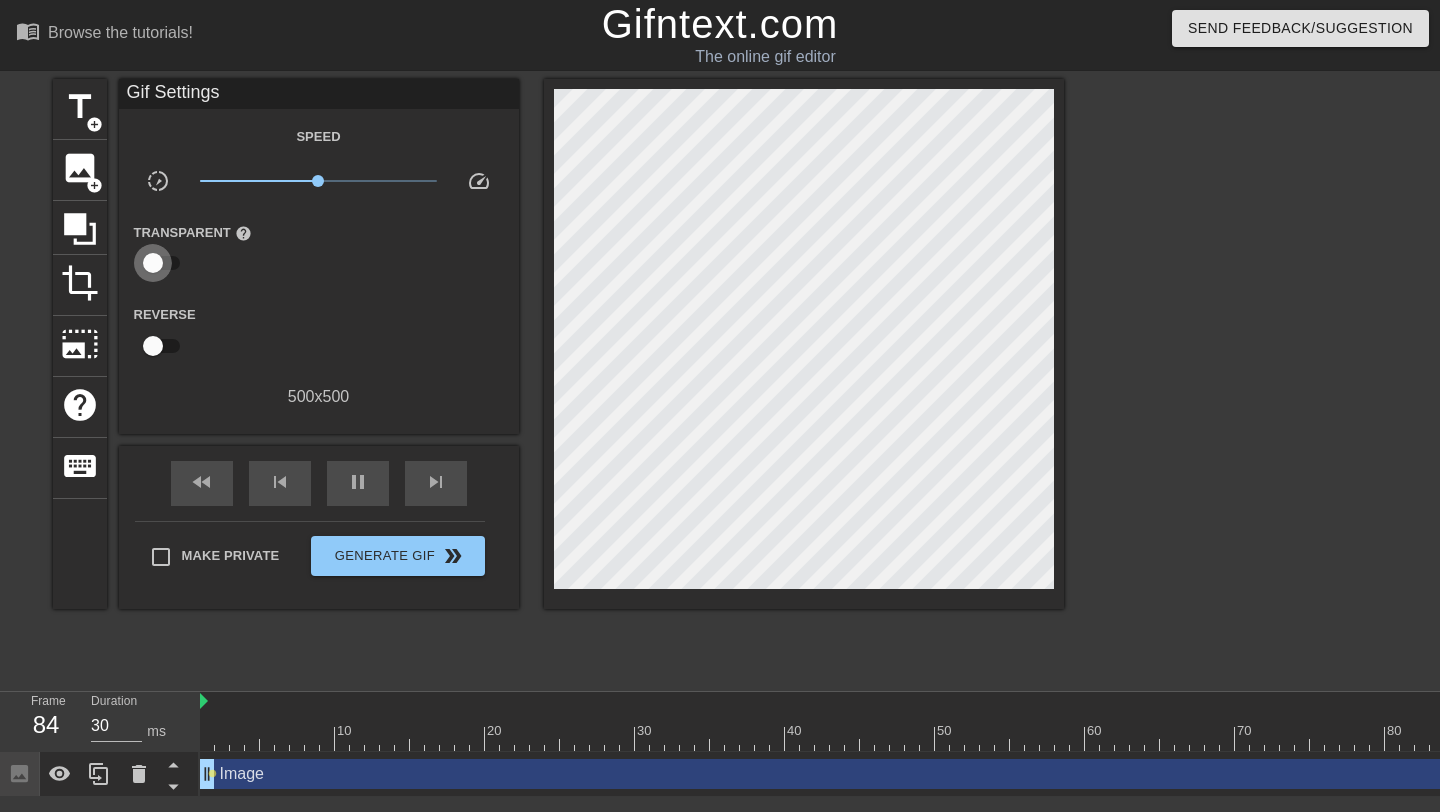 click at bounding box center (153, 263) 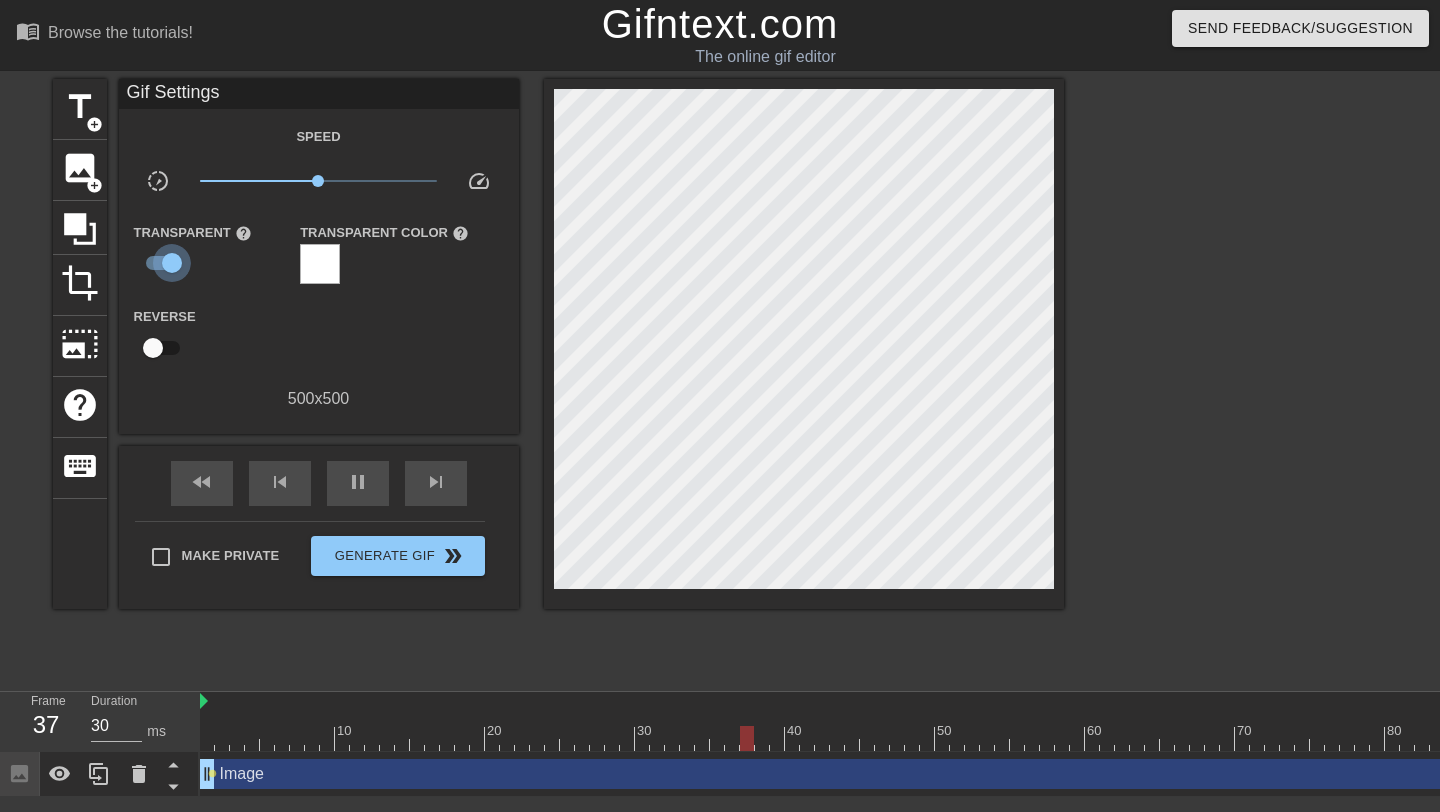 click at bounding box center [172, 263] 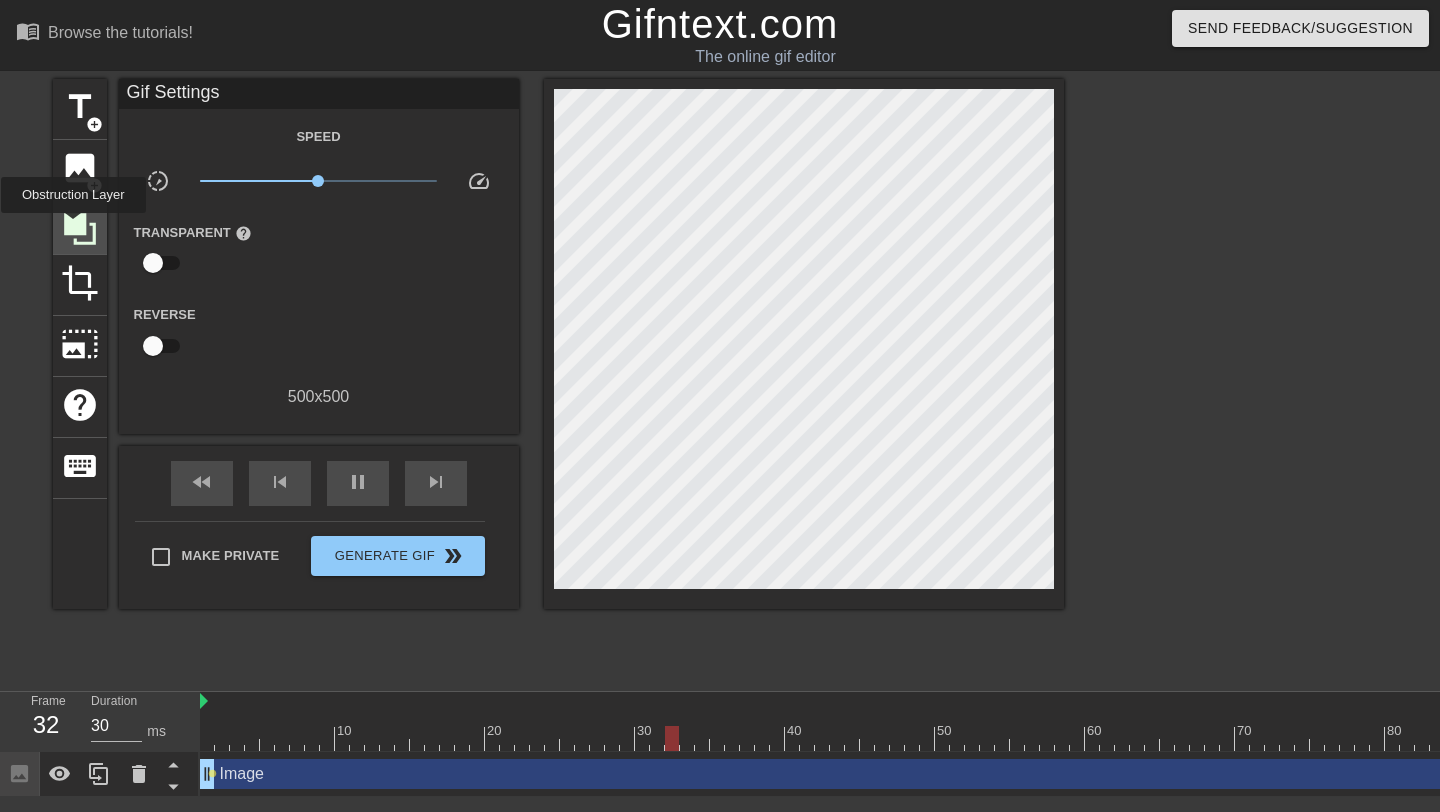 click 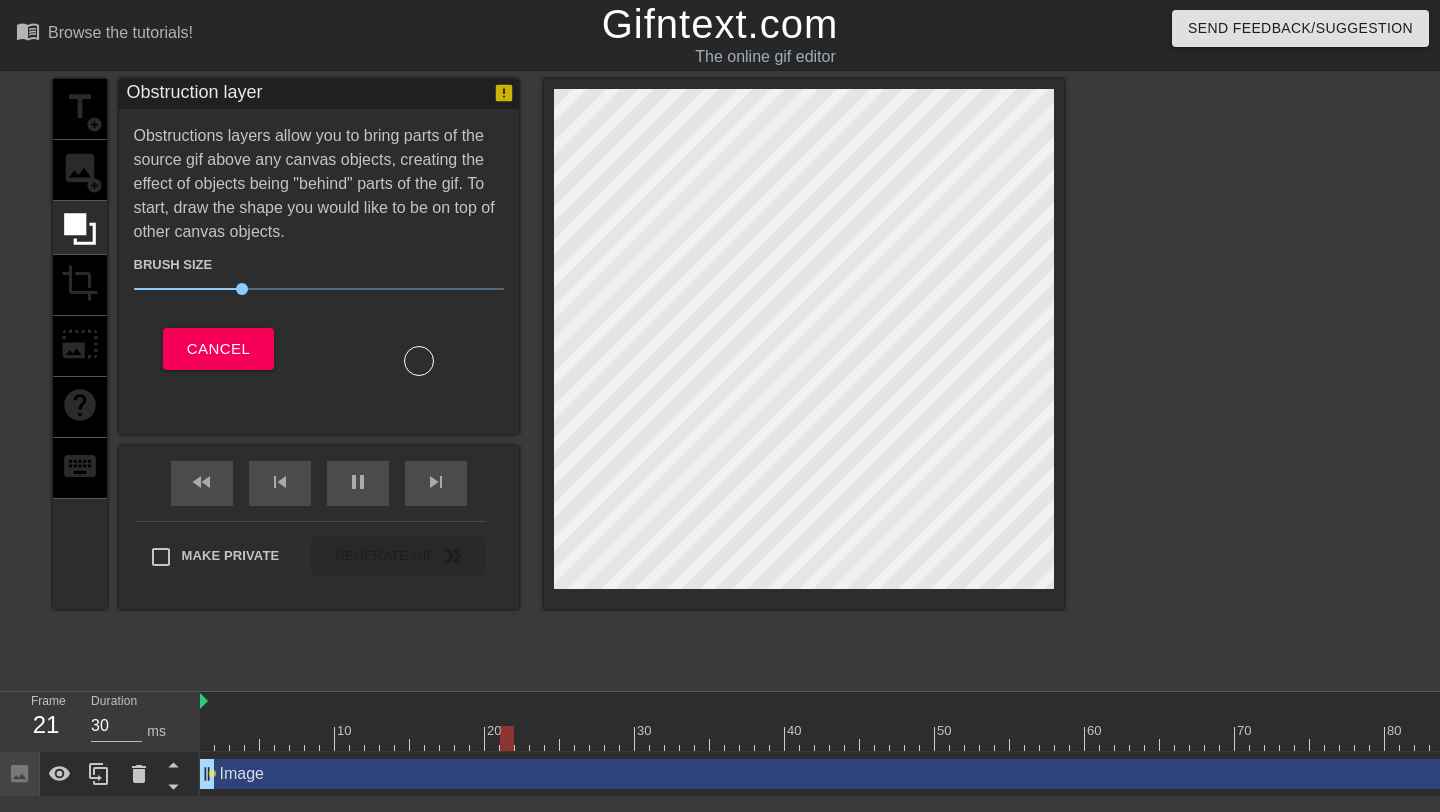click on "title add_circle image add_circle crop photo_size_select_large help keyboard" at bounding box center [80, 344] 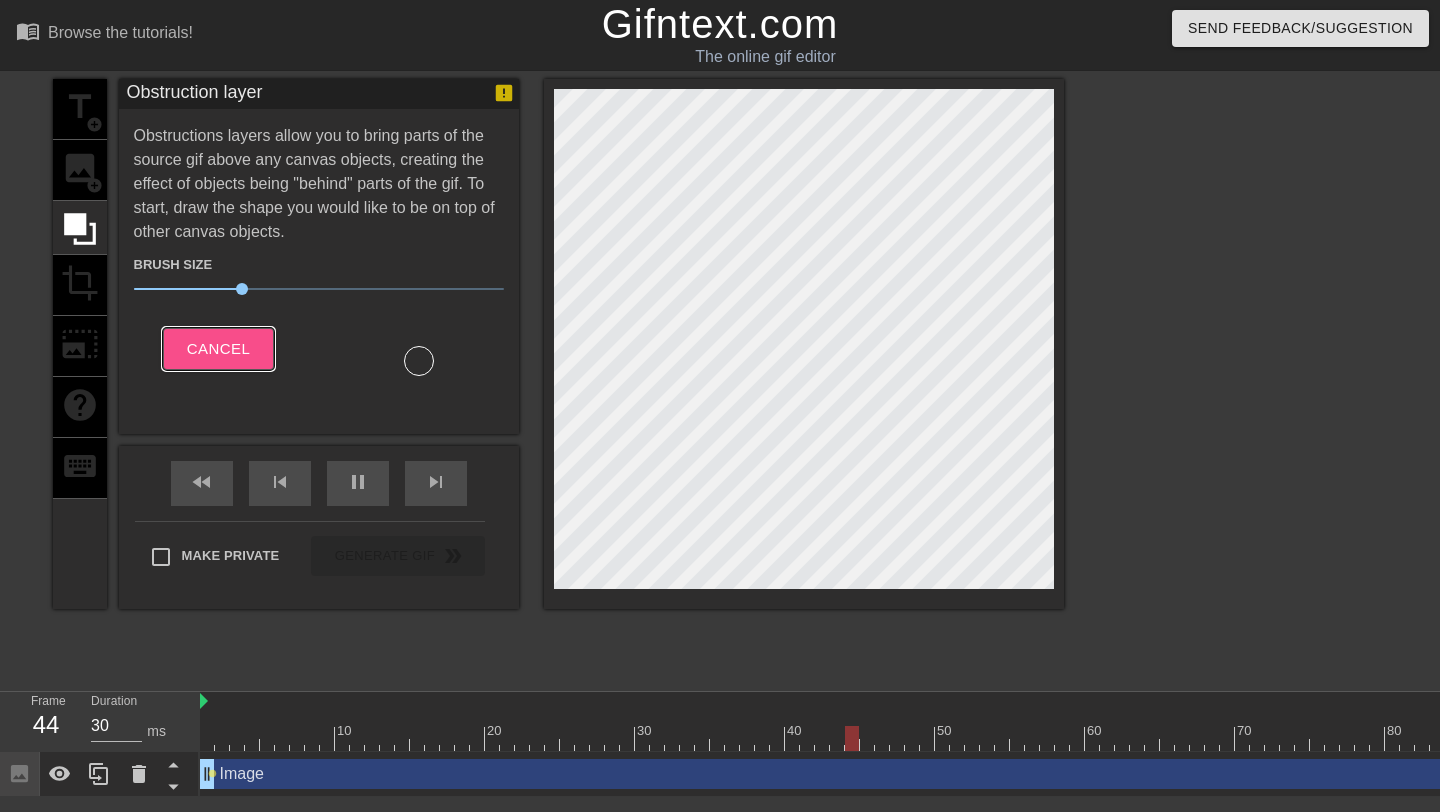 click on "Cancel" at bounding box center [218, 349] 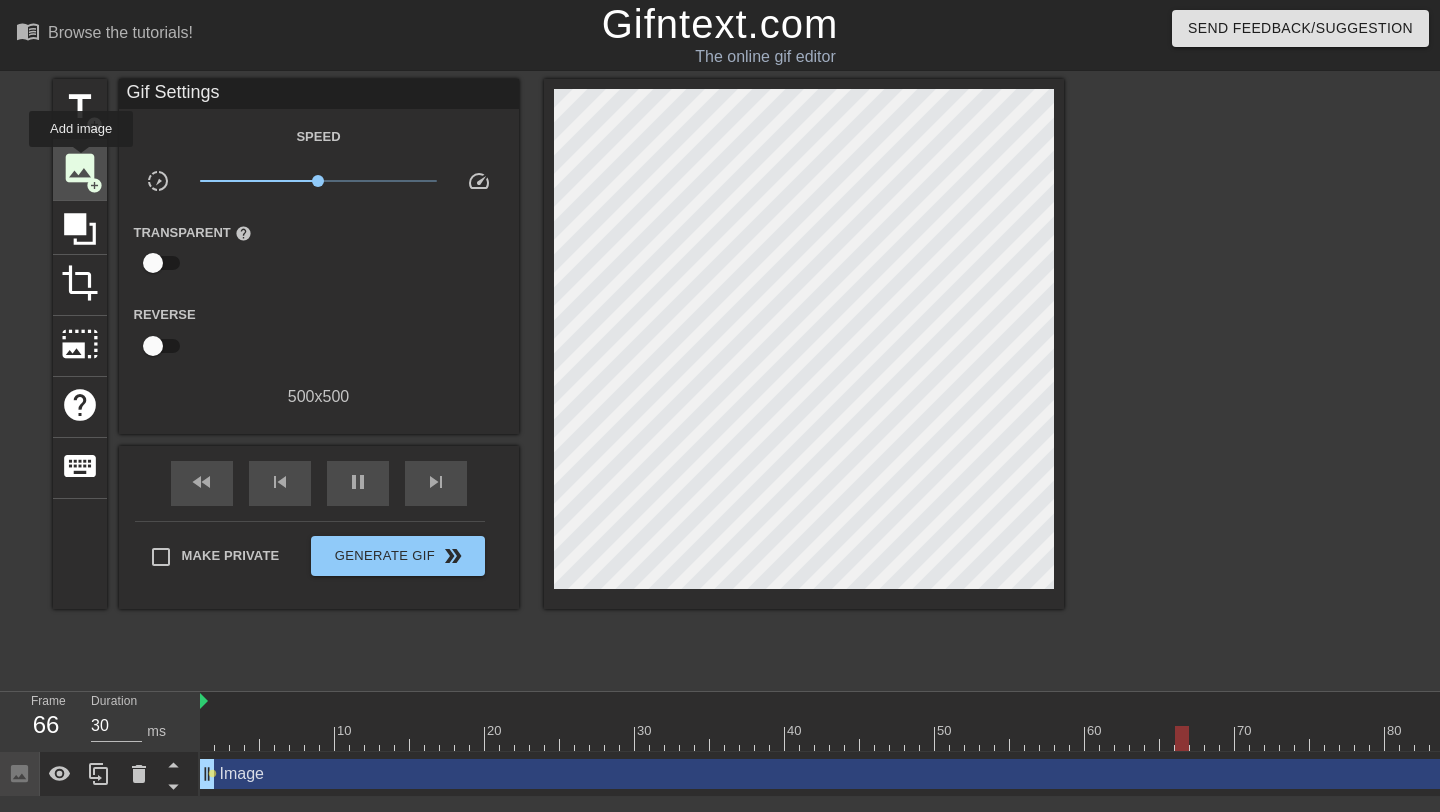 click on "image" at bounding box center [80, 168] 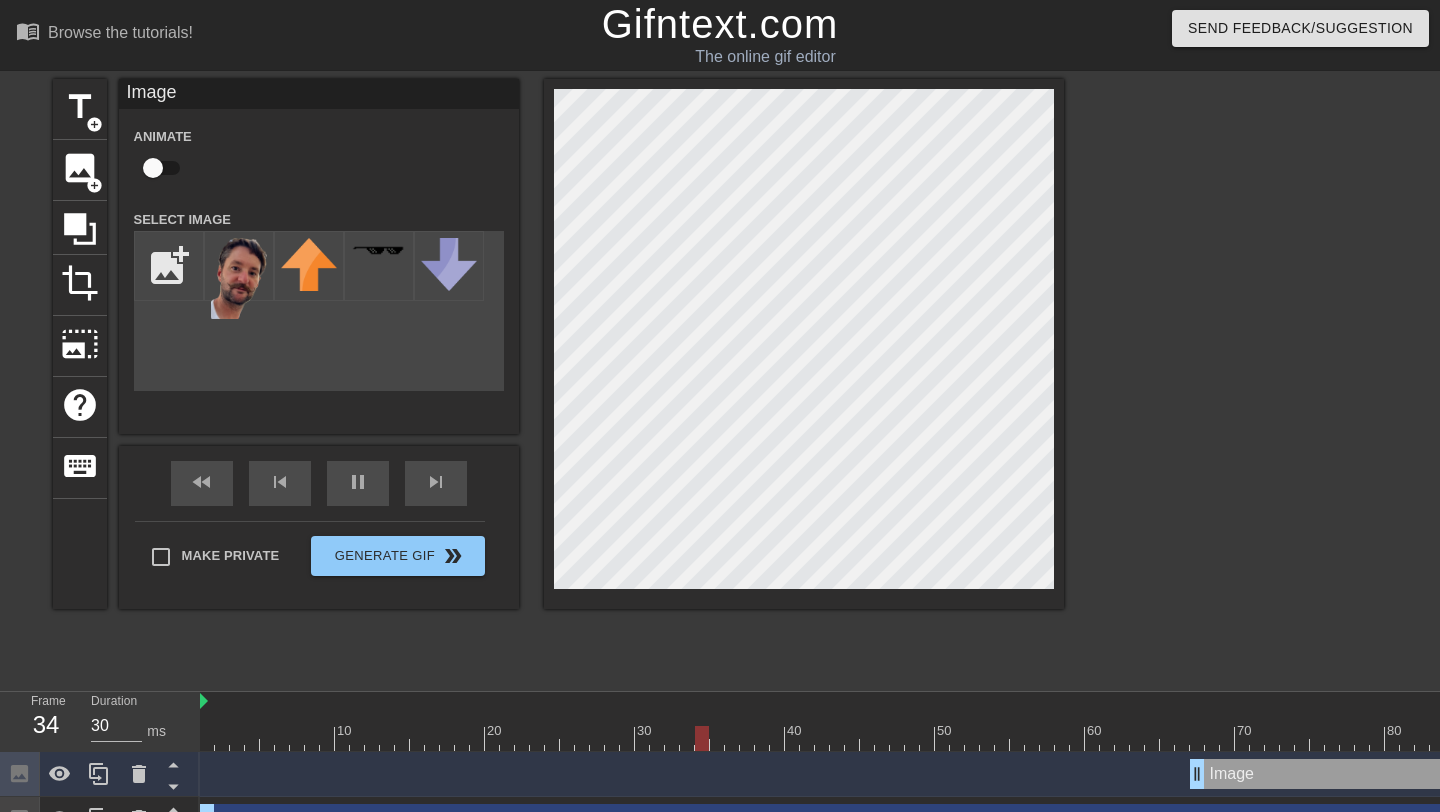 click at bounding box center (153, 168) 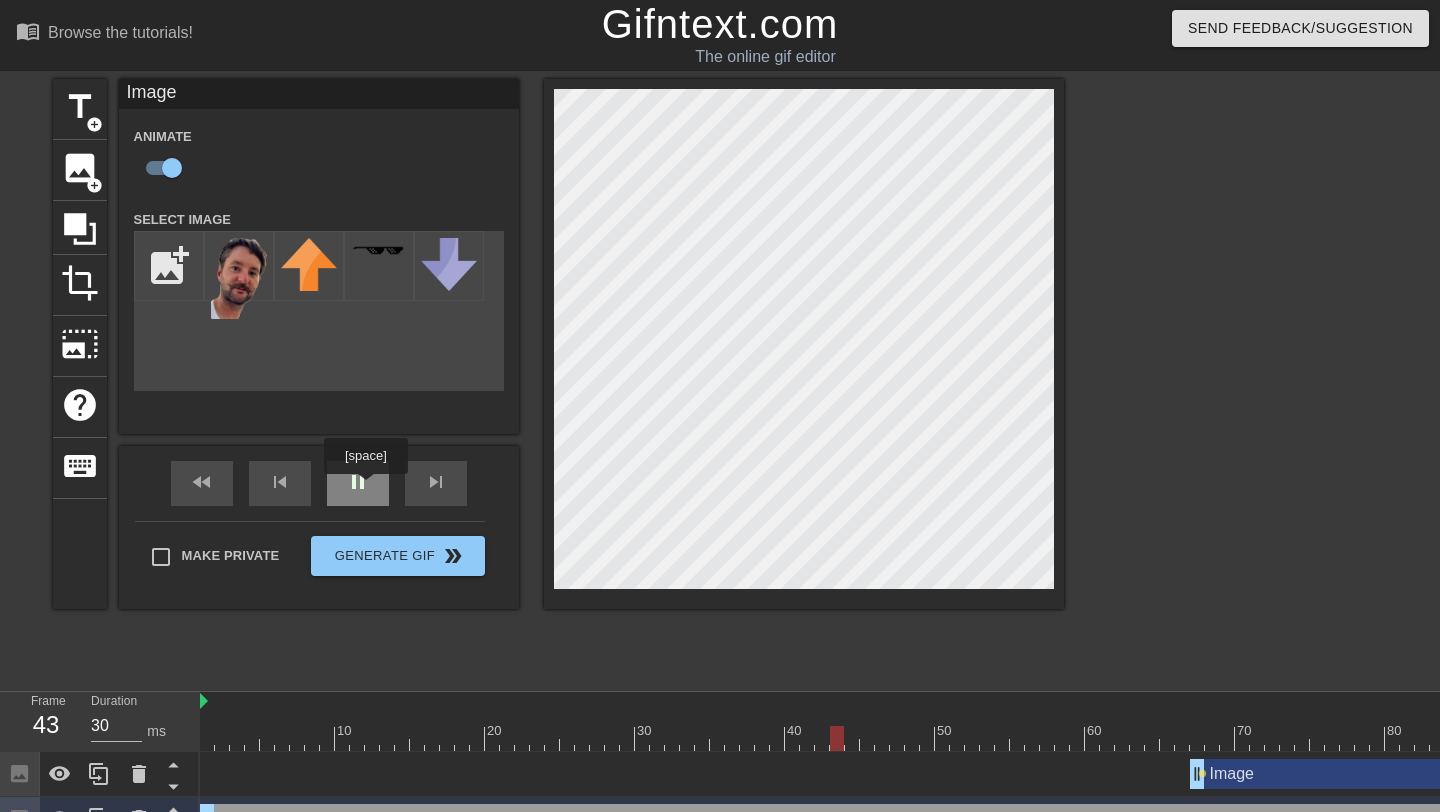 click on "pause" at bounding box center (358, 482) 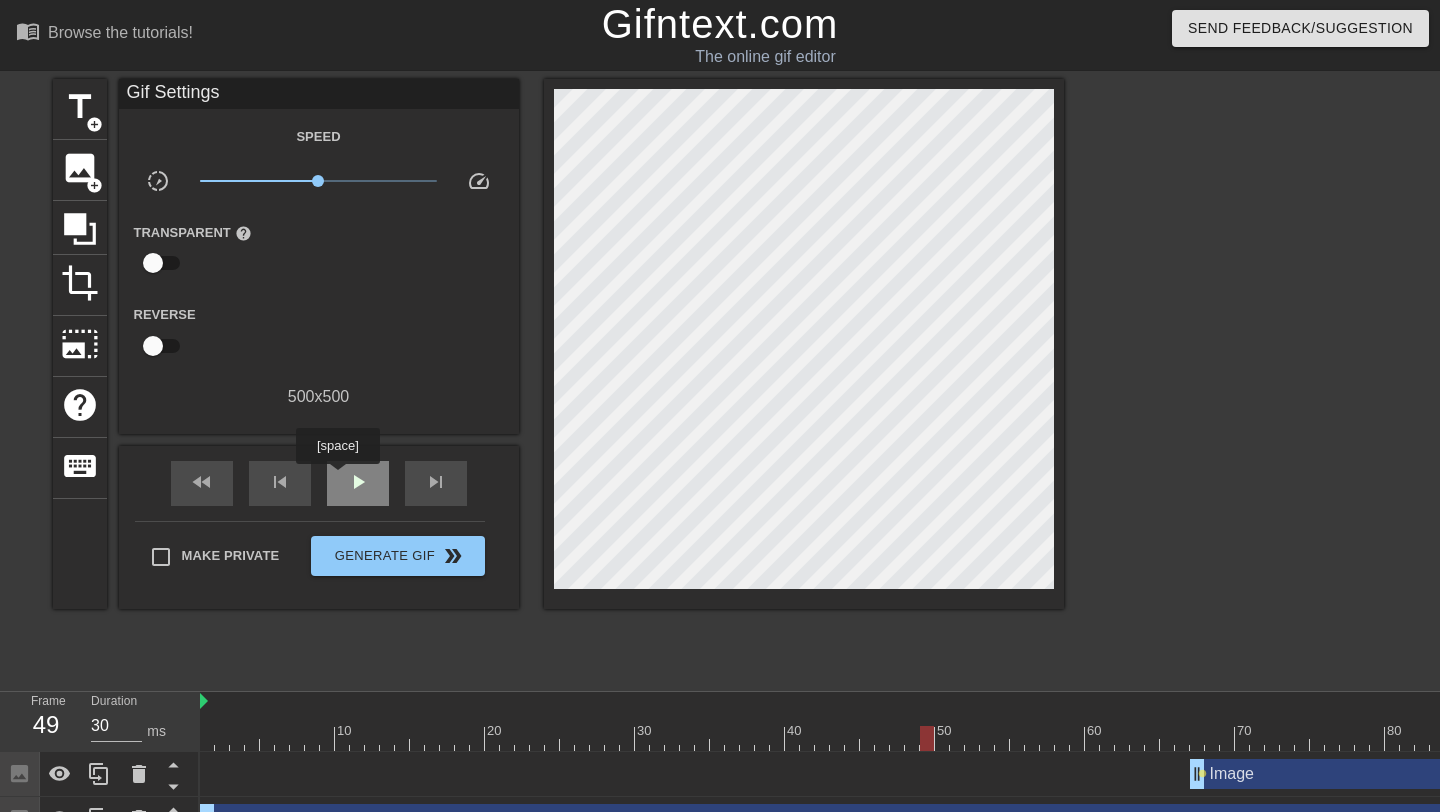 click on "play_arrow" at bounding box center (358, 483) 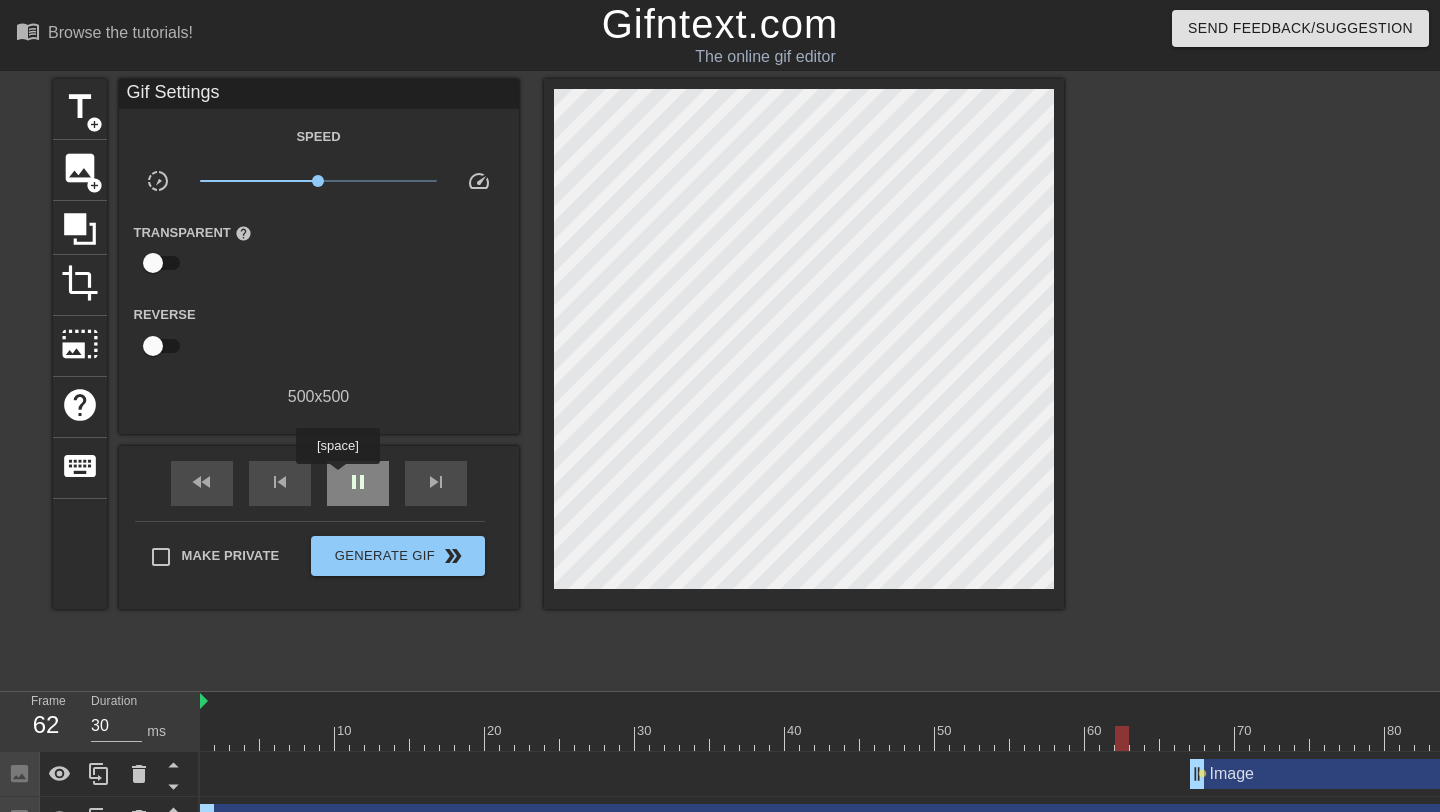 click on "pause" at bounding box center (358, 483) 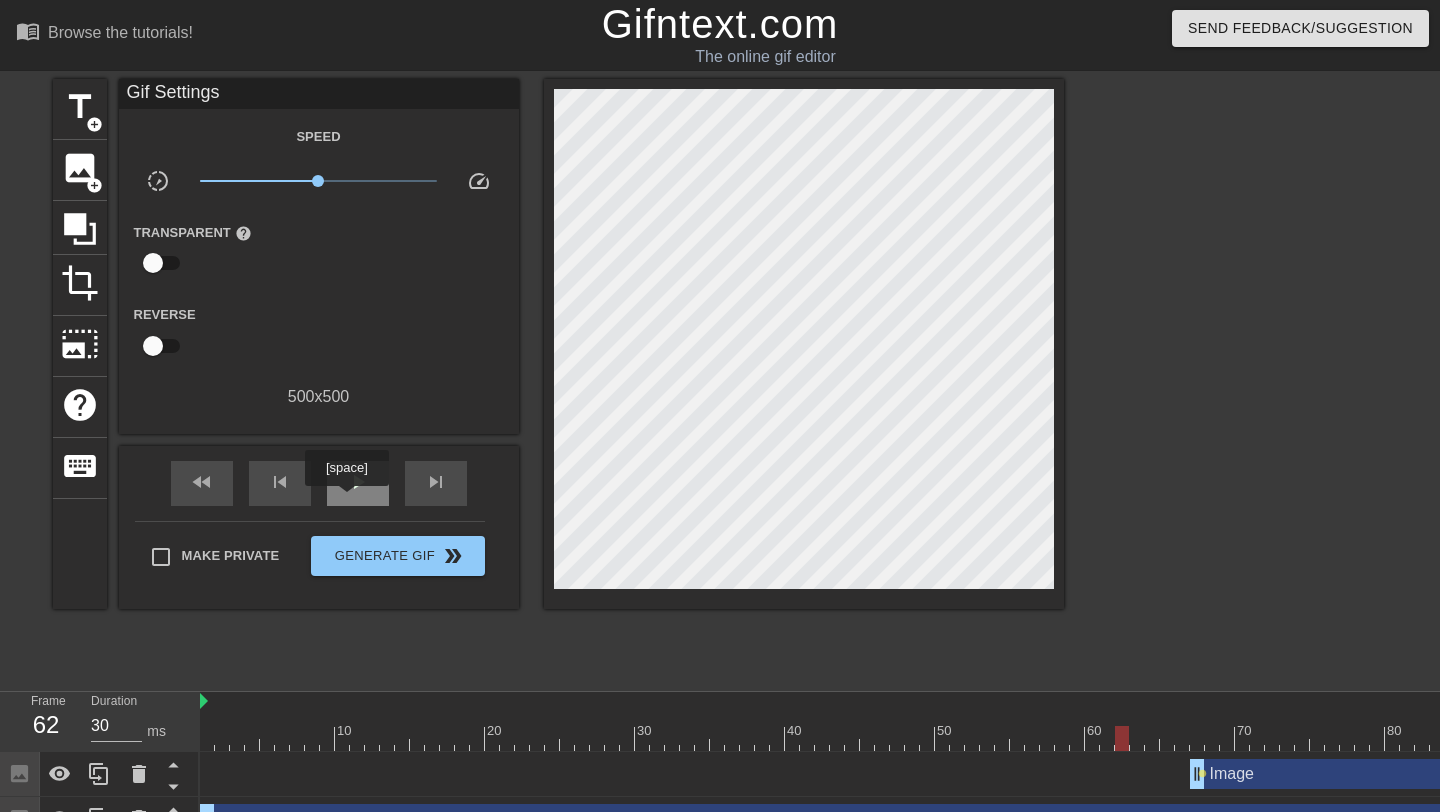click on "play_arrow" at bounding box center [358, 483] 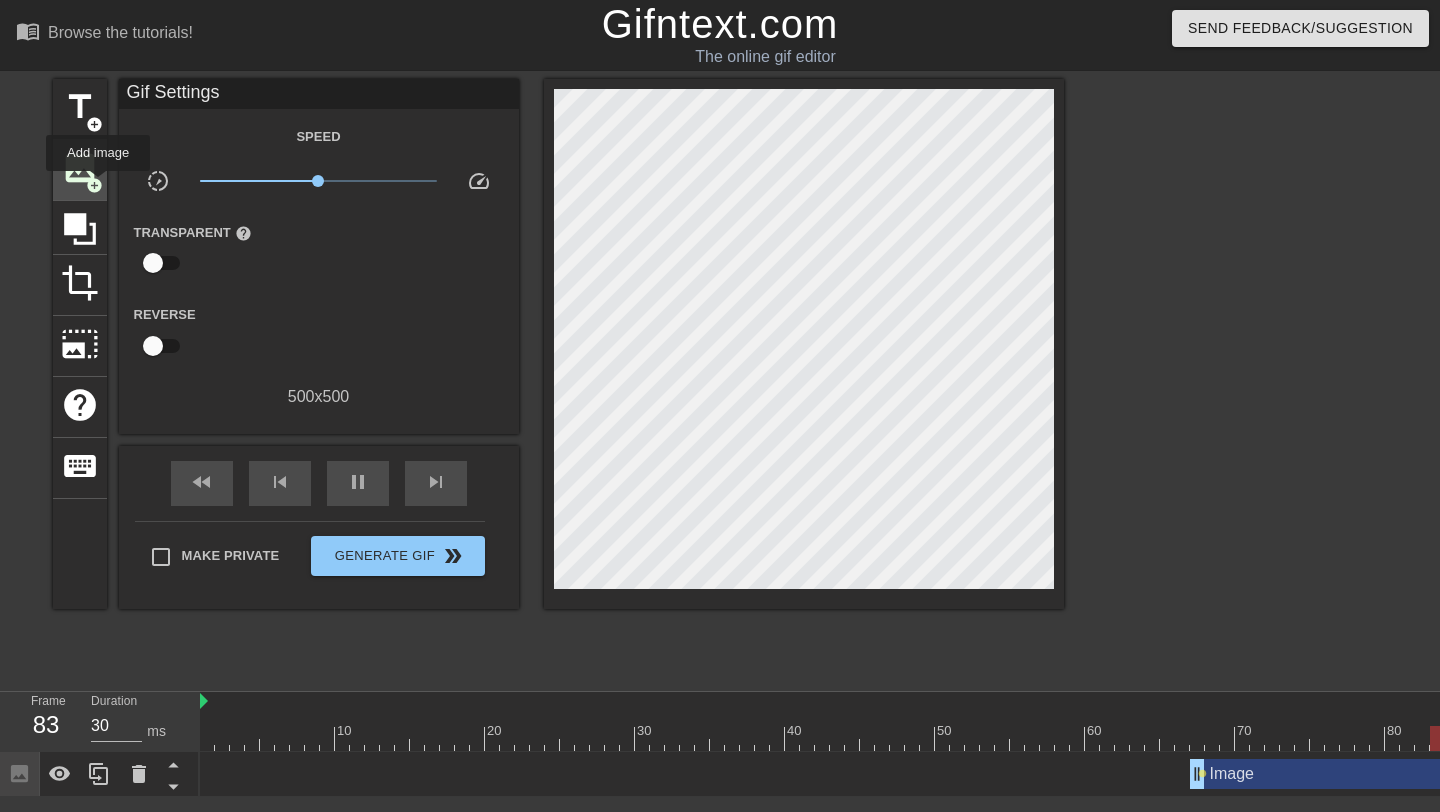 click on "add_circle" at bounding box center (94, 185) 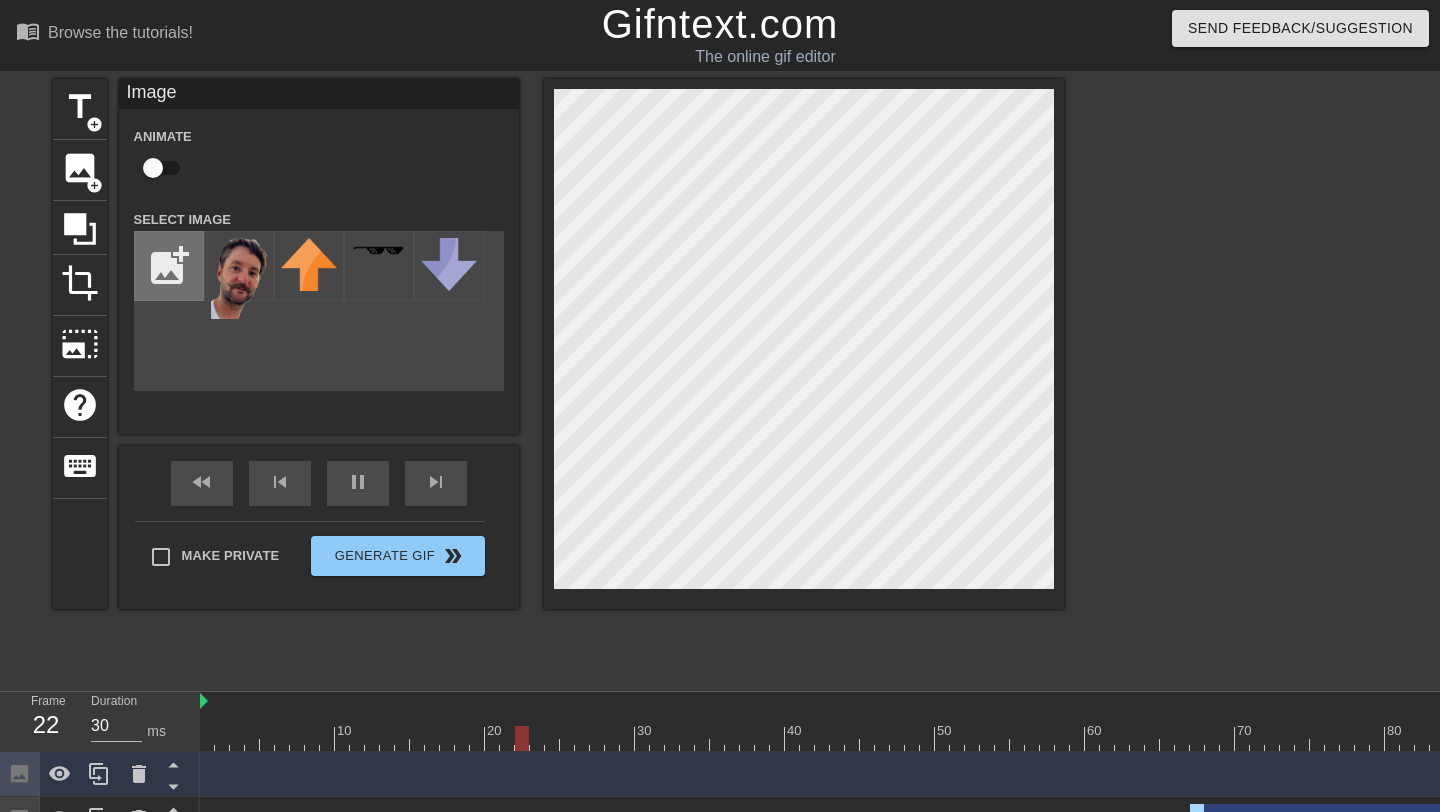 click at bounding box center [169, 266] 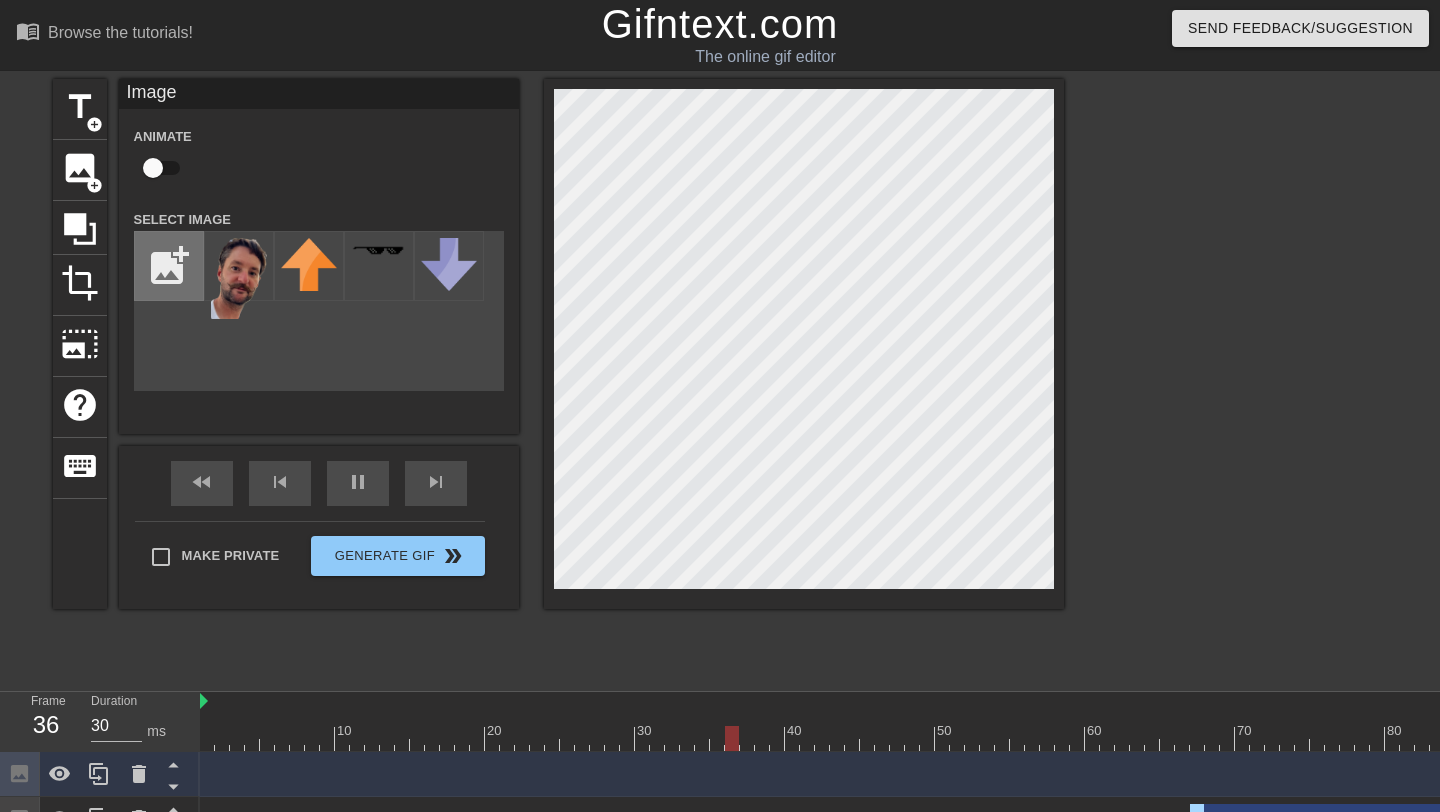type on "C:\fakepath\Subject 2.png" 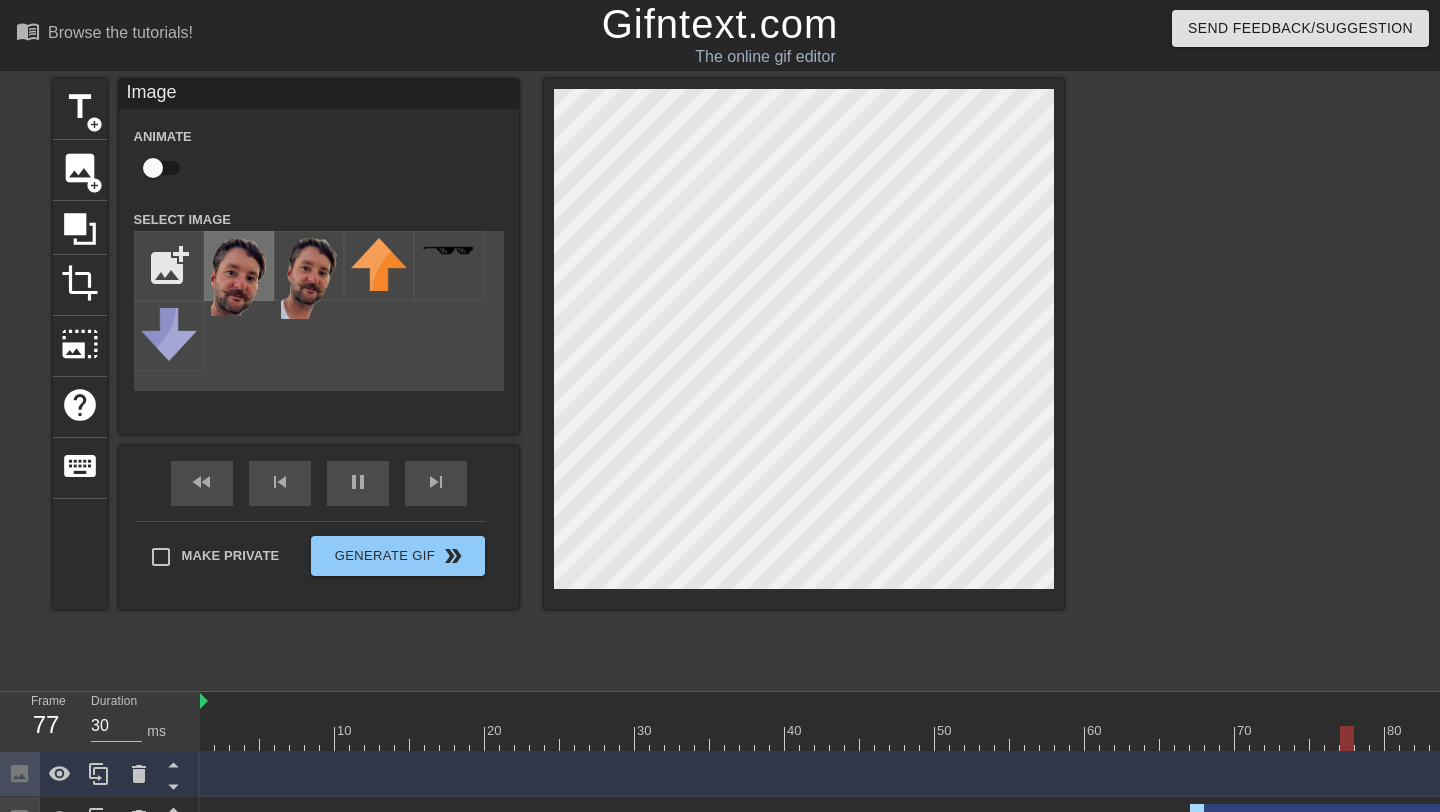 click at bounding box center [239, 277] 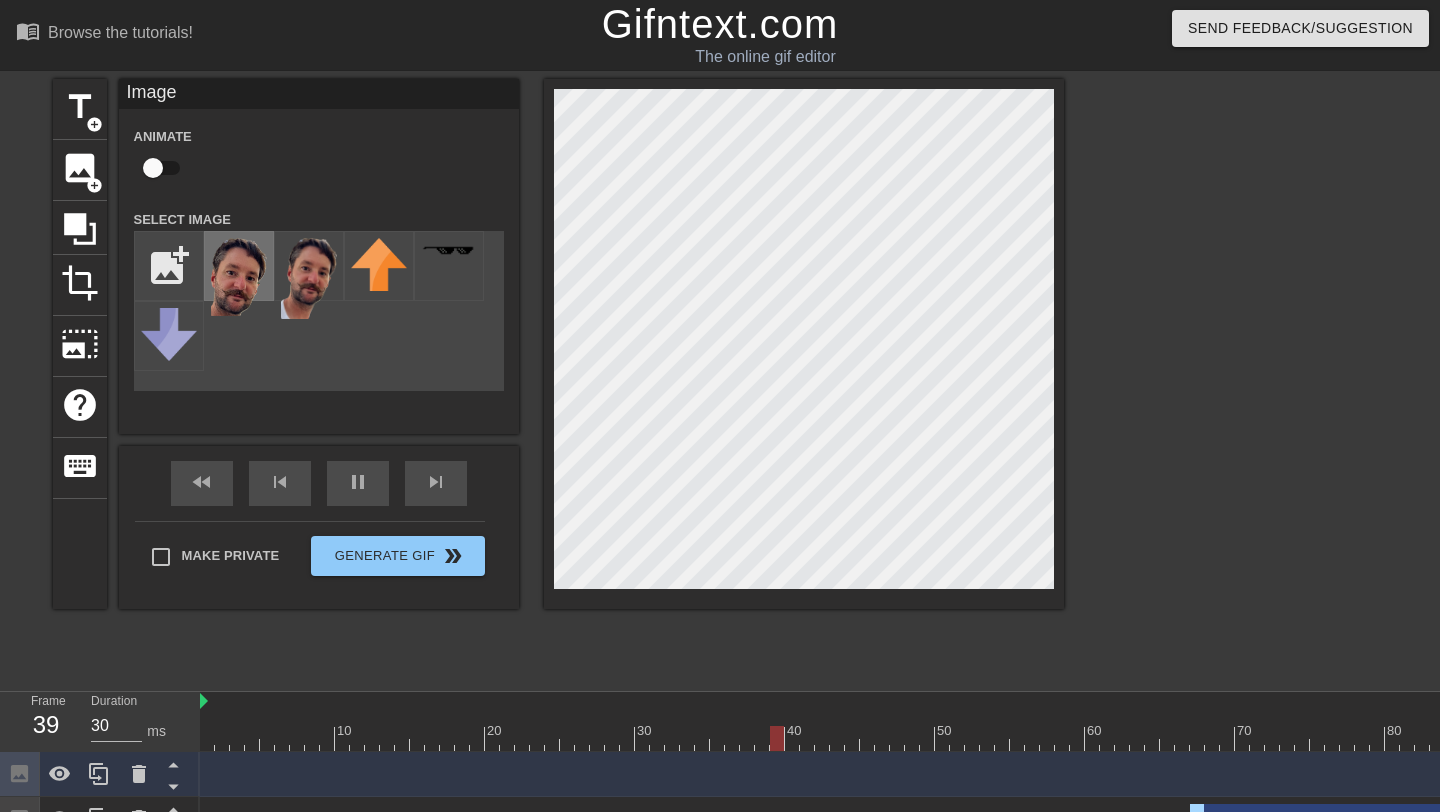 click at bounding box center (239, 277) 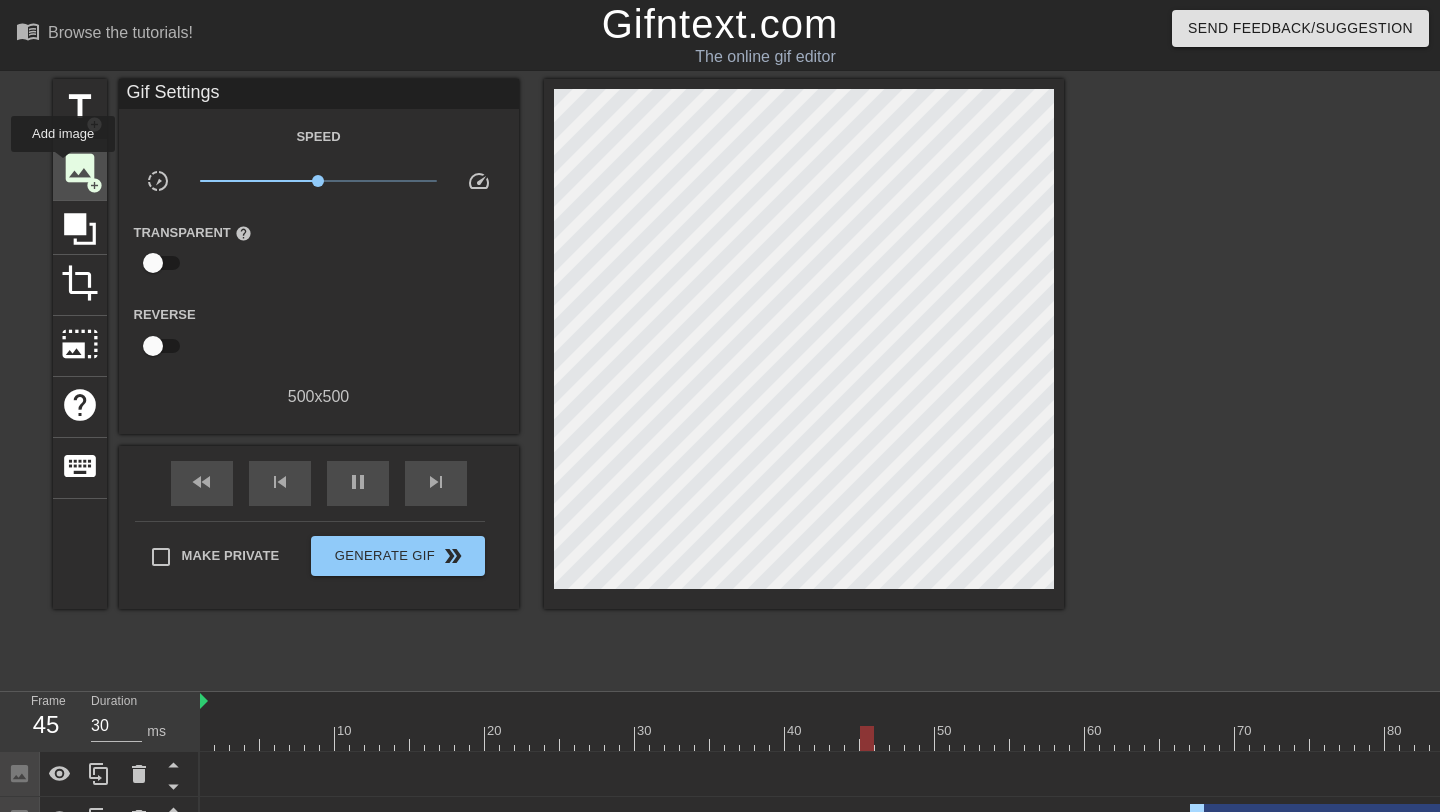 click on "image" at bounding box center [80, 168] 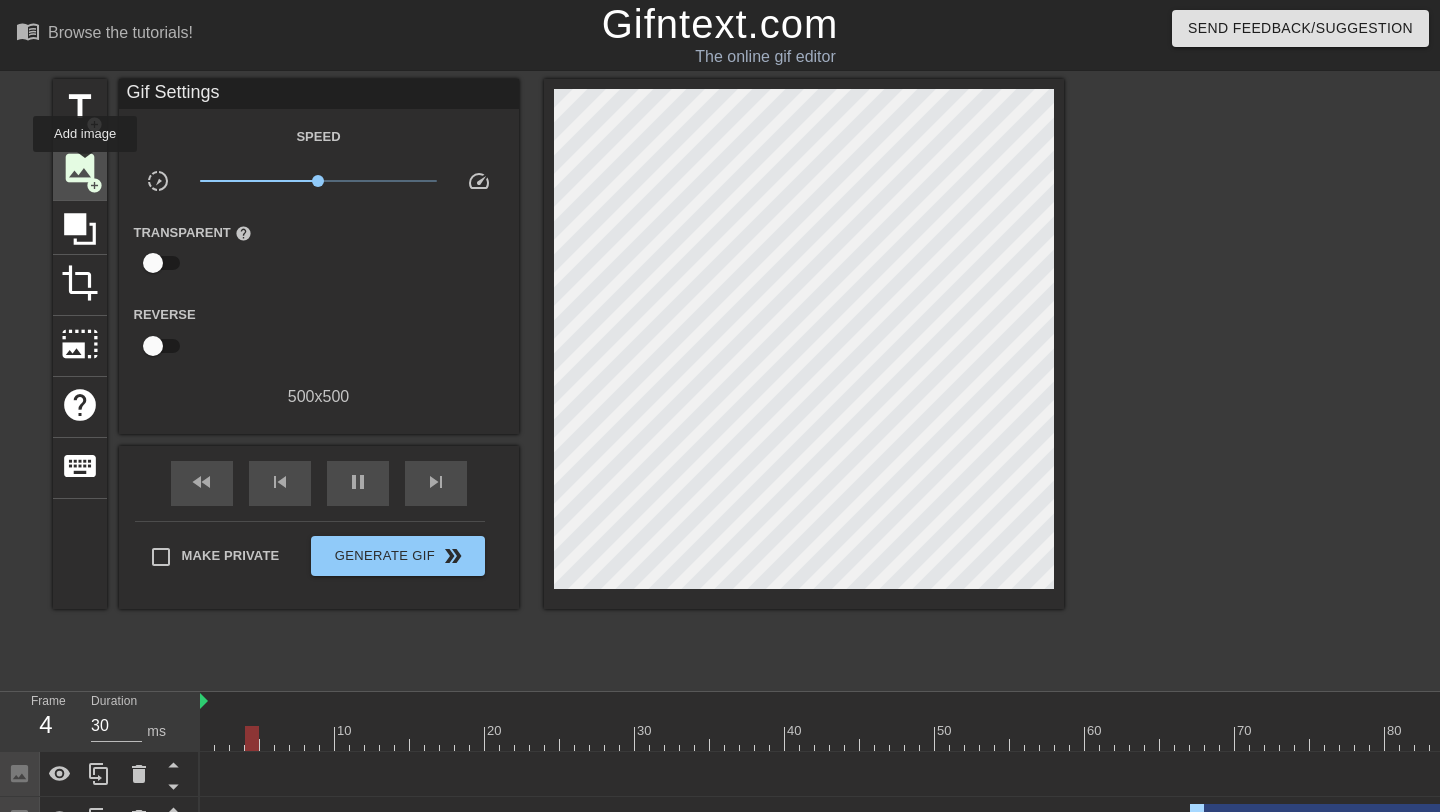 click on "image" at bounding box center [80, 168] 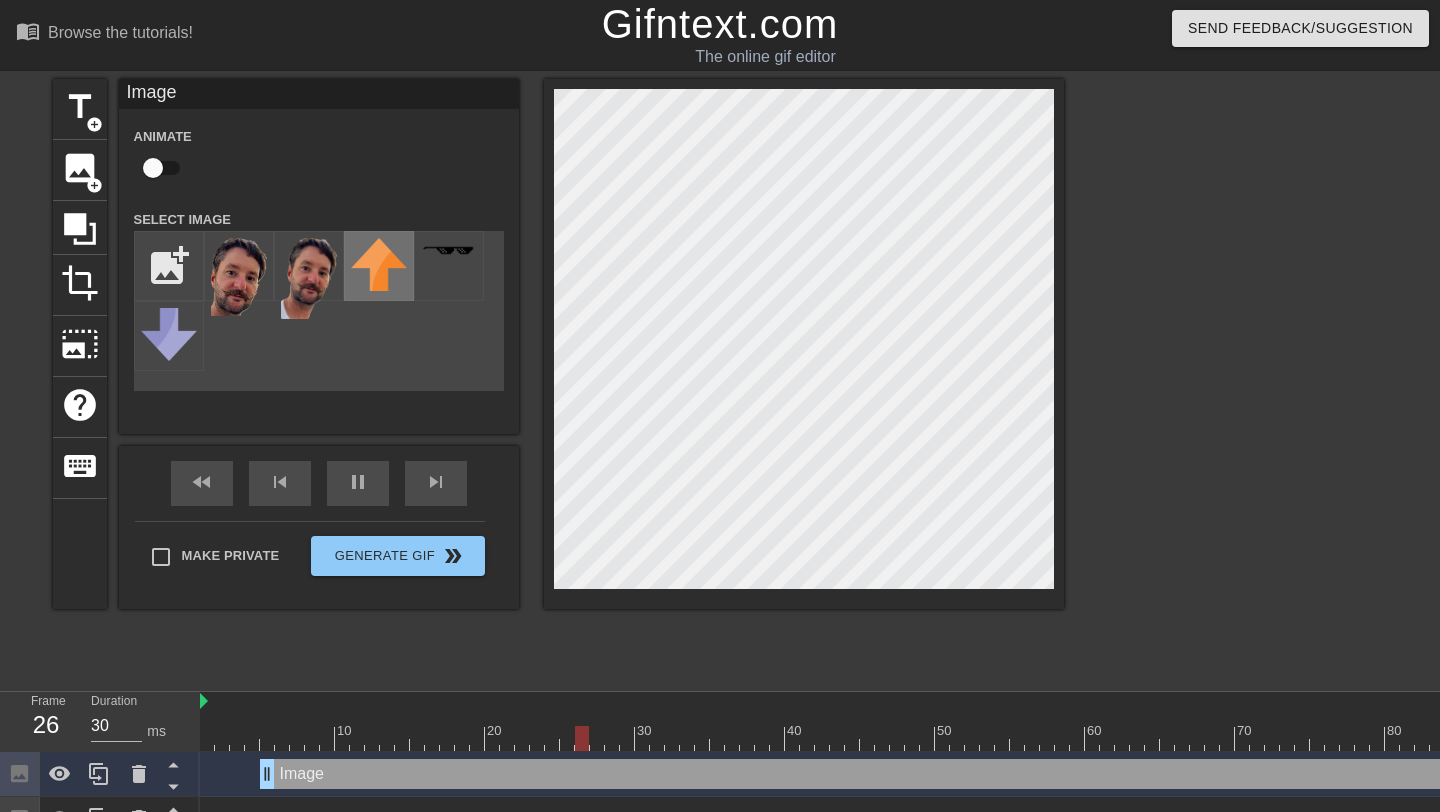 click at bounding box center [379, 264] 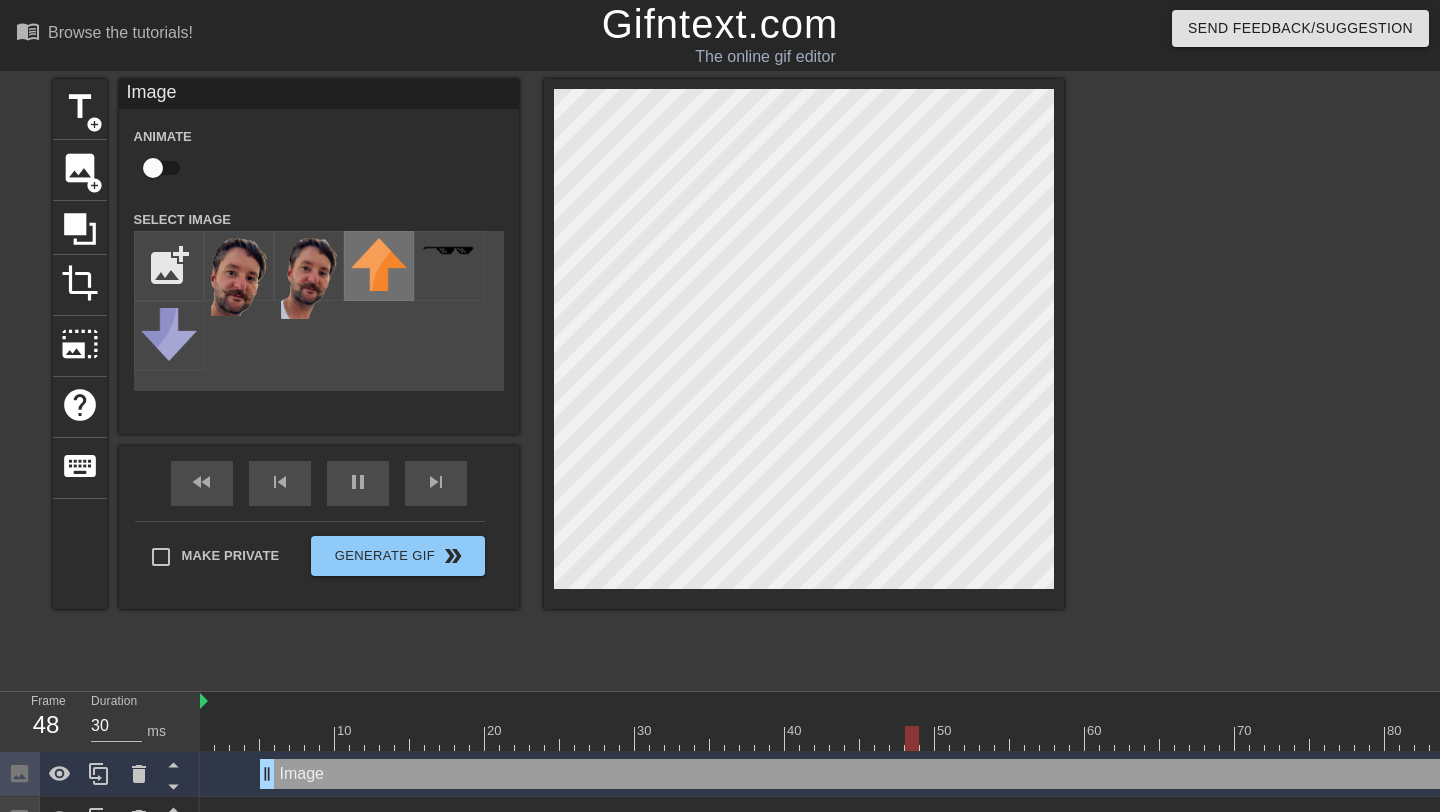 click at bounding box center [379, 264] 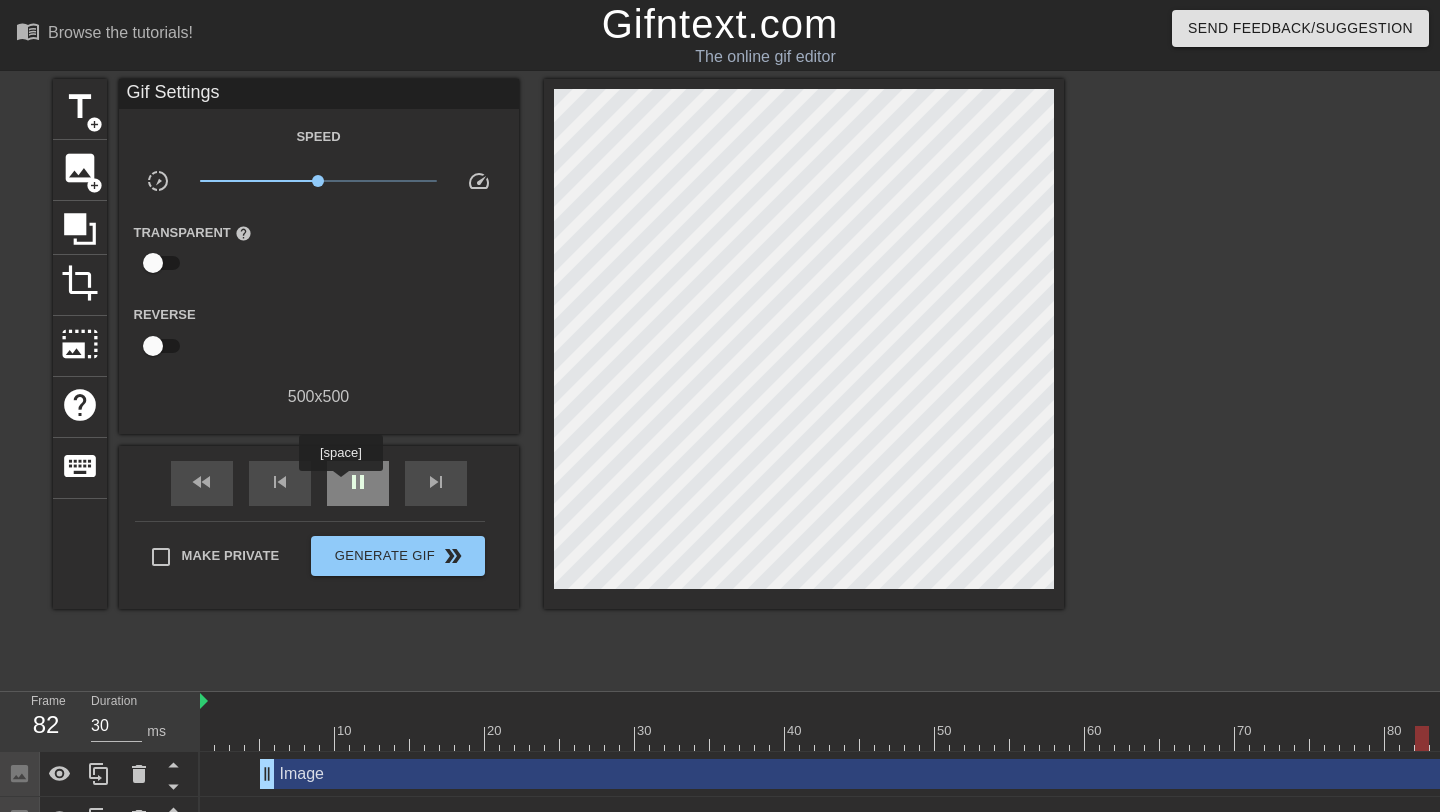click on "pause" at bounding box center [358, 483] 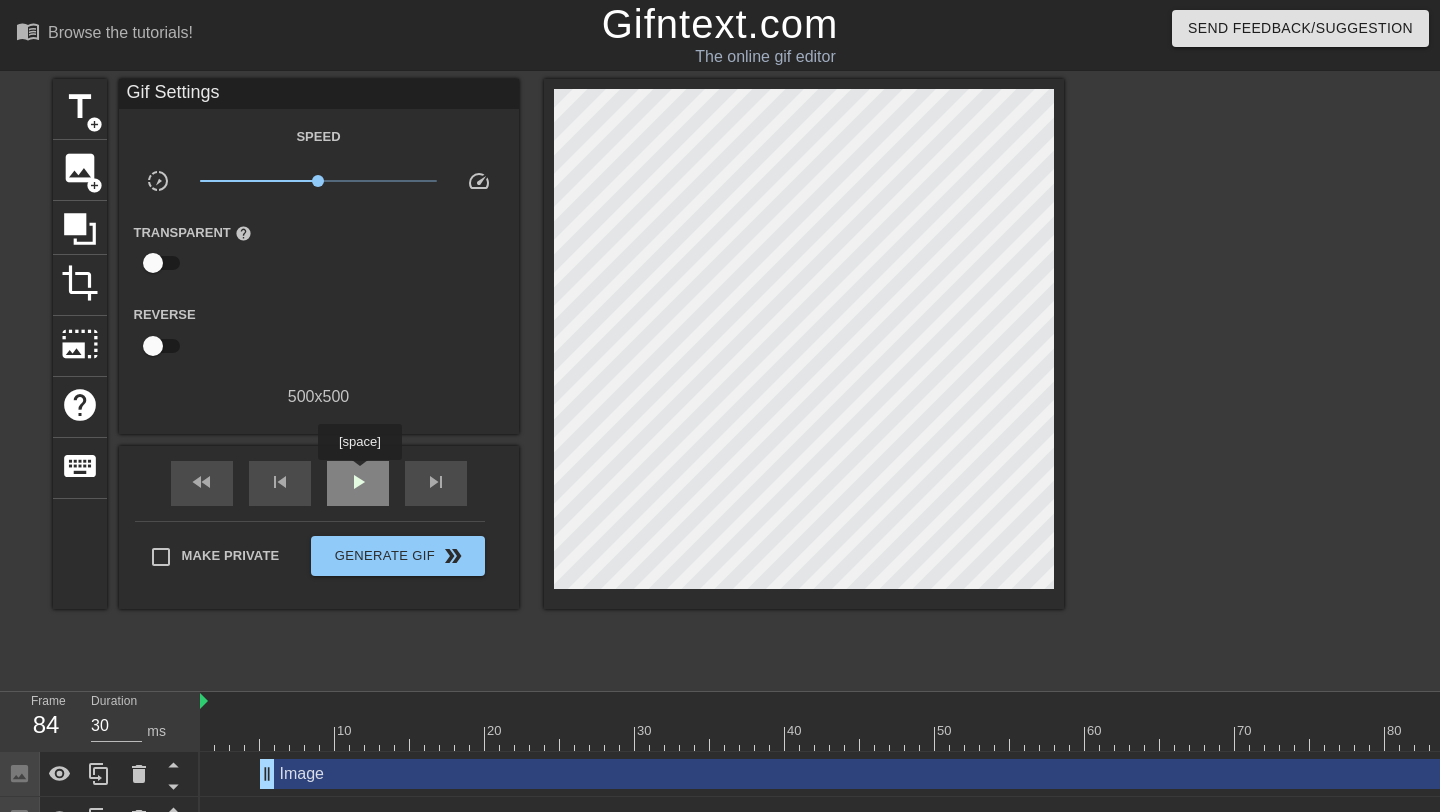 click on "play_arrow" at bounding box center [358, 482] 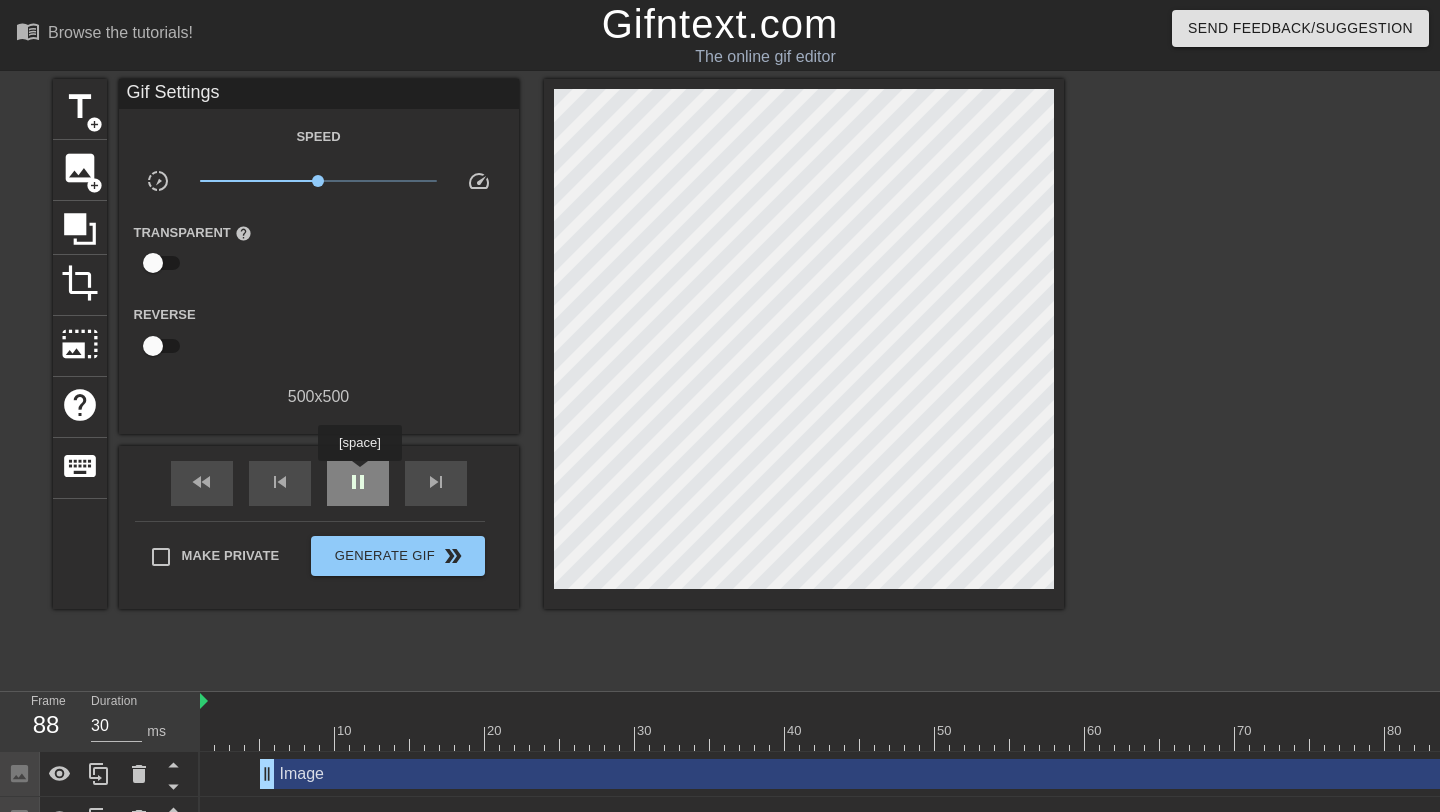 click on "pause" at bounding box center [358, 482] 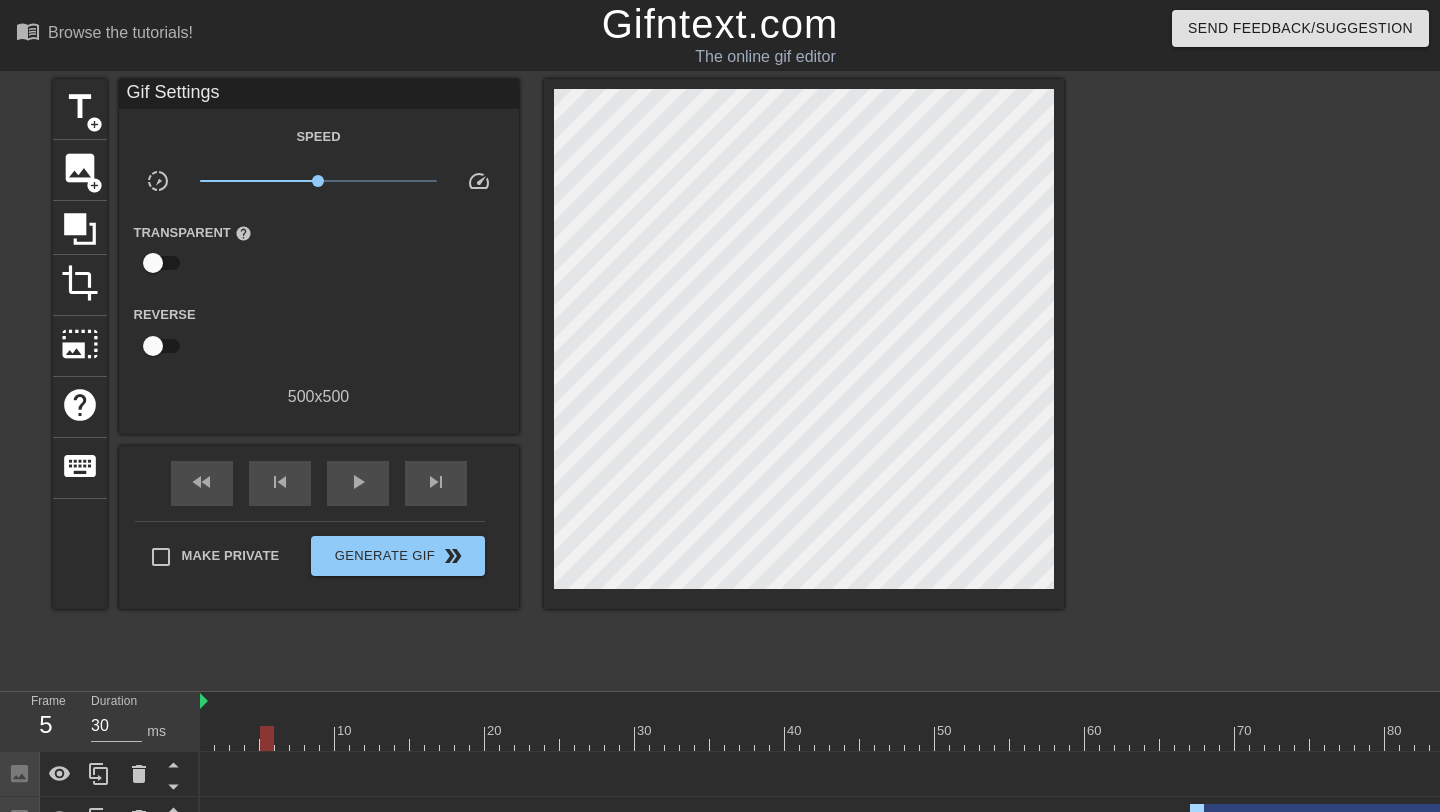 click at bounding box center [875, 738] 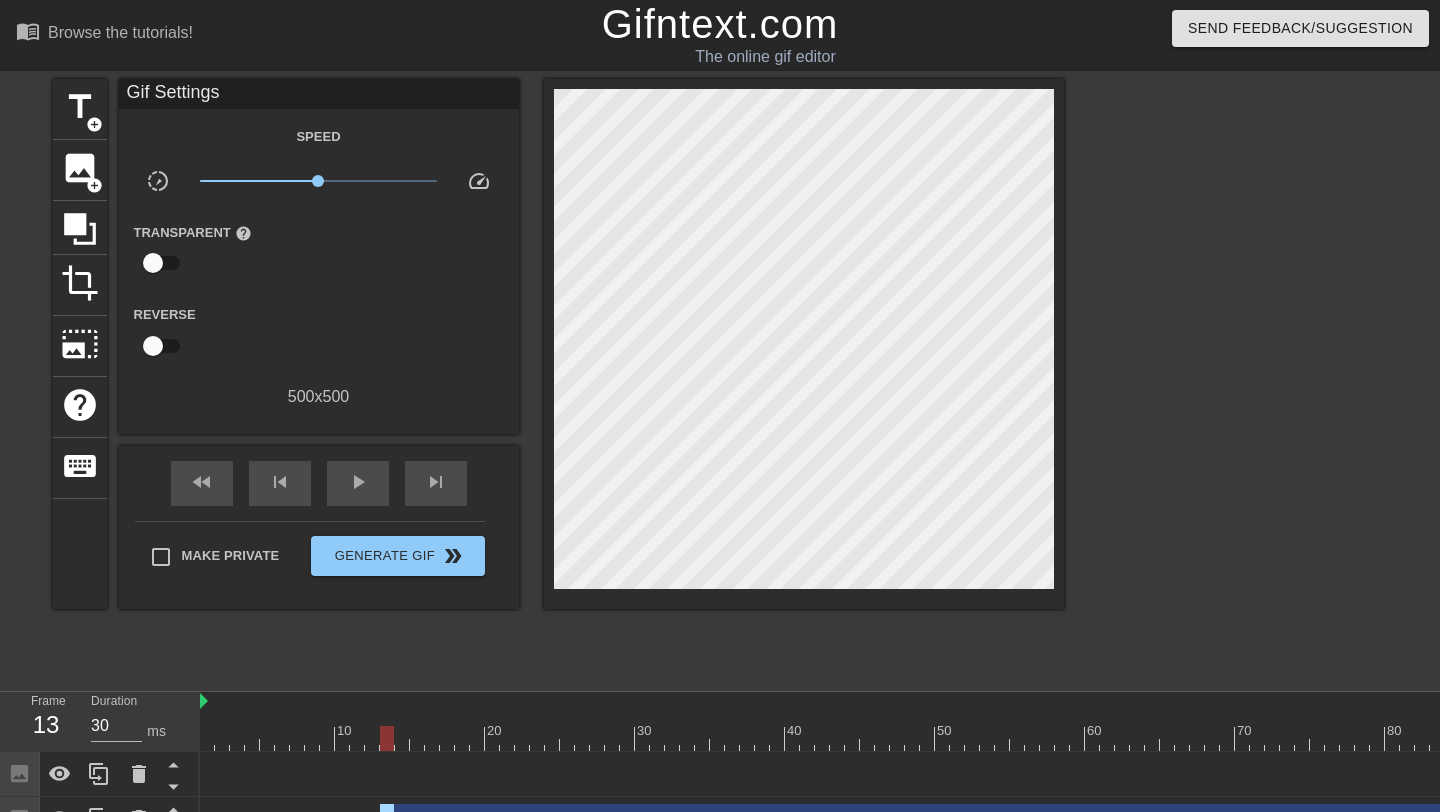 drag, startPoint x: 1196, startPoint y: 807, endPoint x: 296, endPoint y: 758, distance: 901.3329 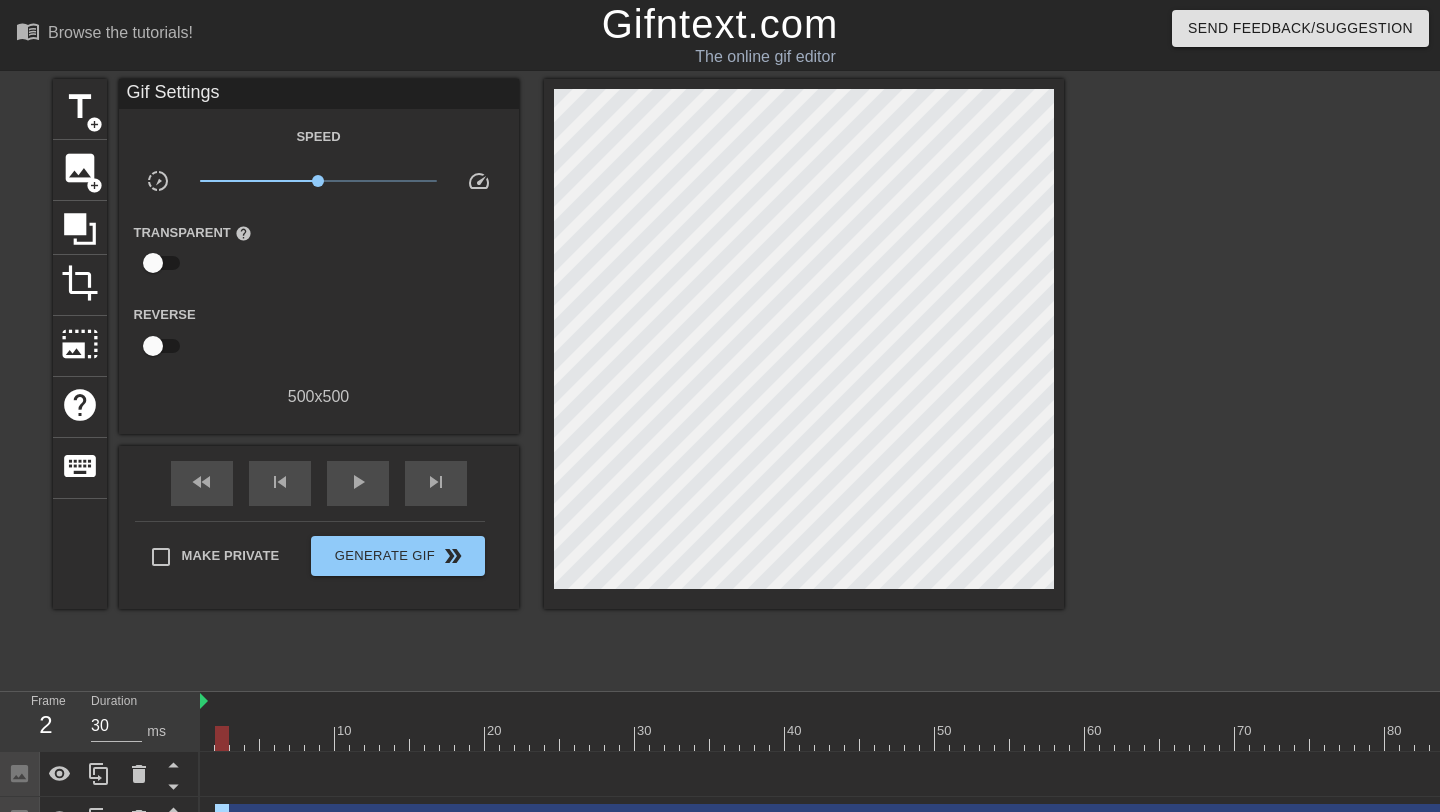 drag, startPoint x: 297, startPoint y: 807, endPoint x: 192, endPoint y: 794, distance: 105.801704 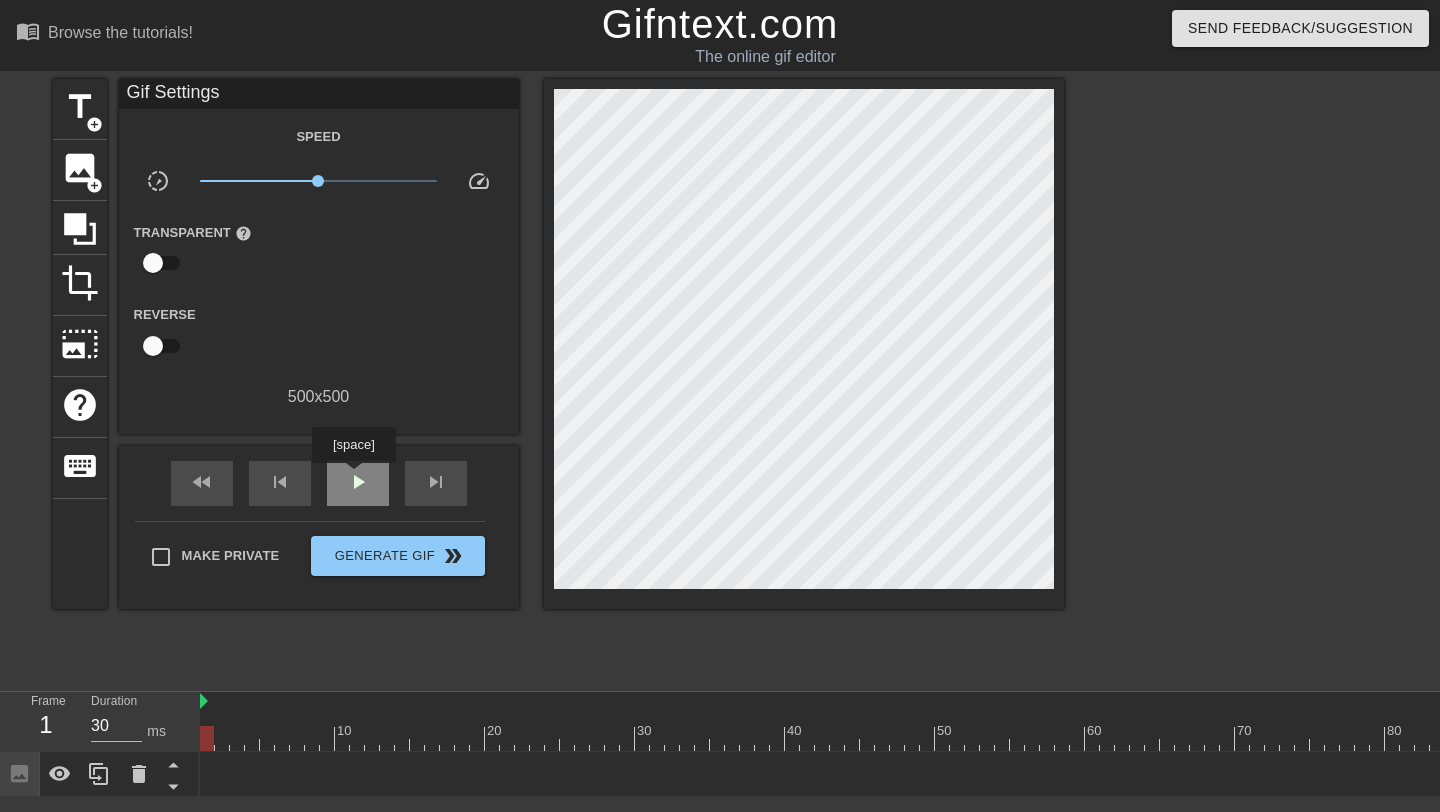 click on "play_arrow" at bounding box center (358, 482) 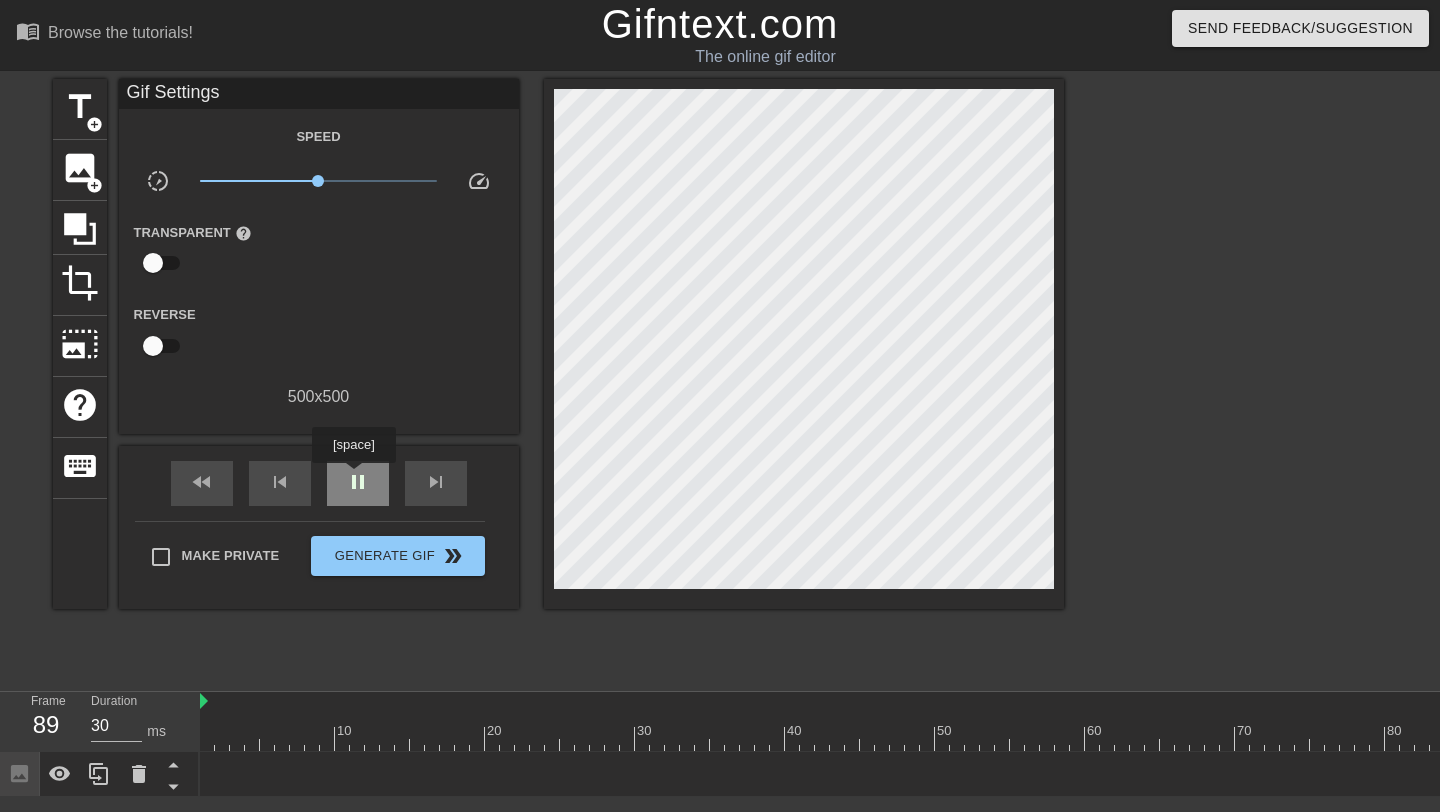 click on "pause" at bounding box center (358, 482) 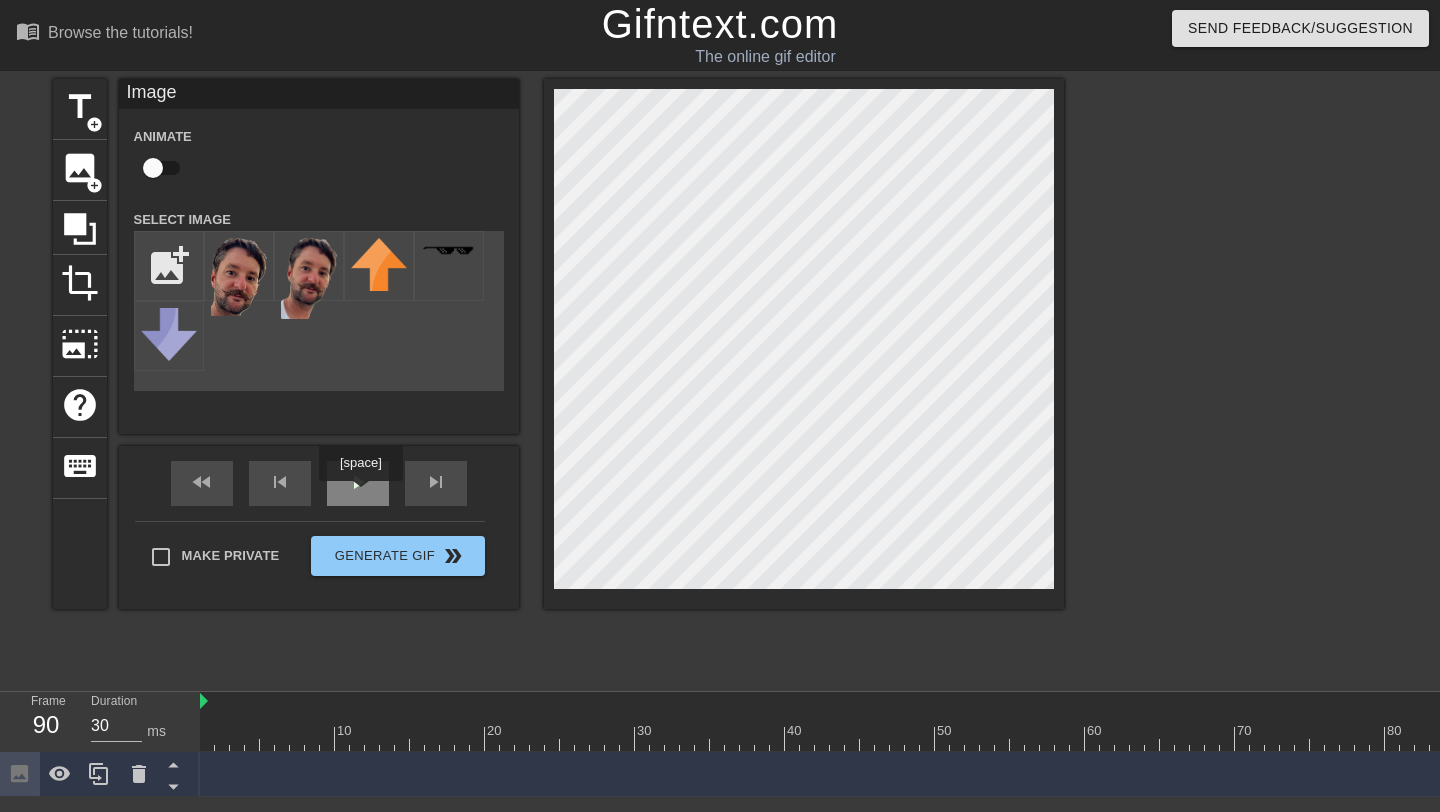 click on "play_arrow" at bounding box center (358, 483) 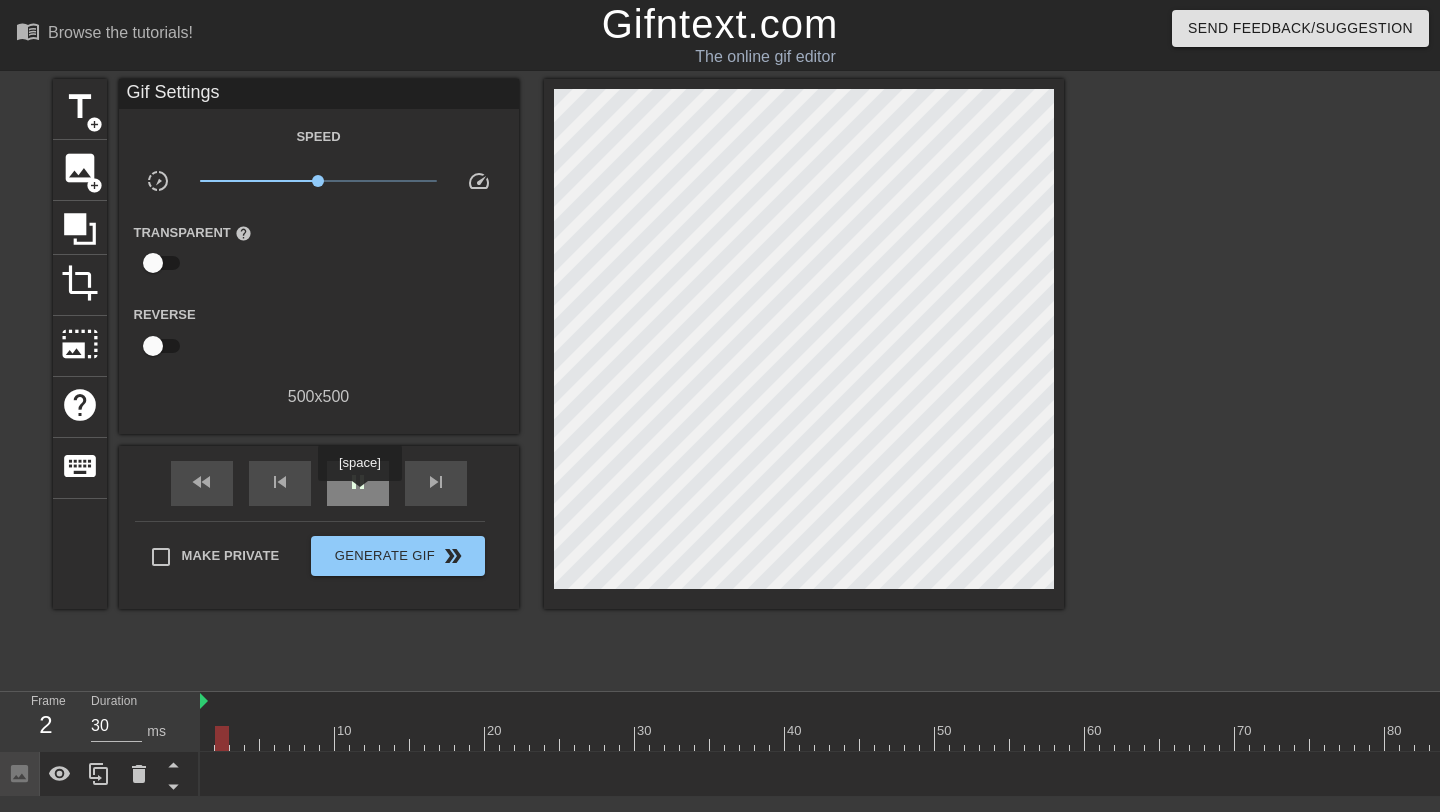 click on "pause" at bounding box center (358, 483) 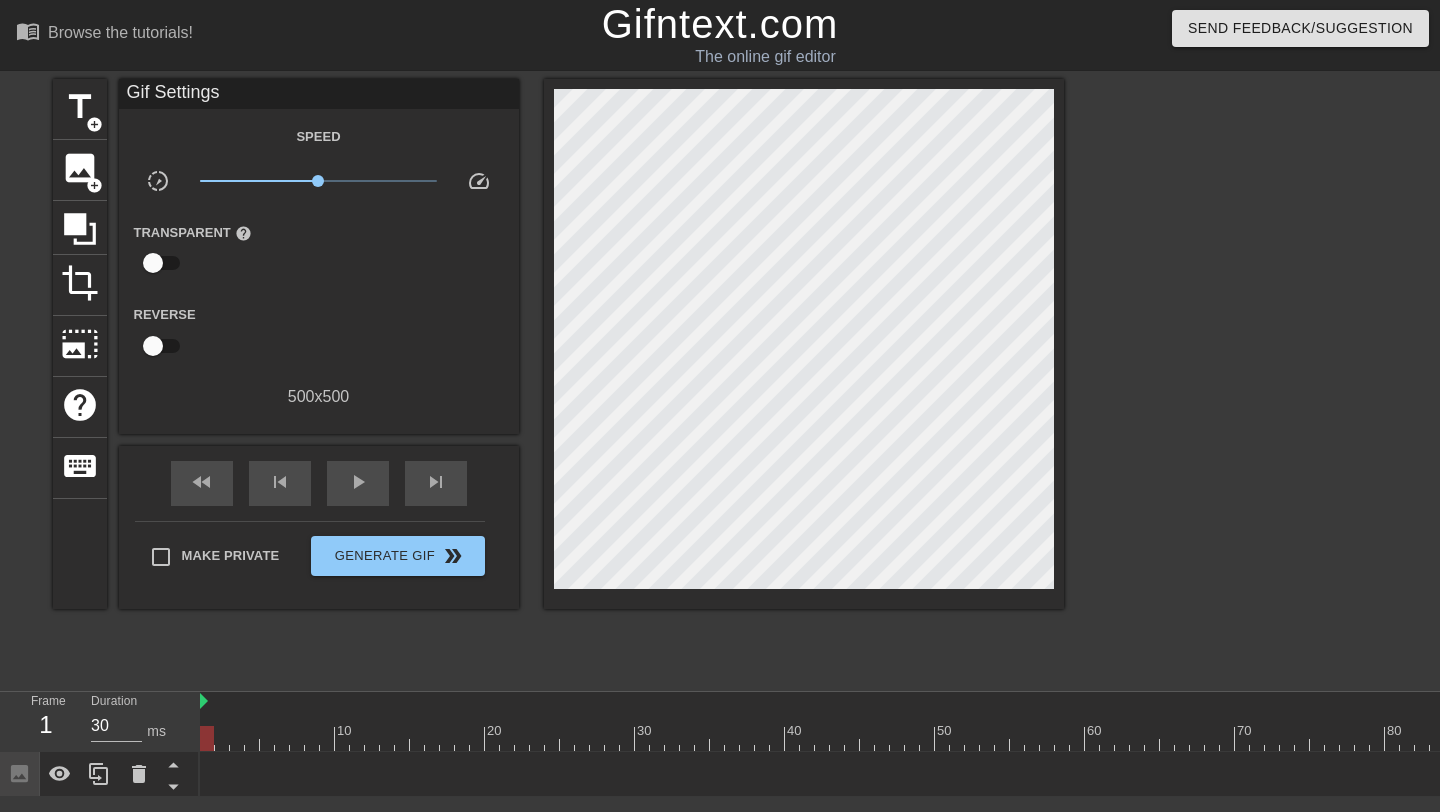 drag, startPoint x: 295, startPoint y: 742, endPoint x: 206, endPoint y: 743, distance: 89.005615 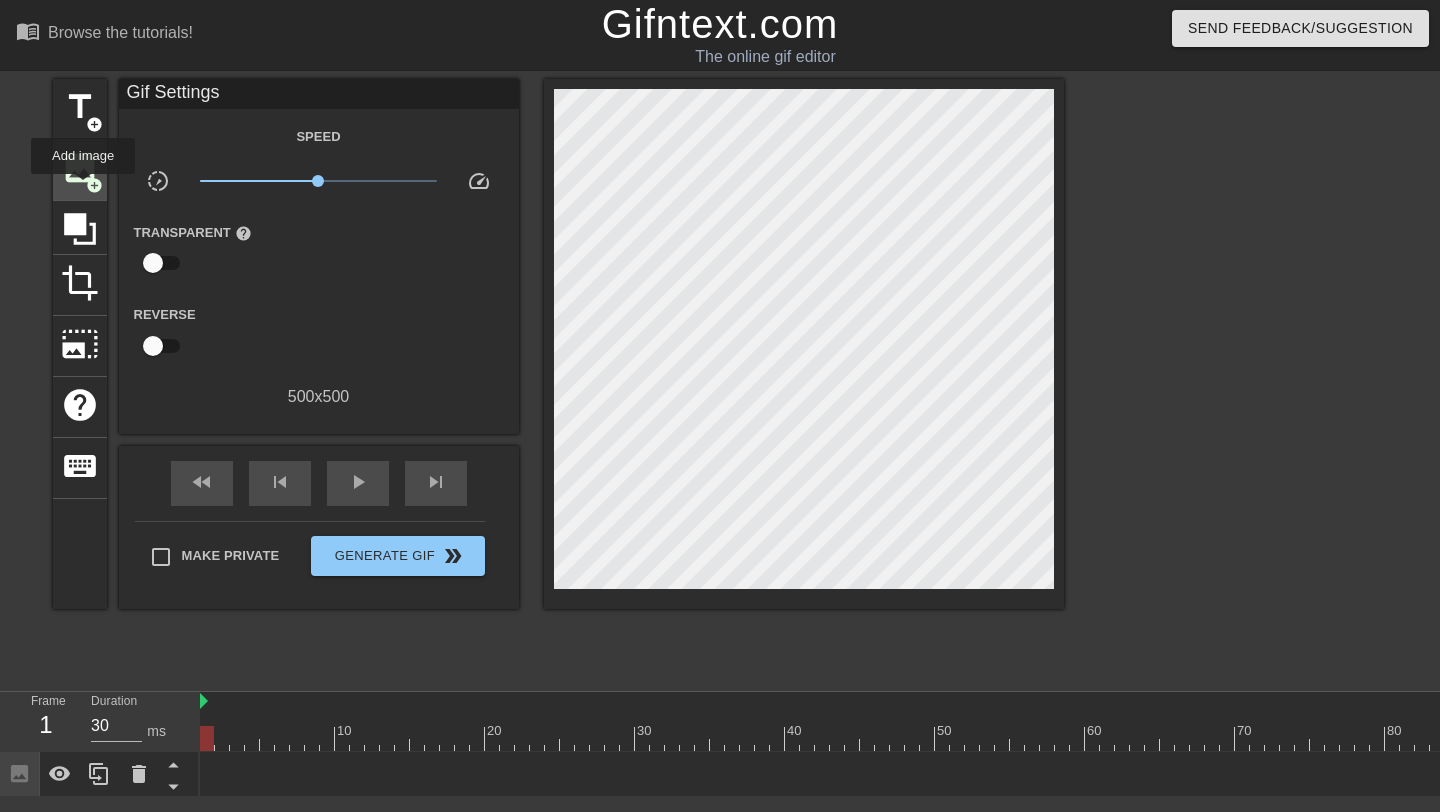 click on "image add_circle" at bounding box center [80, 170] 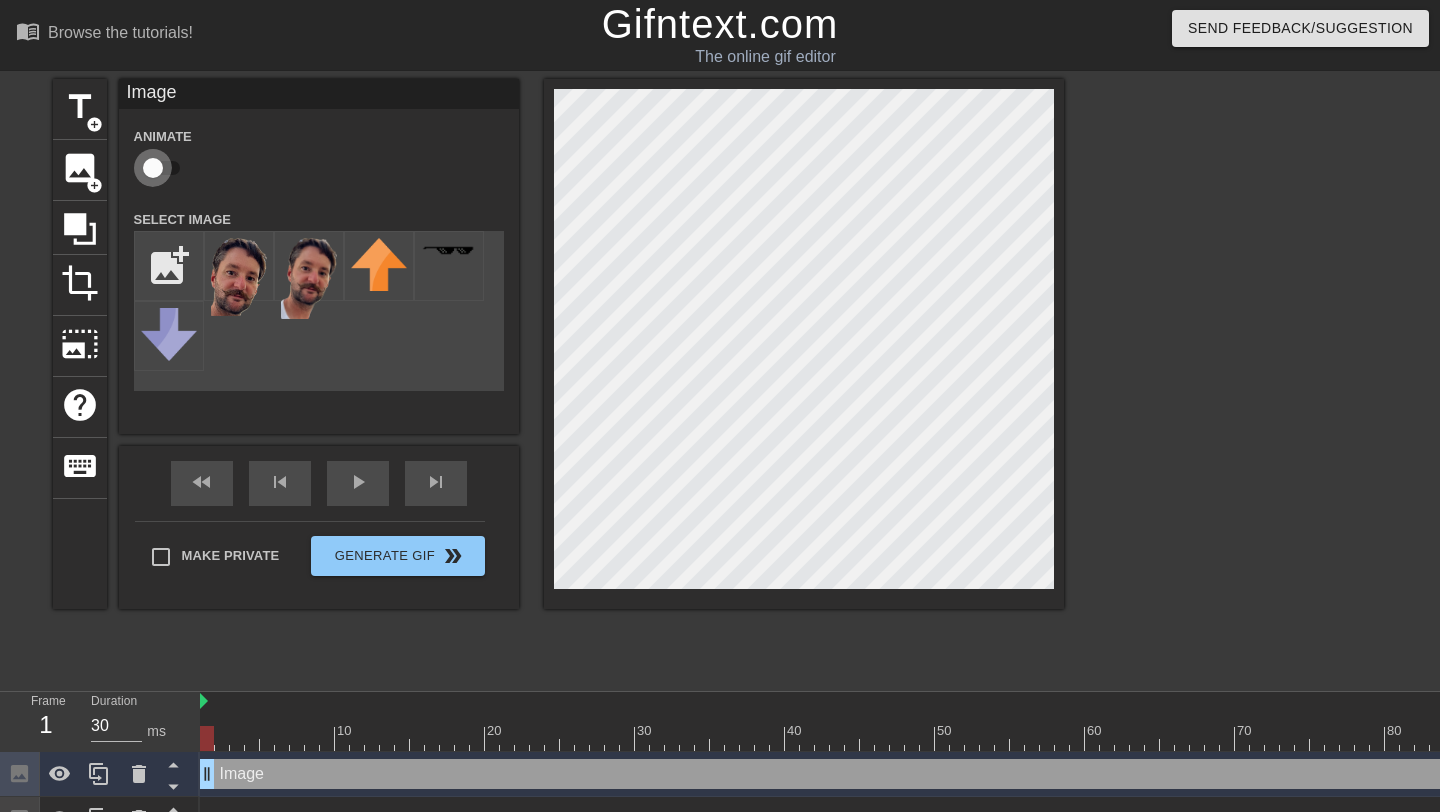 click at bounding box center (153, 168) 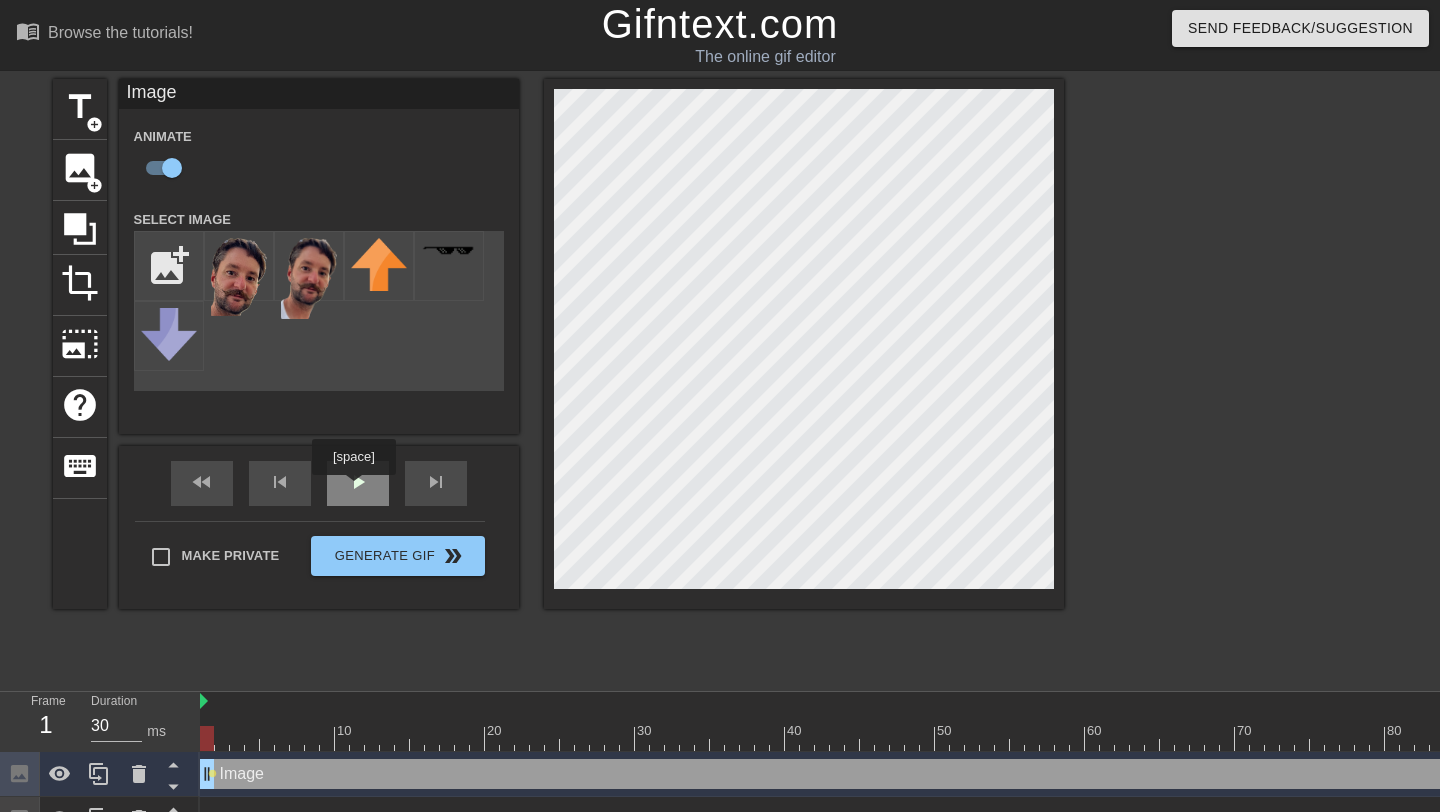 click on "play_arrow" at bounding box center (358, 482) 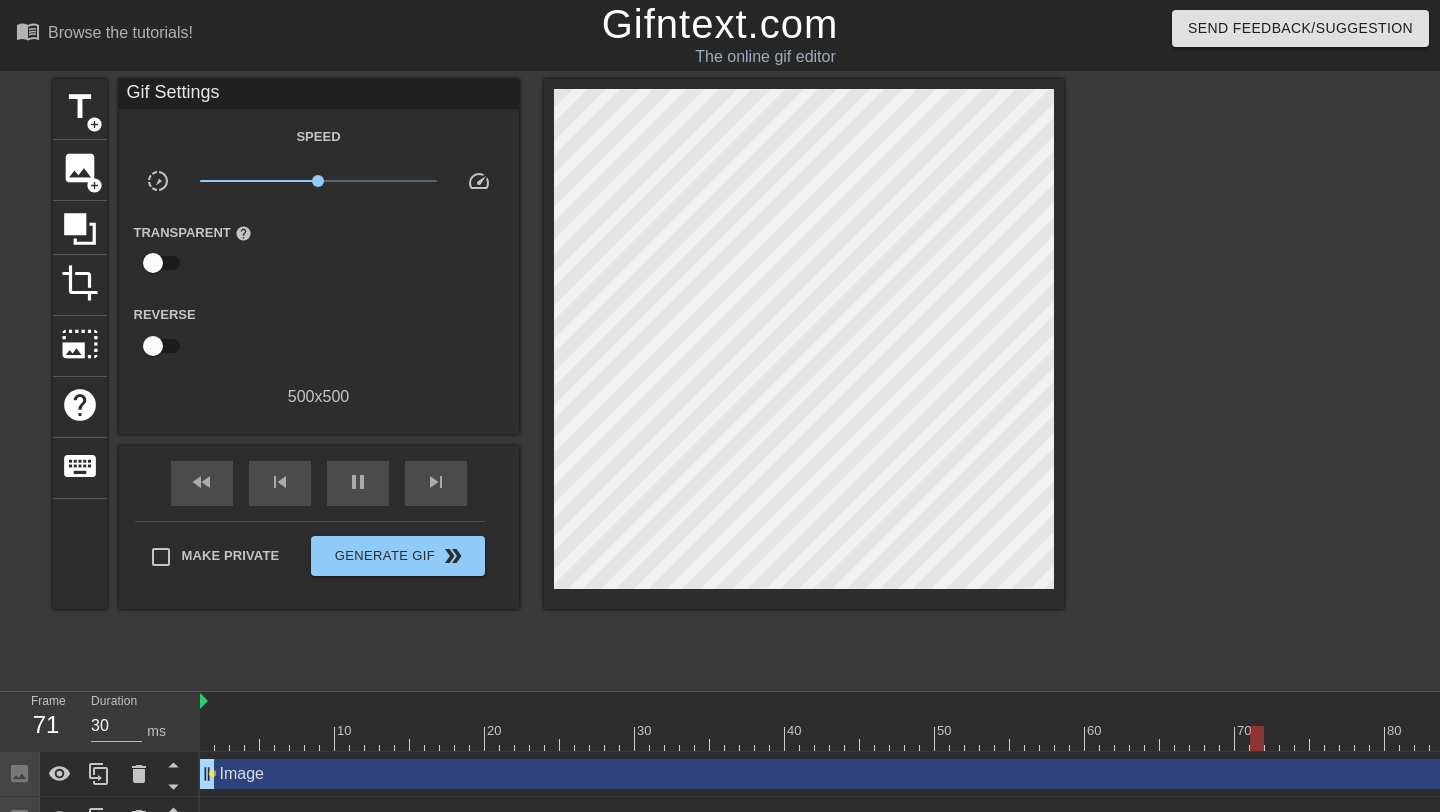 click at bounding box center (875, 702) 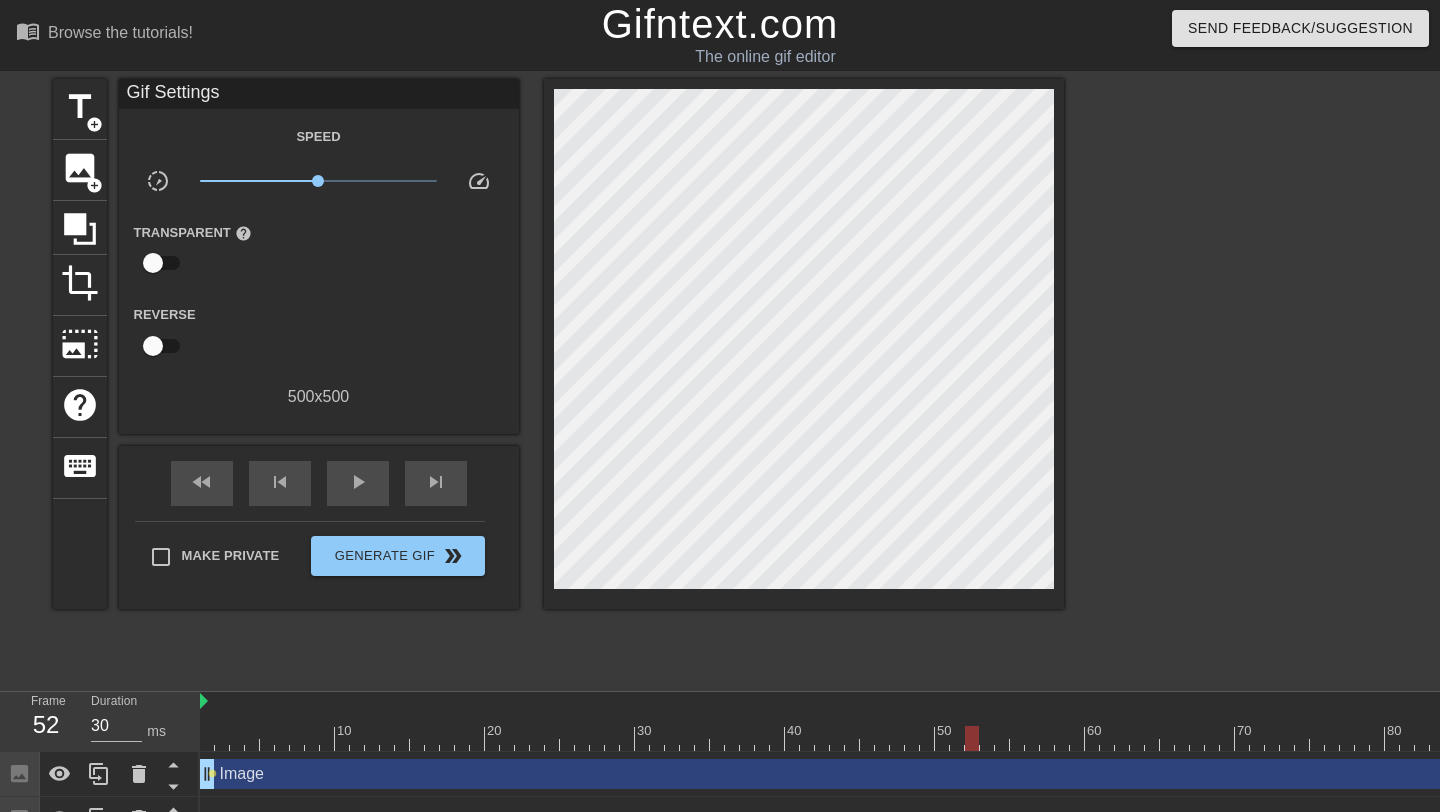 drag, startPoint x: 976, startPoint y: 692, endPoint x: 975, endPoint y: 679, distance: 13.038404 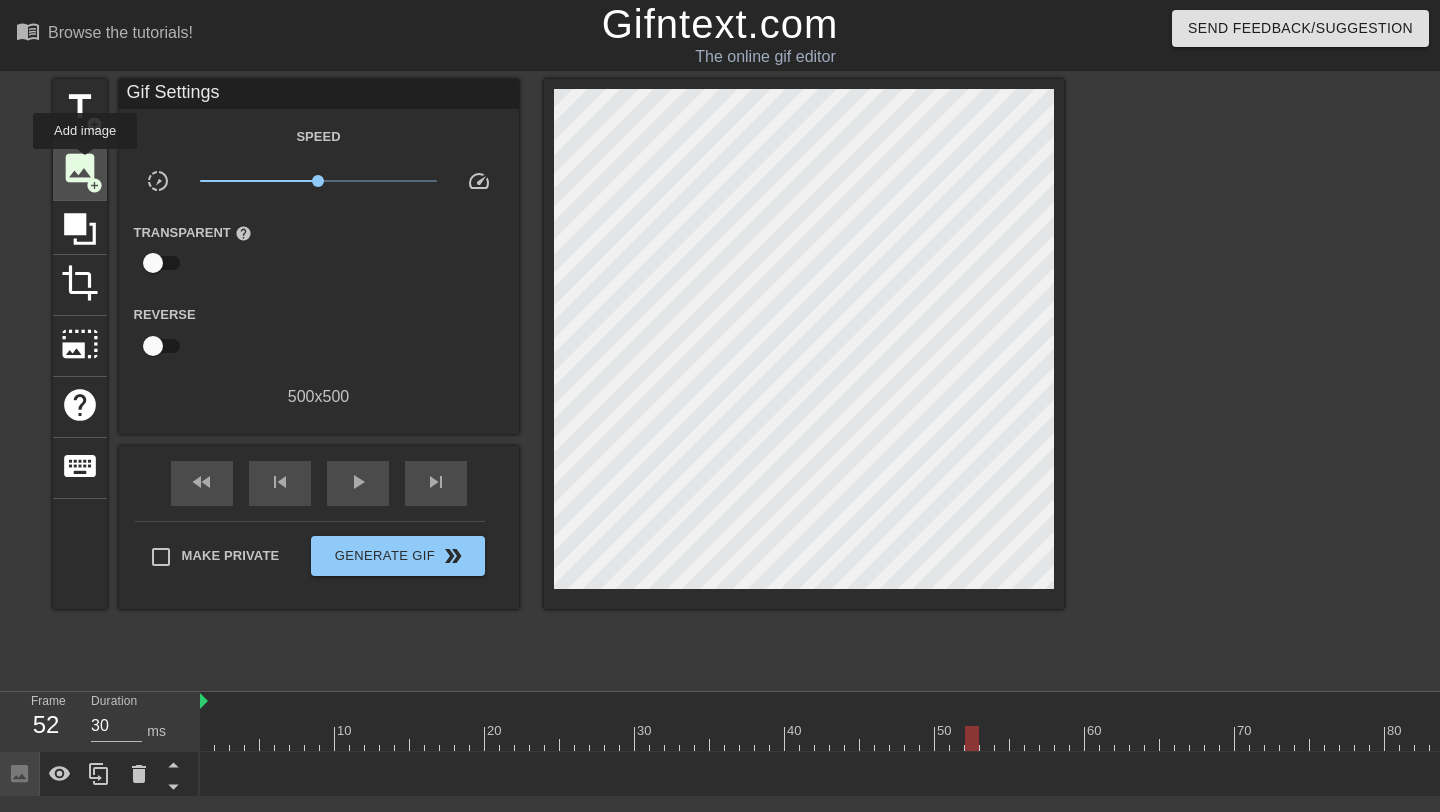 click on "image" at bounding box center (80, 168) 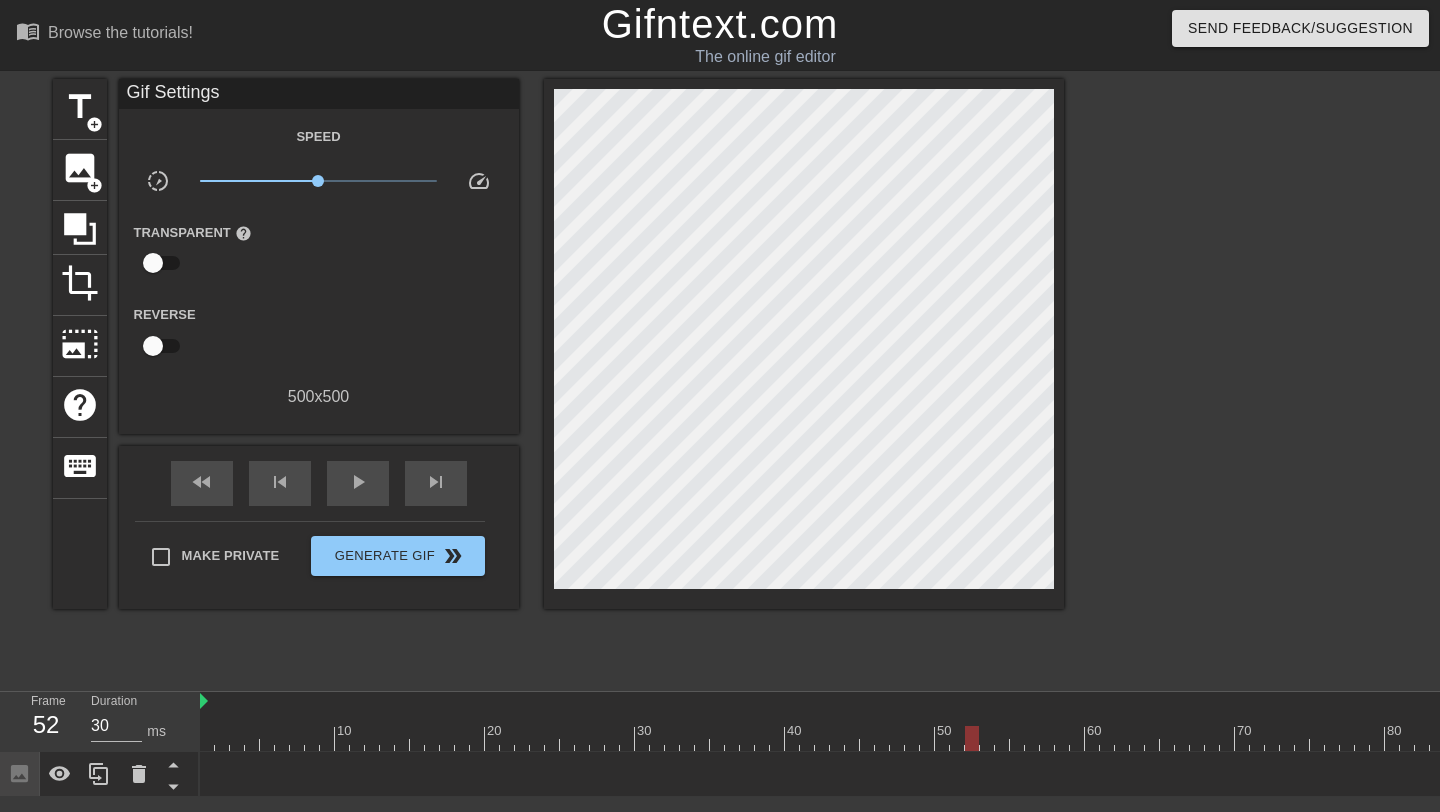click on "Image drag_handle drag_handle" at bounding box center (875, 774) 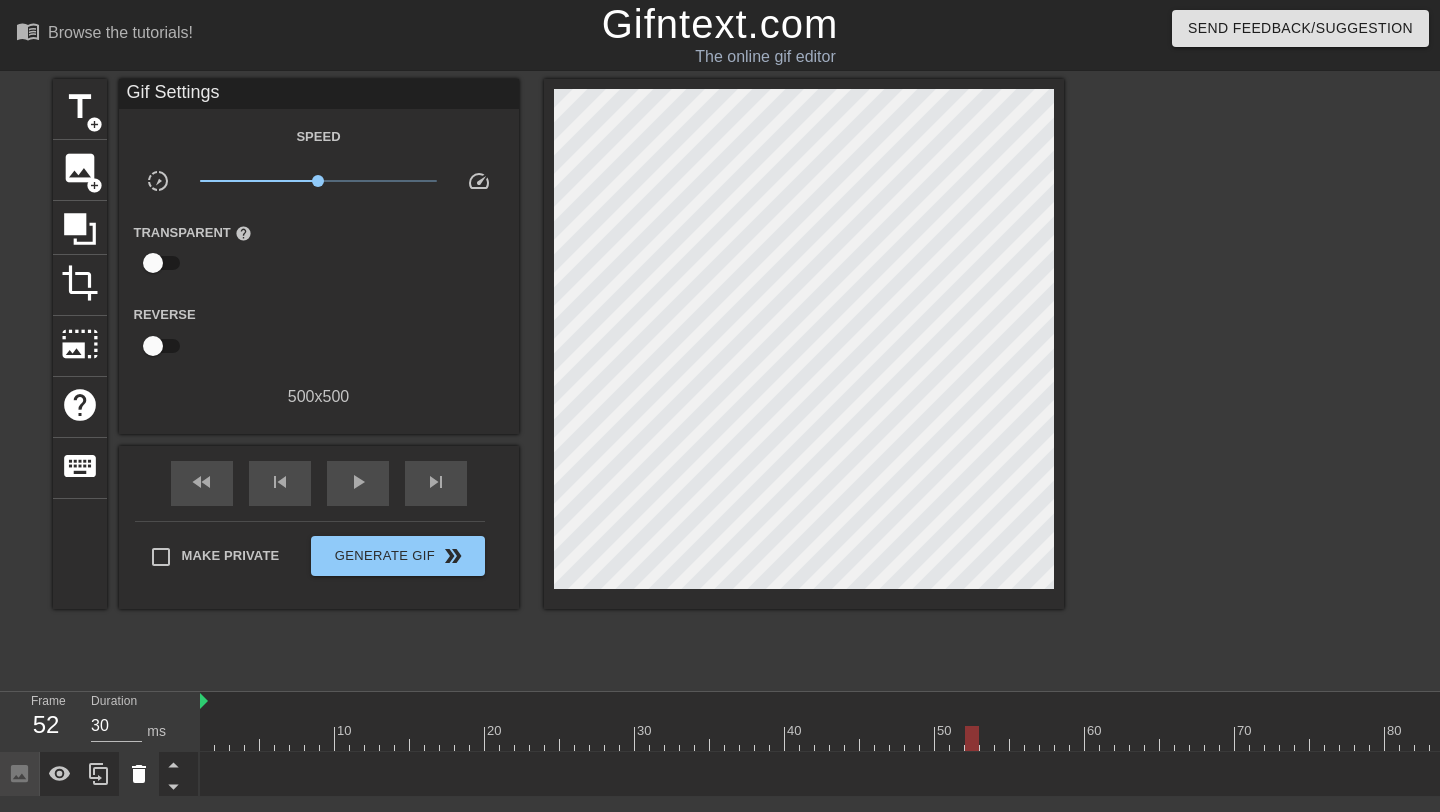 click 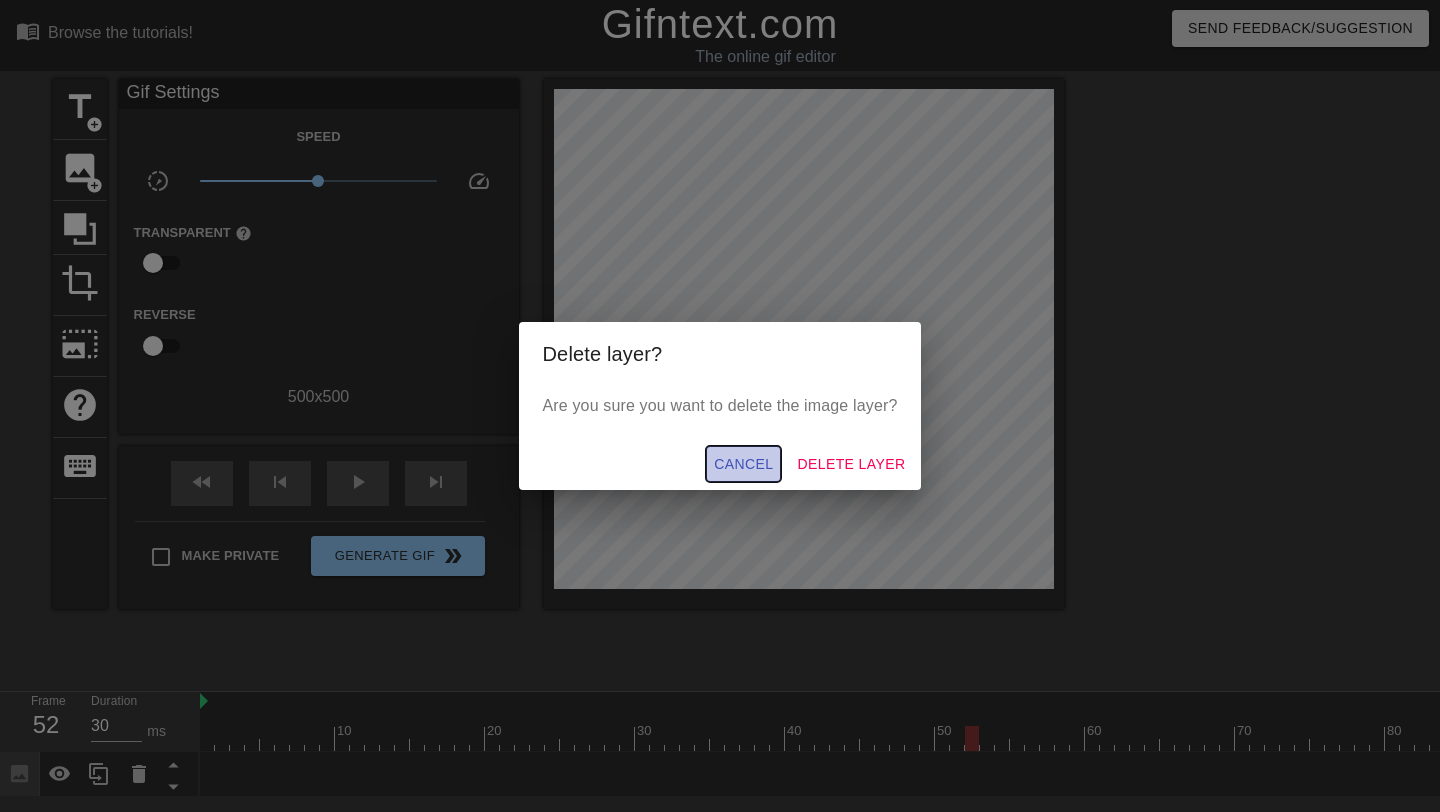 click on "Cancel" at bounding box center [743, 464] 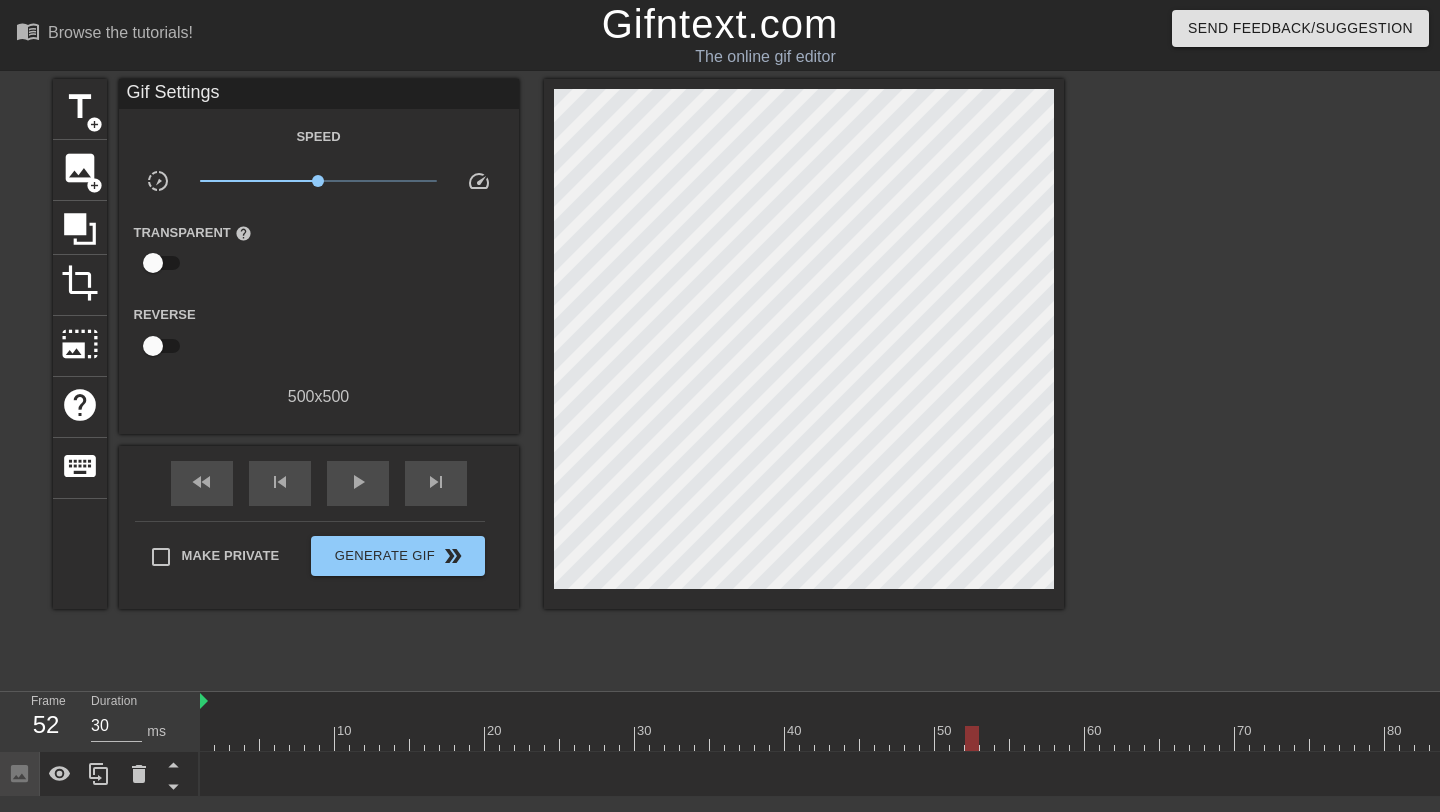 click at bounding box center [875, 738] 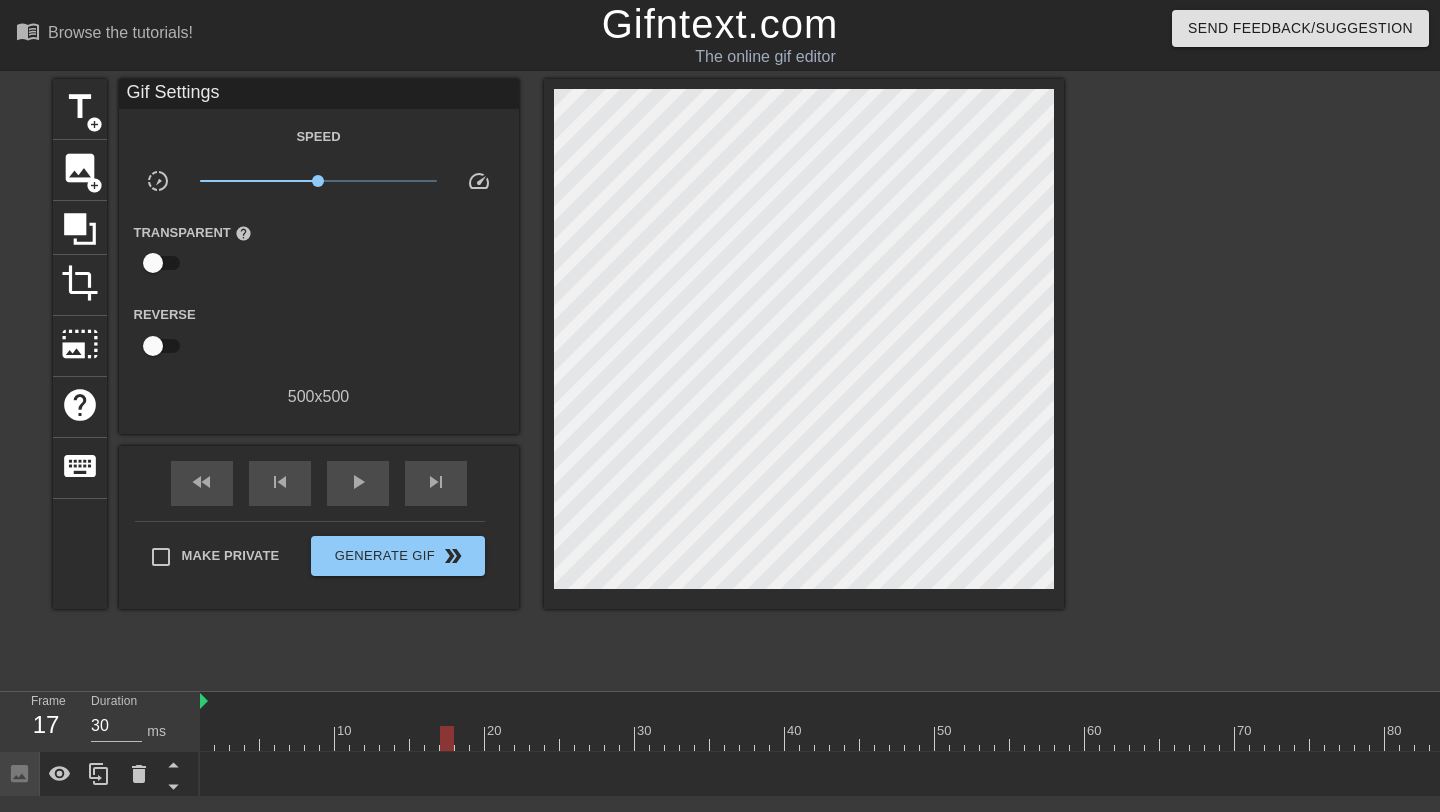 drag, startPoint x: 961, startPoint y: 740, endPoint x: 394, endPoint y: 694, distance: 568.8629 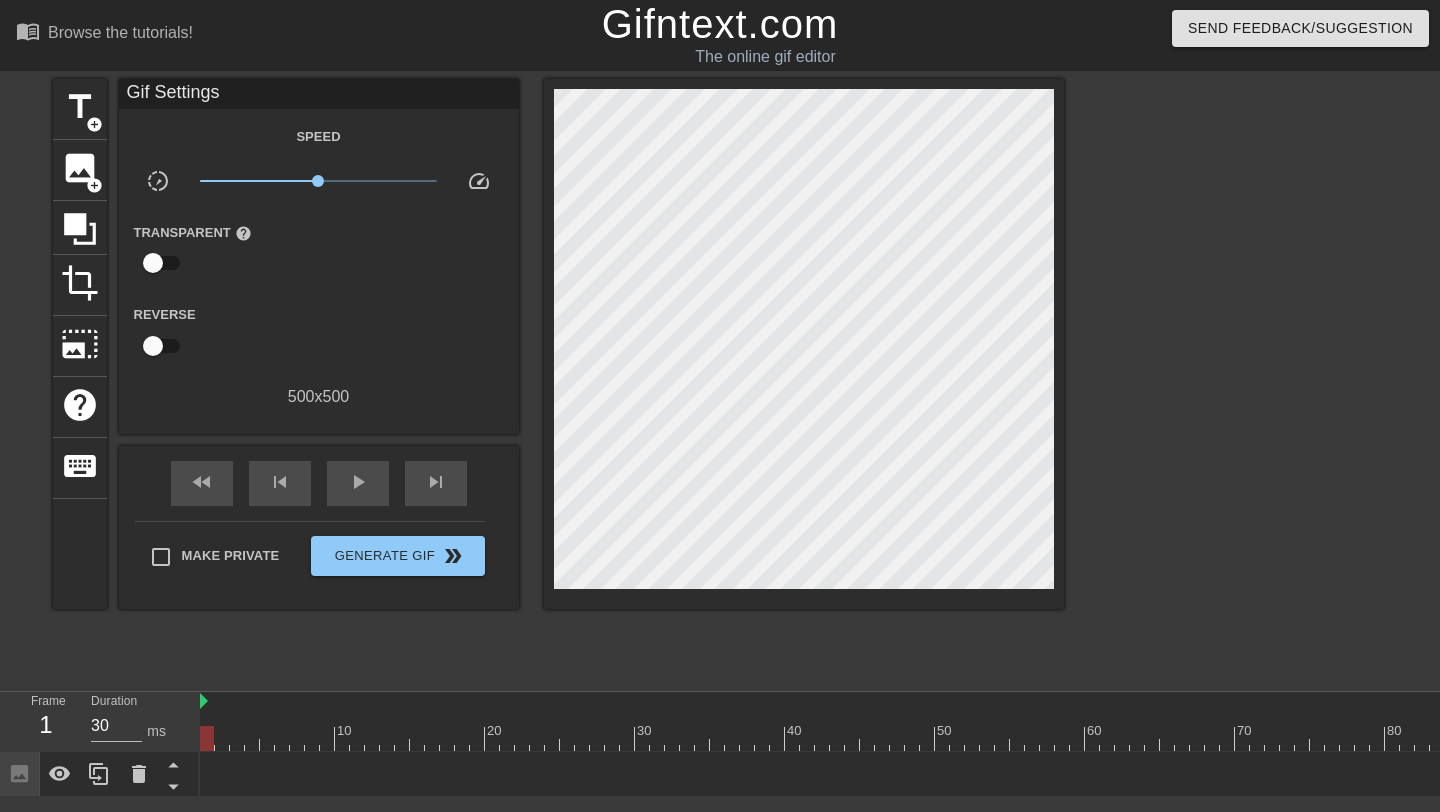 drag, startPoint x: 389, startPoint y: 739, endPoint x: 141, endPoint y: 648, distance: 264.16852 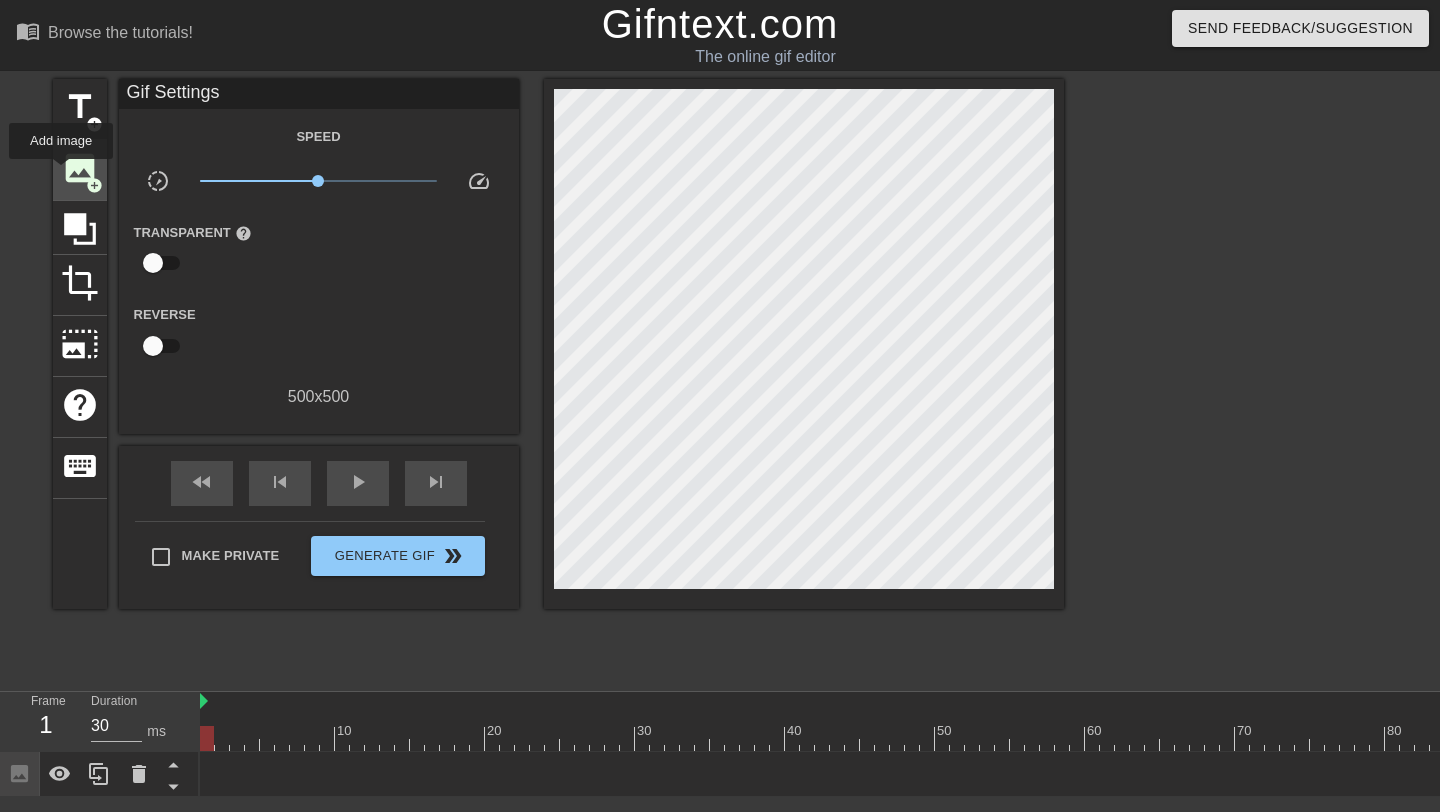 click on "image" at bounding box center (80, 168) 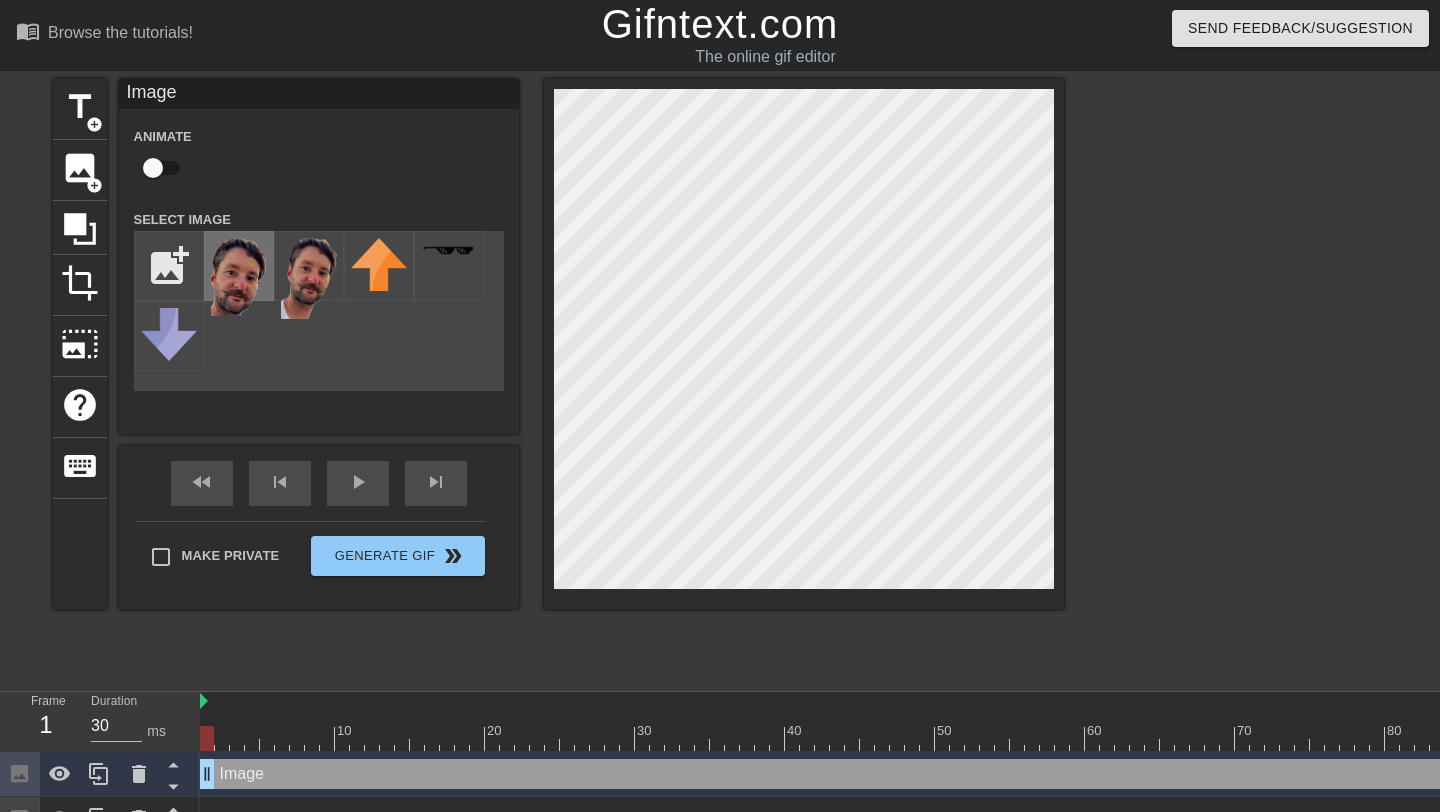 click at bounding box center [239, 277] 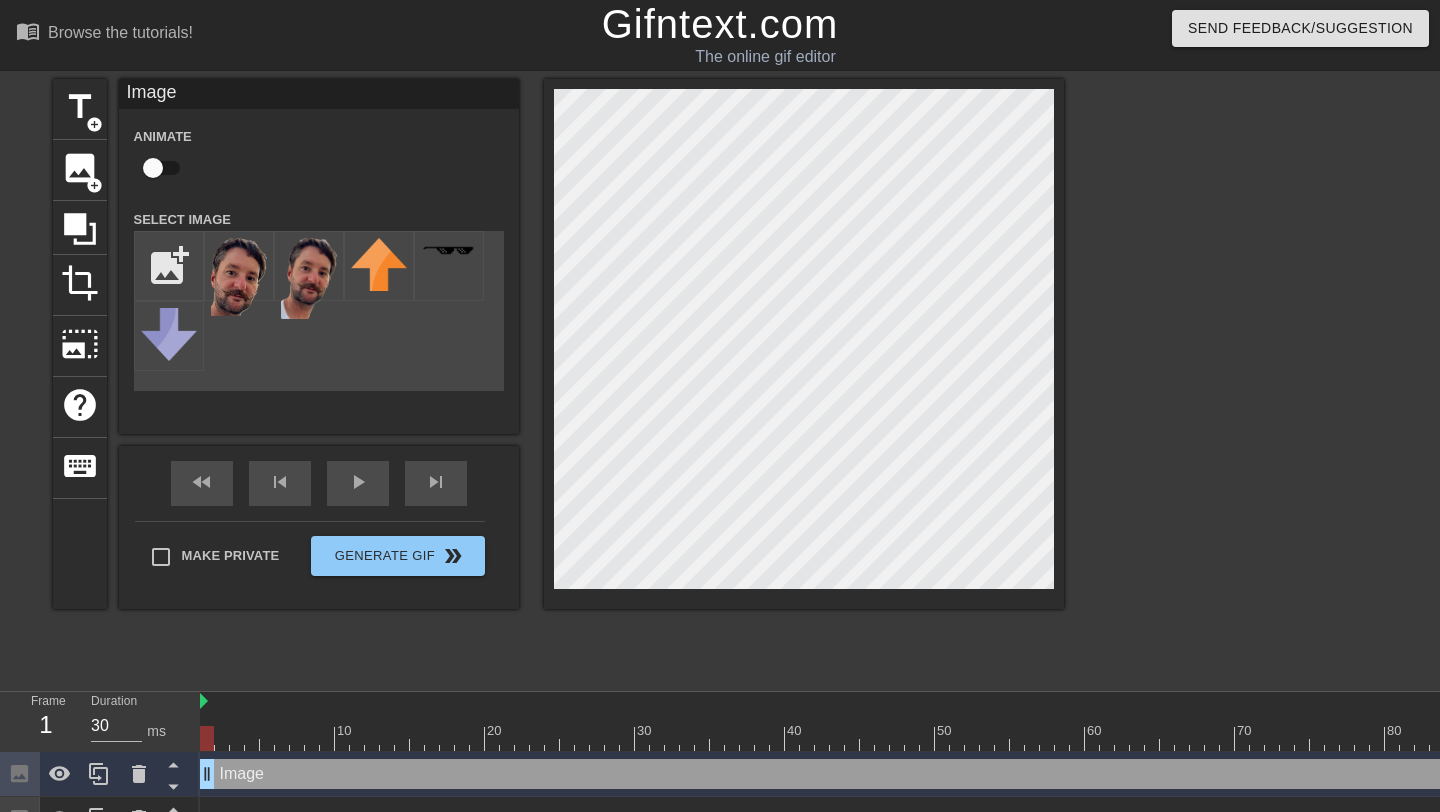 click on "Image drag_handle drag_handle" at bounding box center (875, 819) 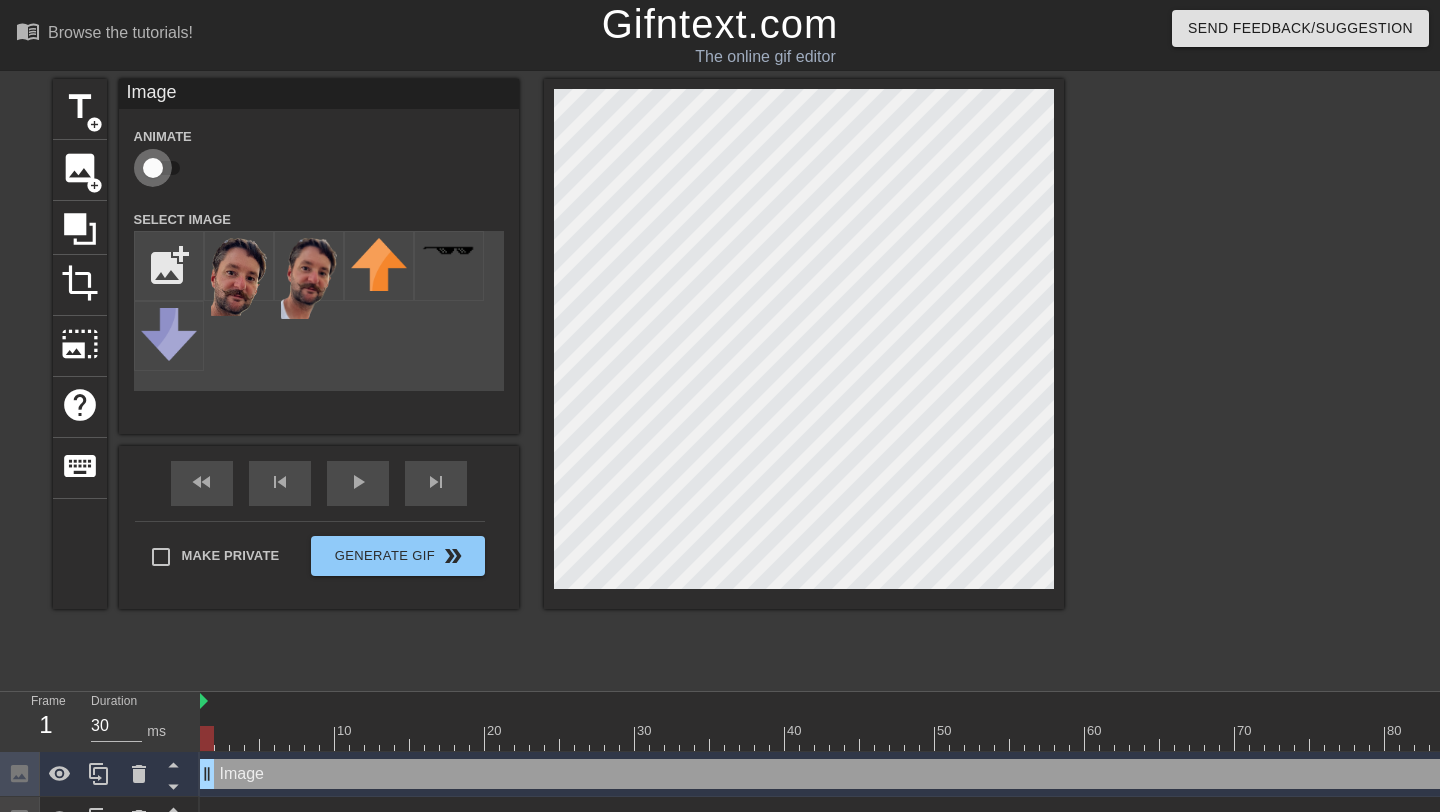 click at bounding box center (153, 168) 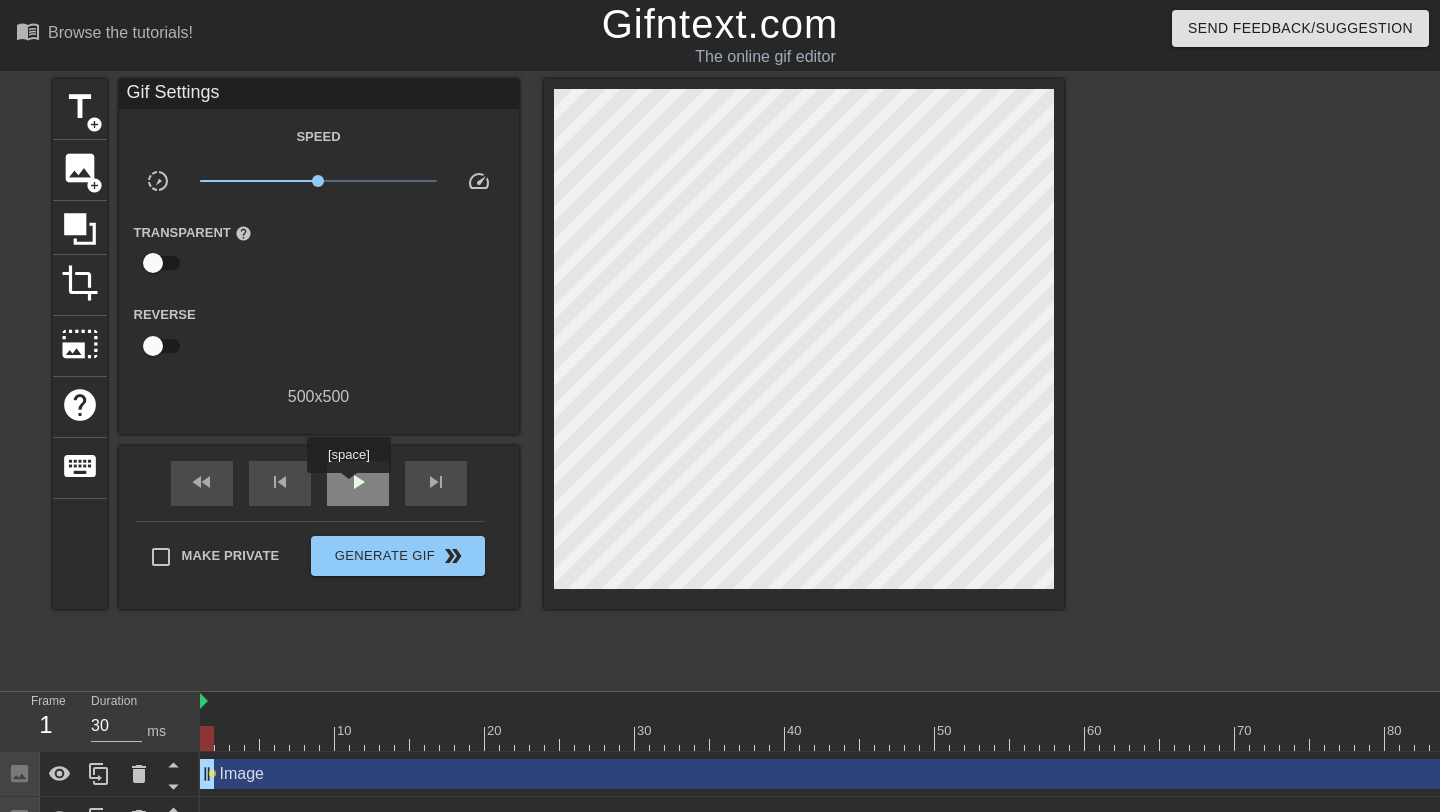 click on "play_arrow" at bounding box center (358, 482) 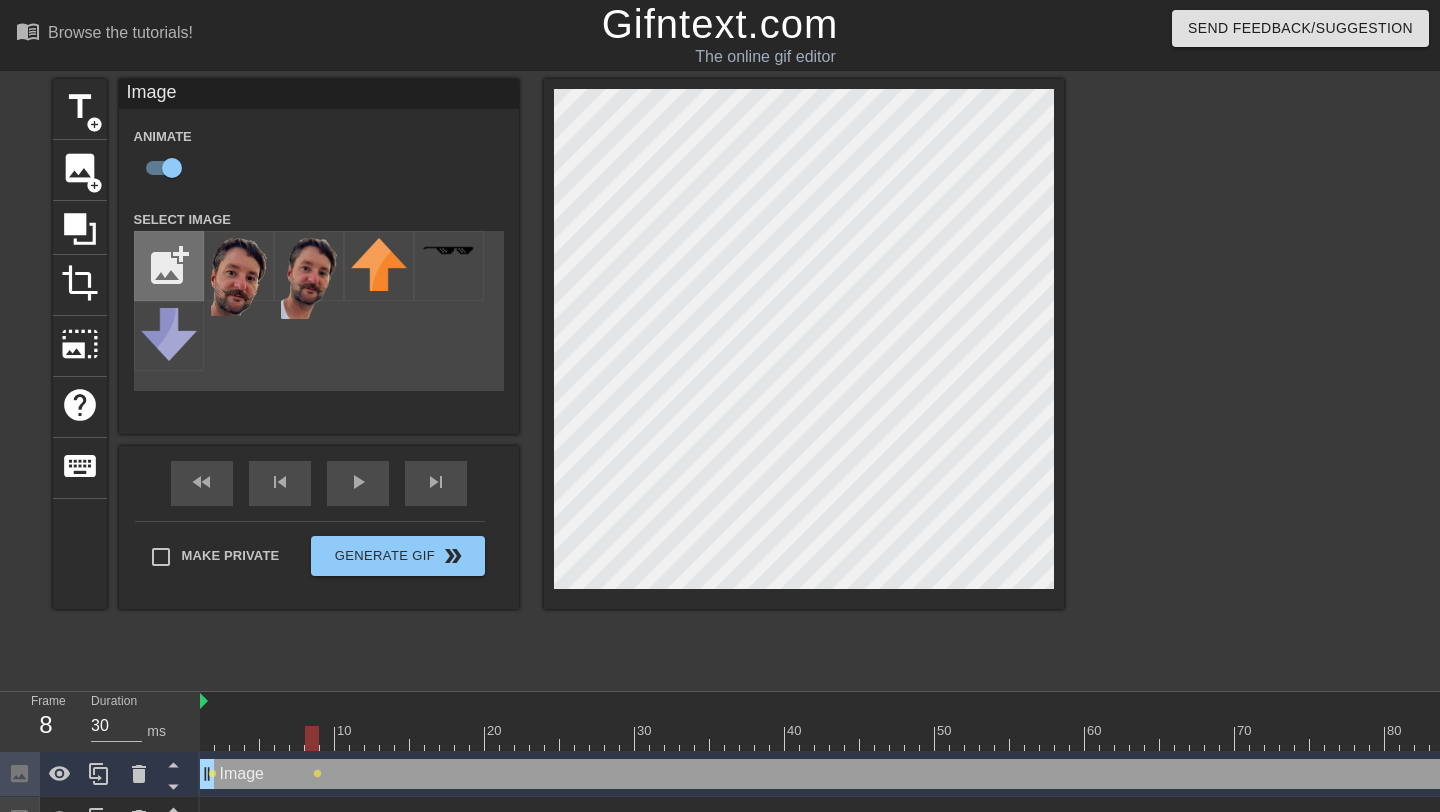 click at bounding box center [169, 266] 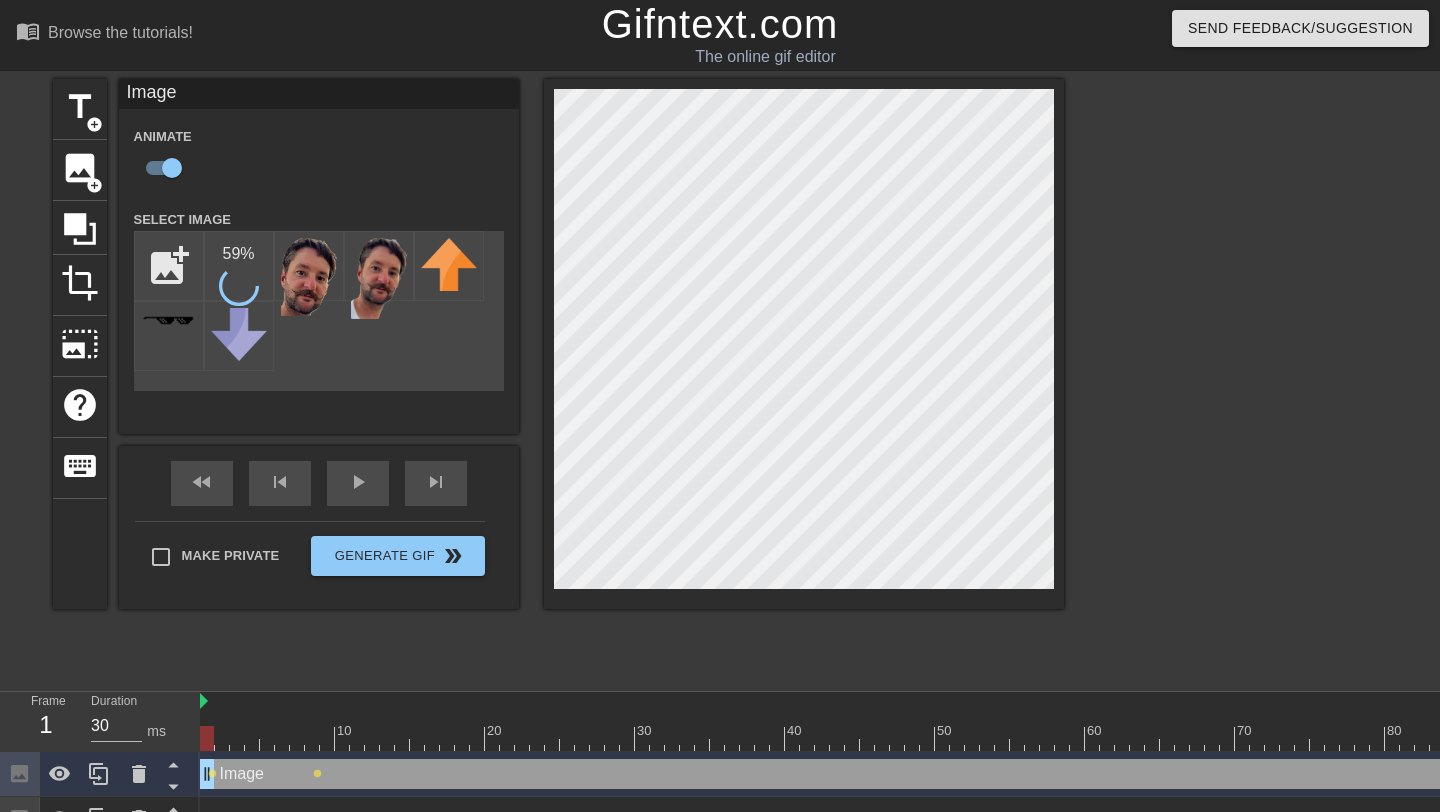 drag, startPoint x: 313, startPoint y: 741, endPoint x: 200, endPoint y: 741, distance: 113 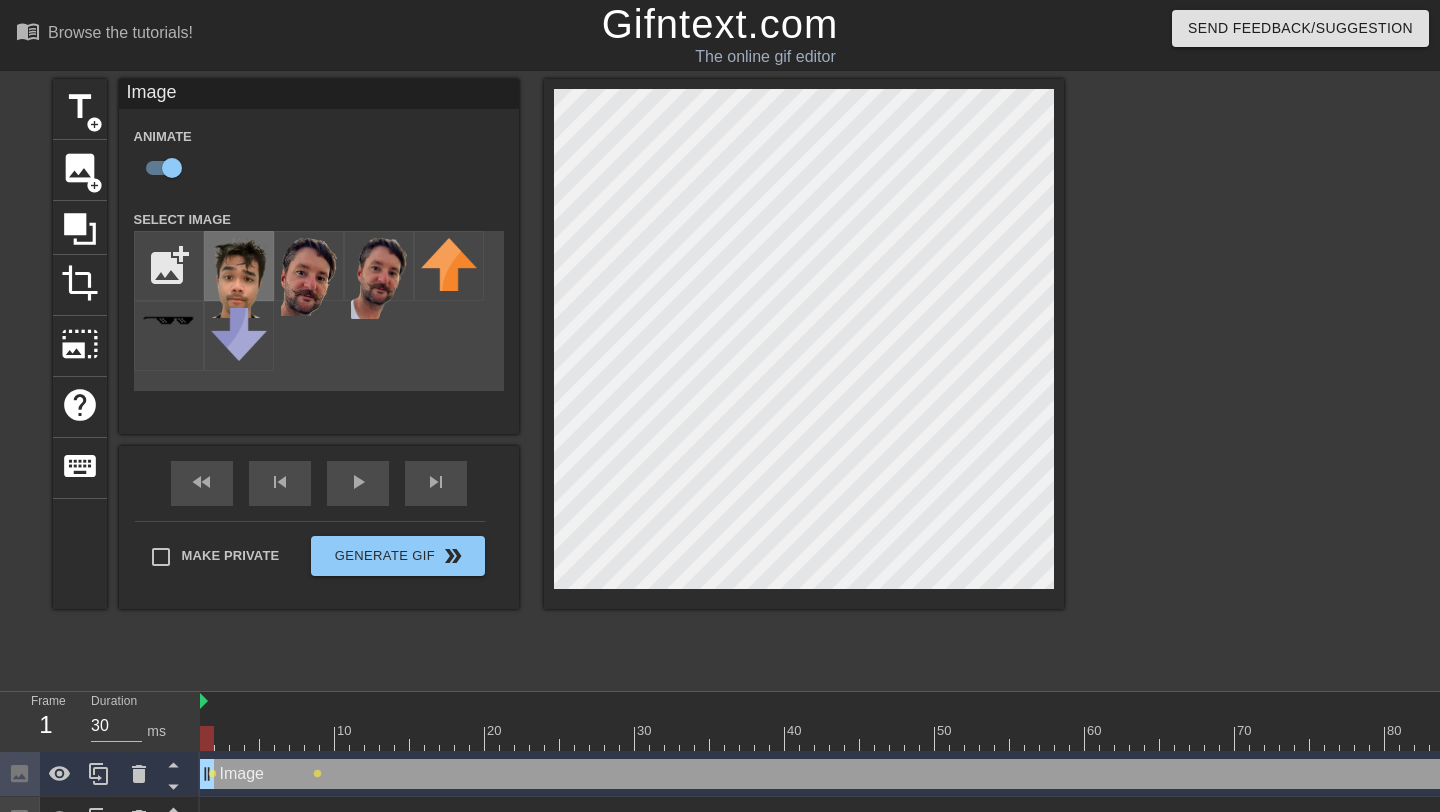 click at bounding box center (239, 278) 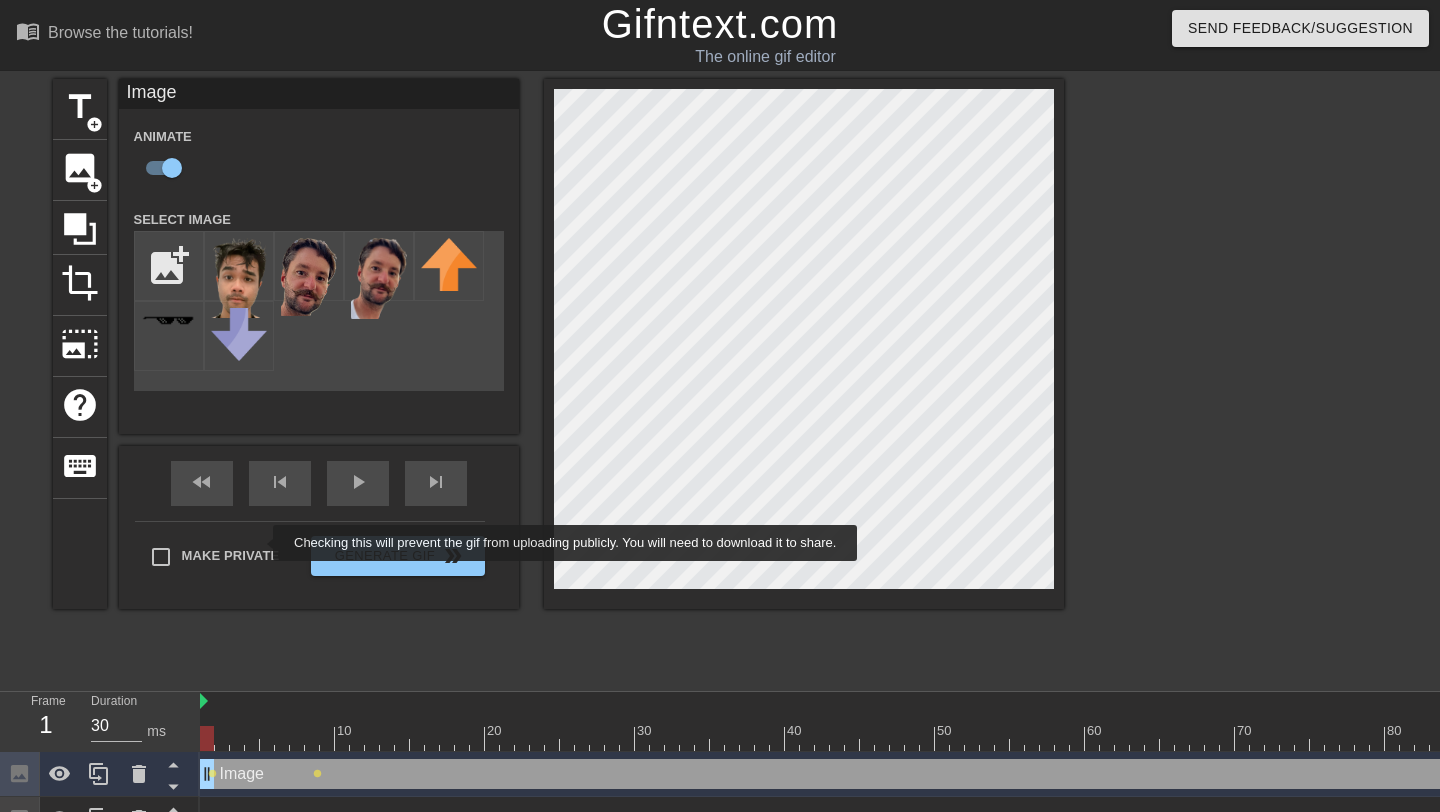 click on "Make Private" at bounding box center (231, 556) 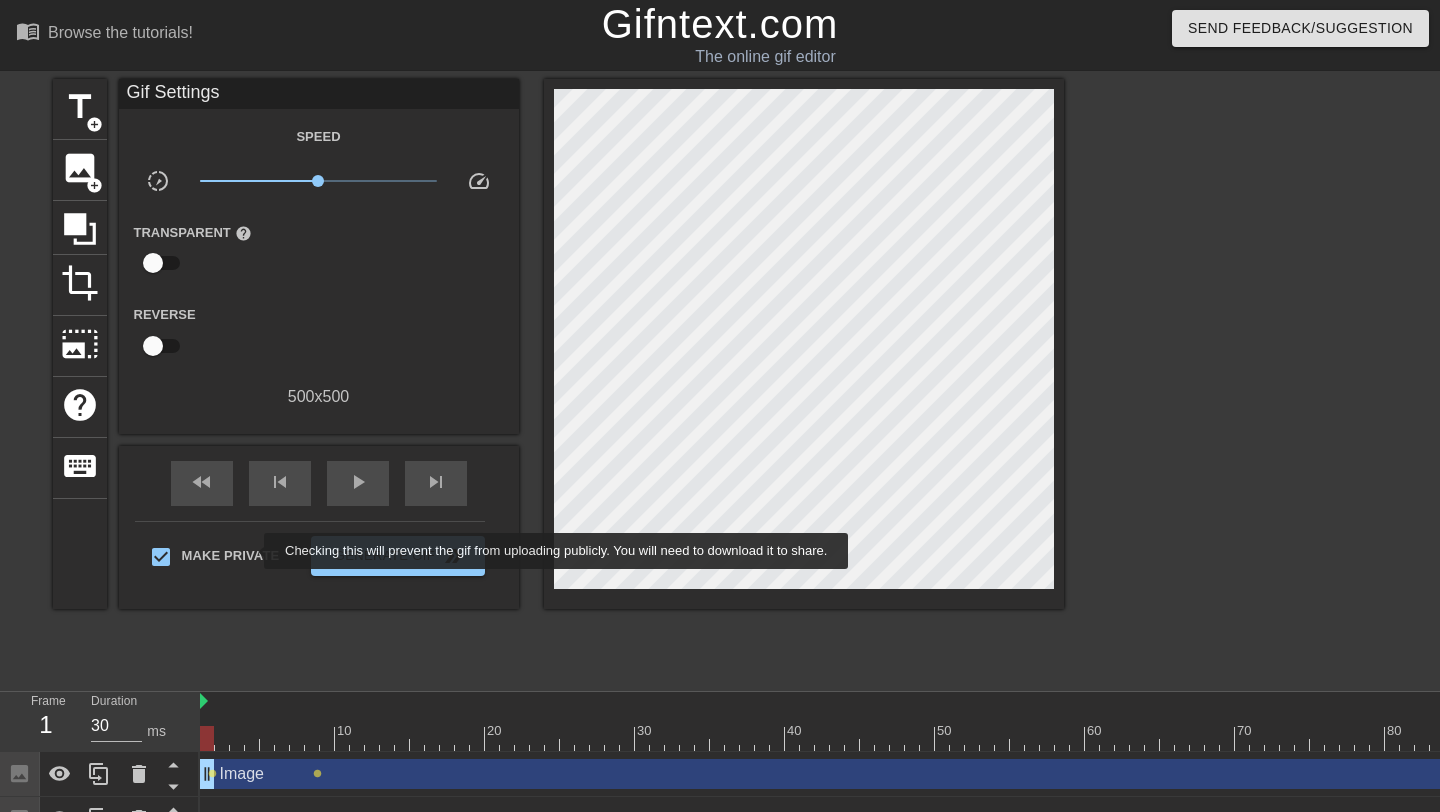 click on "Make Private" at bounding box center [231, 556] 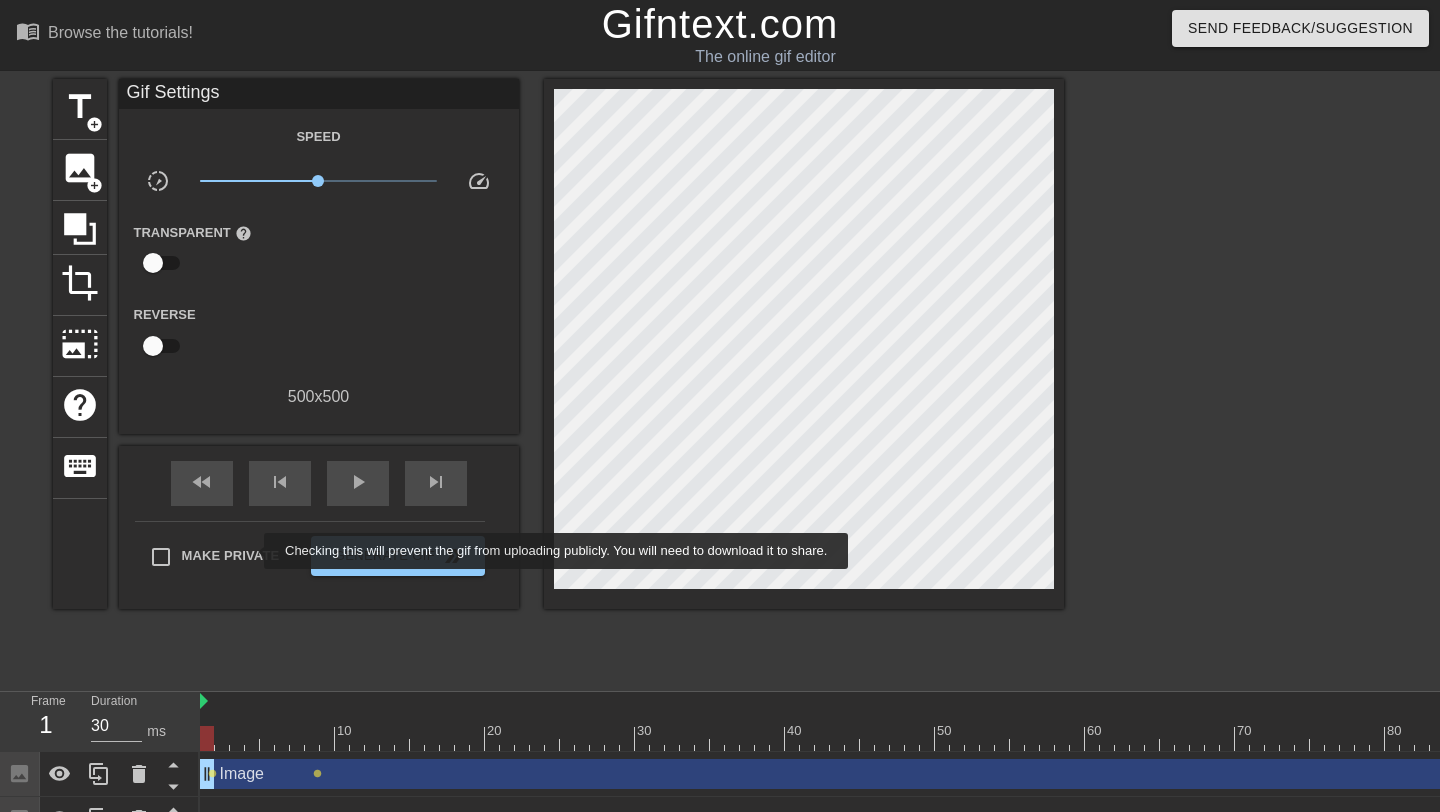 click on "Make Private" at bounding box center [231, 556] 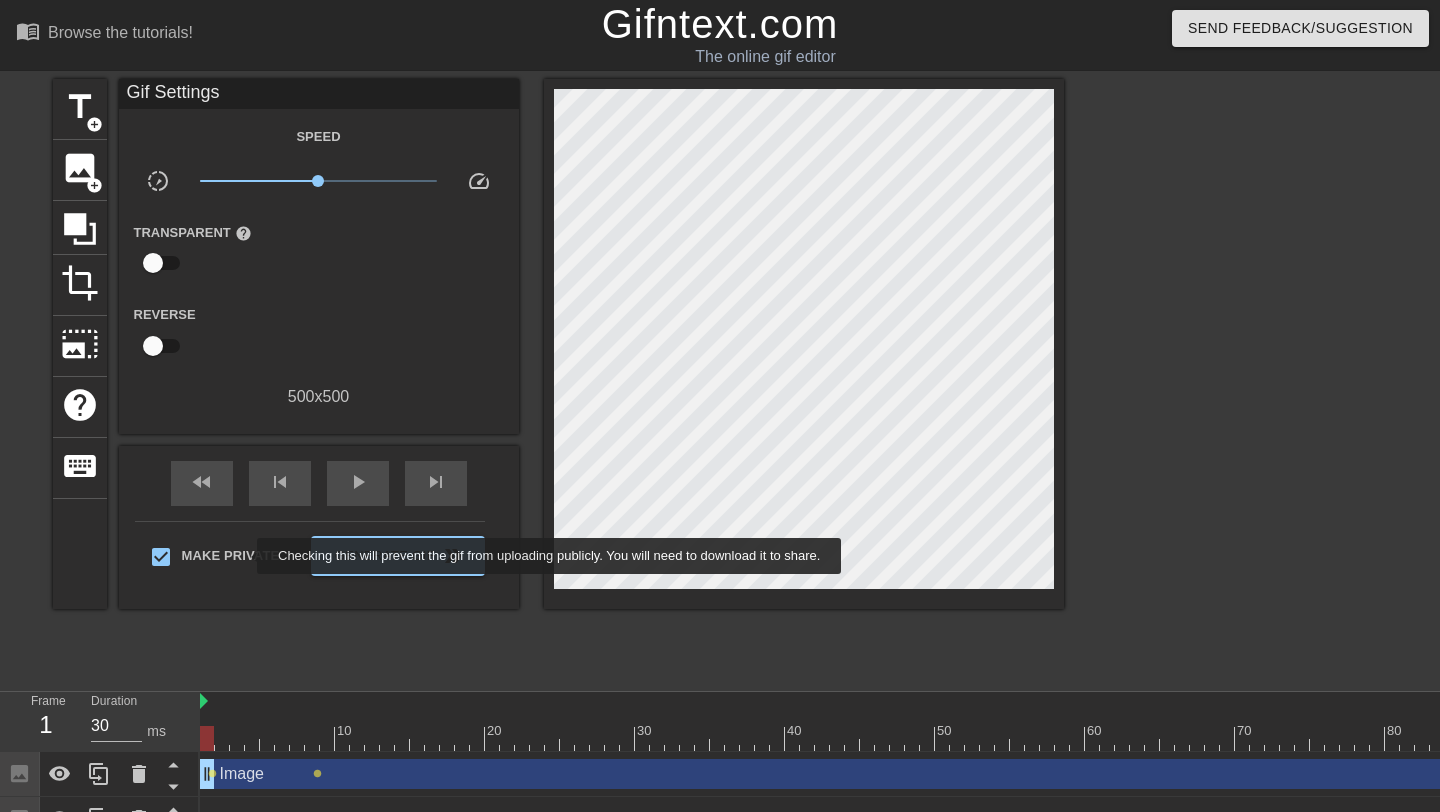 click on "Make Private" at bounding box center [231, 556] 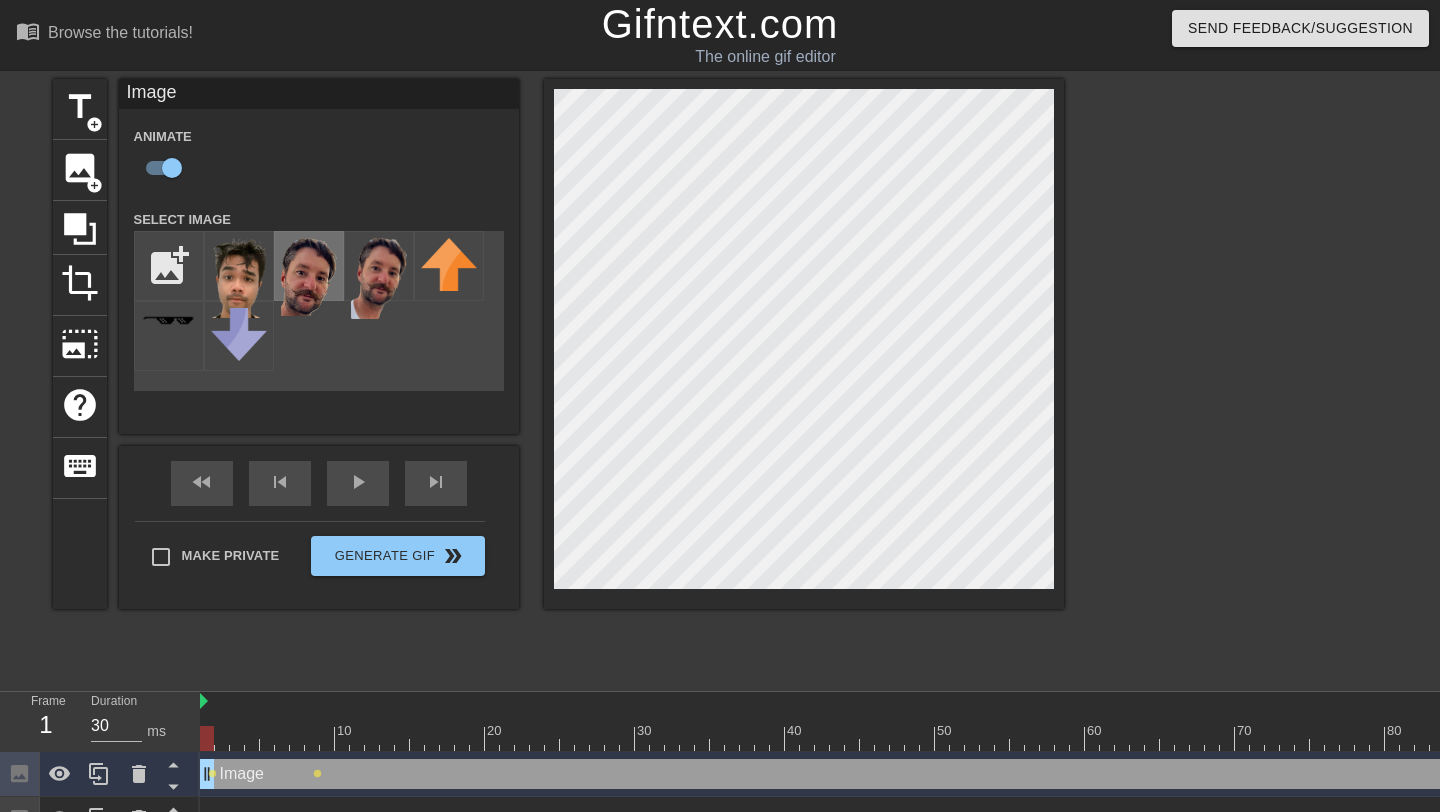 click at bounding box center [309, 277] 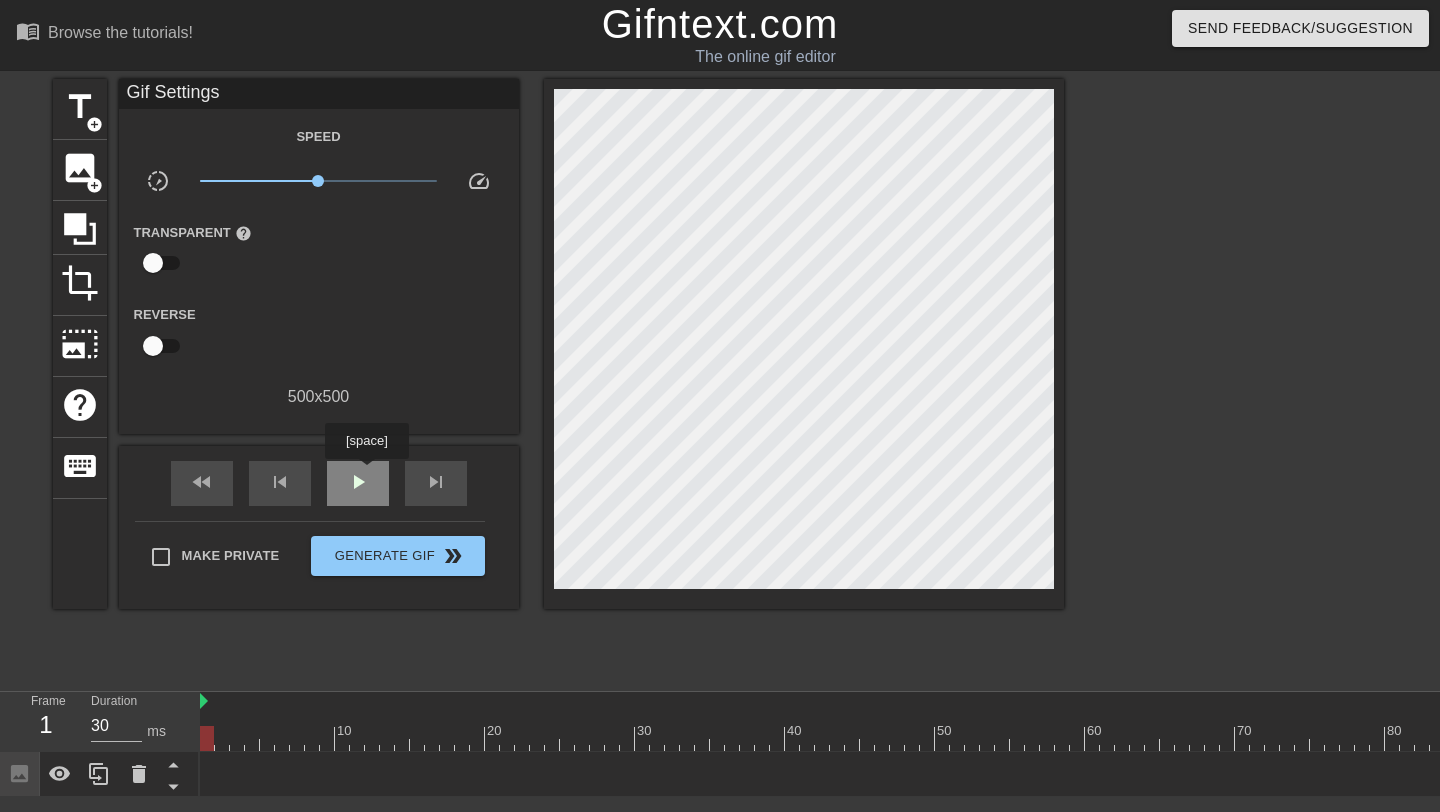 click on "play_arrow" at bounding box center (358, 482) 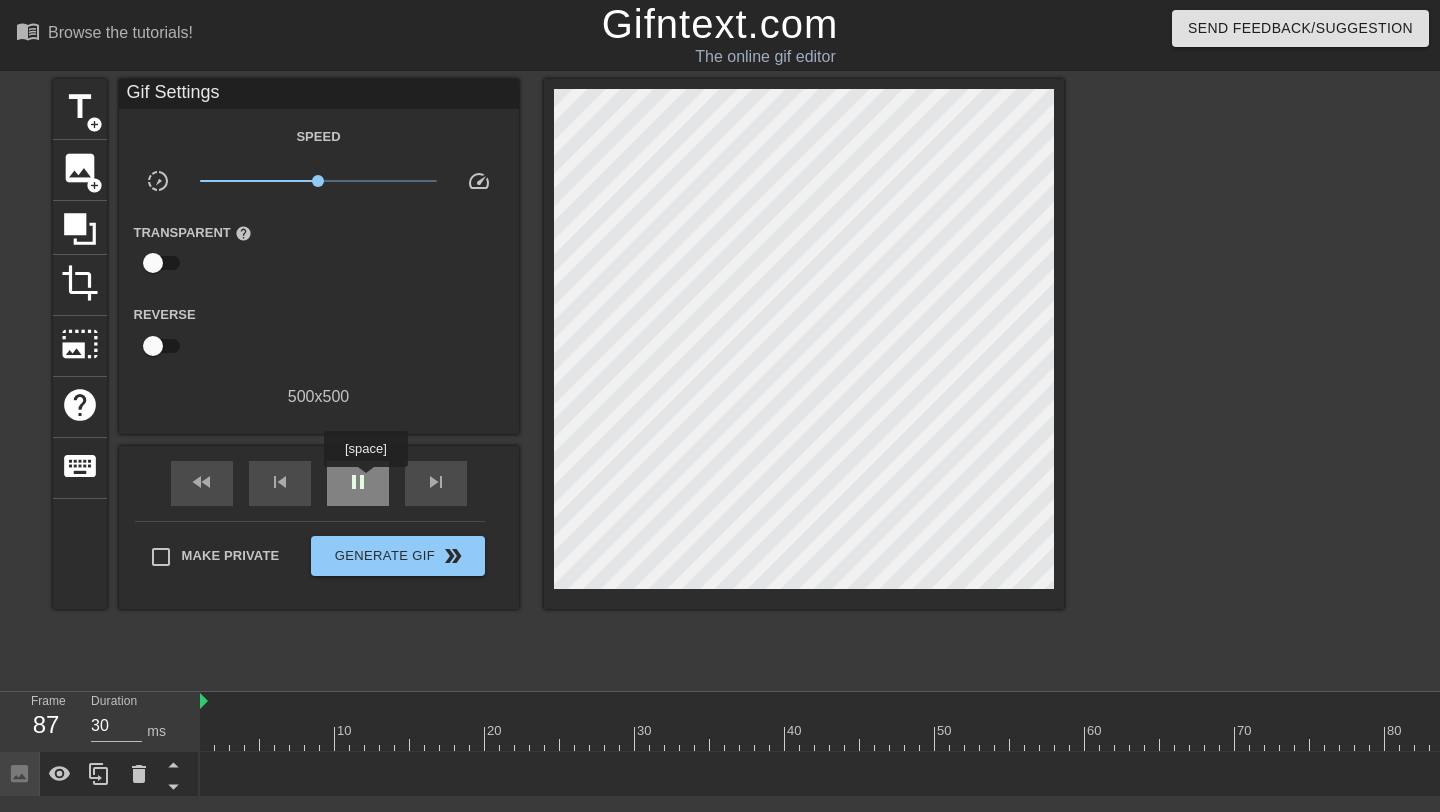 click on "pause" at bounding box center (358, 482) 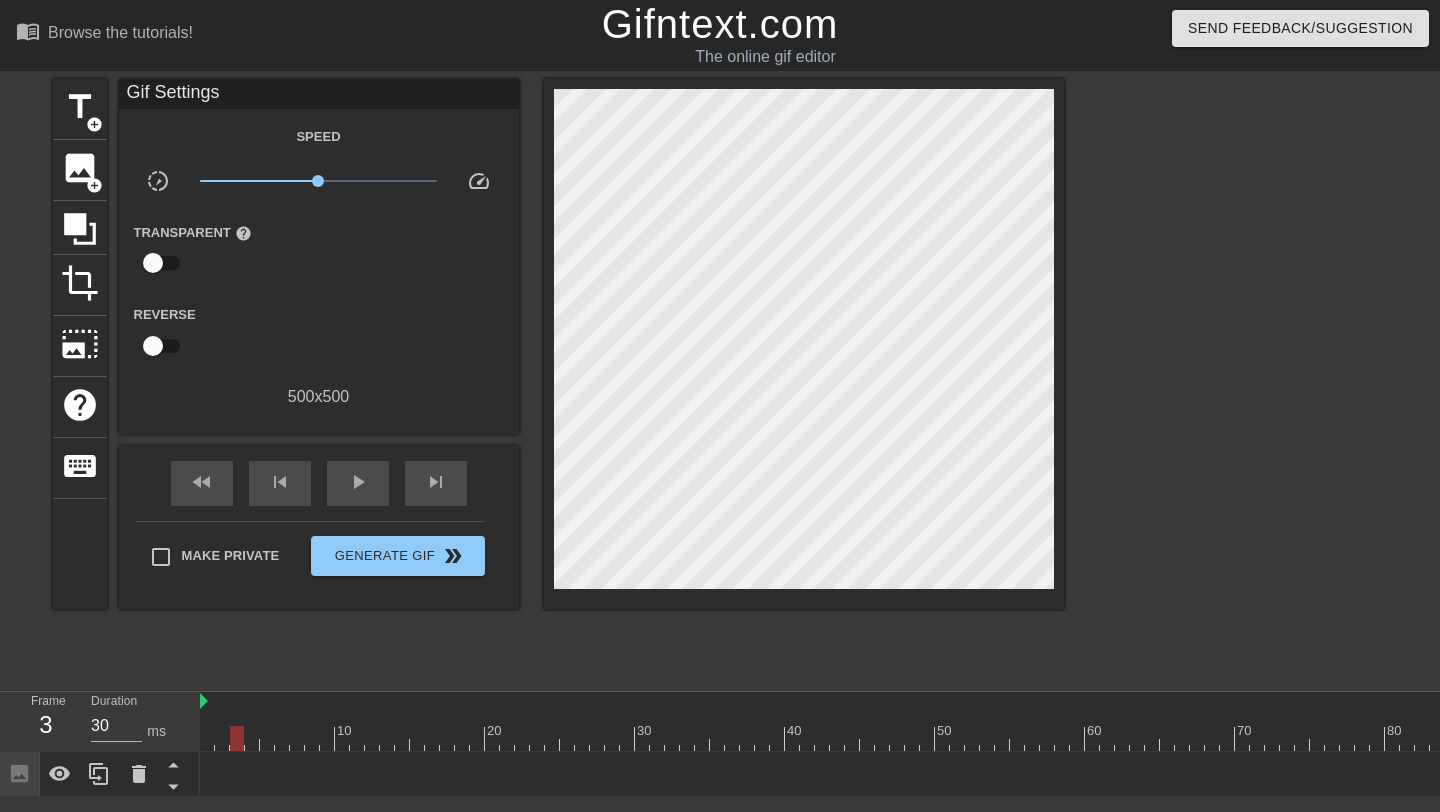 click at bounding box center (875, 738) 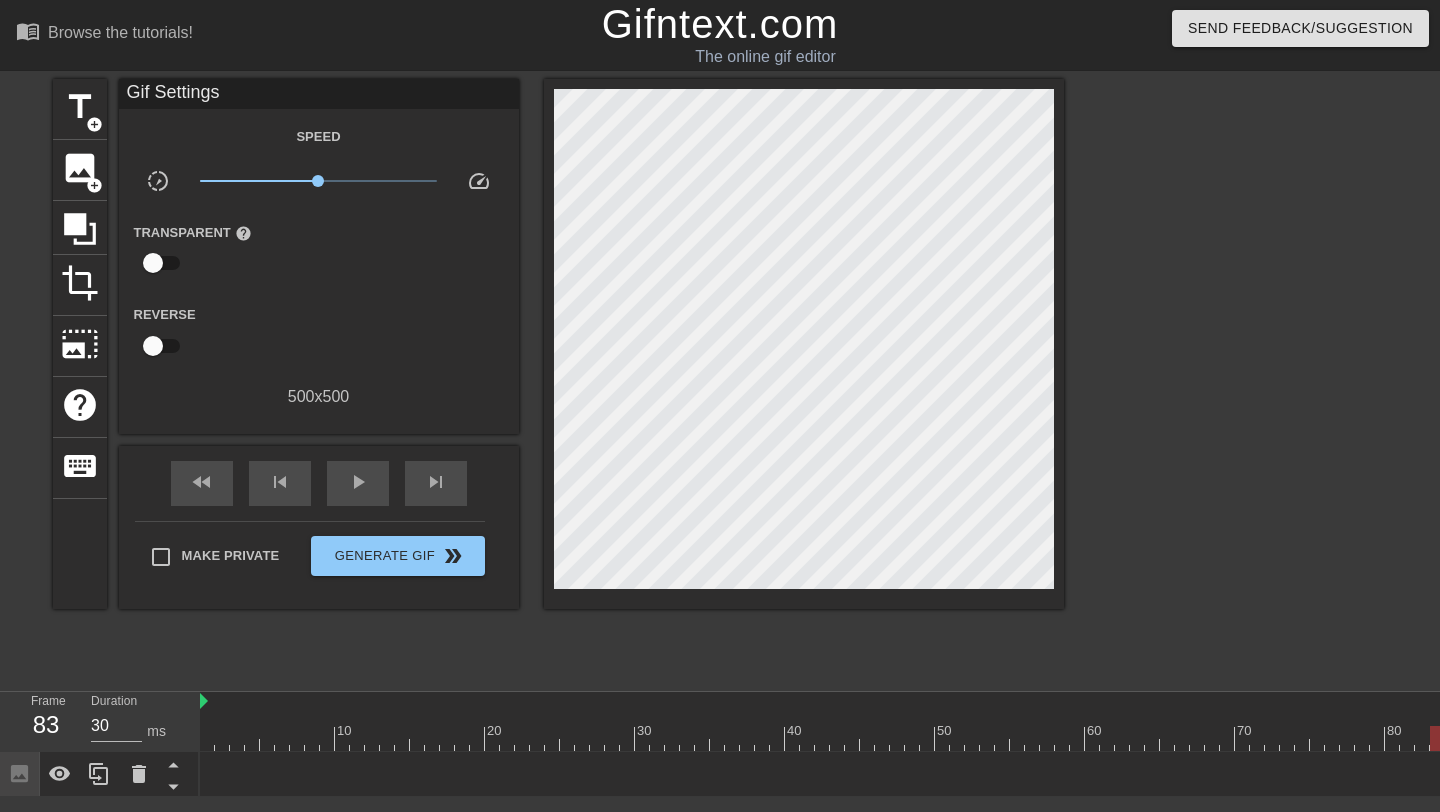 drag, startPoint x: 228, startPoint y: 736, endPoint x: 1436, endPoint y: 807, distance: 1210.0847 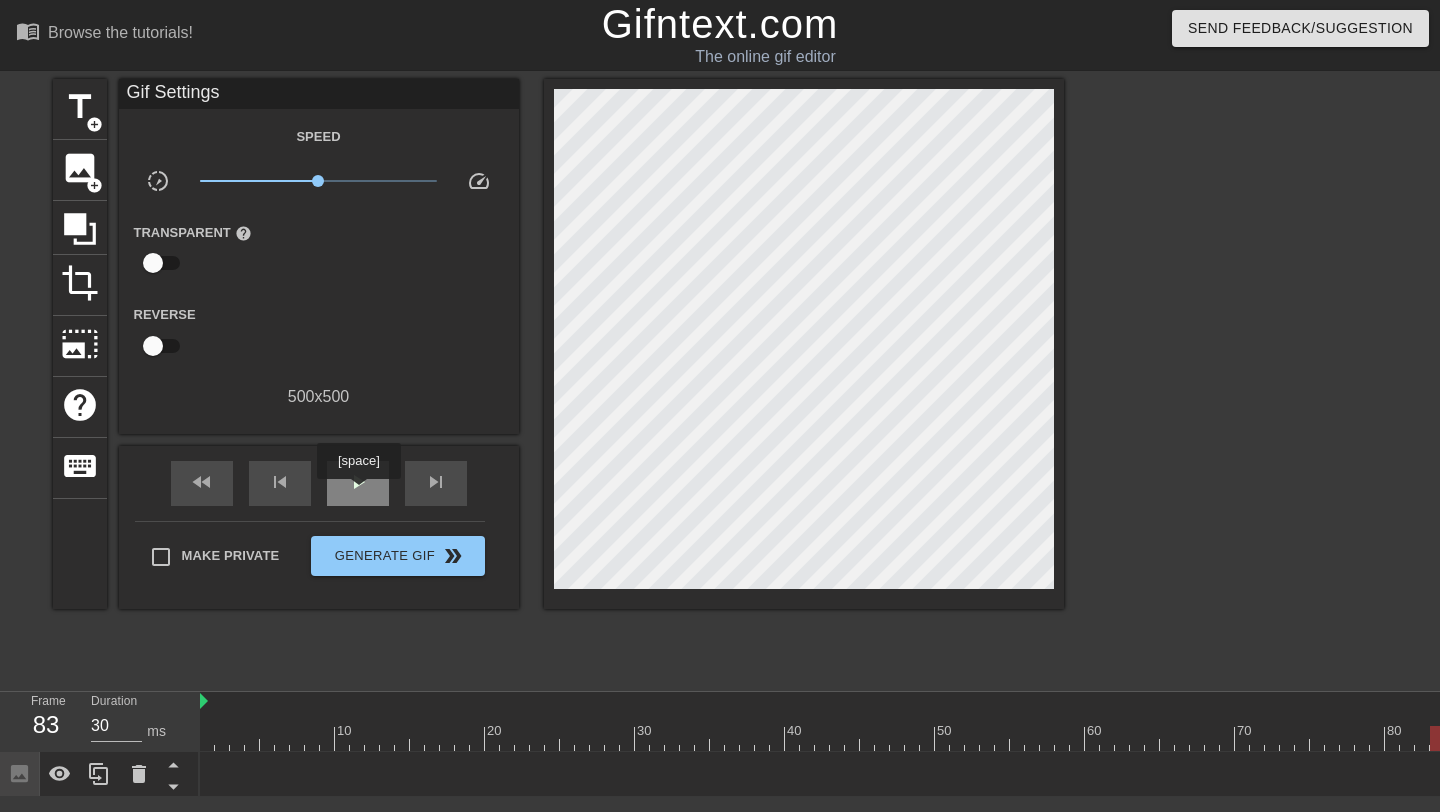 click on "play_arrow" at bounding box center (358, 482) 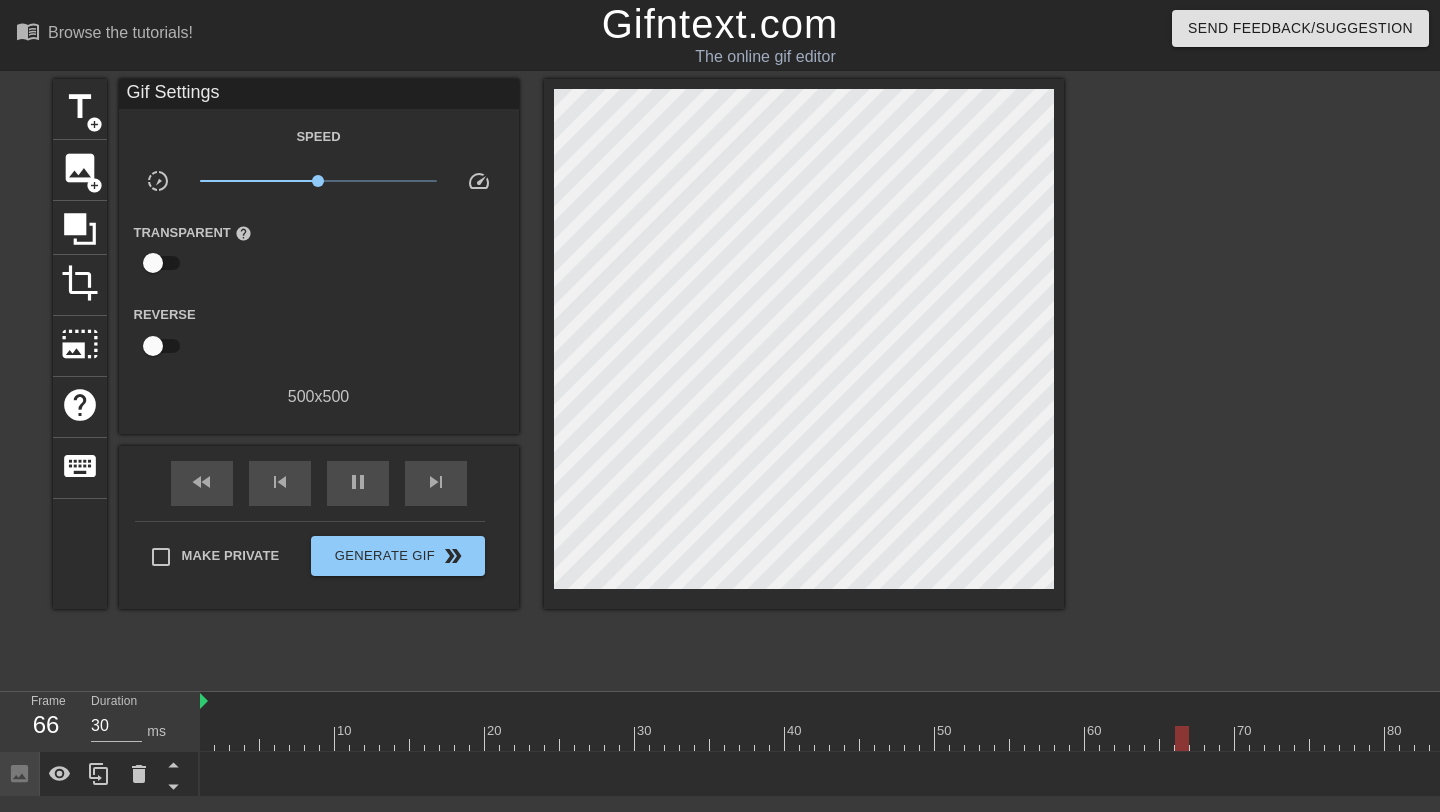 click 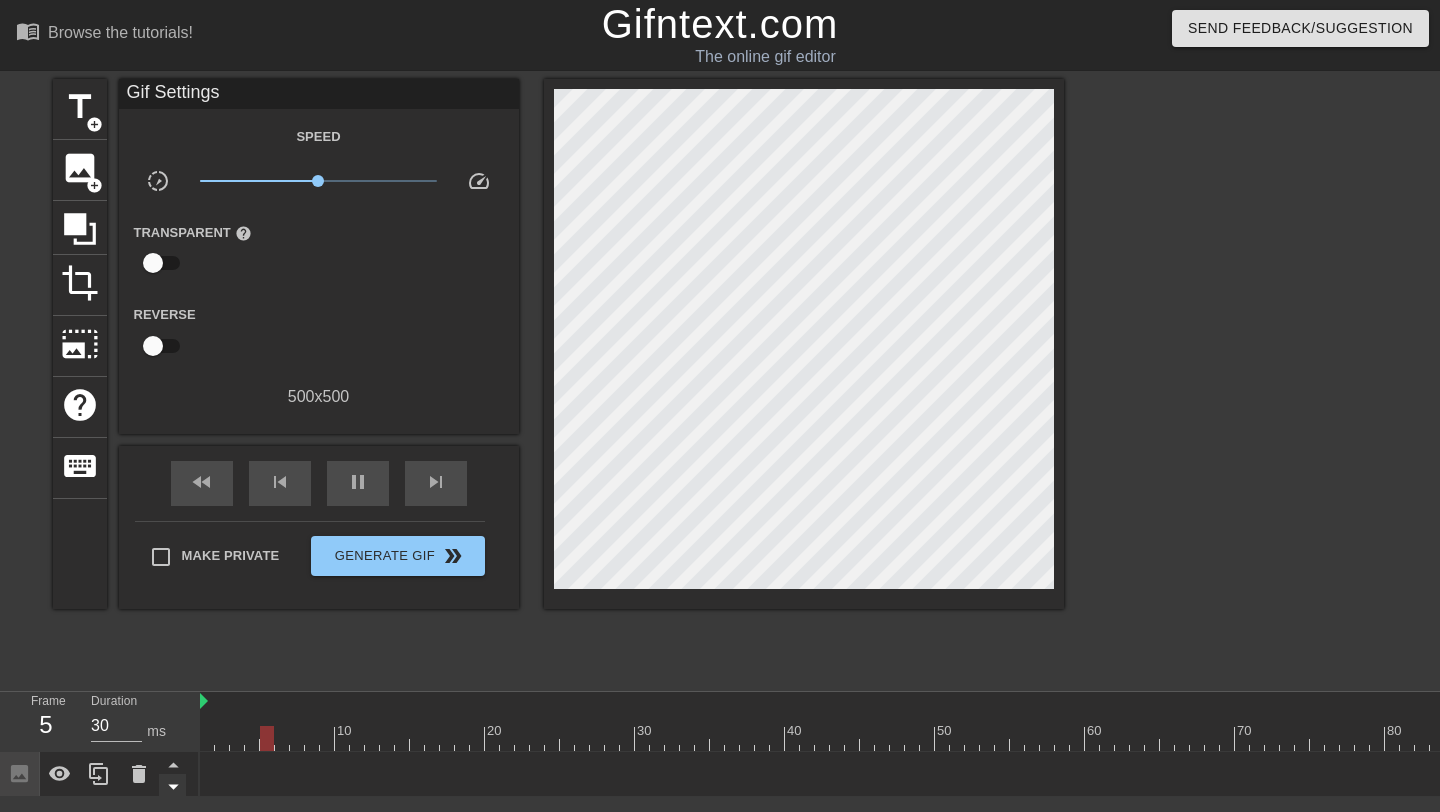 click 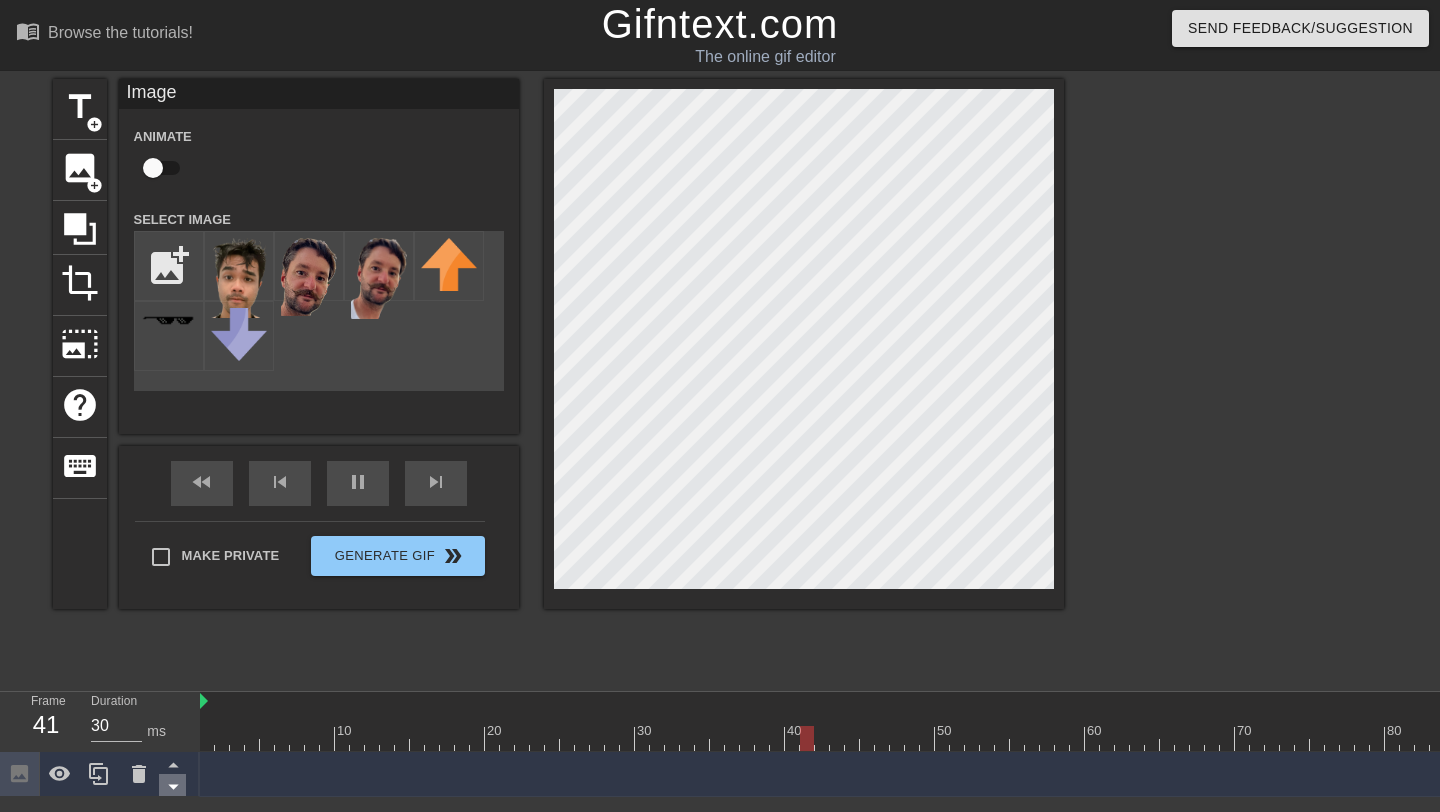 click 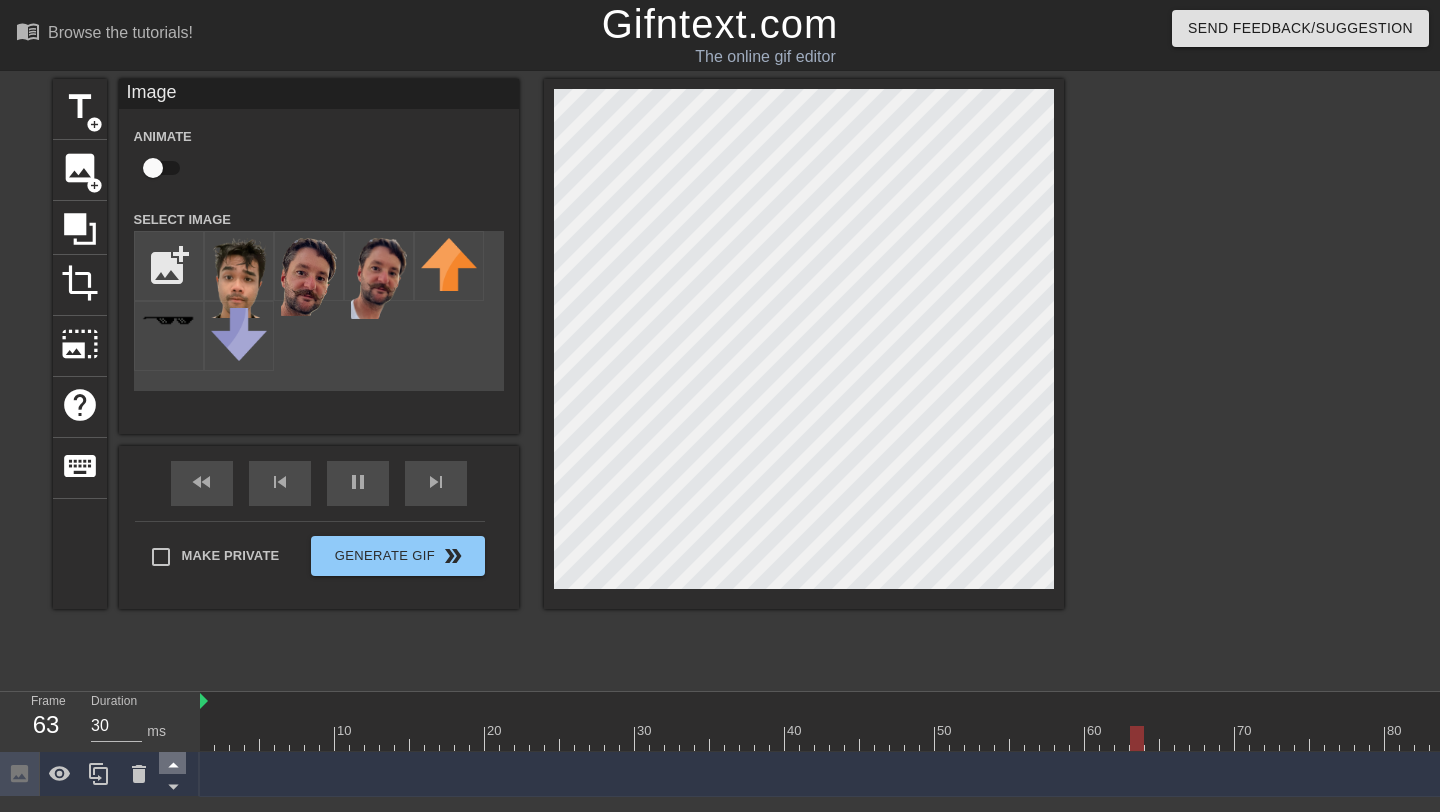 click 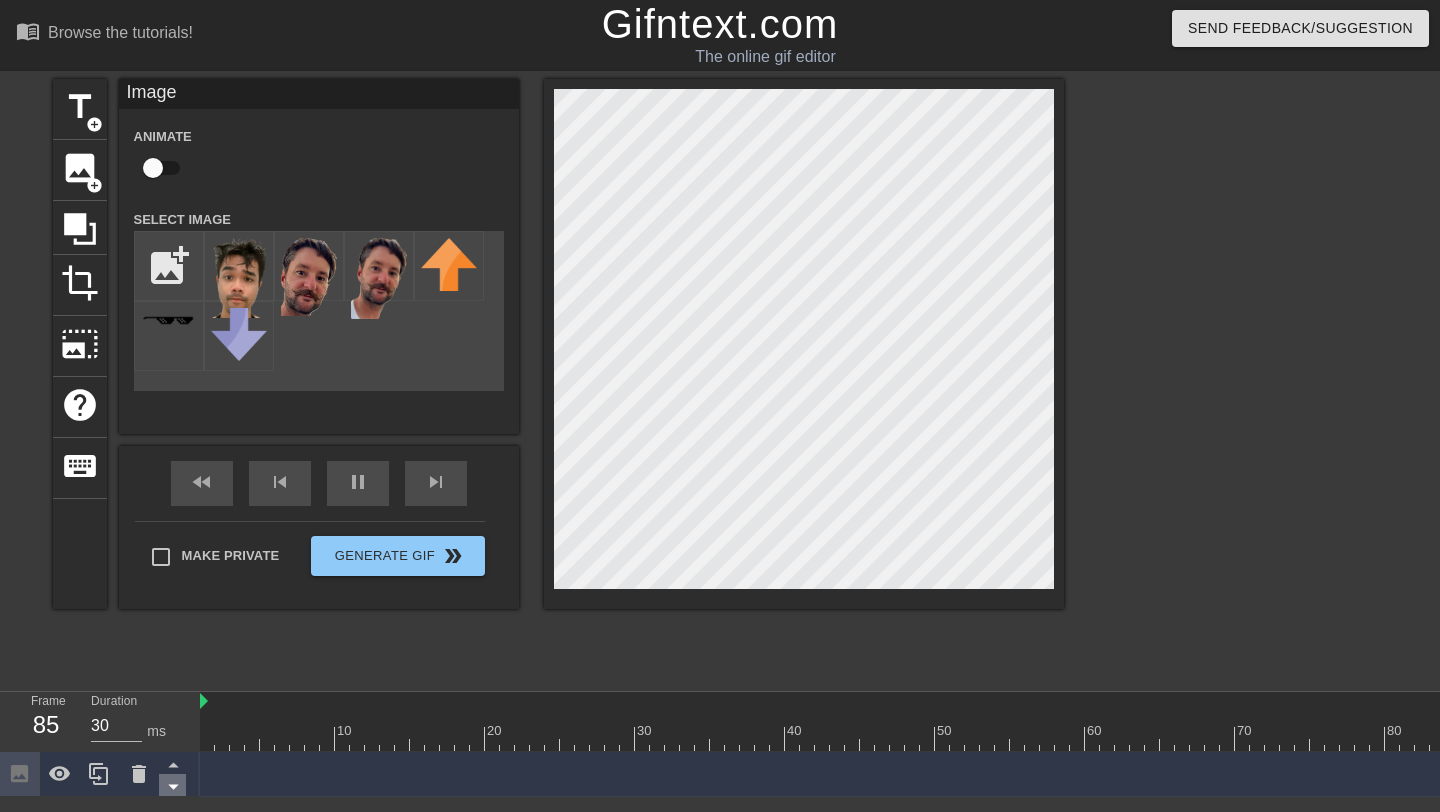 click 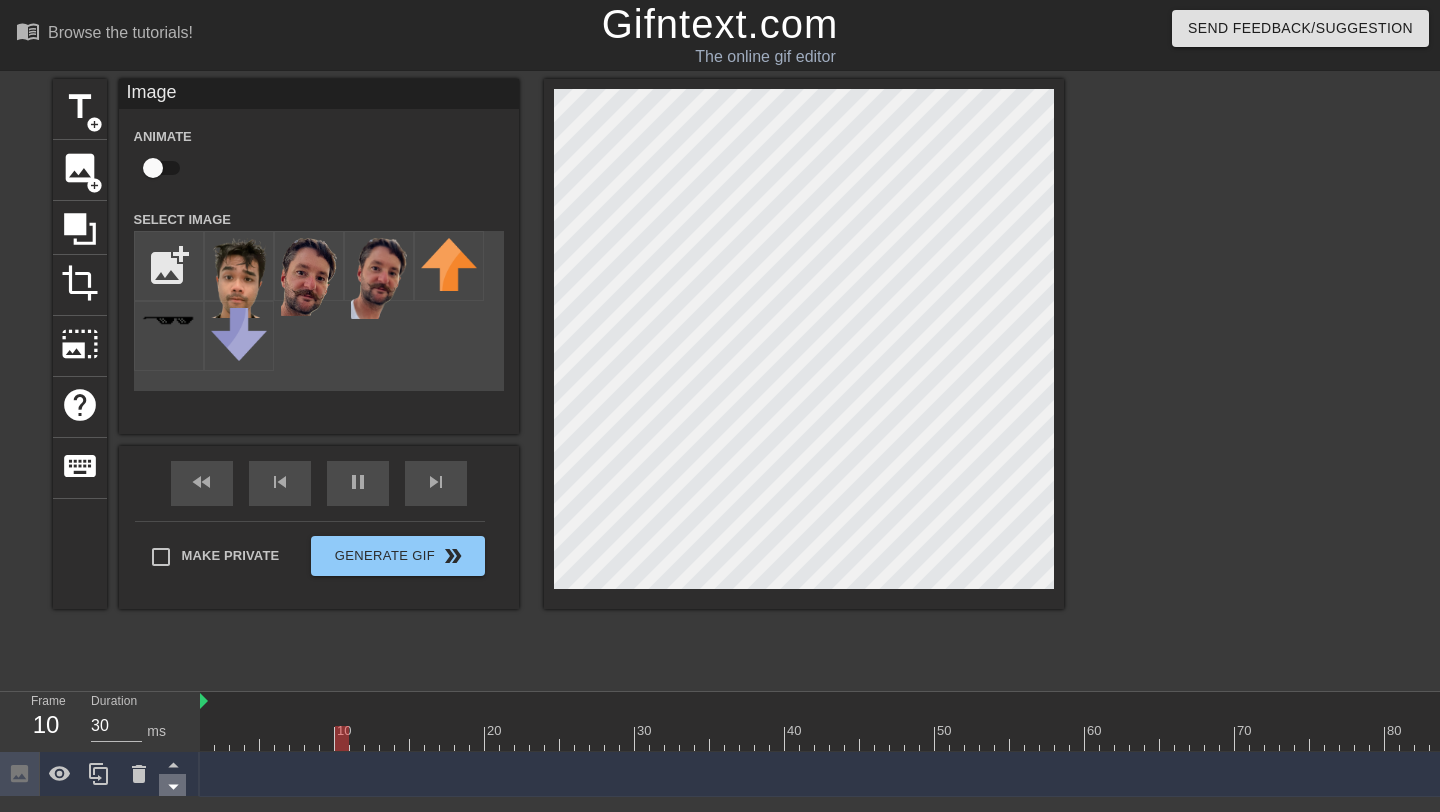 click 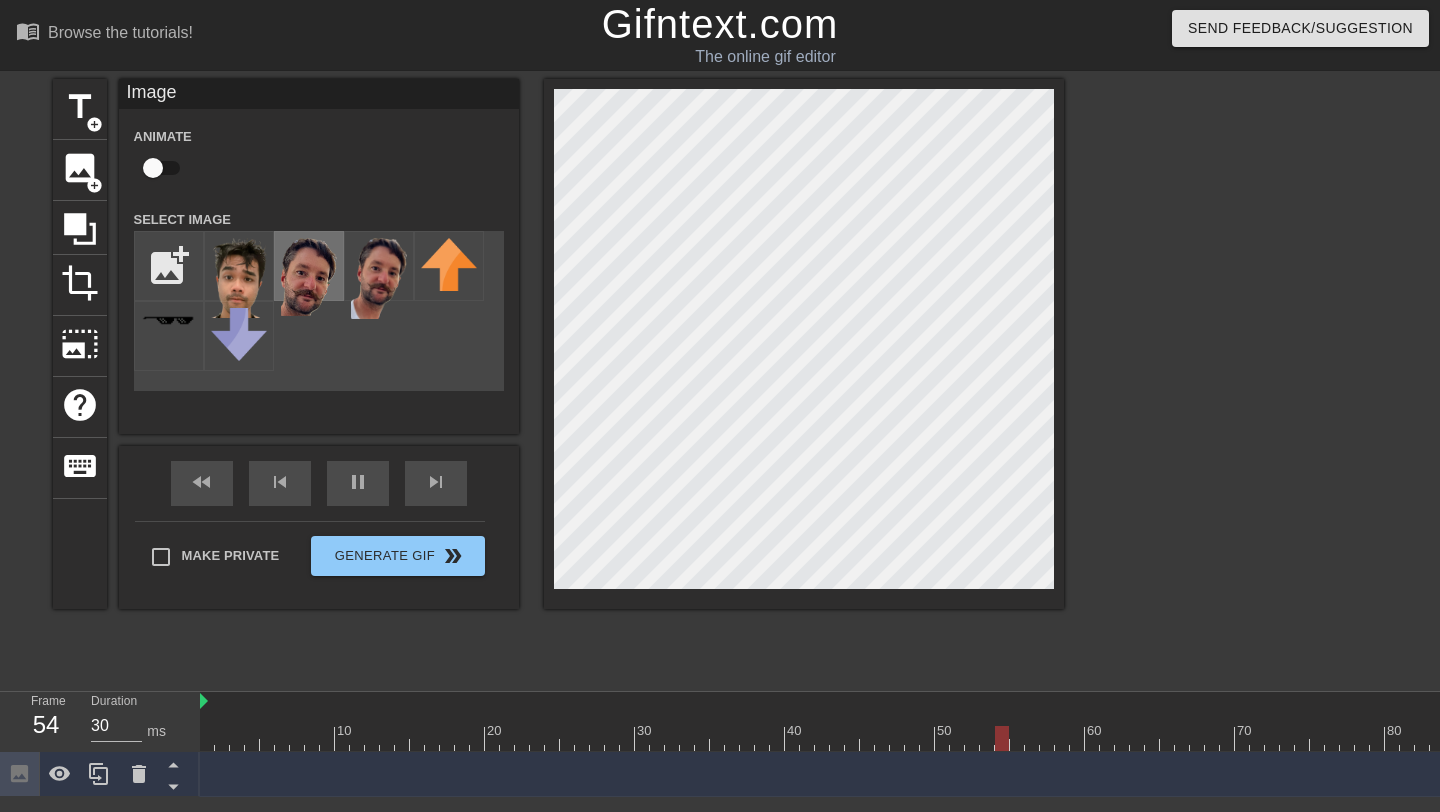 click at bounding box center [309, 277] 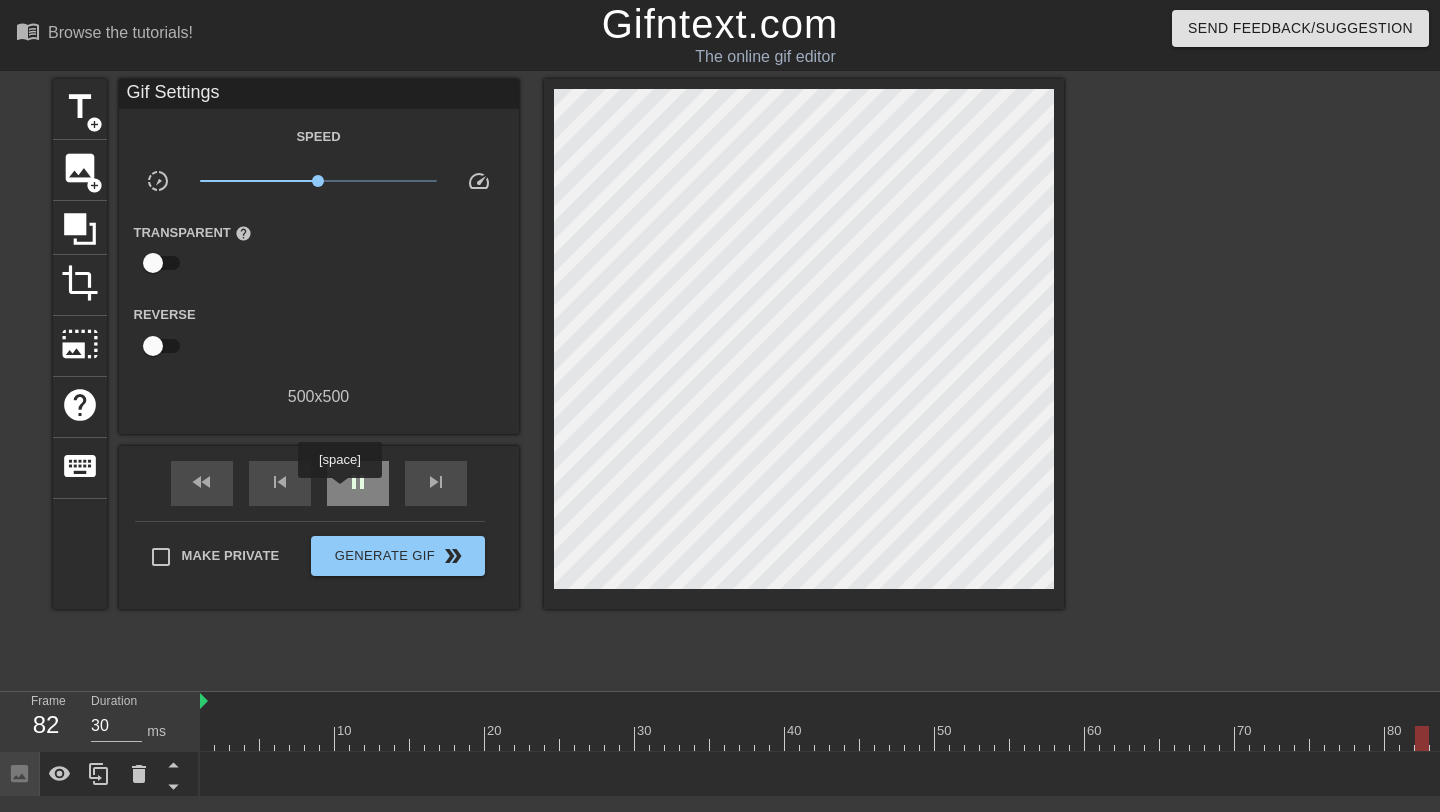 click on "pause" at bounding box center (358, 483) 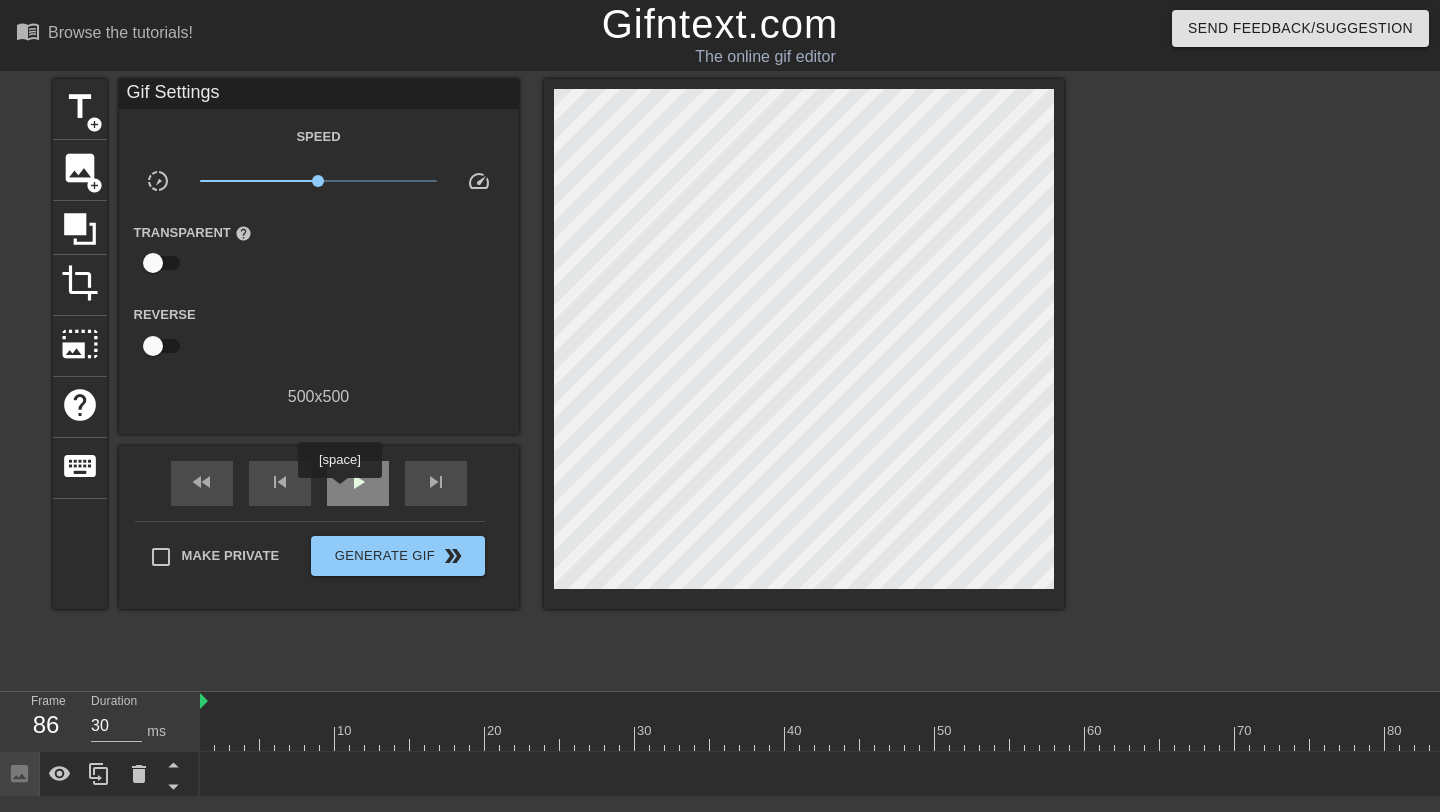 click on "play_arrow" at bounding box center [358, 483] 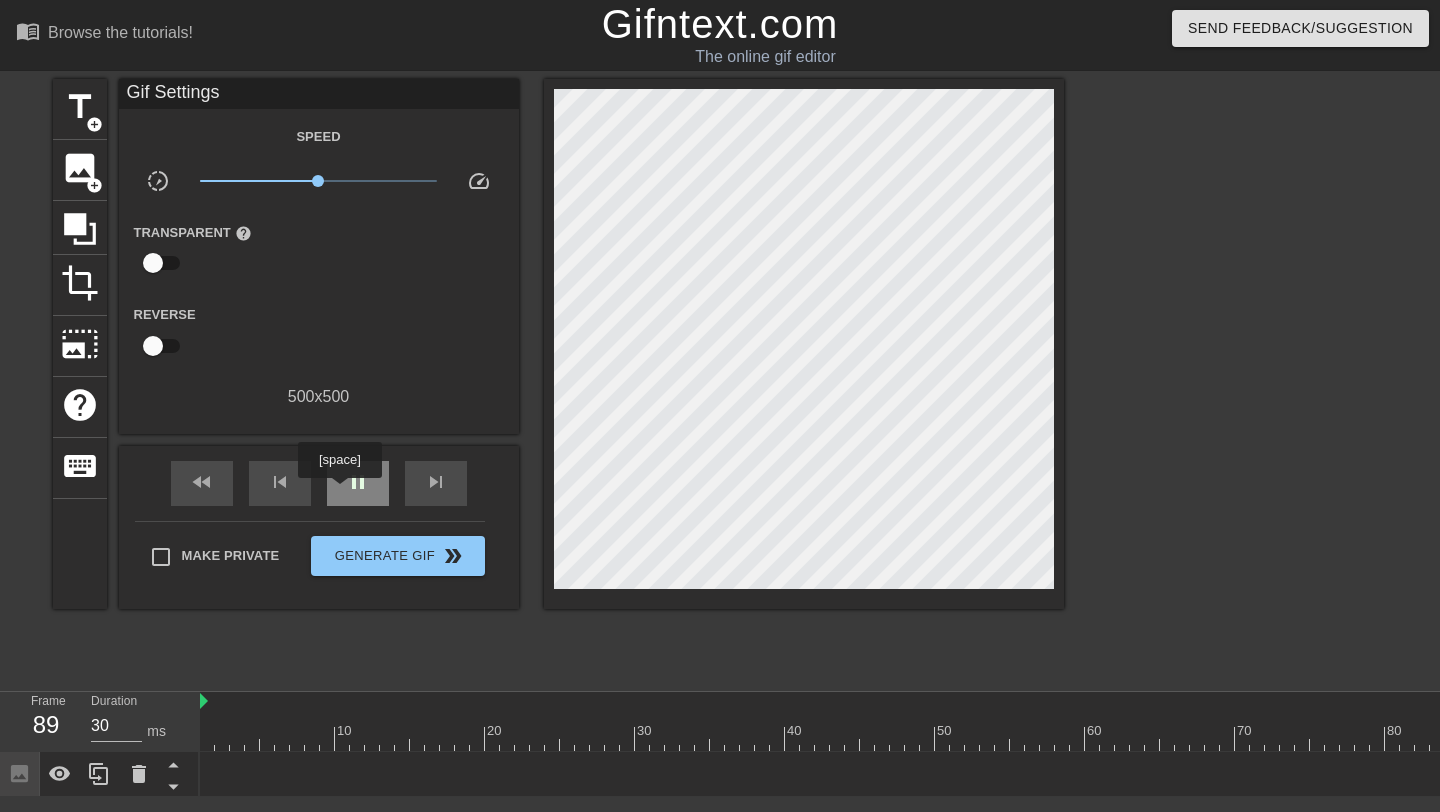 click on "pause" at bounding box center (358, 483) 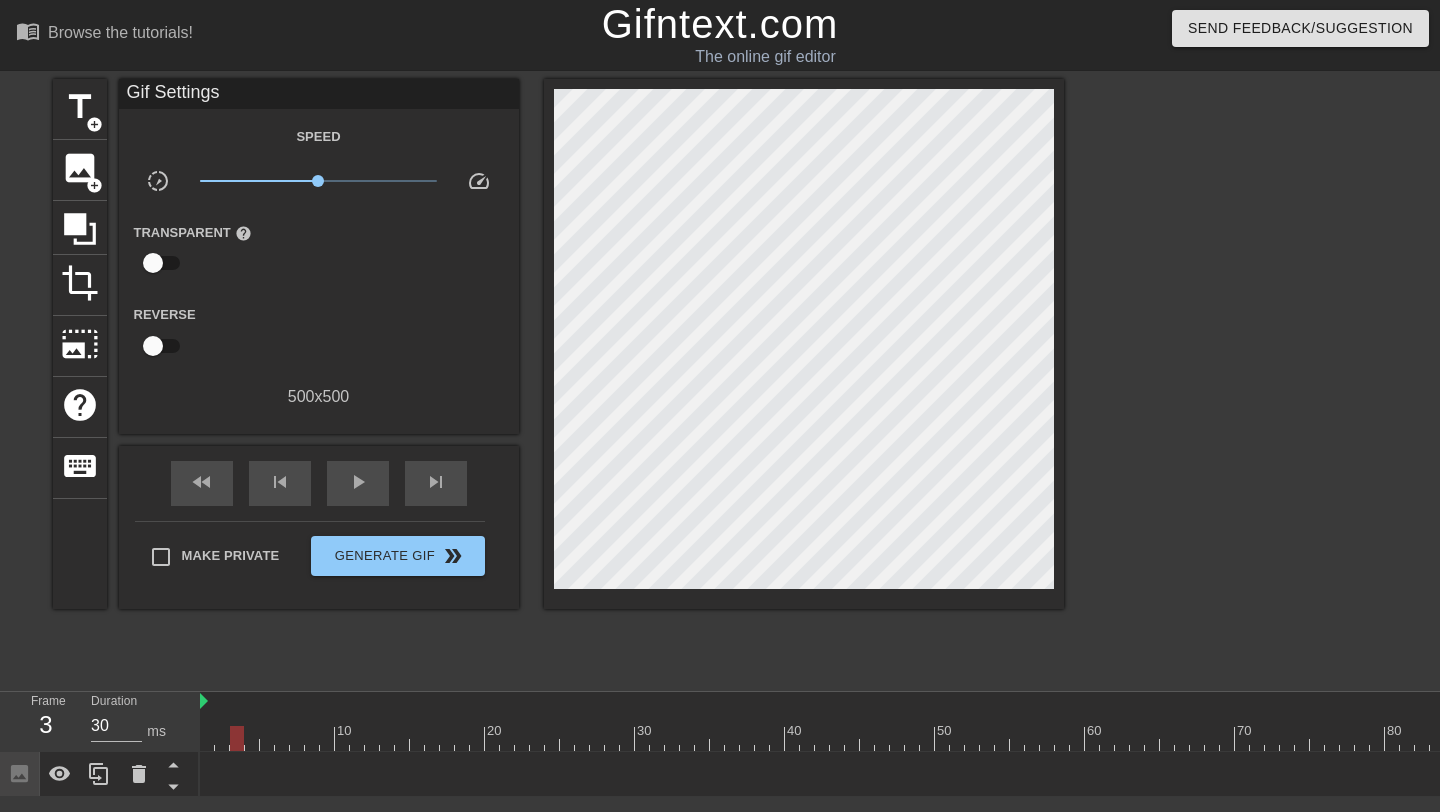 click on "10                                         20                                         30                                         40                                         50                                         60                                         70                                         80                                         90" at bounding box center (875, 722) 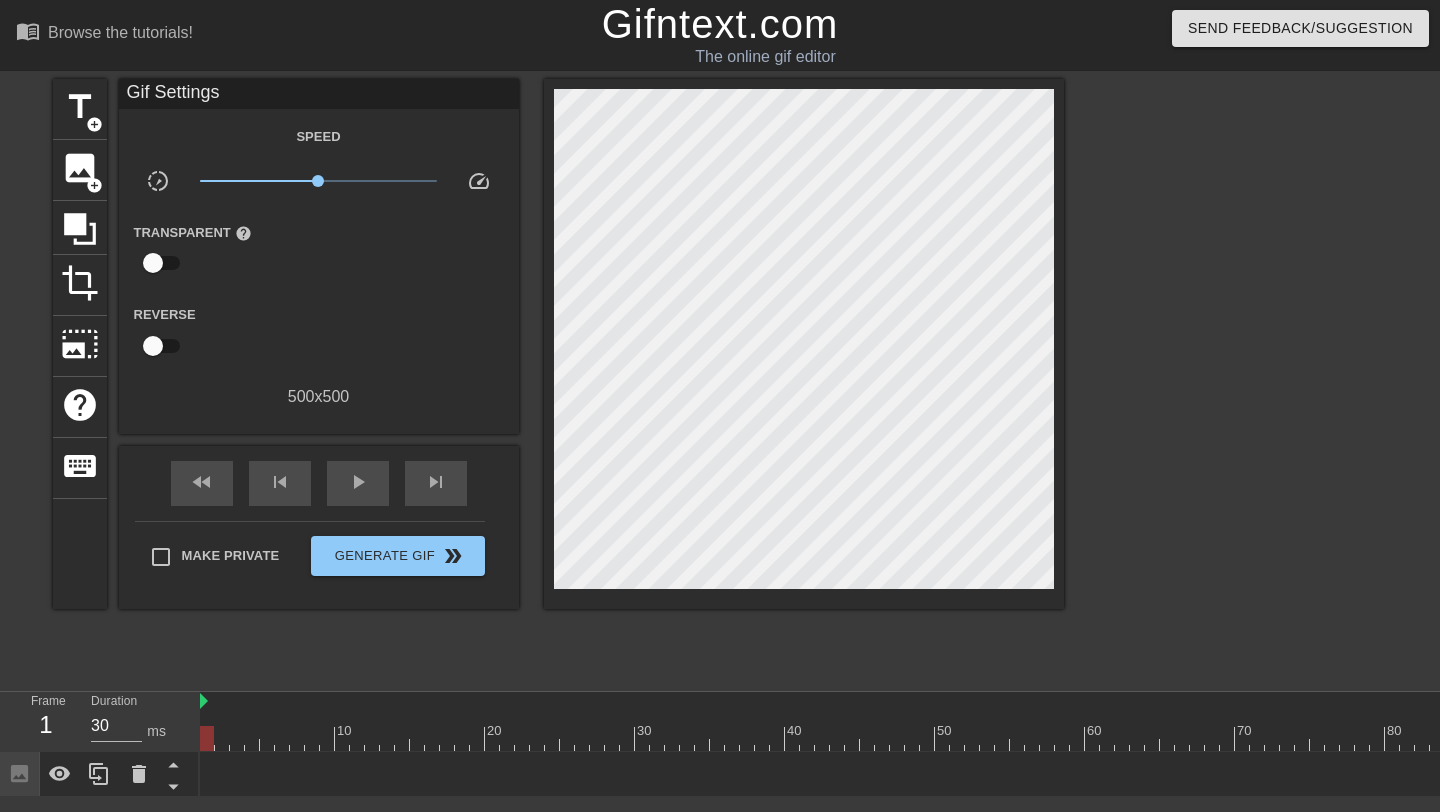 drag, startPoint x: 238, startPoint y: 745, endPoint x: 164, endPoint y: 740, distance: 74.168724 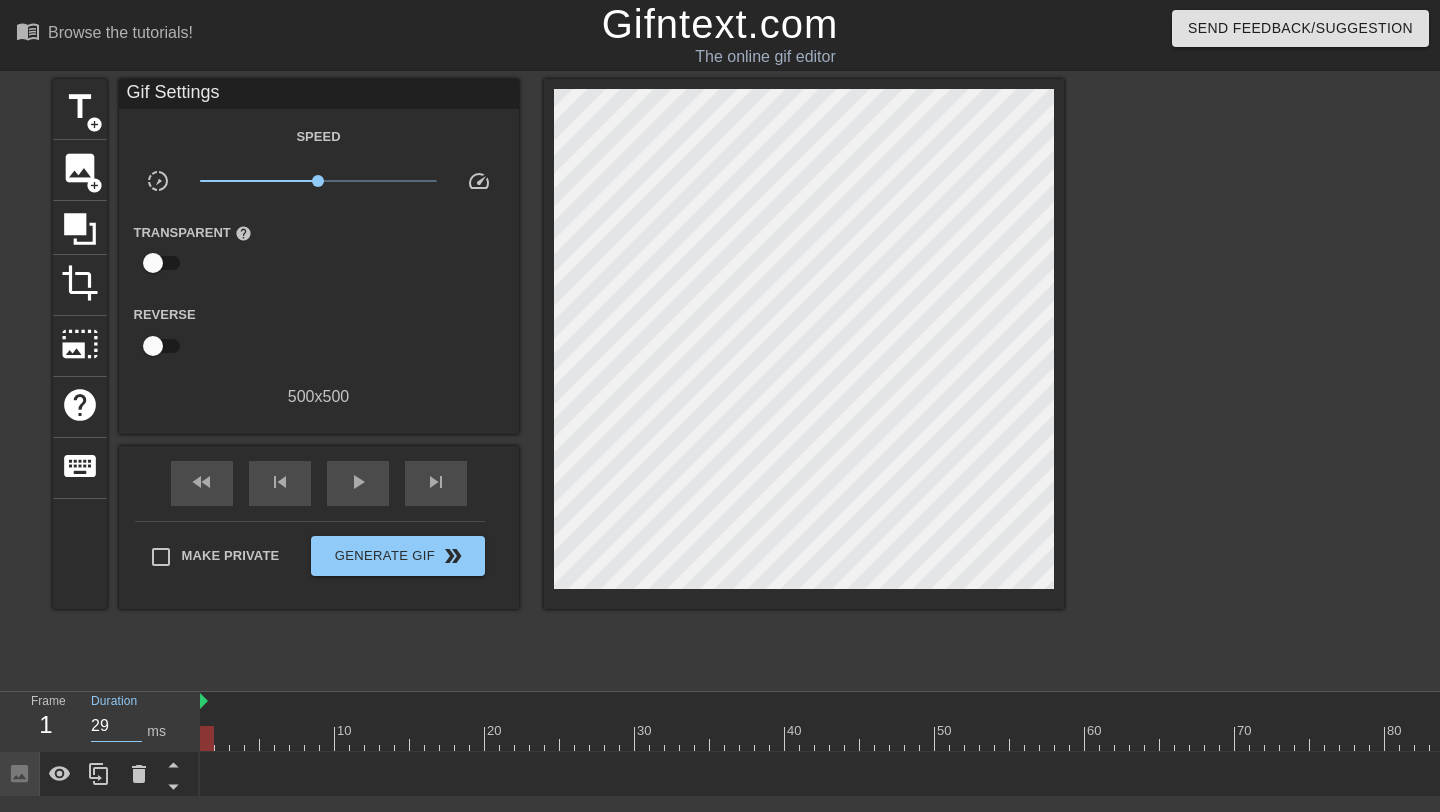click on "29" at bounding box center [116, 726] 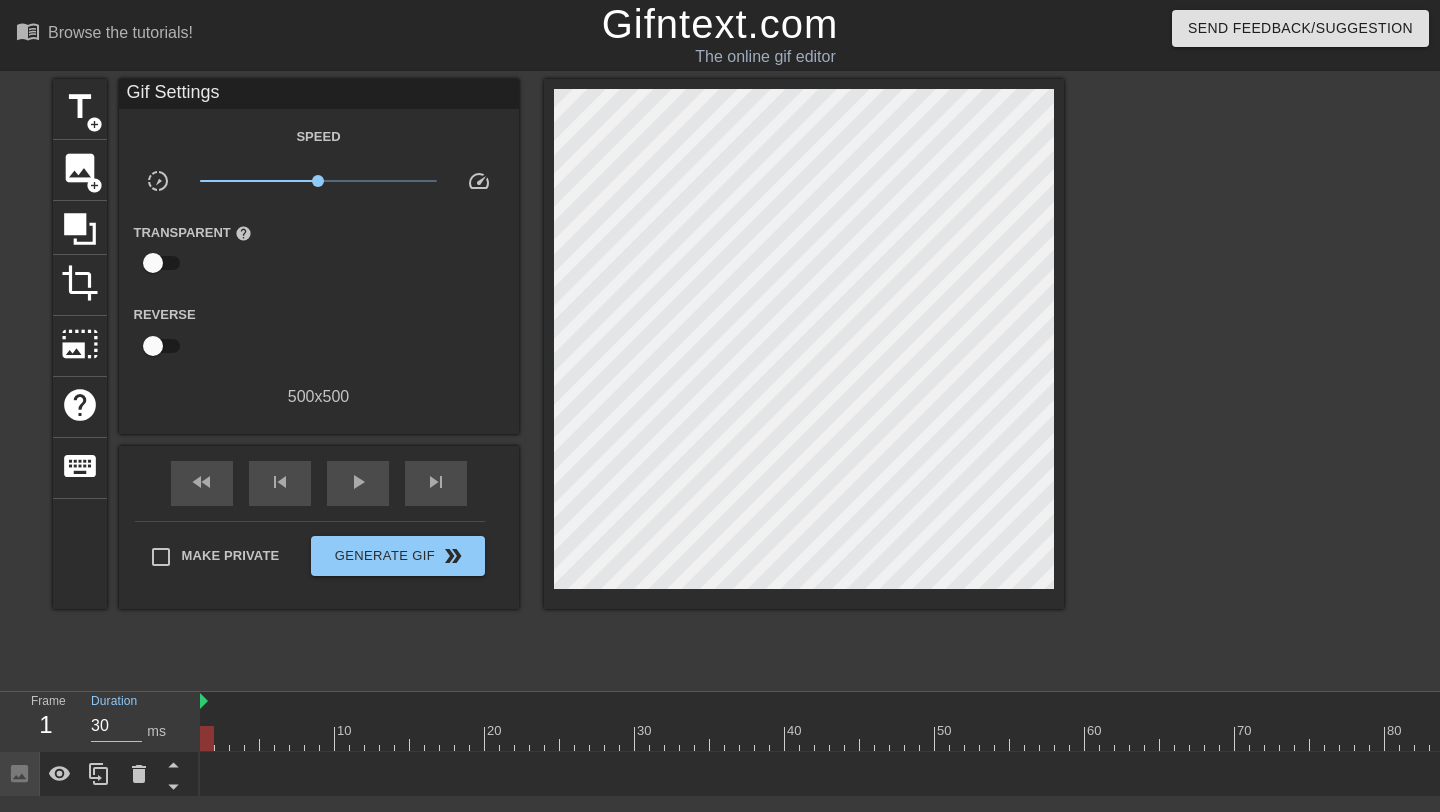 click on "30" at bounding box center (116, 726) 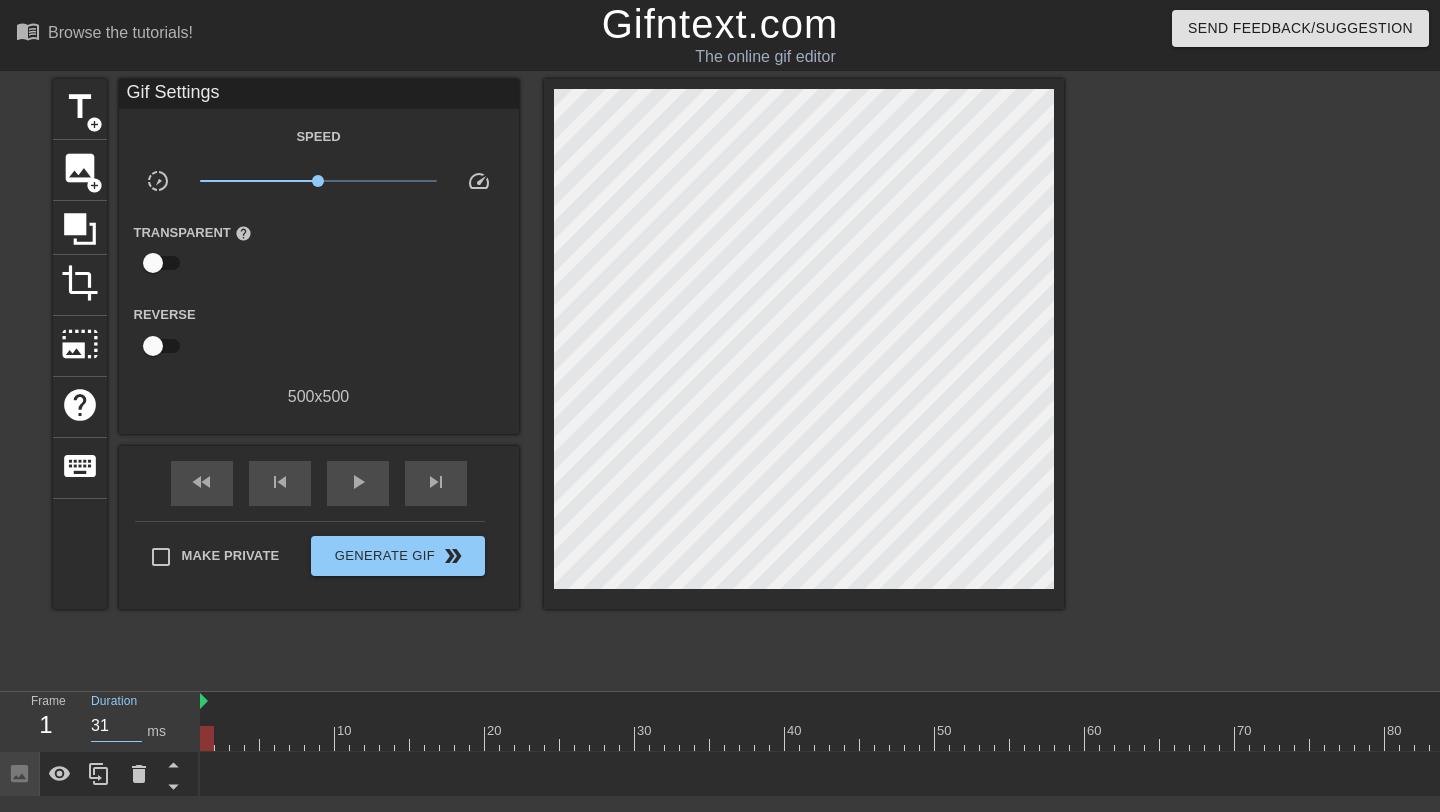 click on "31" at bounding box center [116, 726] 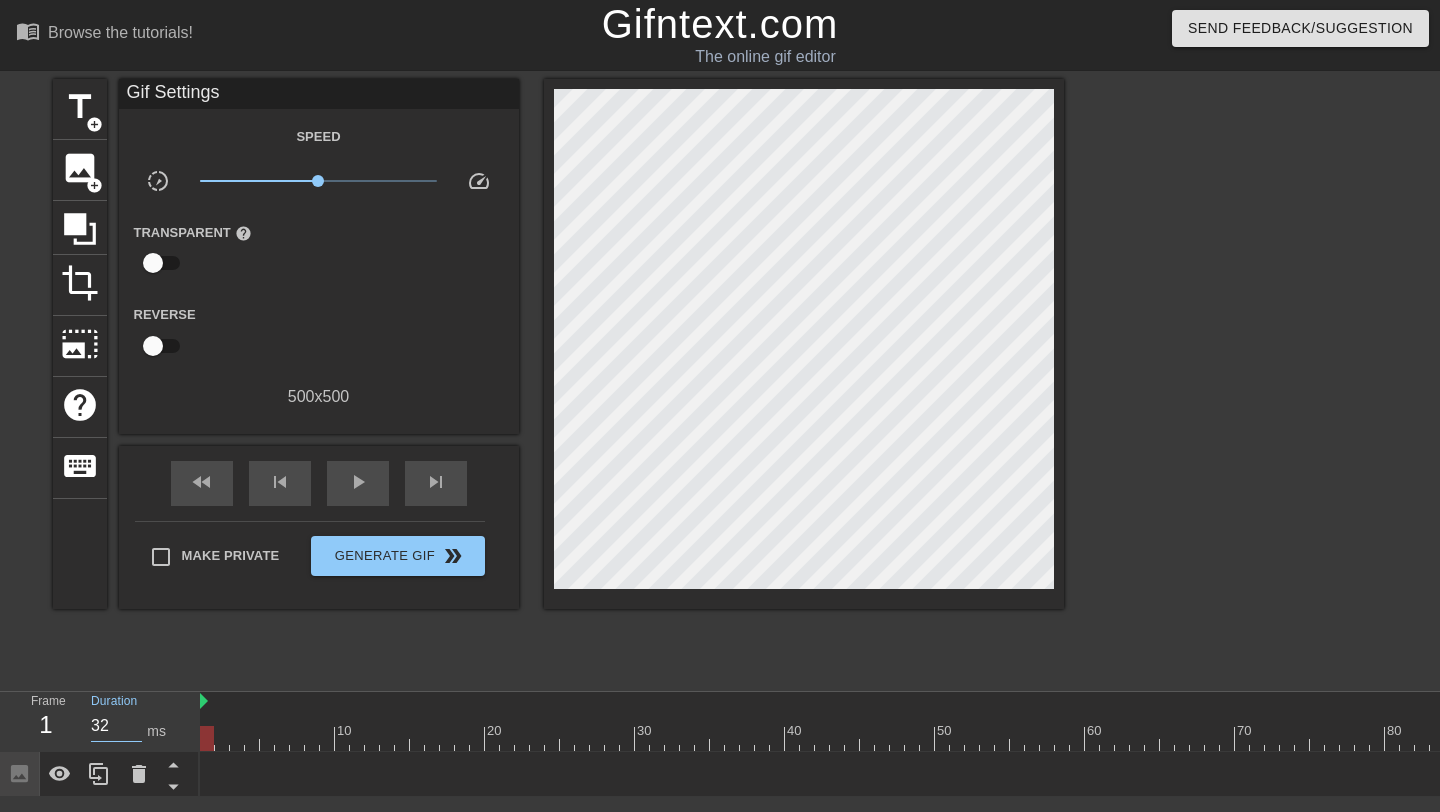 click on "32" at bounding box center [116, 726] 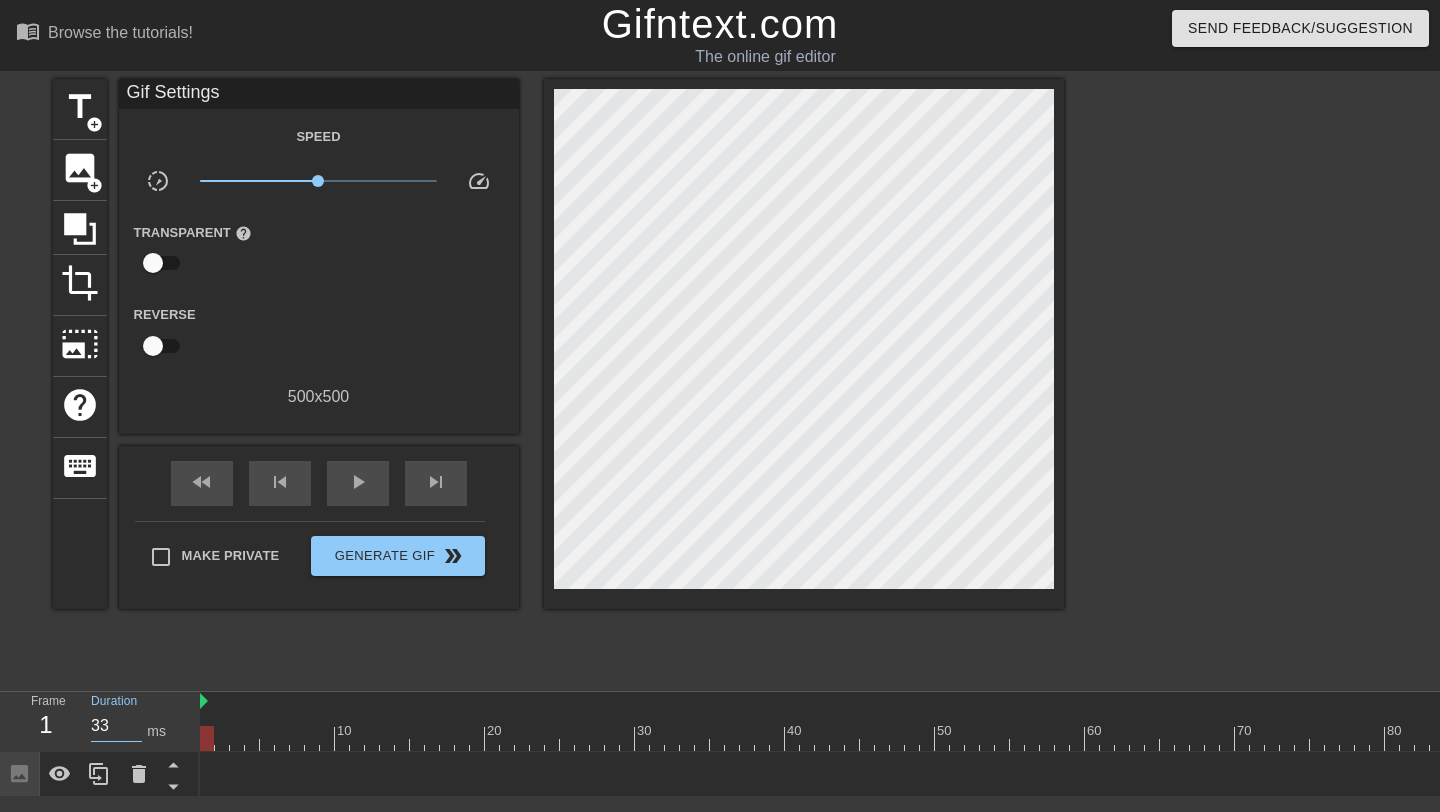 click on "33" at bounding box center [116, 726] 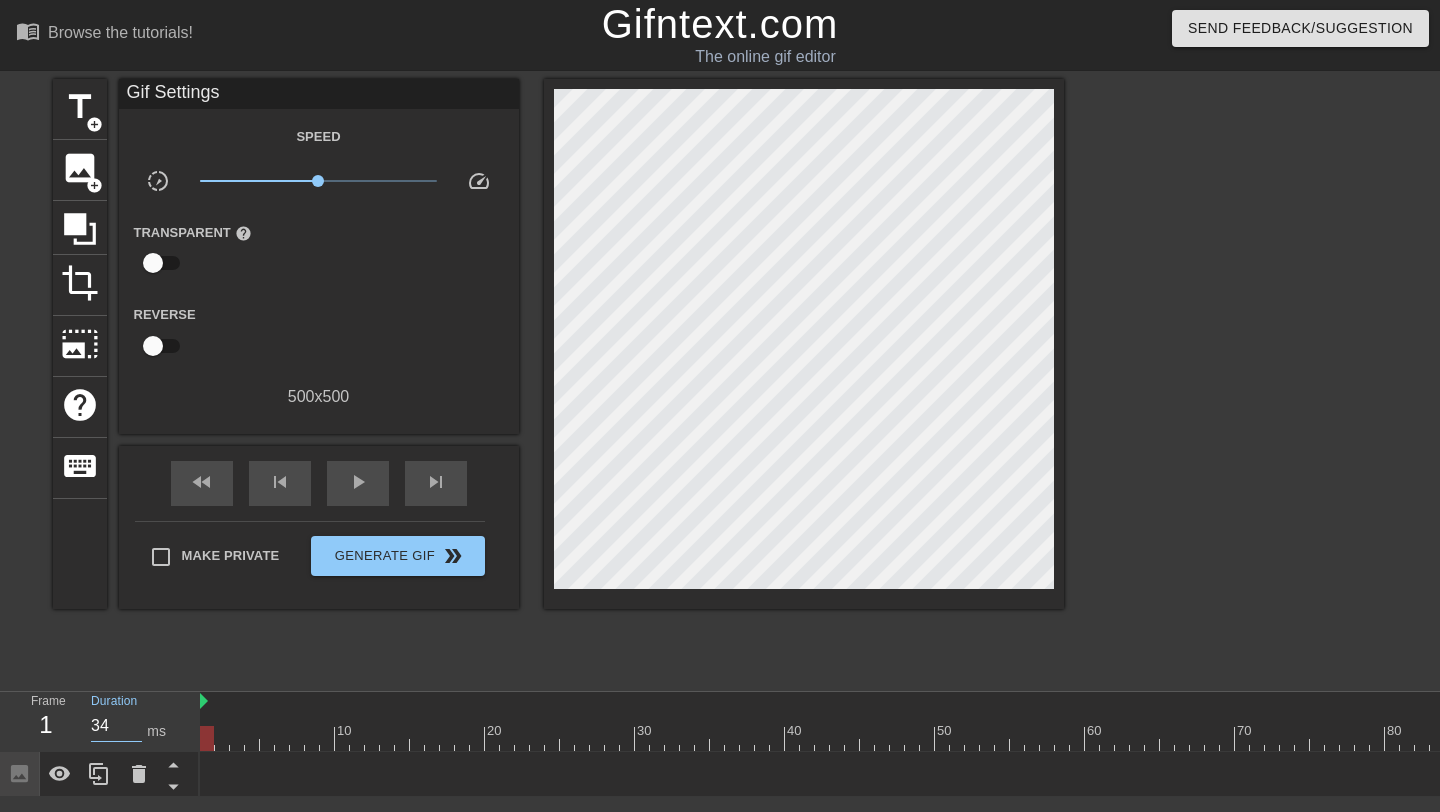 click on "34" at bounding box center (116, 726) 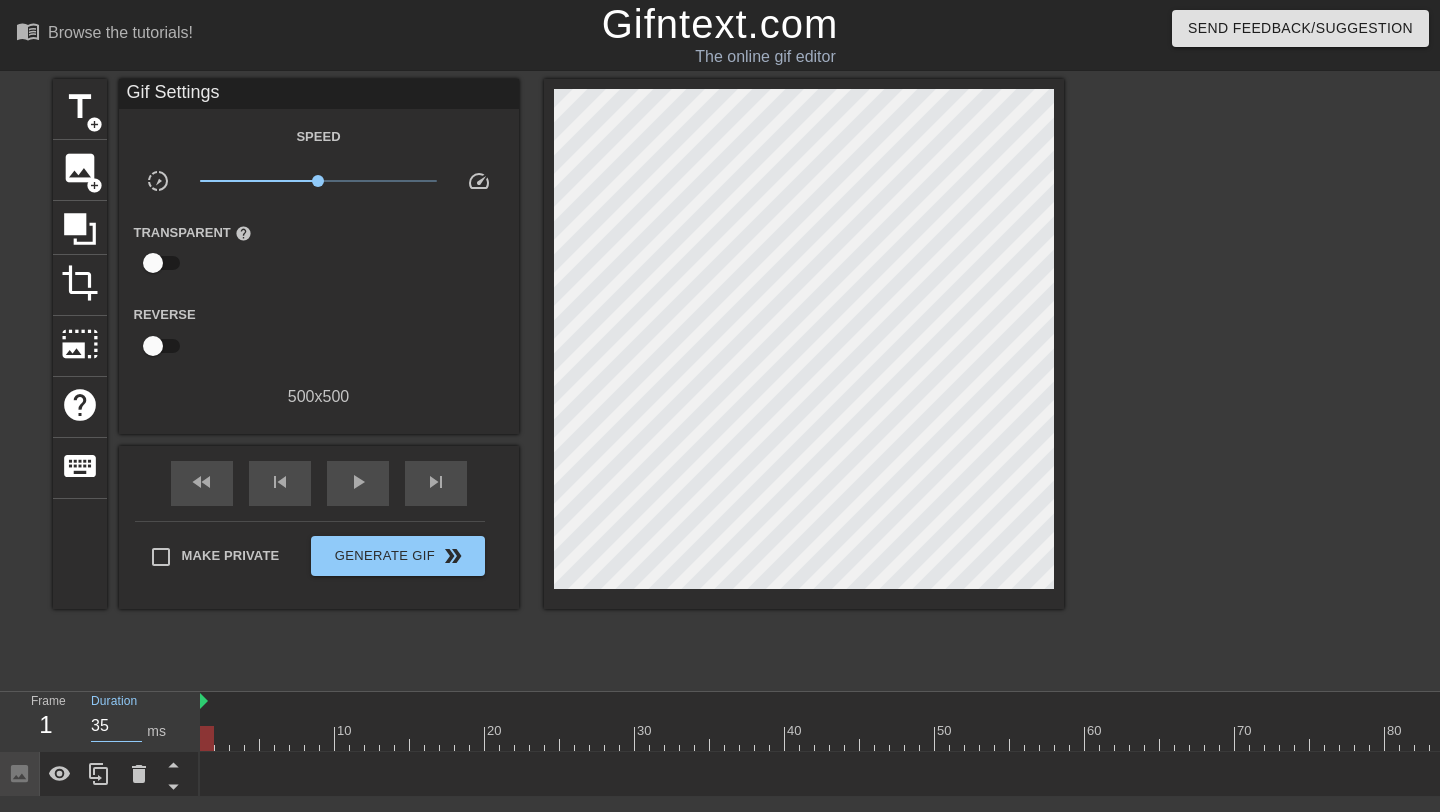 click on "35" at bounding box center (116, 726) 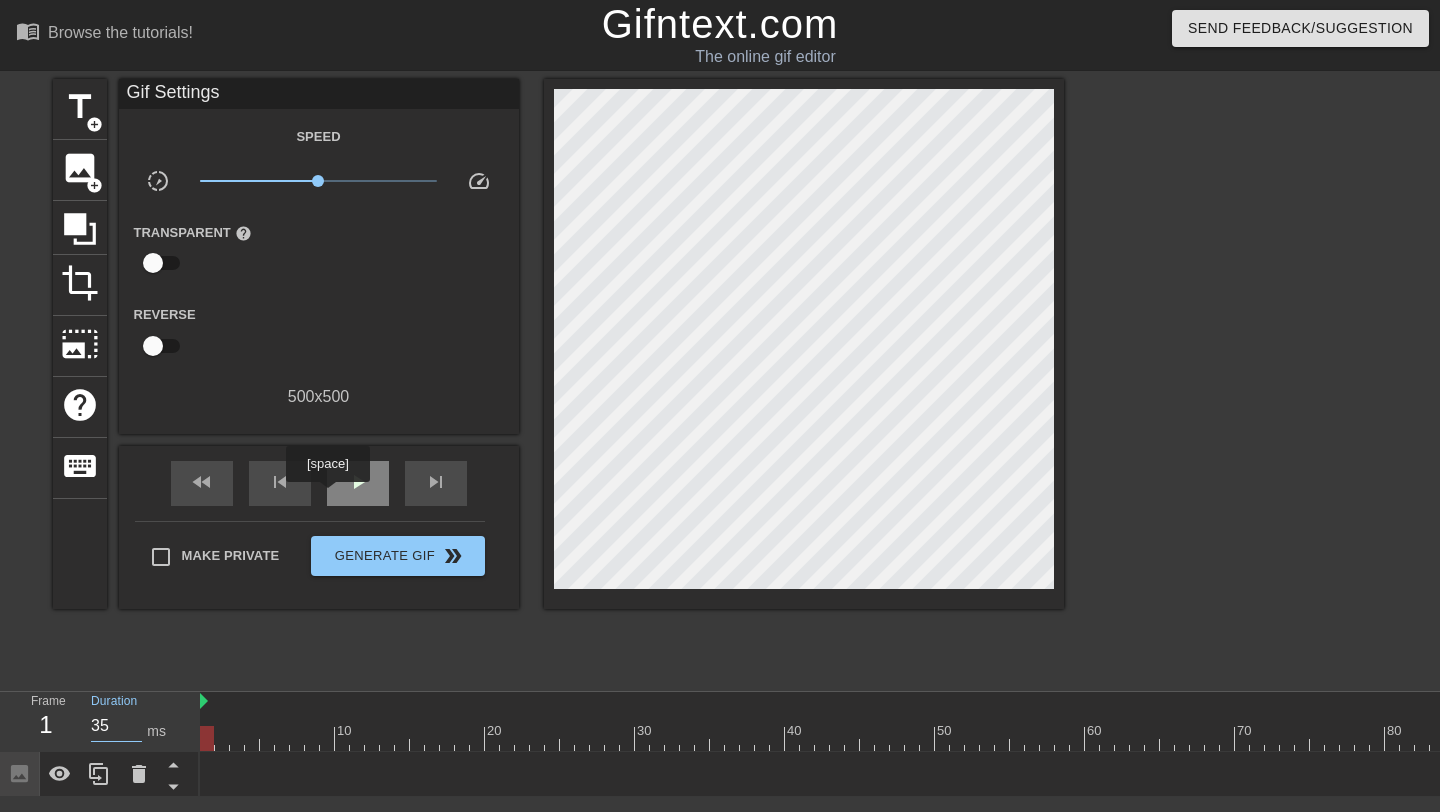 click on "play_arrow" at bounding box center (358, 483) 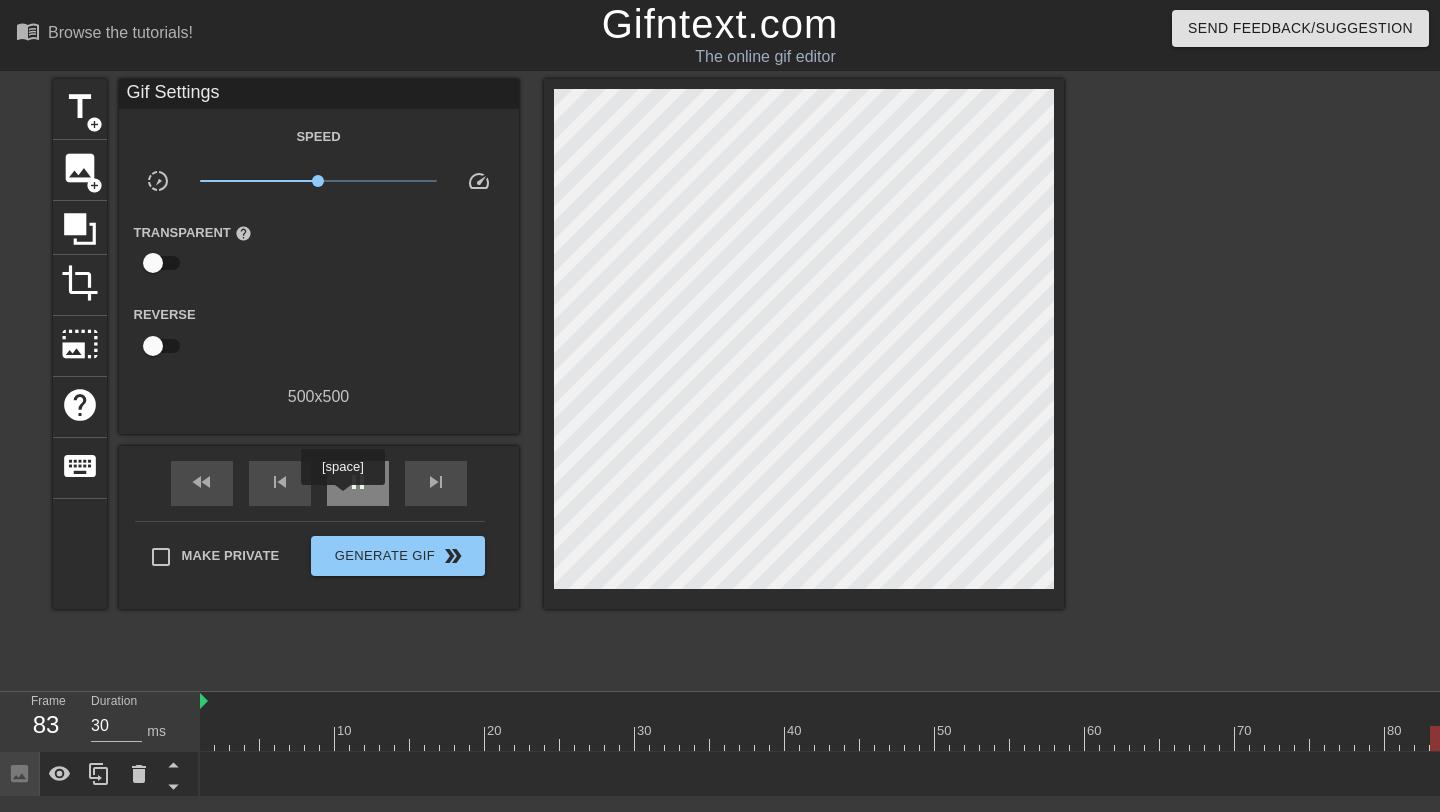 click on "pause" at bounding box center [358, 483] 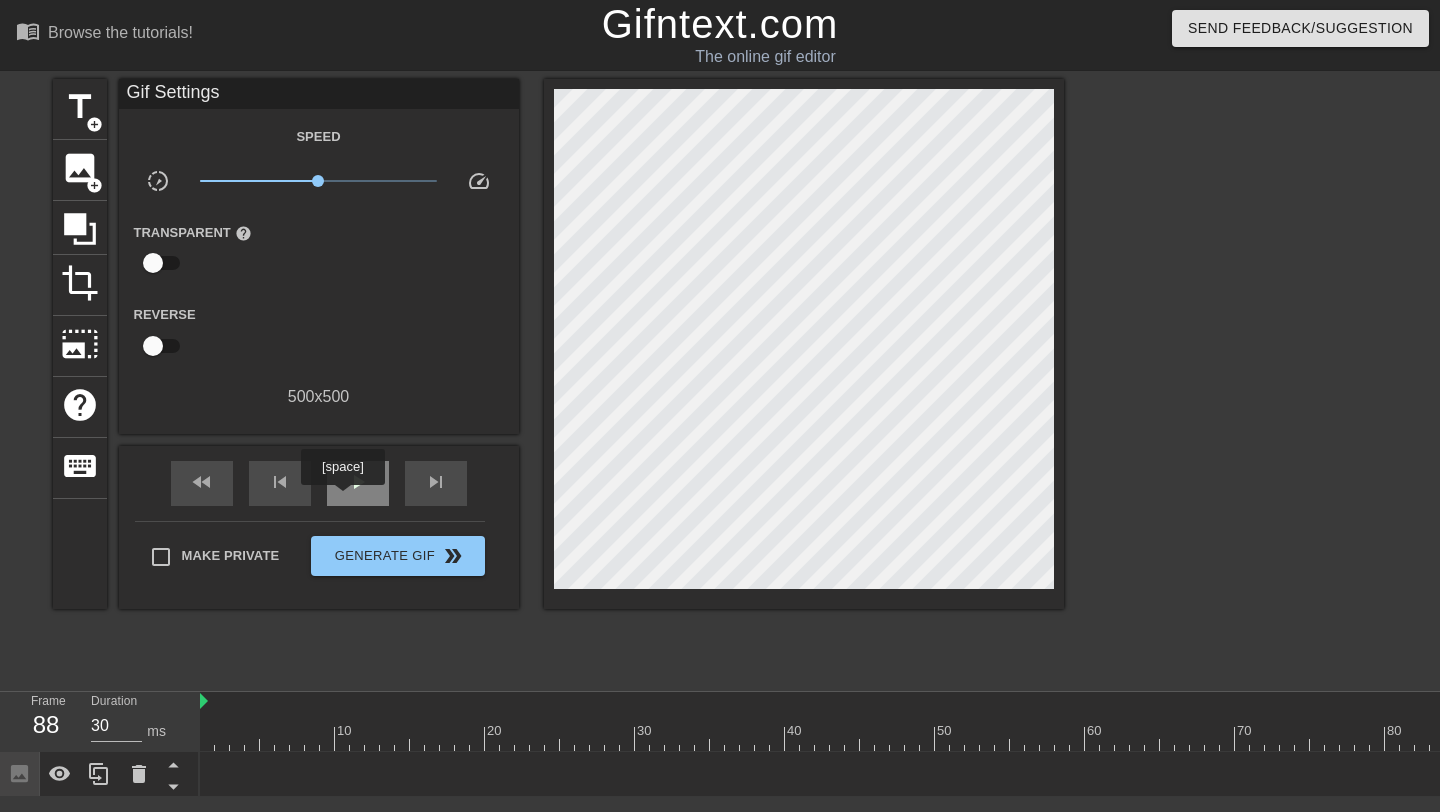 click on "play_arrow" at bounding box center (358, 483) 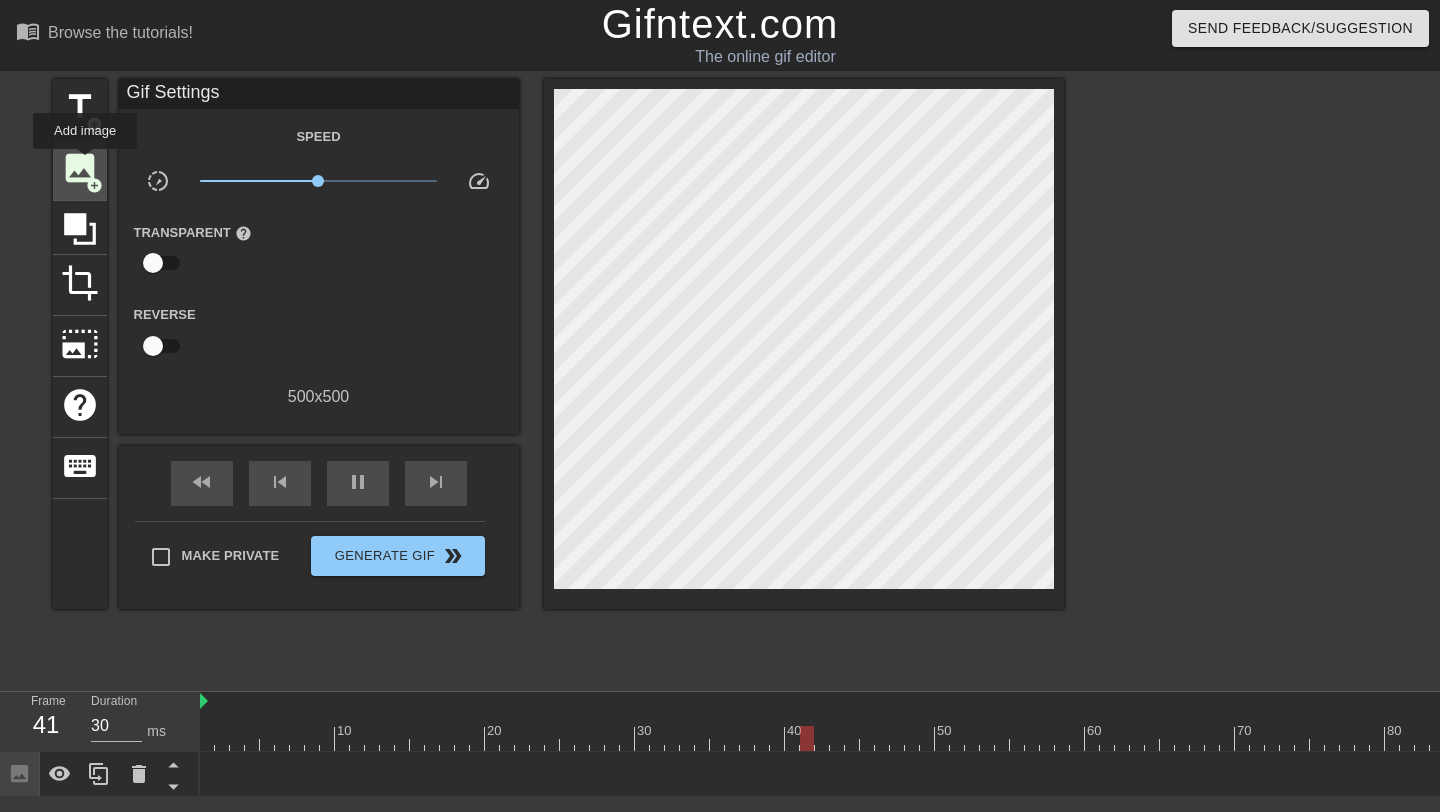 click on "image" at bounding box center [80, 168] 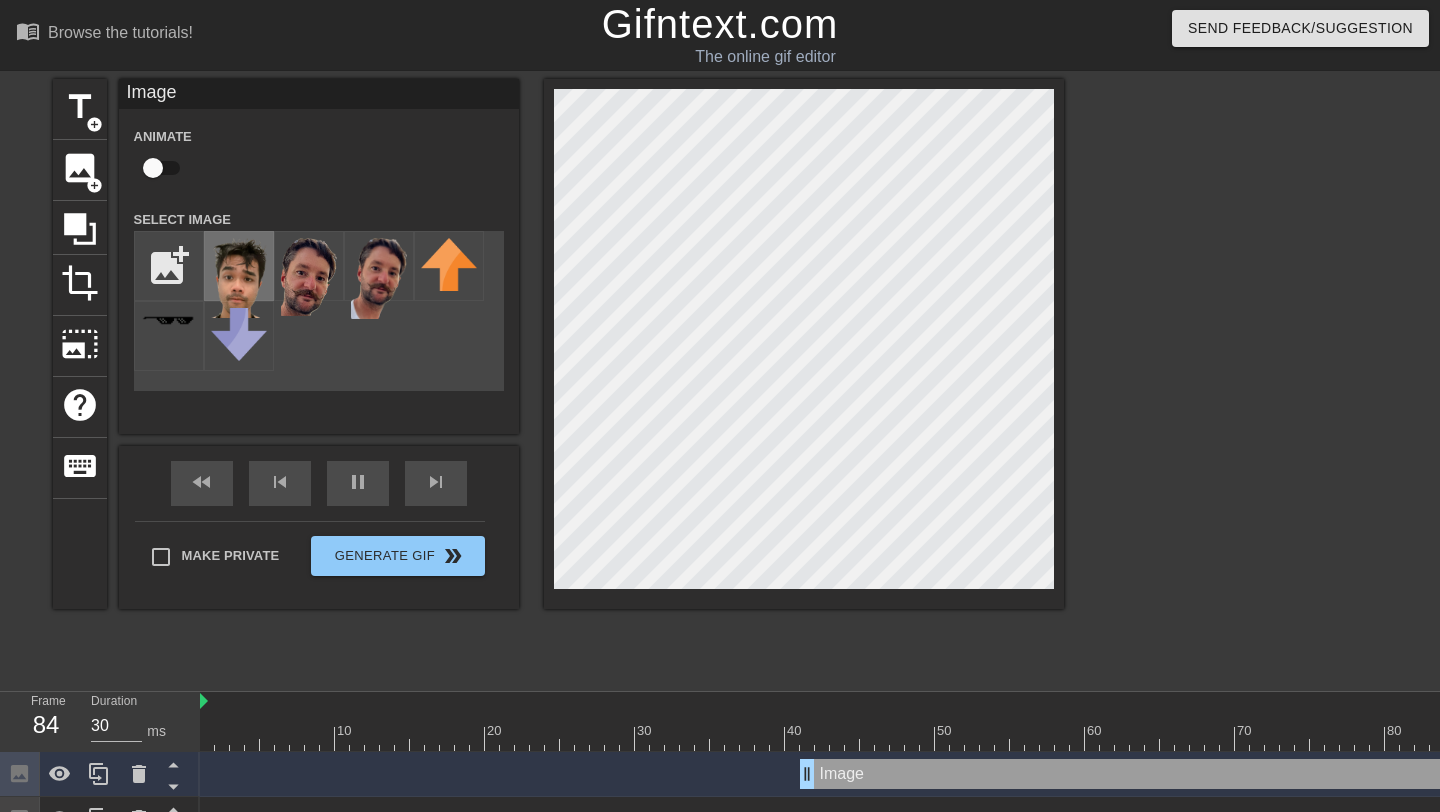 click at bounding box center (239, 278) 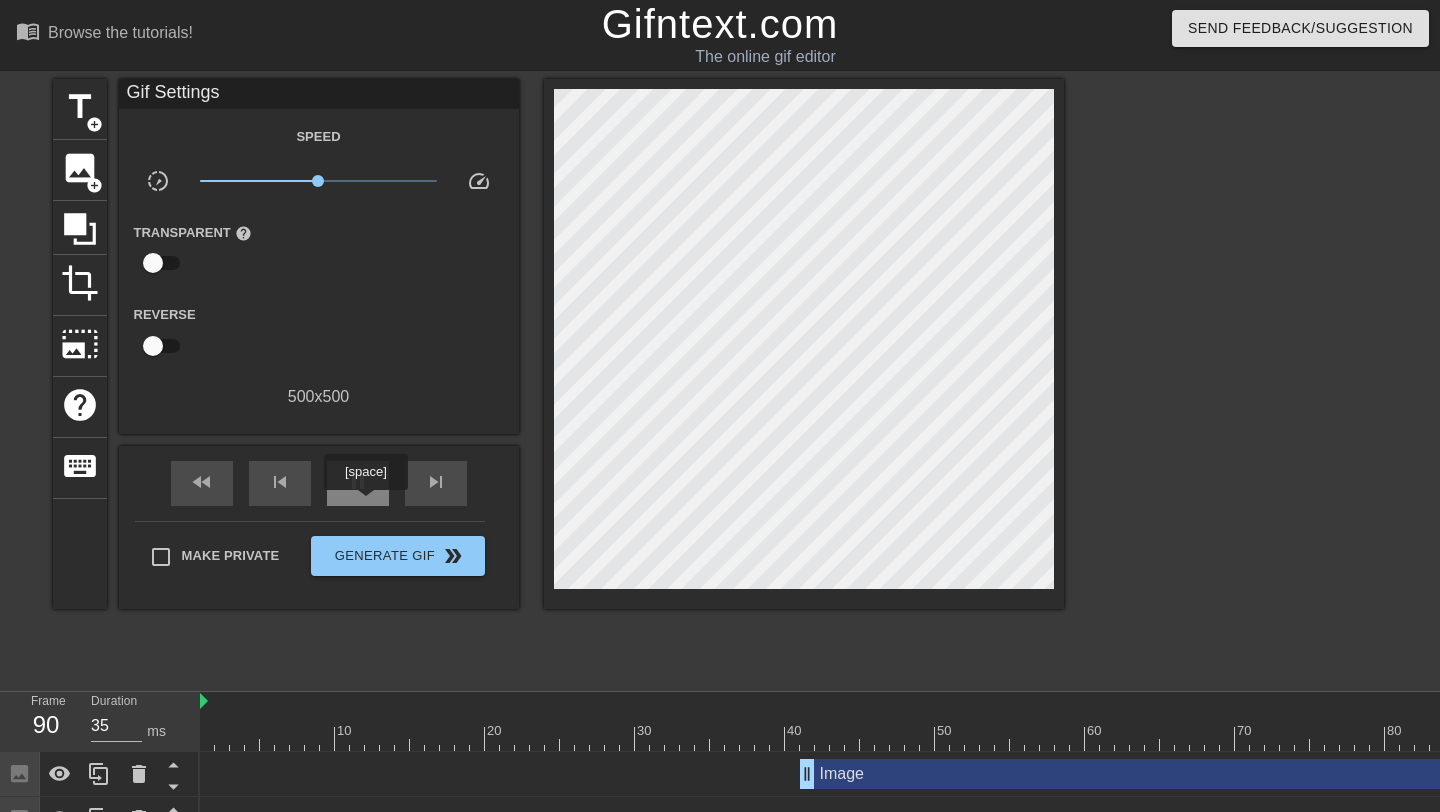 click on "pause" at bounding box center [358, 483] 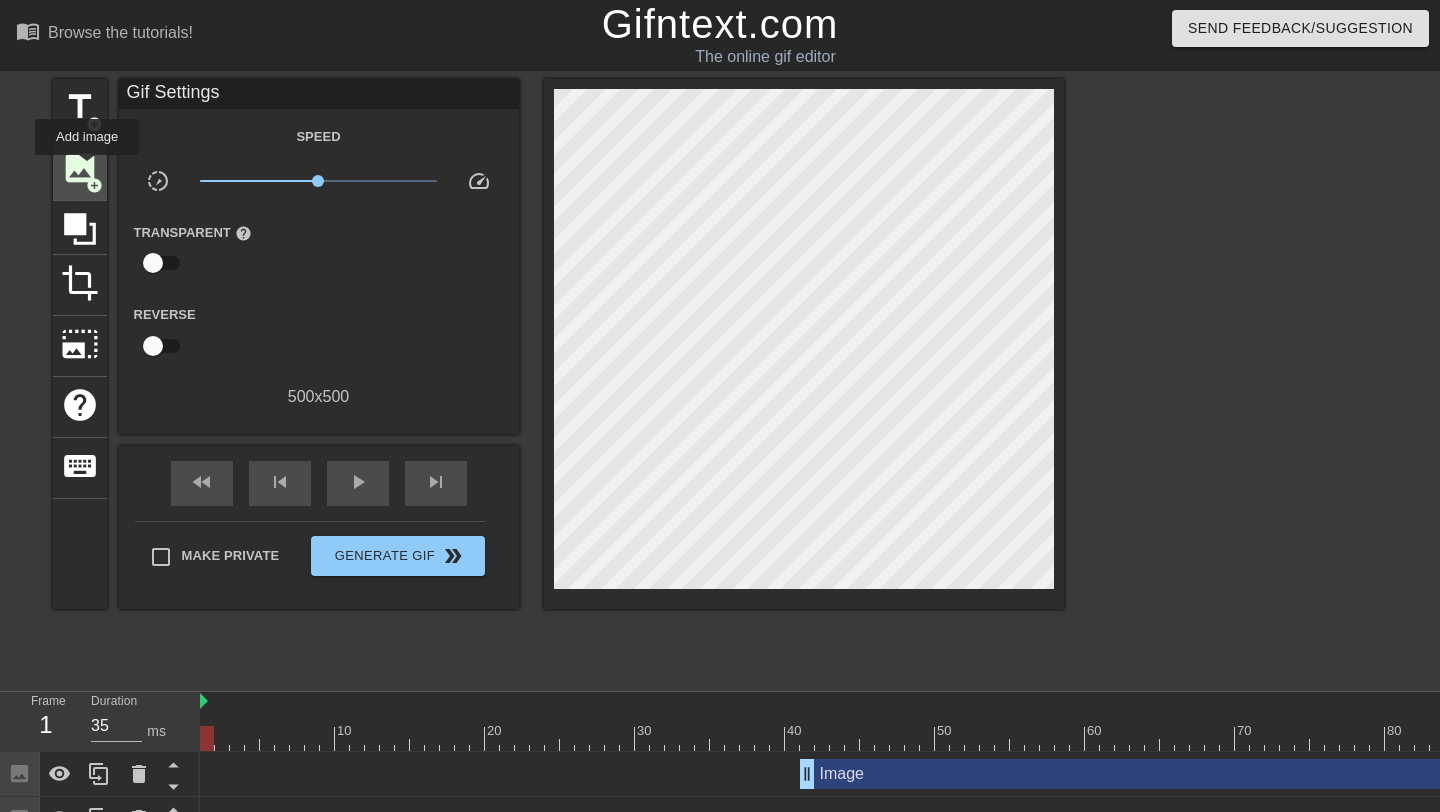 click on "image" at bounding box center [80, 168] 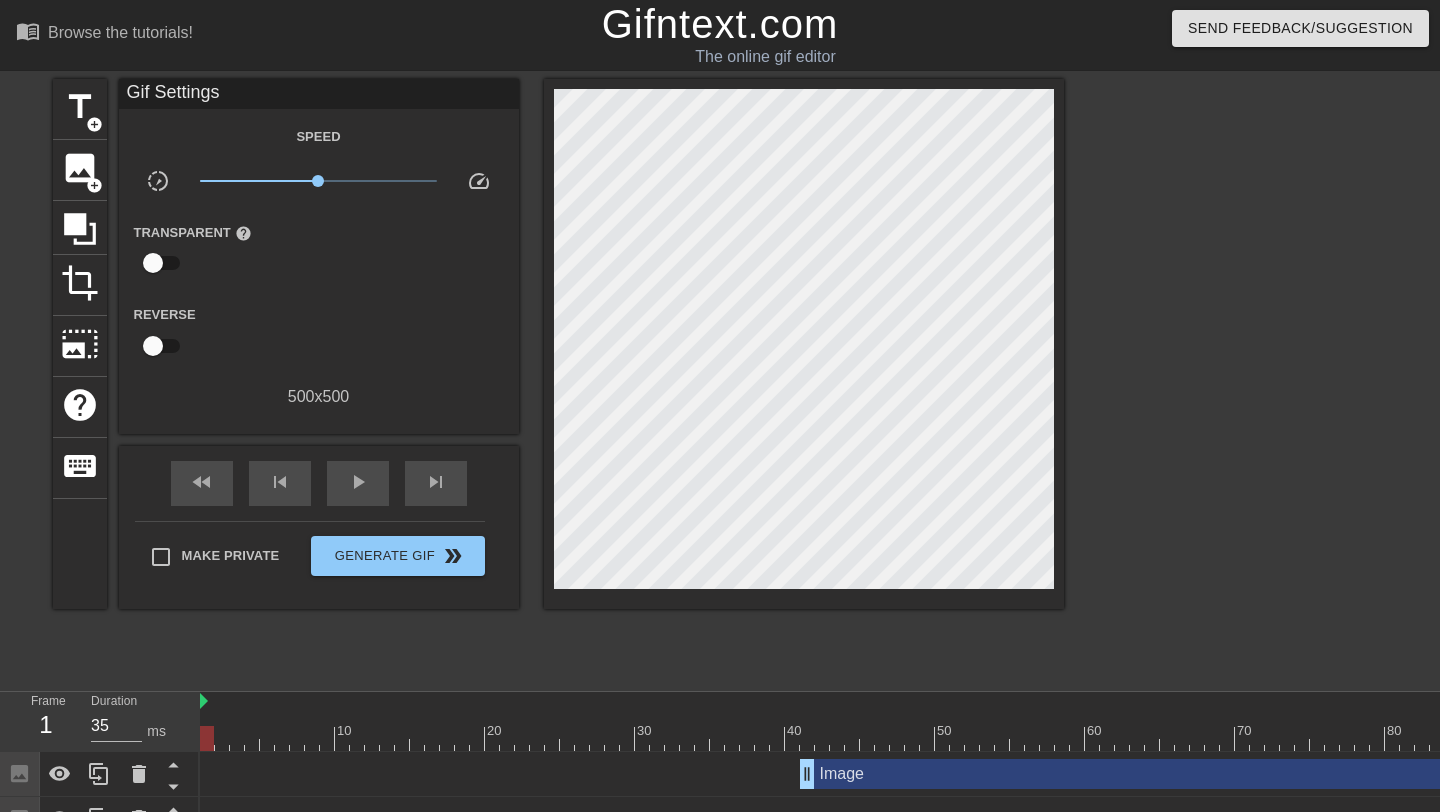 click on "Image drag_handle drag_handle" at bounding box center [1175, 774] 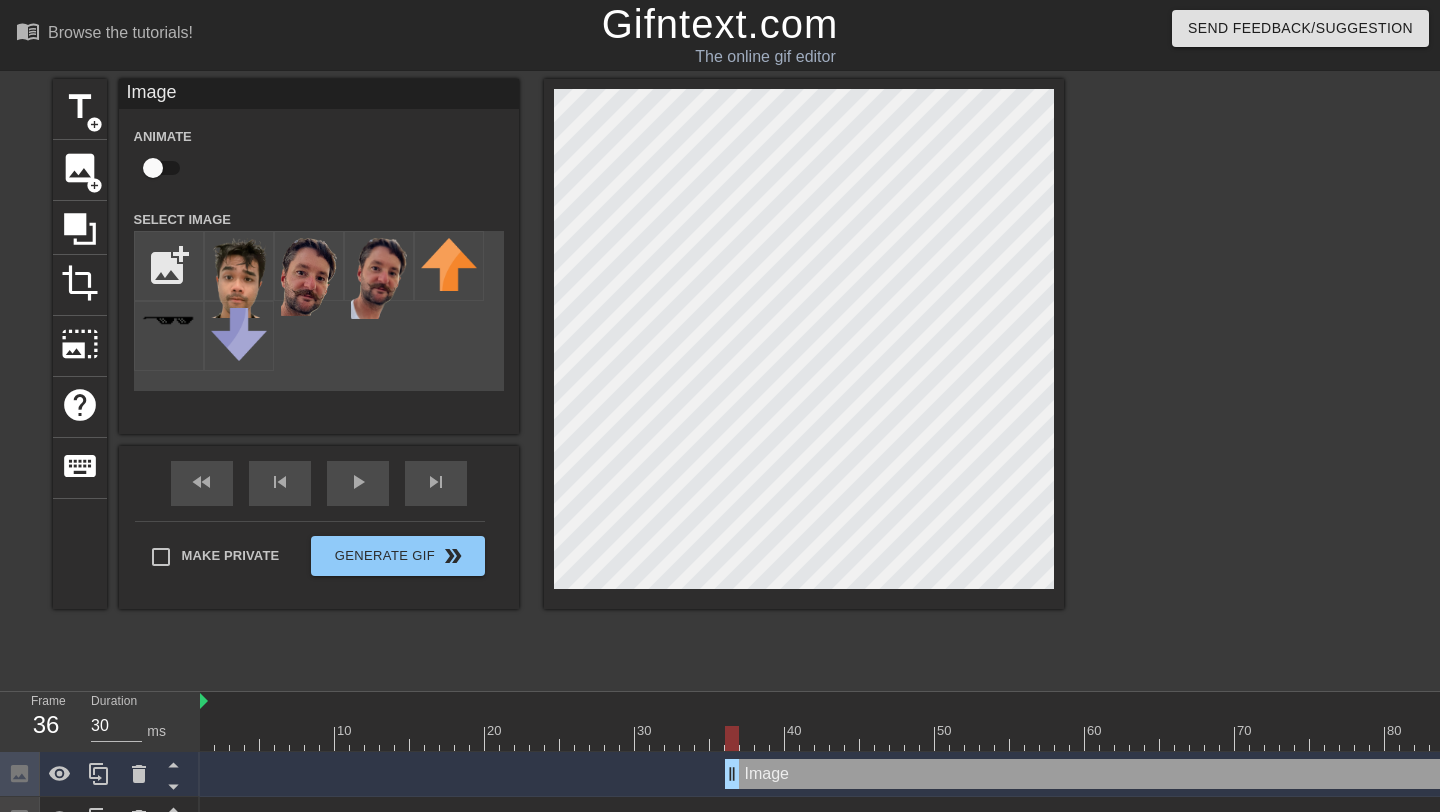 drag, startPoint x: 812, startPoint y: 779, endPoint x: 733, endPoint y: 809, distance: 84.50444 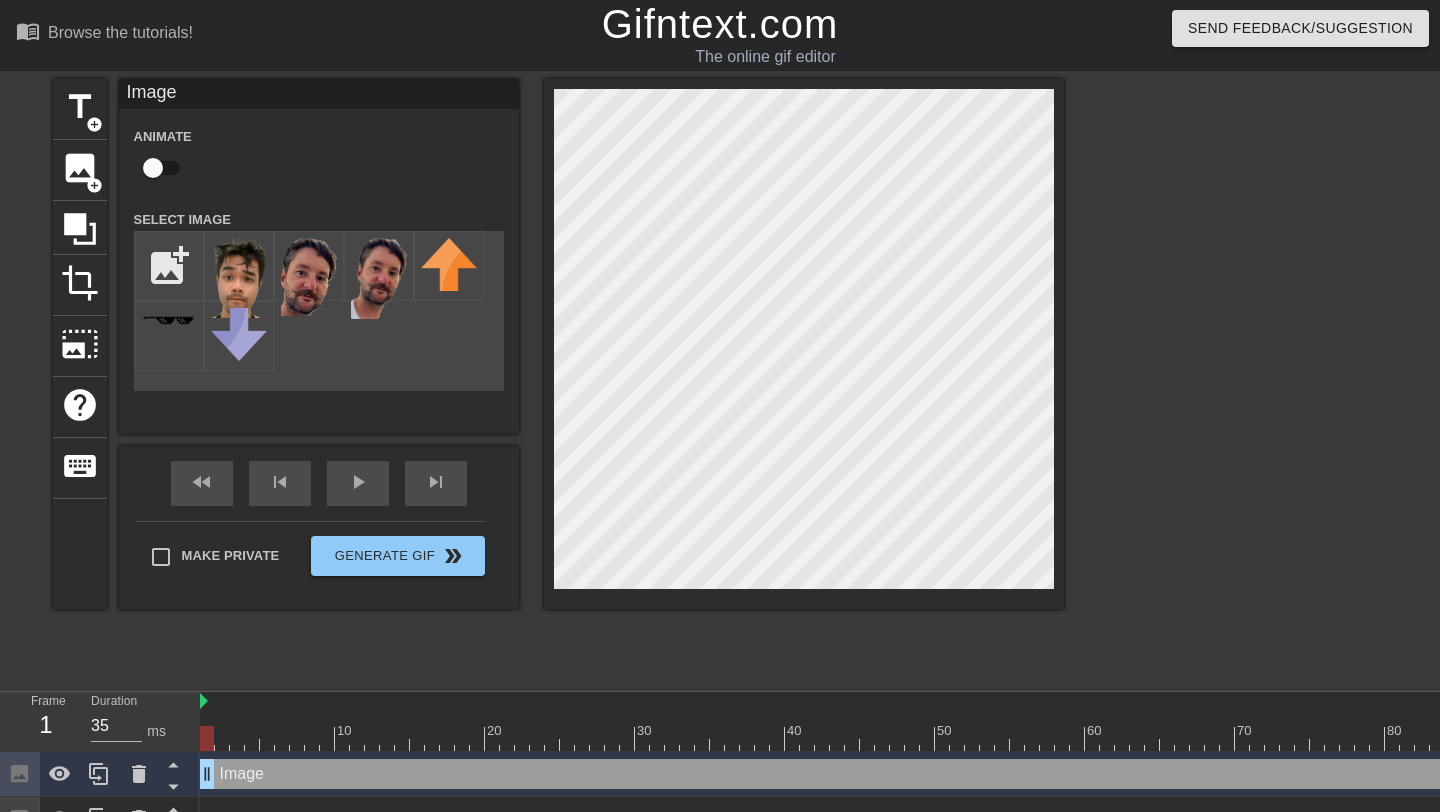 drag, startPoint x: 738, startPoint y: 777, endPoint x: 191, endPoint y: 764, distance: 547.1545 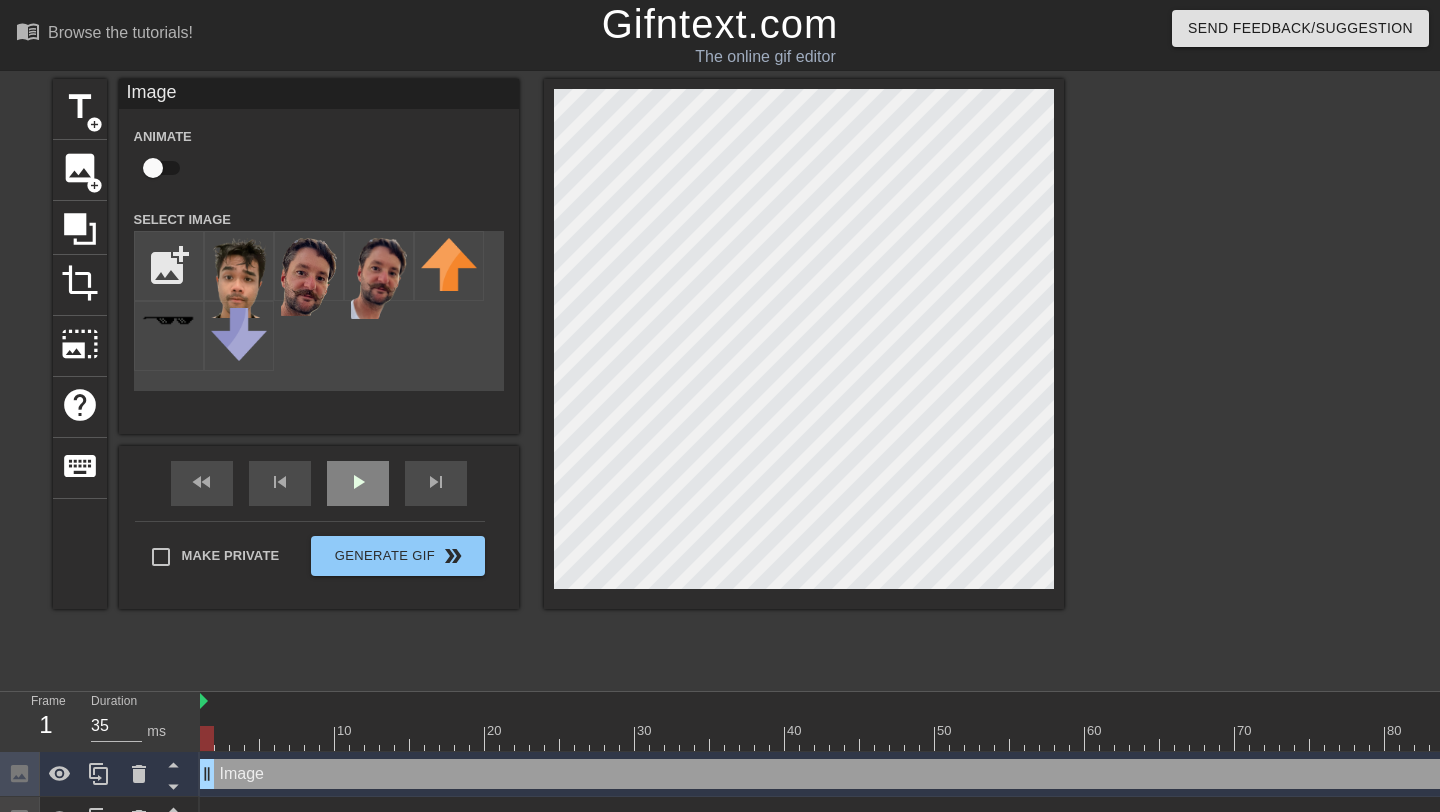 click on "play_arrow" at bounding box center (358, 482) 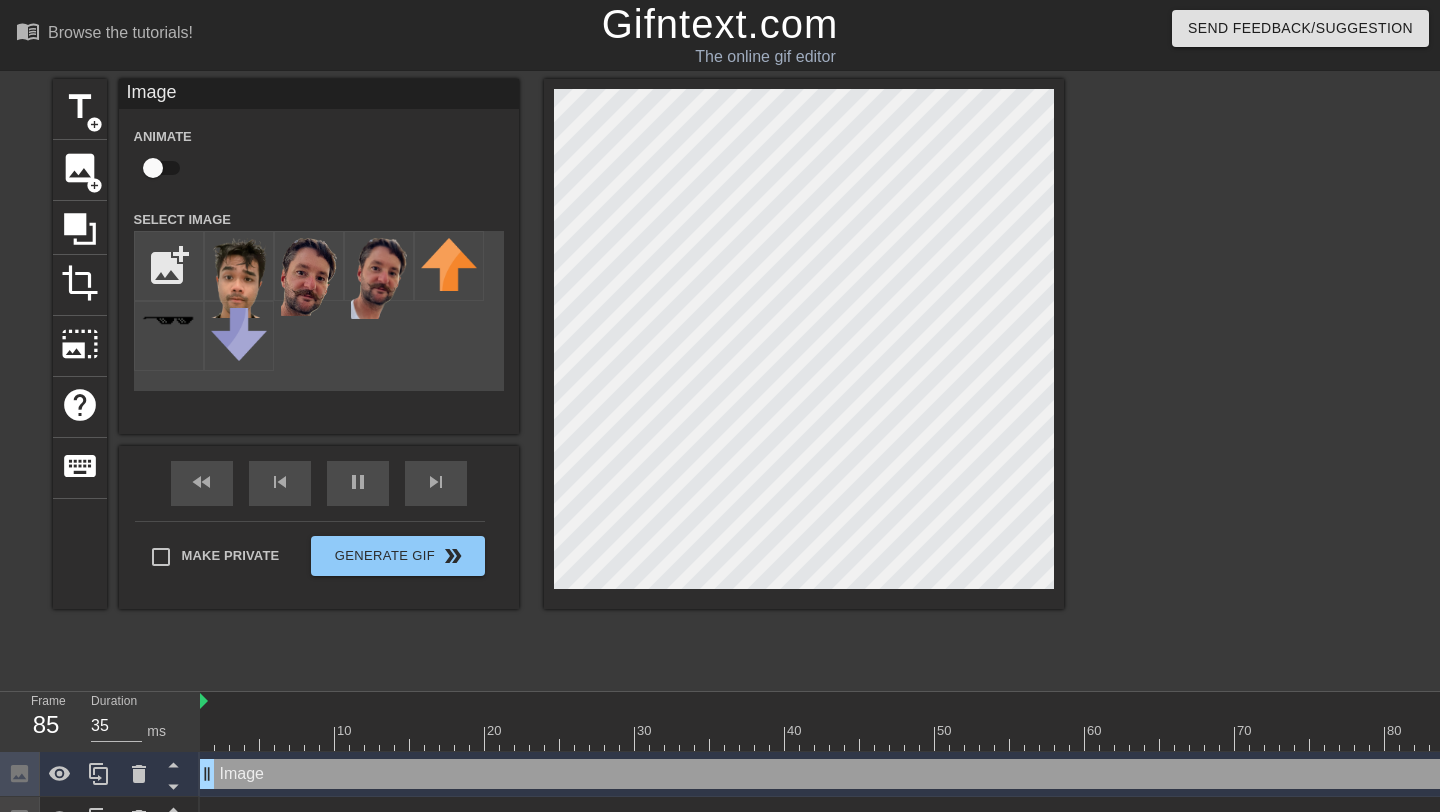 type on "30" 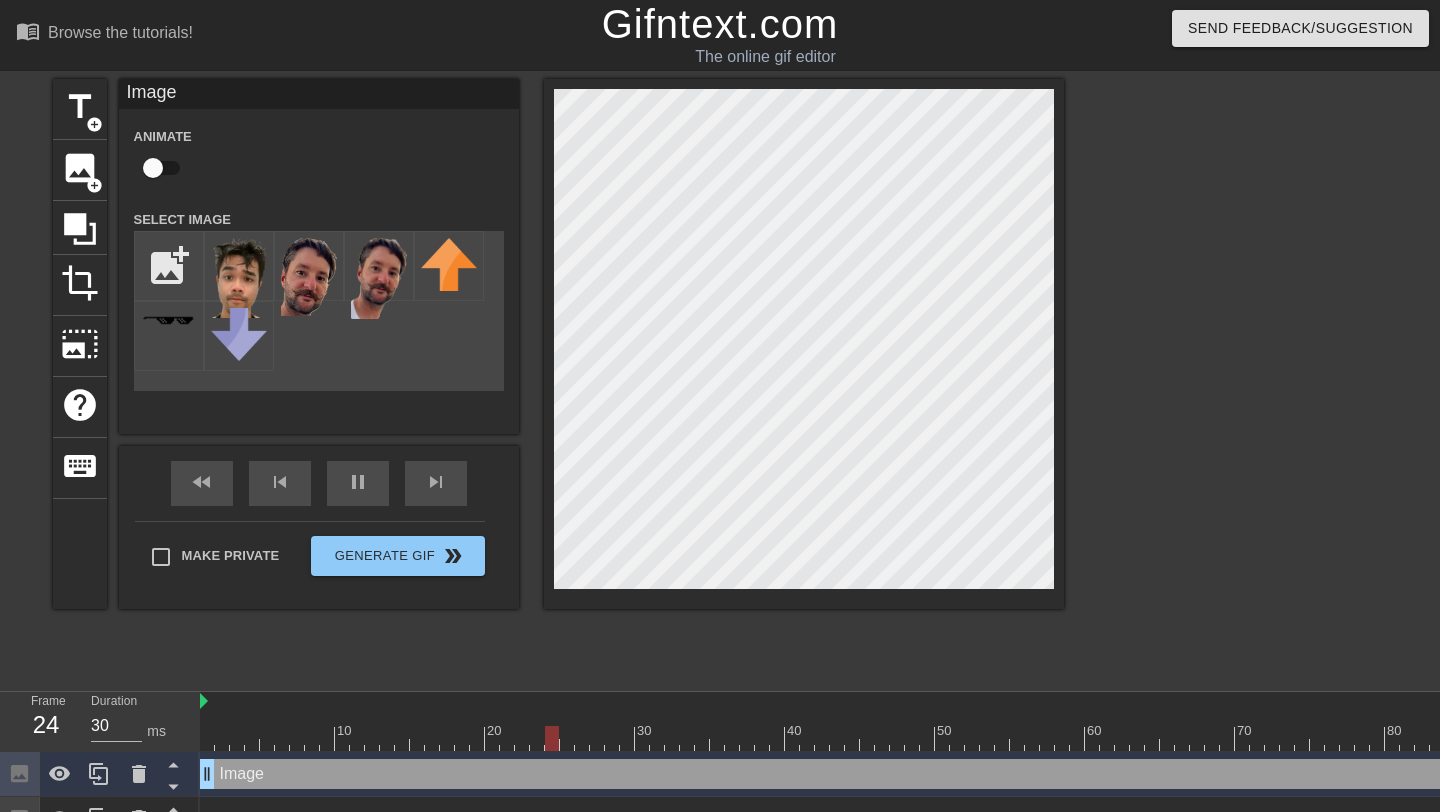 click at bounding box center (153, 168) 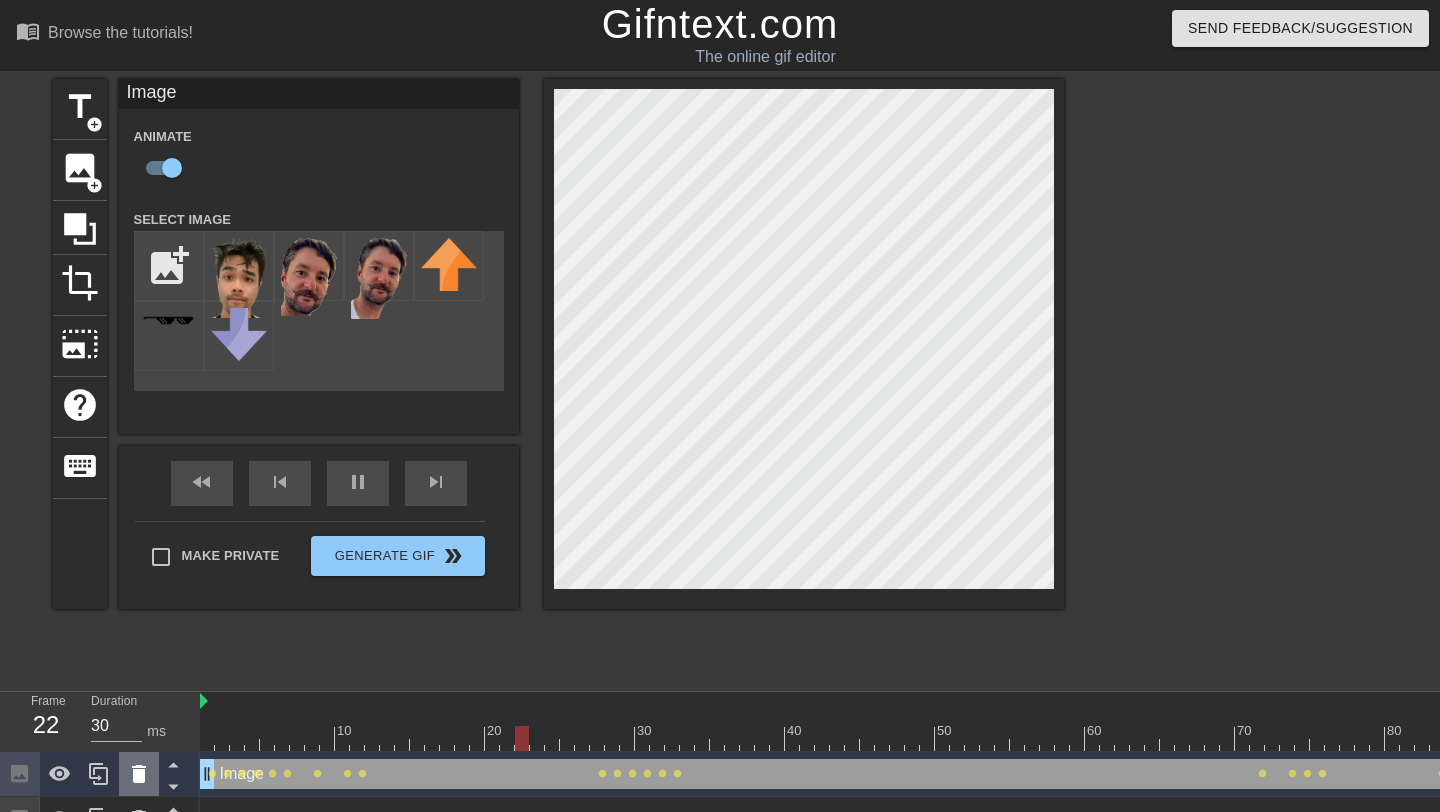 click 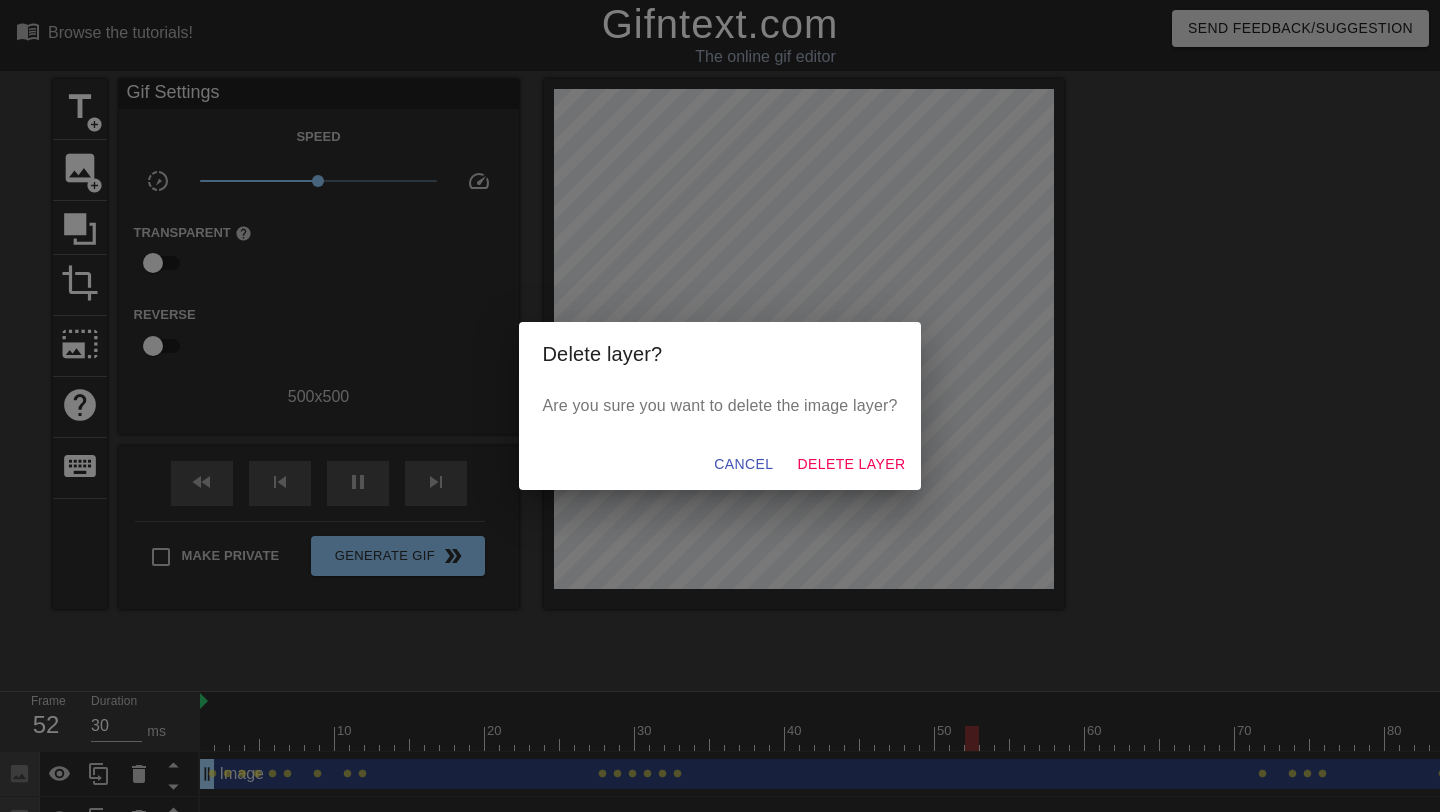 click on "Cancel Delete Layer" at bounding box center [720, 464] 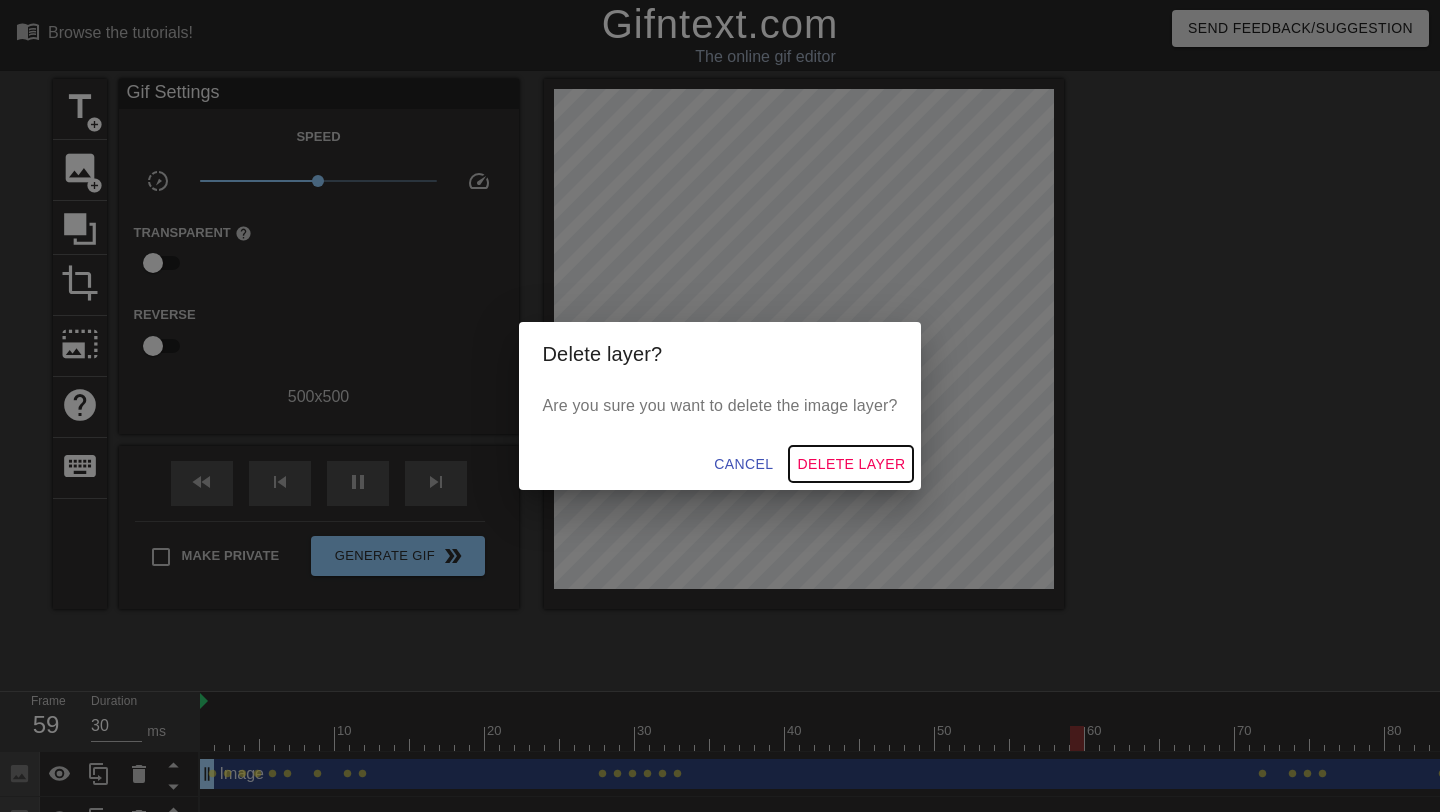 click on "Delete Layer" at bounding box center (851, 464) 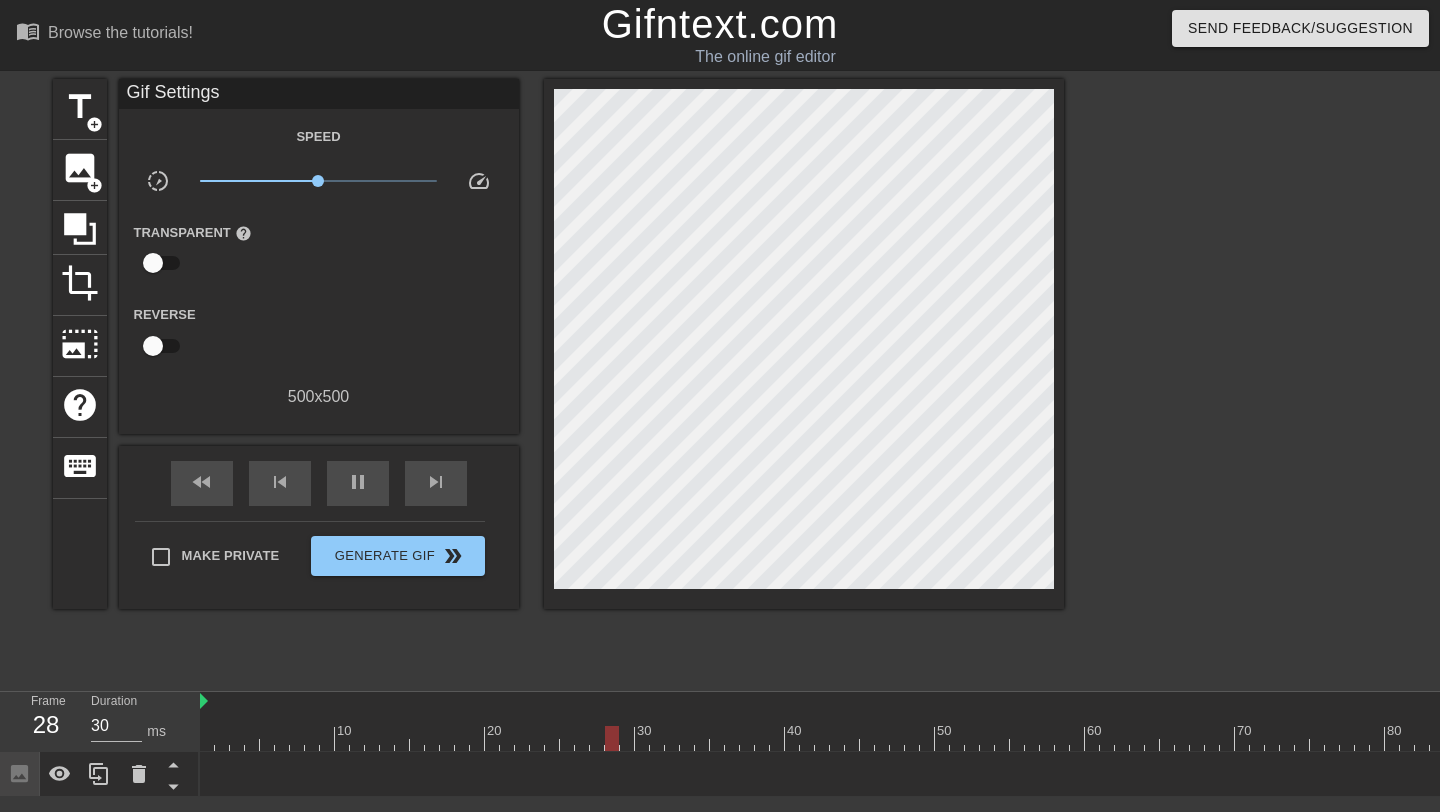 click on "Image drag_handle drag_handle" at bounding box center [875, 774] 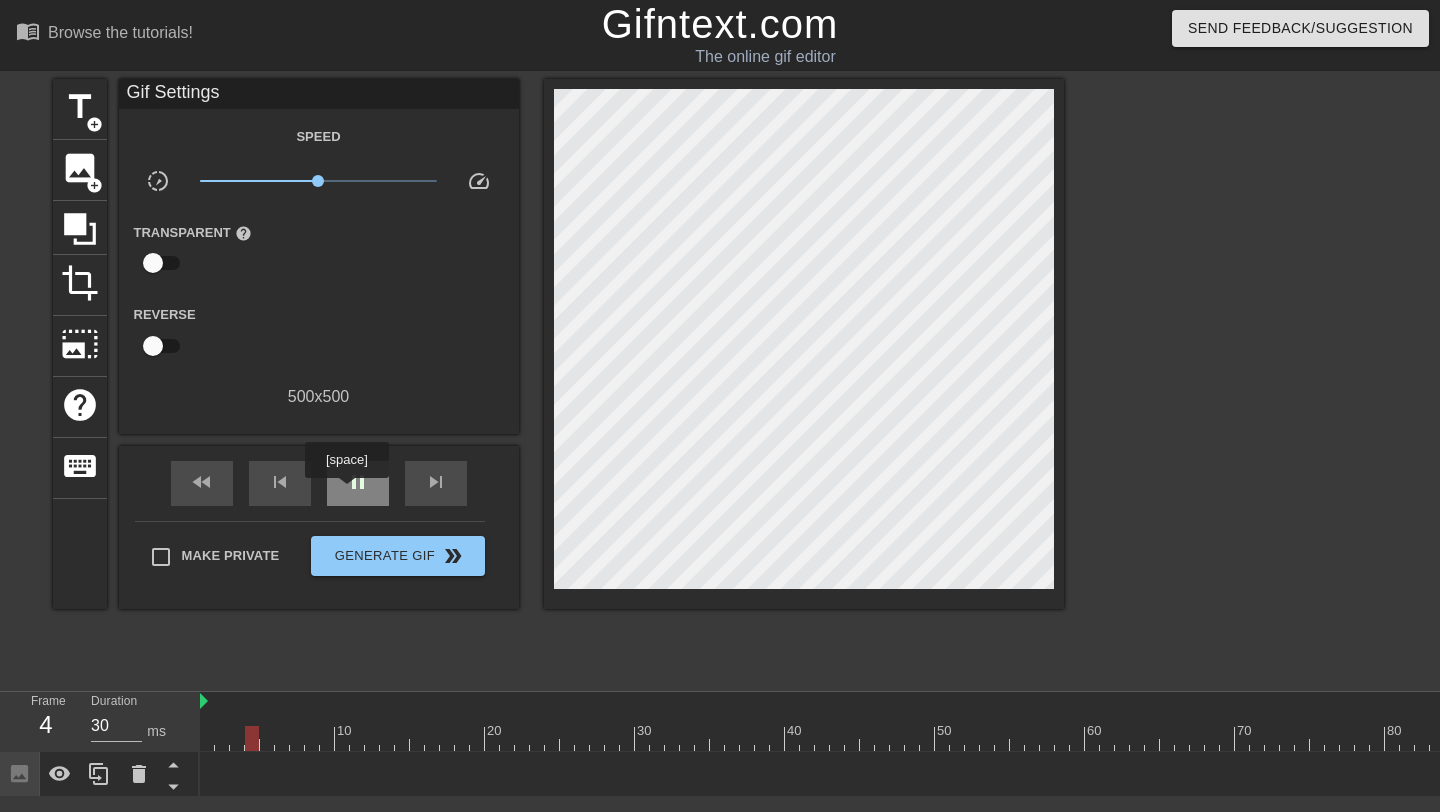 click on "pause" at bounding box center [358, 482] 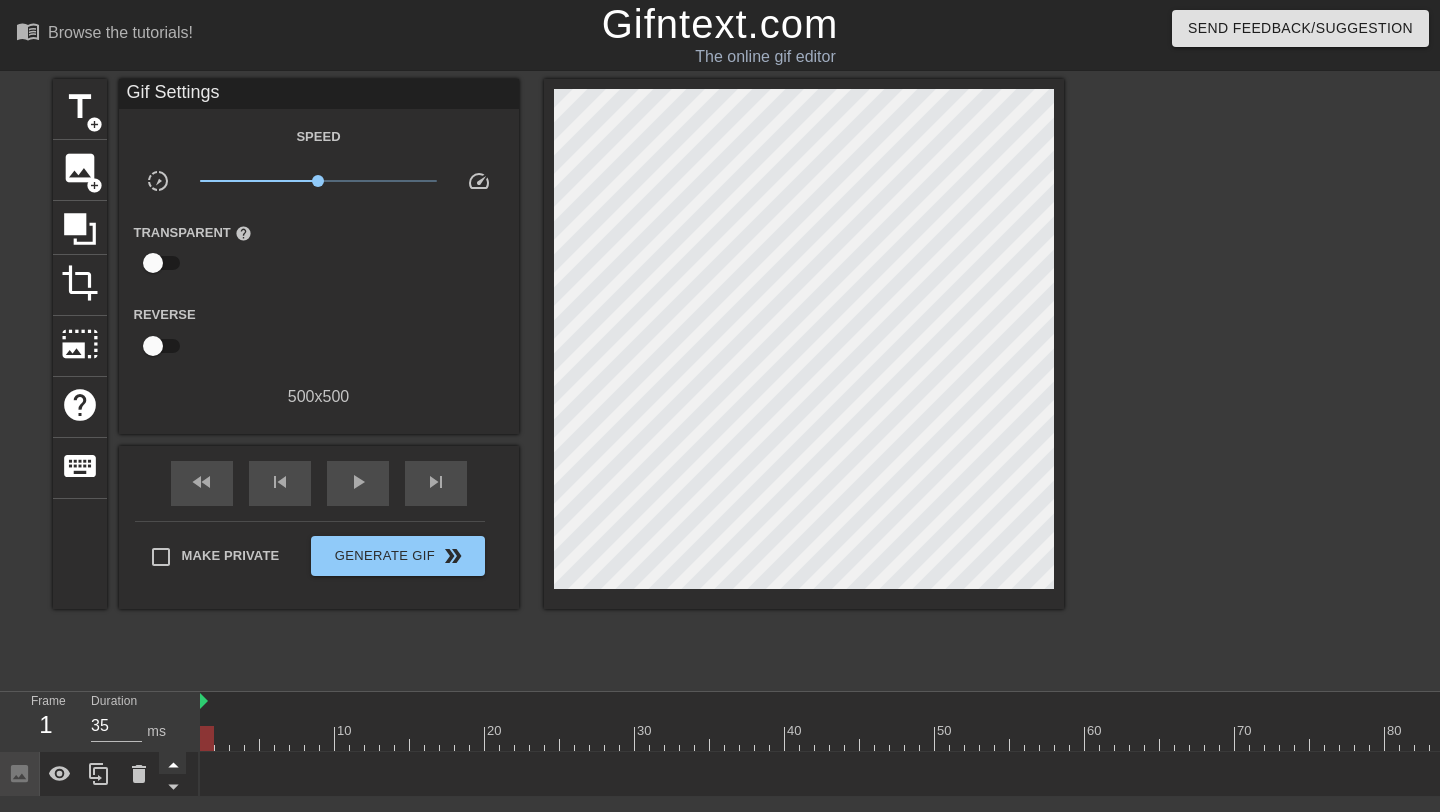 drag, startPoint x: 357, startPoint y: 748, endPoint x: 181, endPoint y: 753, distance: 176.07101 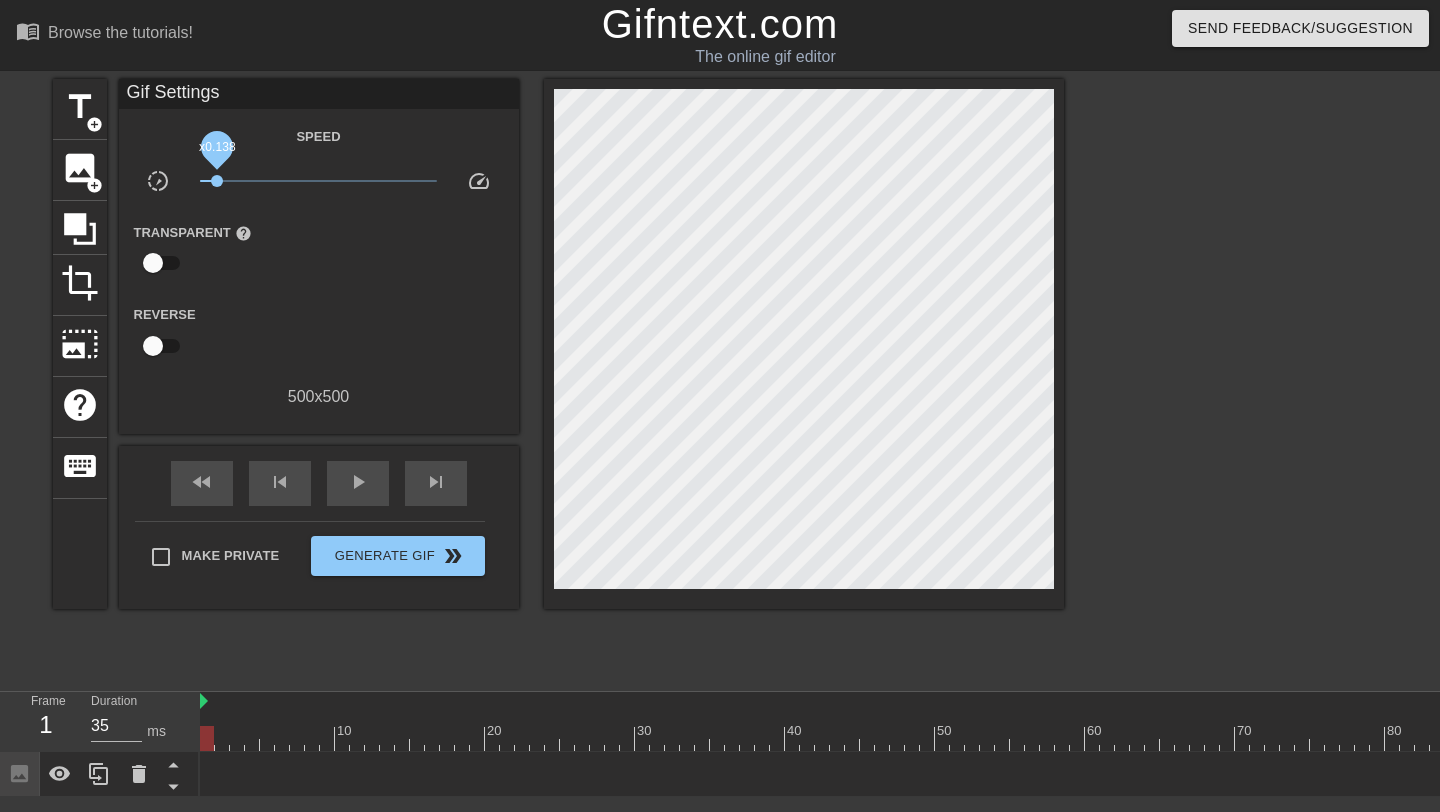 drag, startPoint x: 315, startPoint y: 180, endPoint x: 216, endPoint y: 181, distance: 99.00505 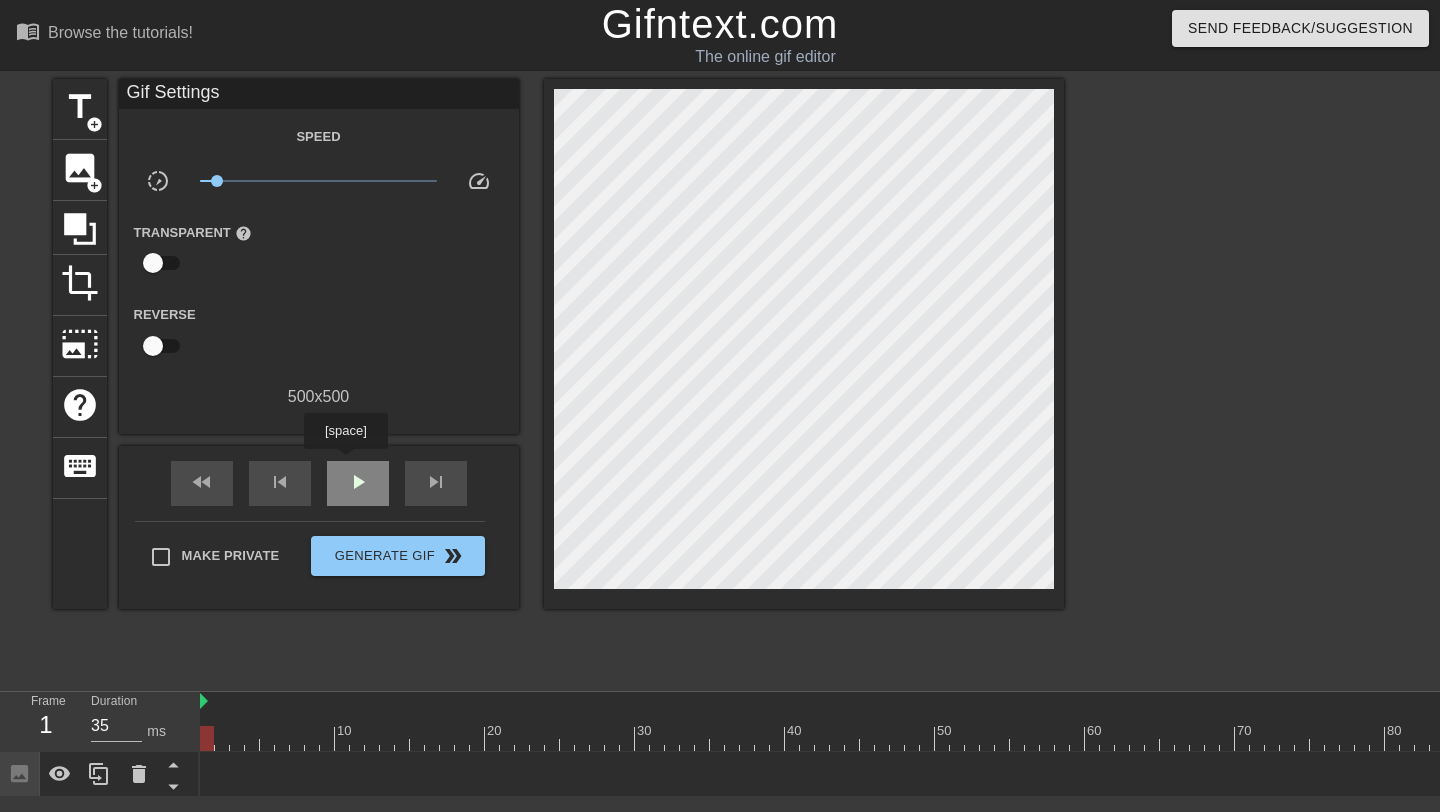 click on "play_arrow" at bounding box center (358, 483) 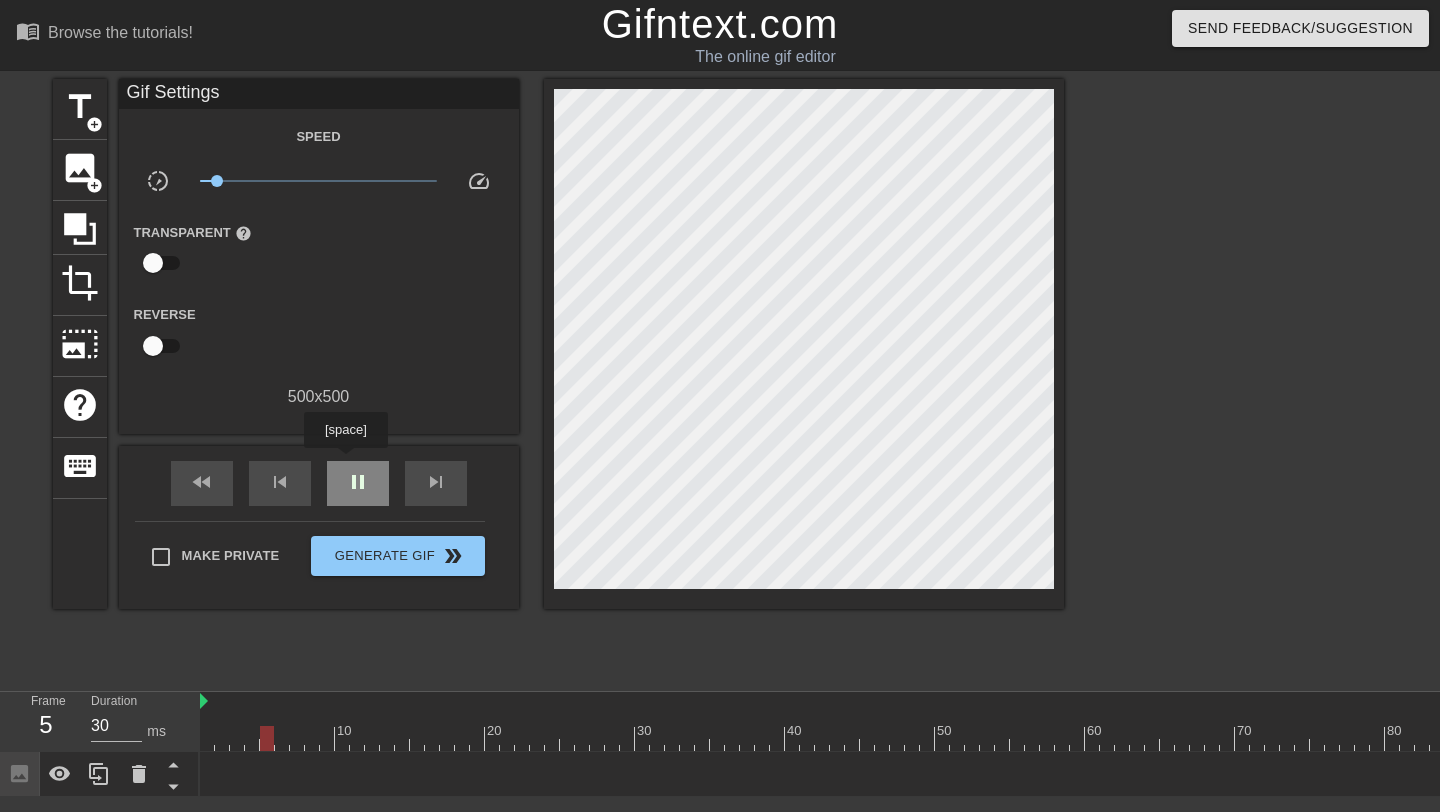 click on "pause" at bounding box center (358, 483) 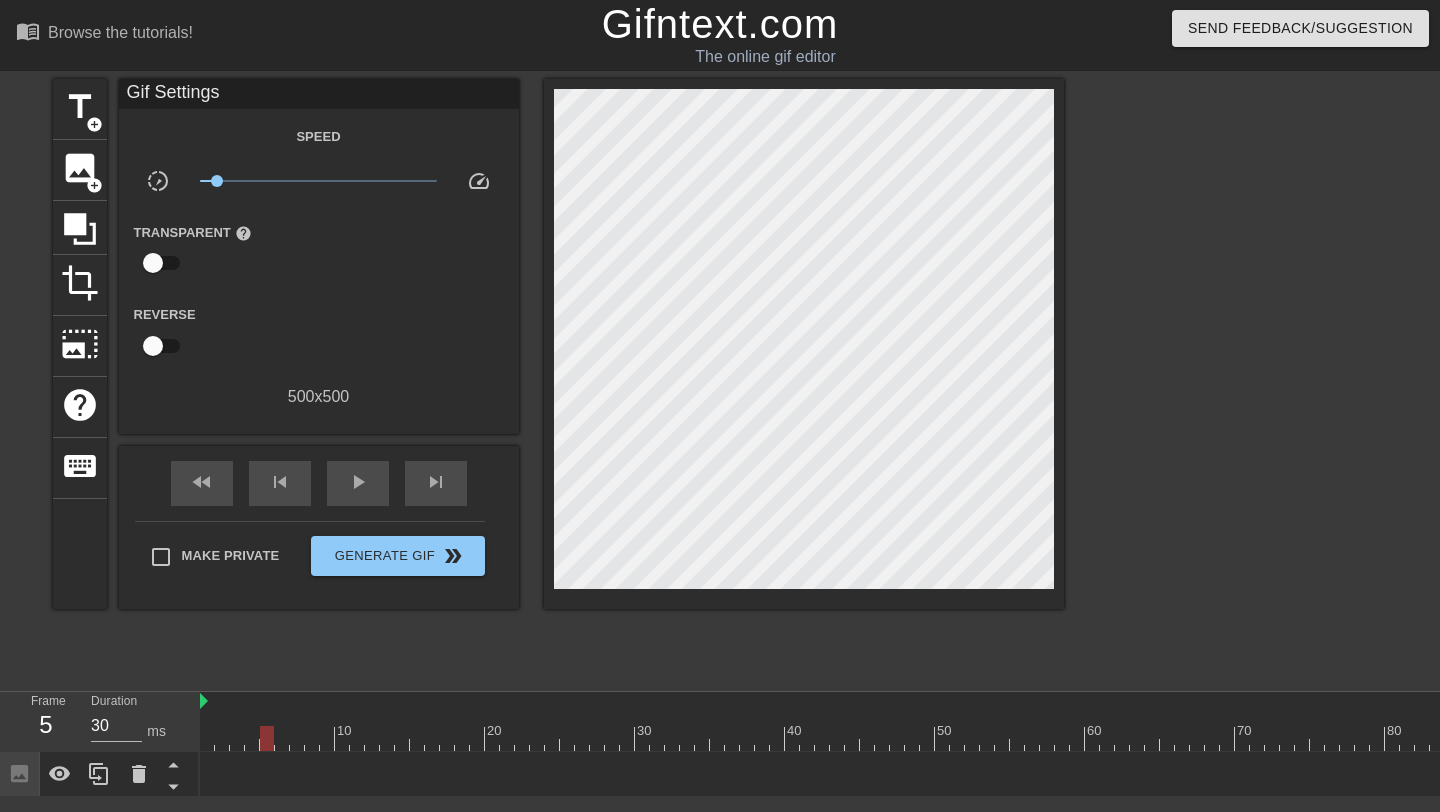 type on "35" 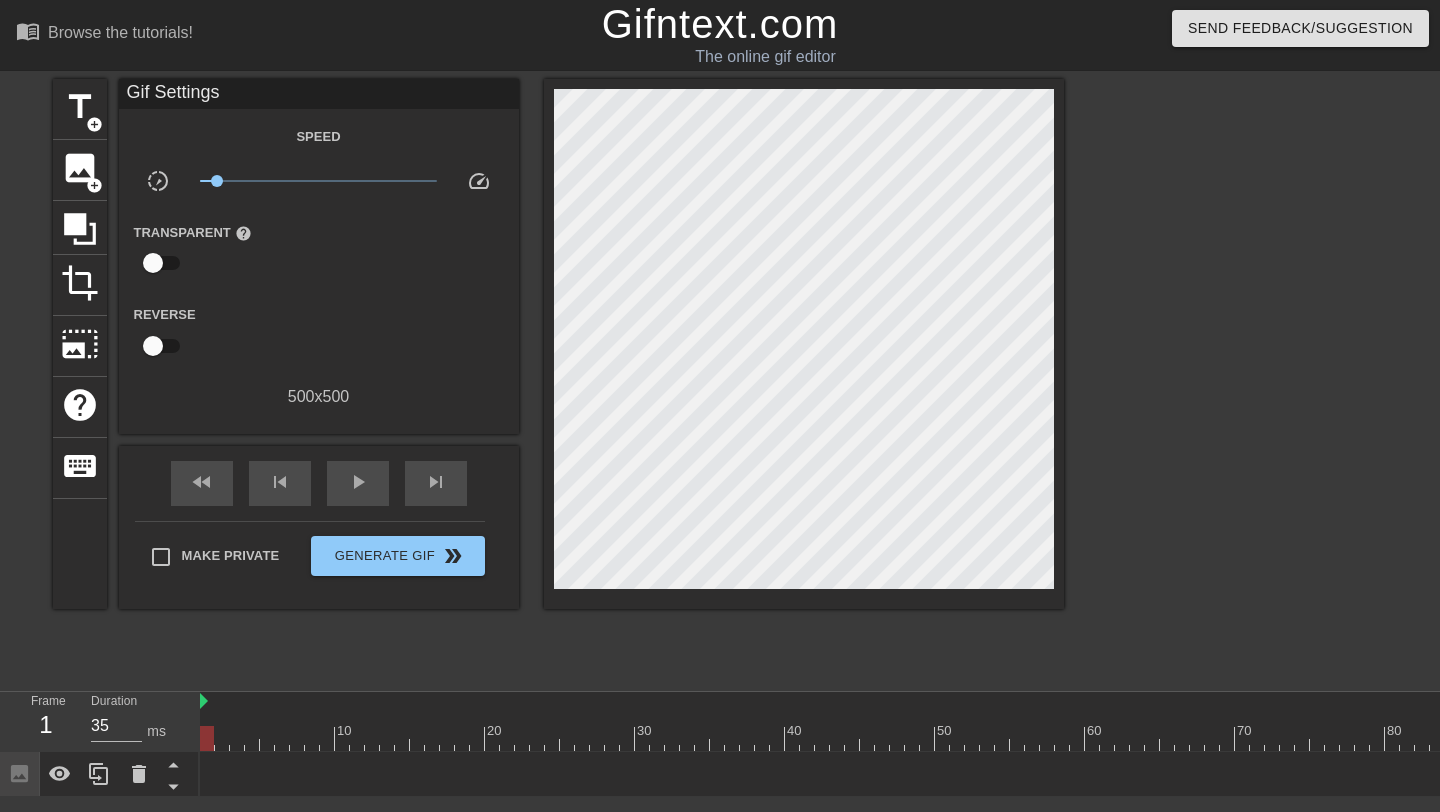 drag, startPoint x: 267, startPoint y: 726, endPoint x: 198, endPoint y: 730, distance: 69.115845 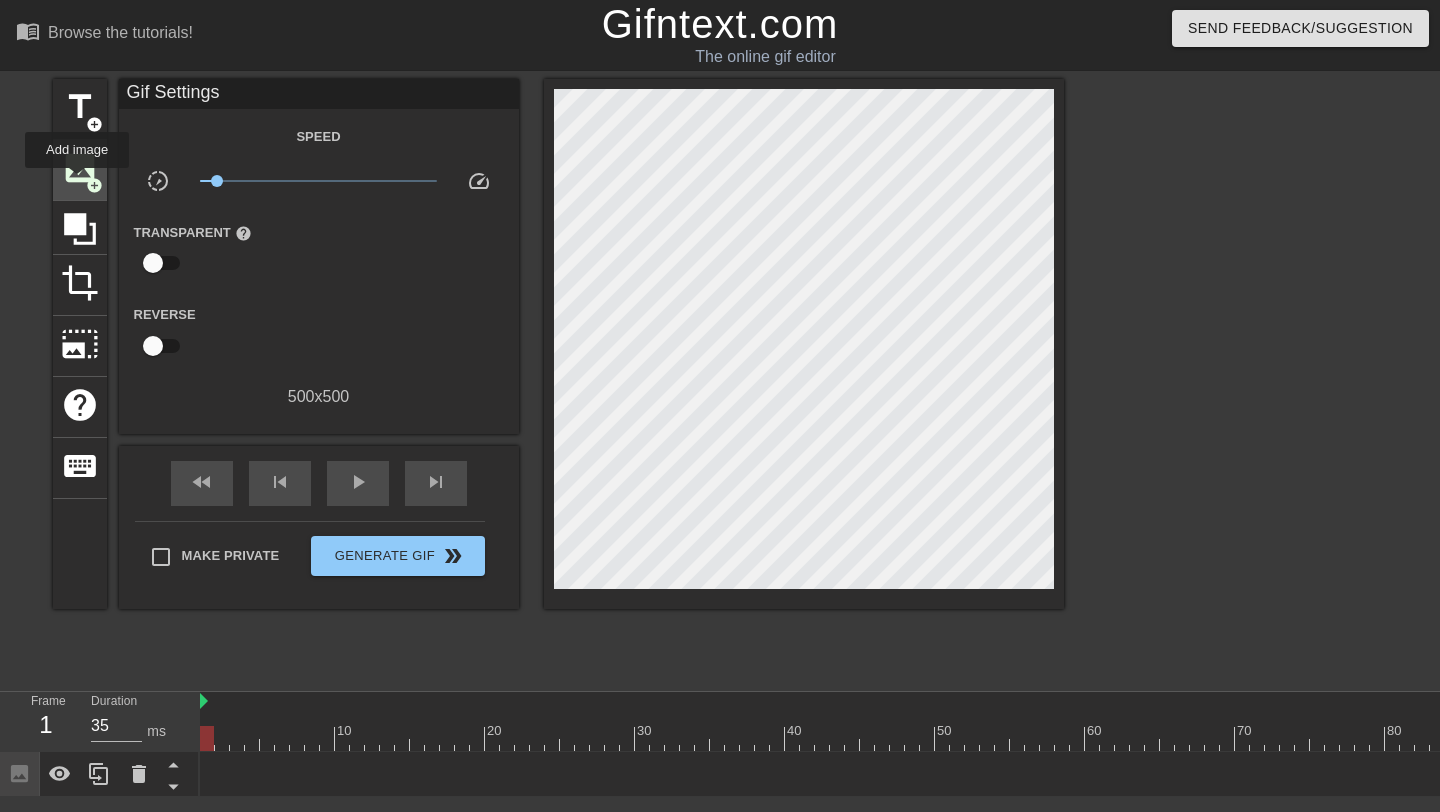 click on "image" at bounding box center (80, 168) 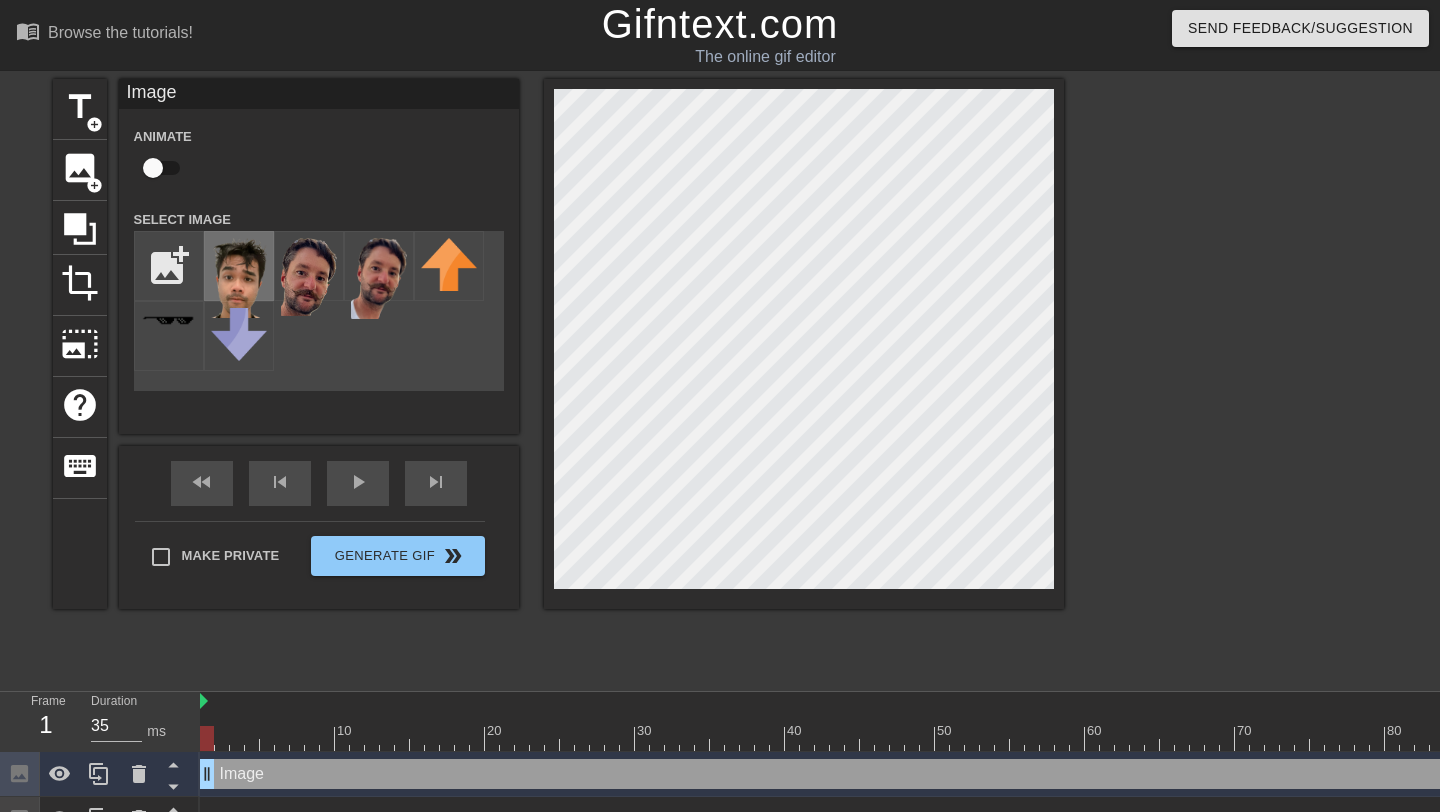 click at bounding box center (239, 278) 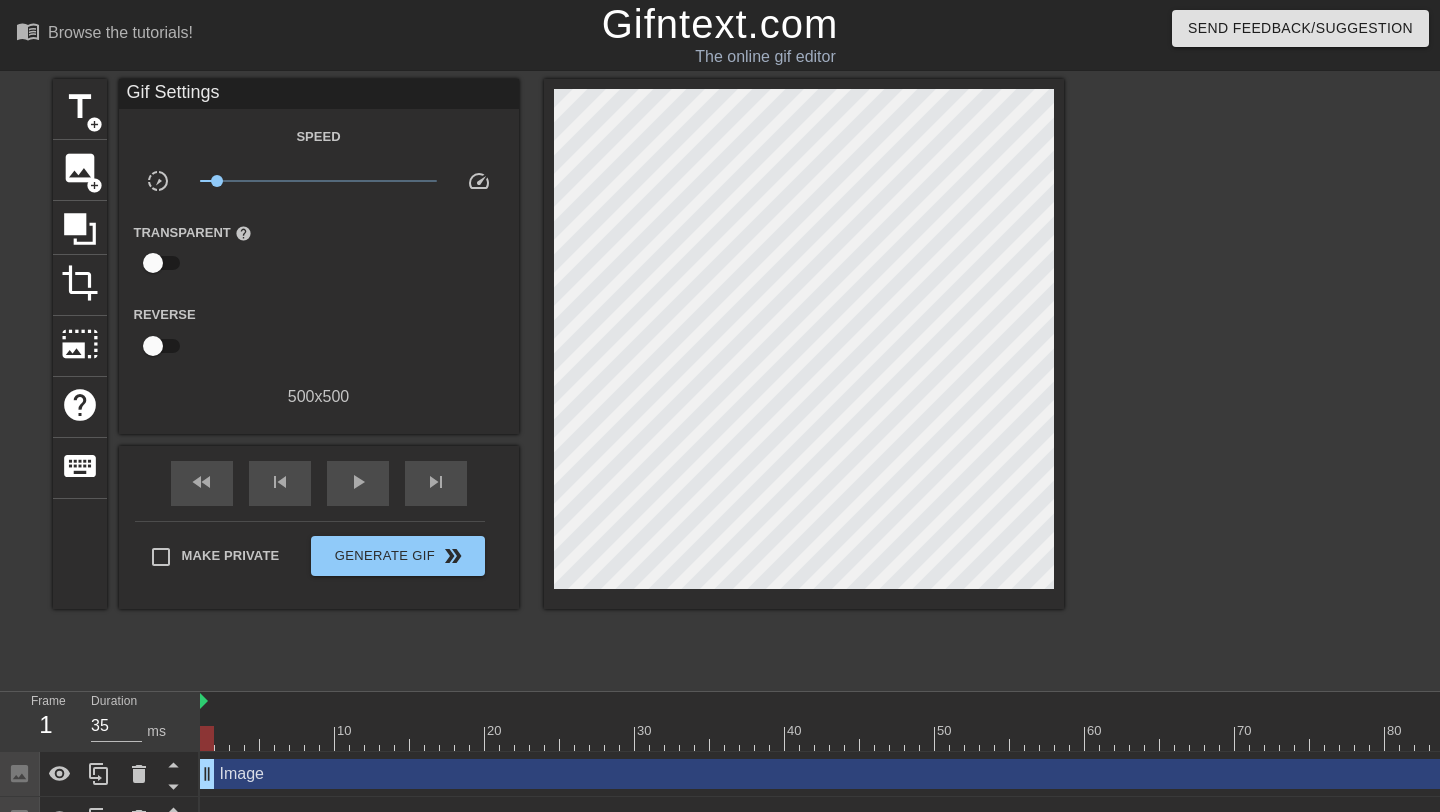 click on "slow_motion_video" at bounding box center (152, 184) 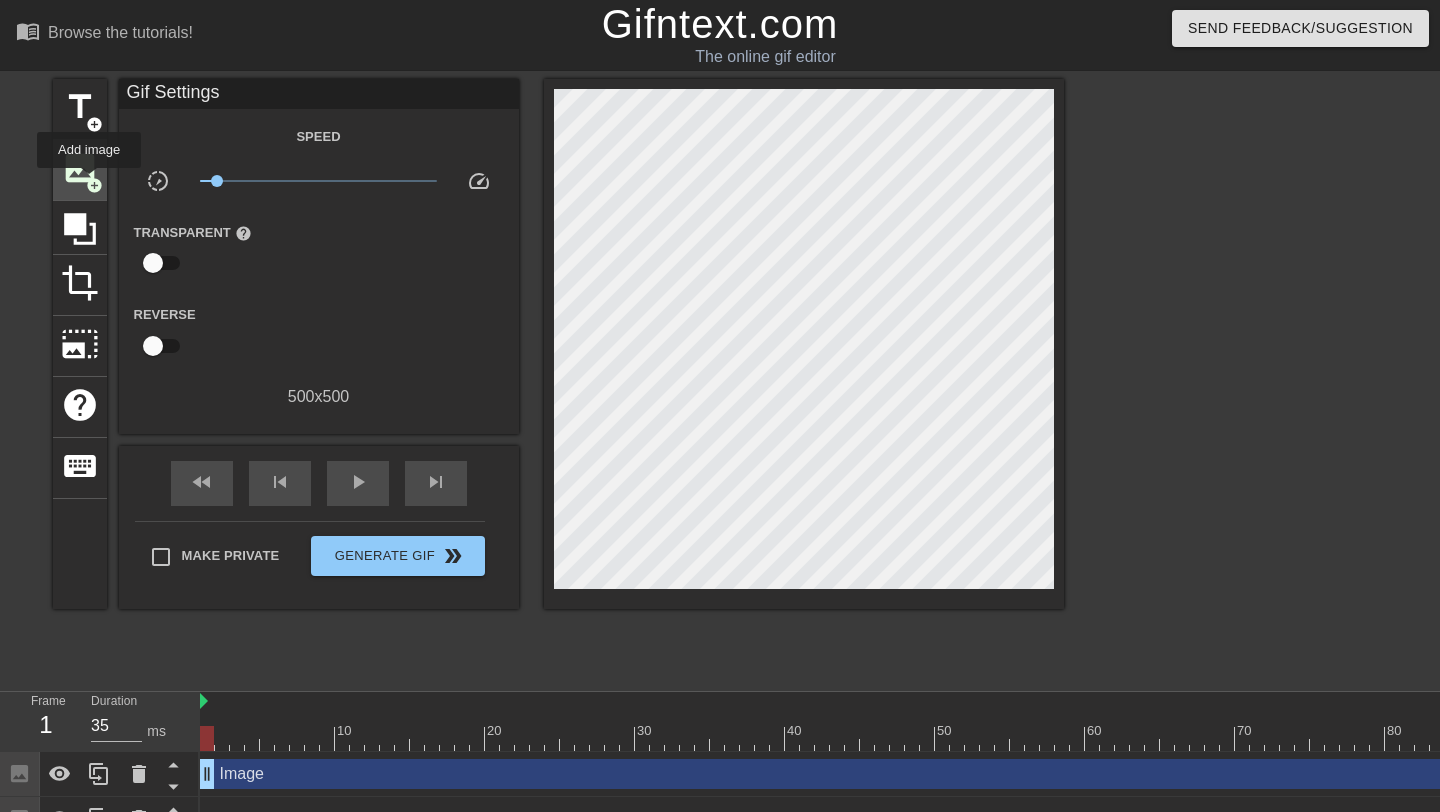 click on "image" at bounding box center (80, 168) 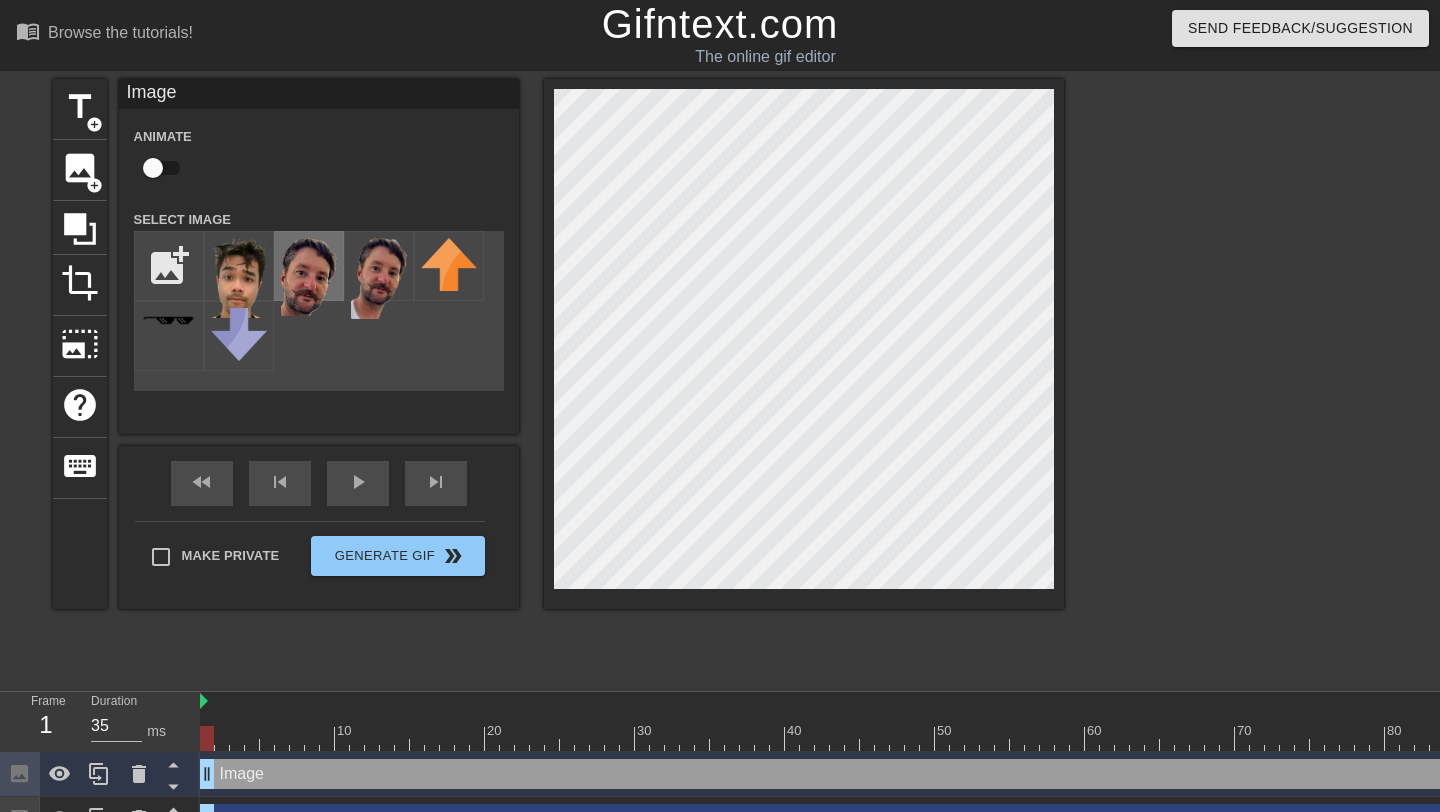 click at bounding box center (309, 277) 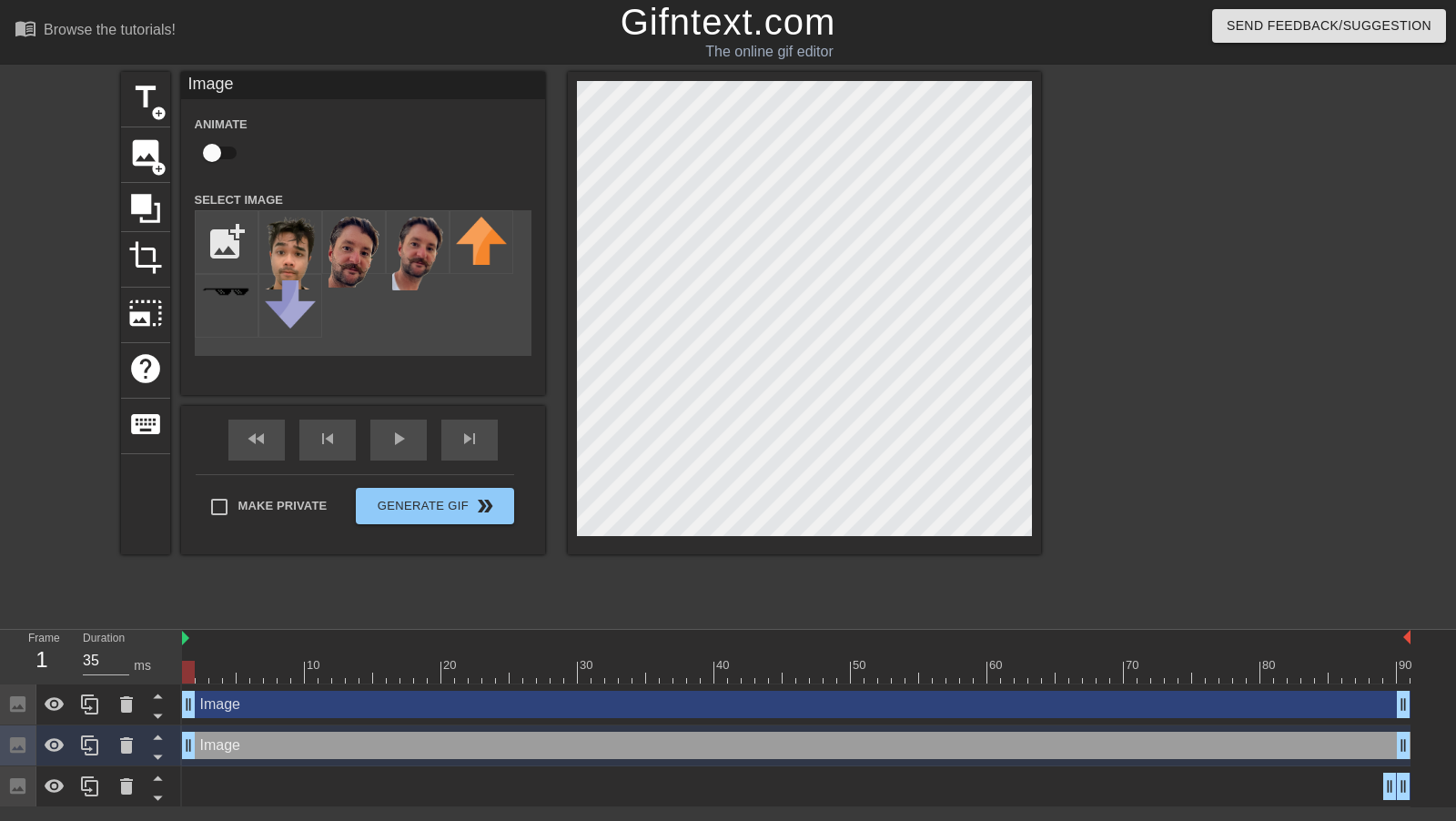 click on "Image drag_handle drag_handle" at bounding box center (796, 745) 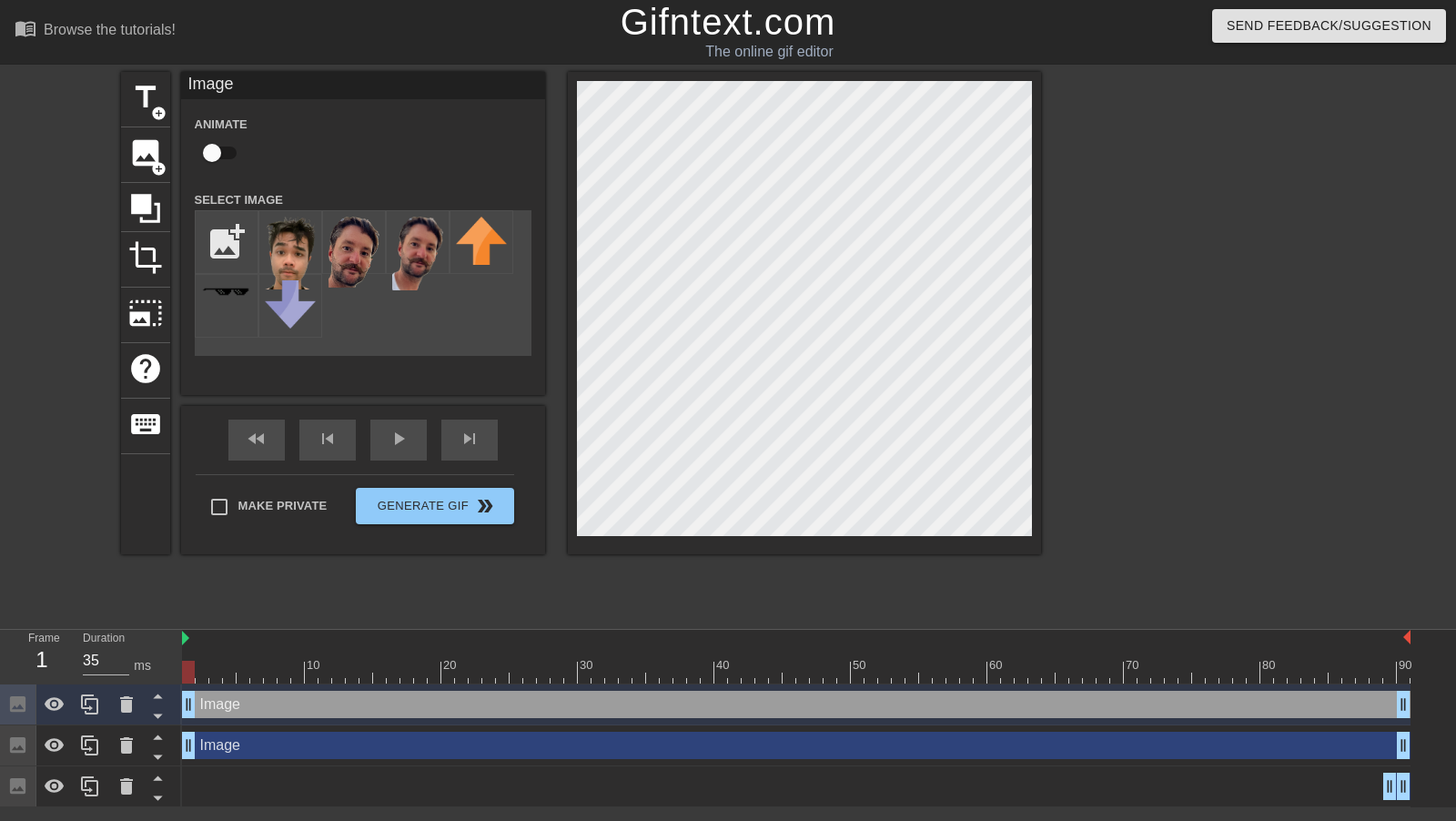 click on "Image drag_handle drag_handle" at bounding box center (796, 704) 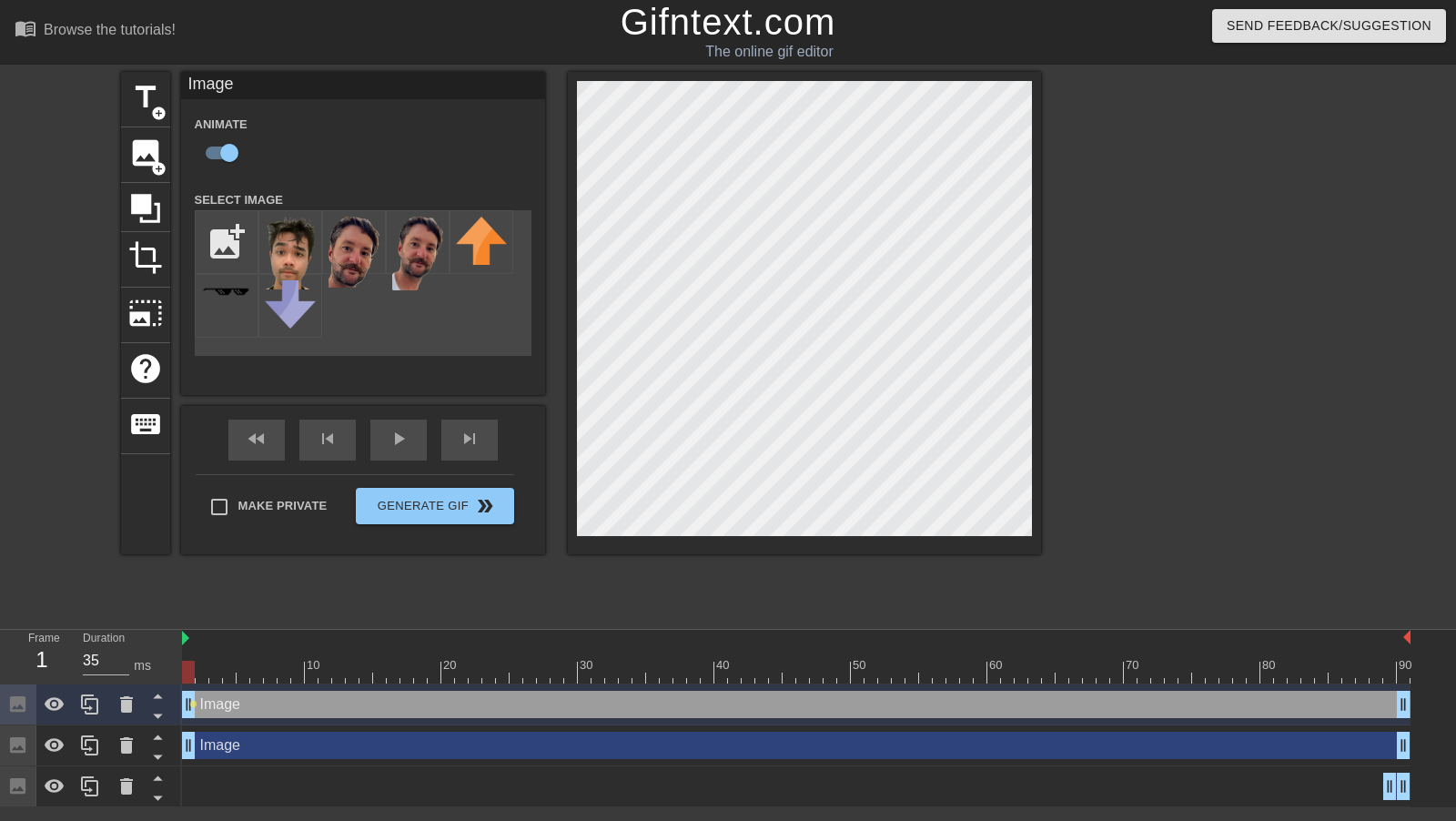 click on "Image drag_handle drag_handle" at bounding box center (796, 745) 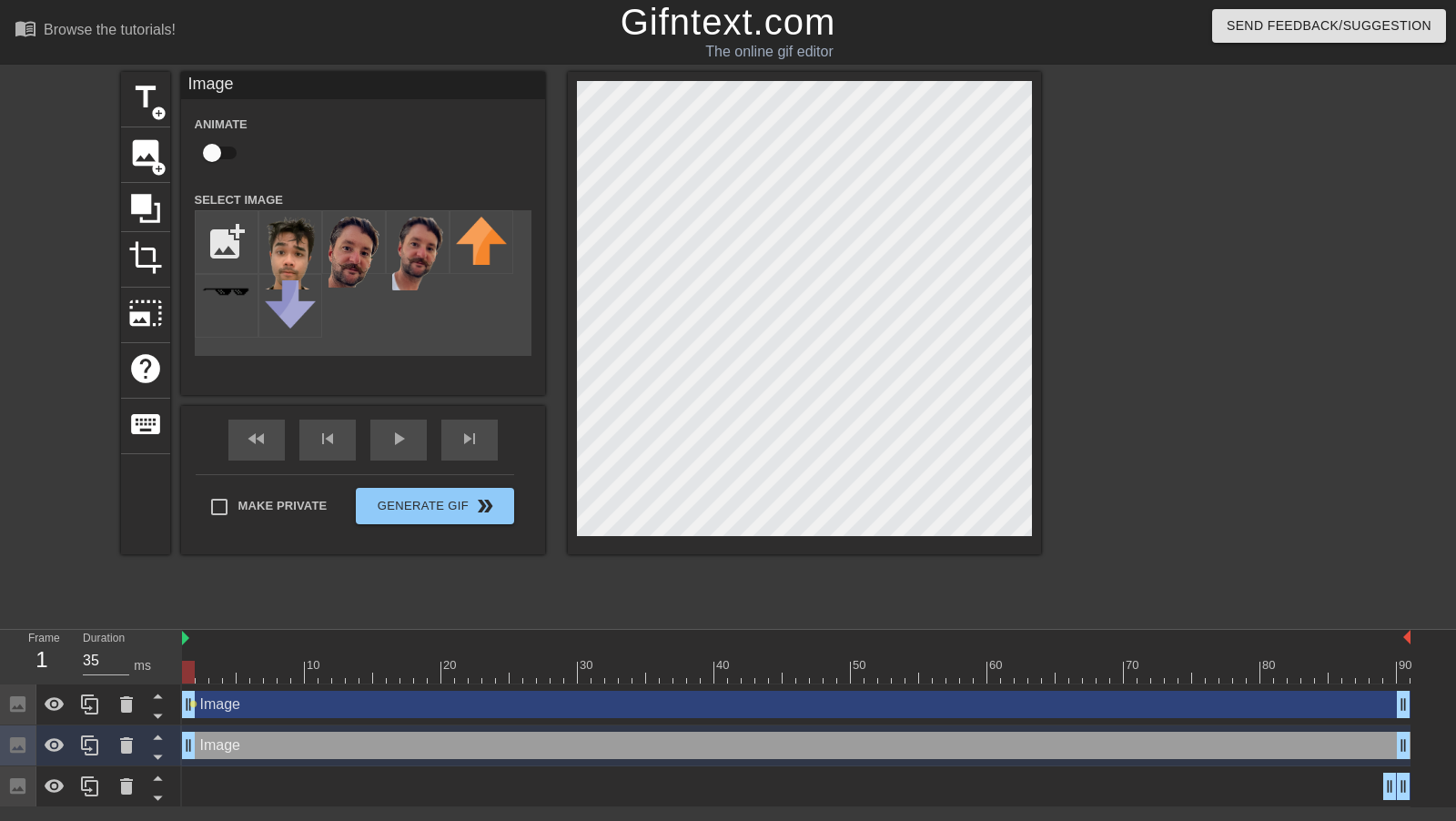 click on "Image drag_handle drag_handle" at bounding box center [796, 745] 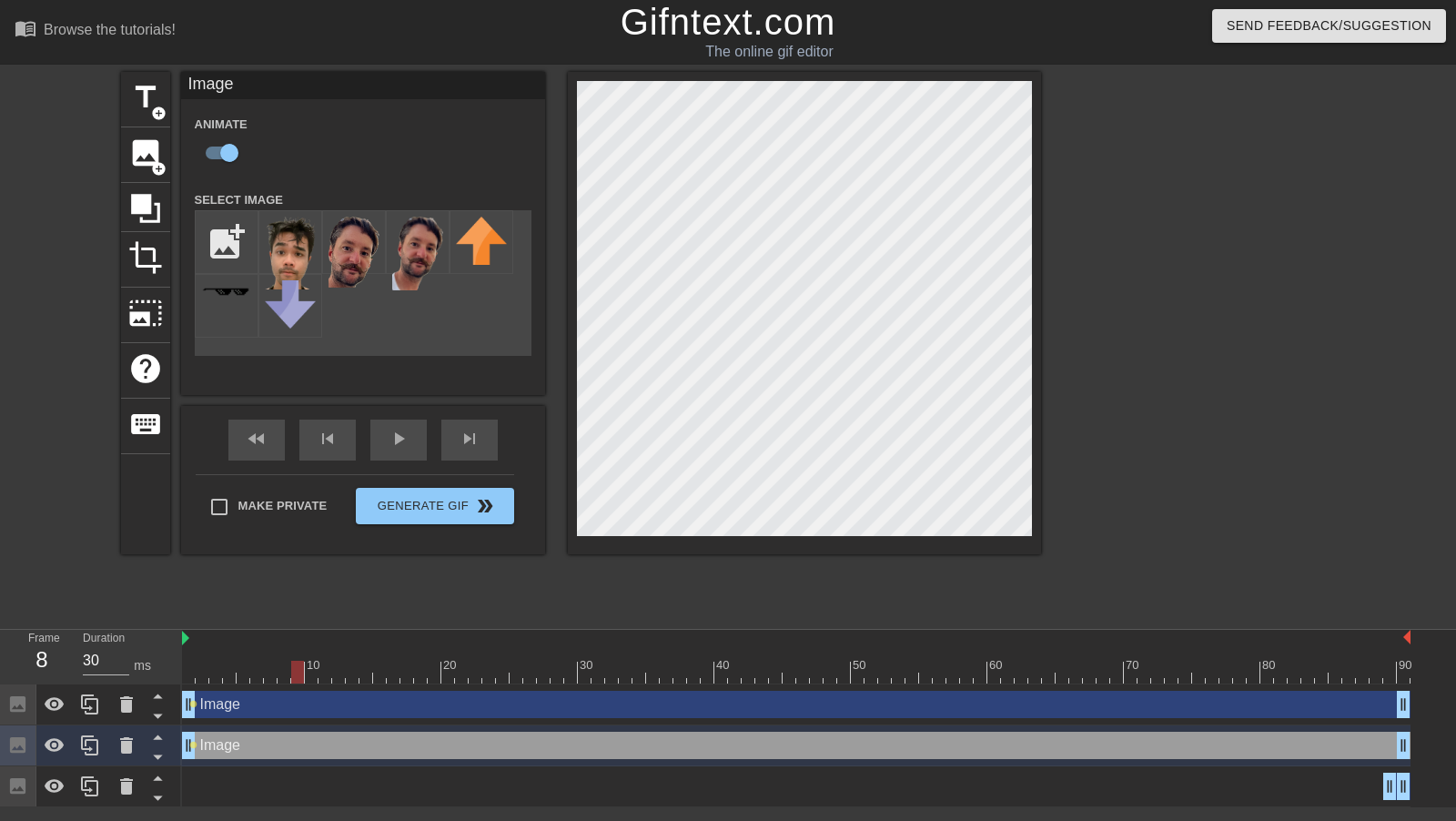 drag, startPoint x: 190, startPoint y: 682, endPoint x: 301, endPoint y: 678, distance: 111.07205 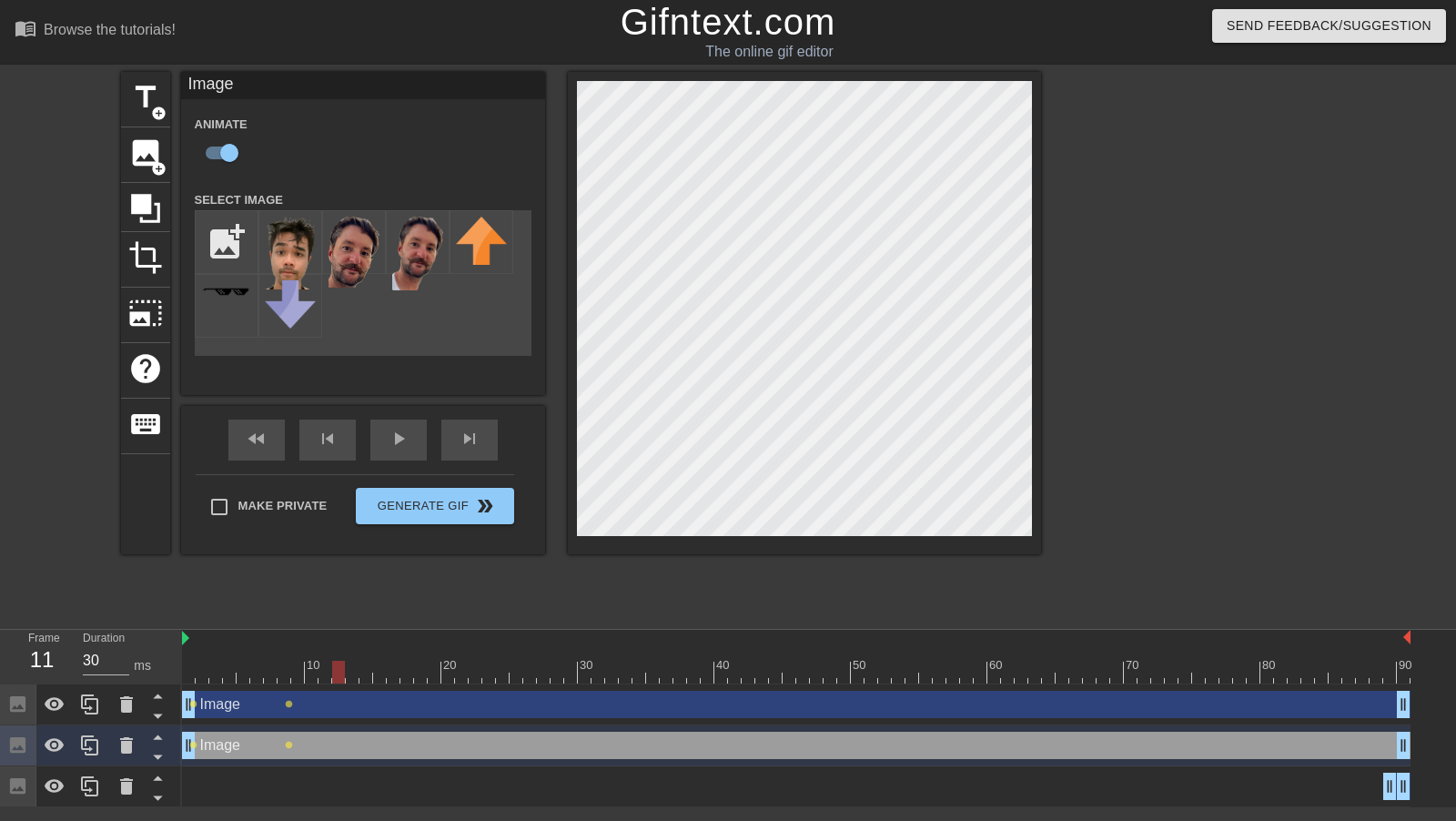 drag, startPoint x: 289, startPoint y: 667, endPoint x: 331, endPoint y: 668, distance: 42.011903 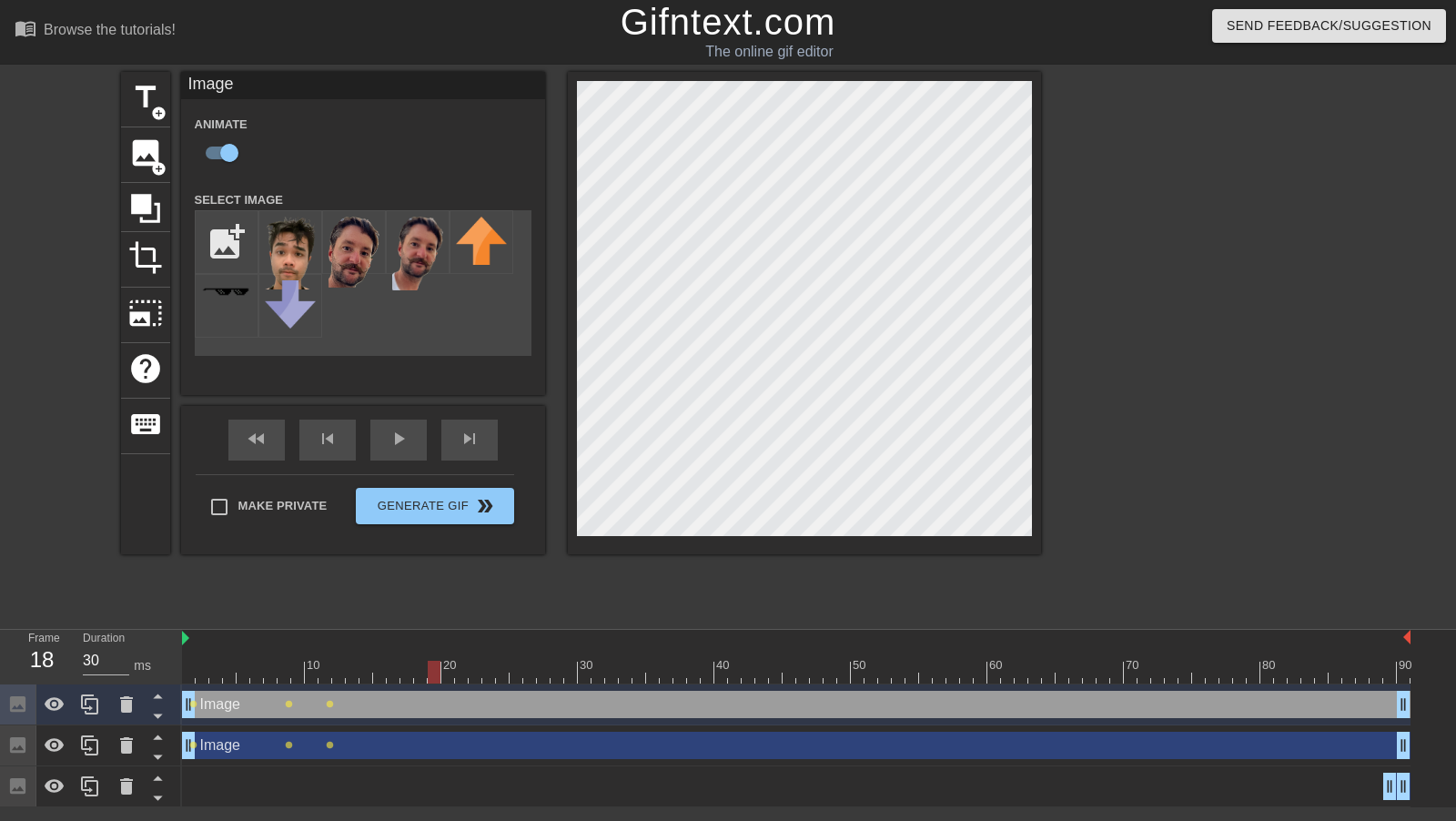 drag, startPoint x: 329, startPoint y: 674, endPoint x: 420, endPoint y: 676, distance: 91.022 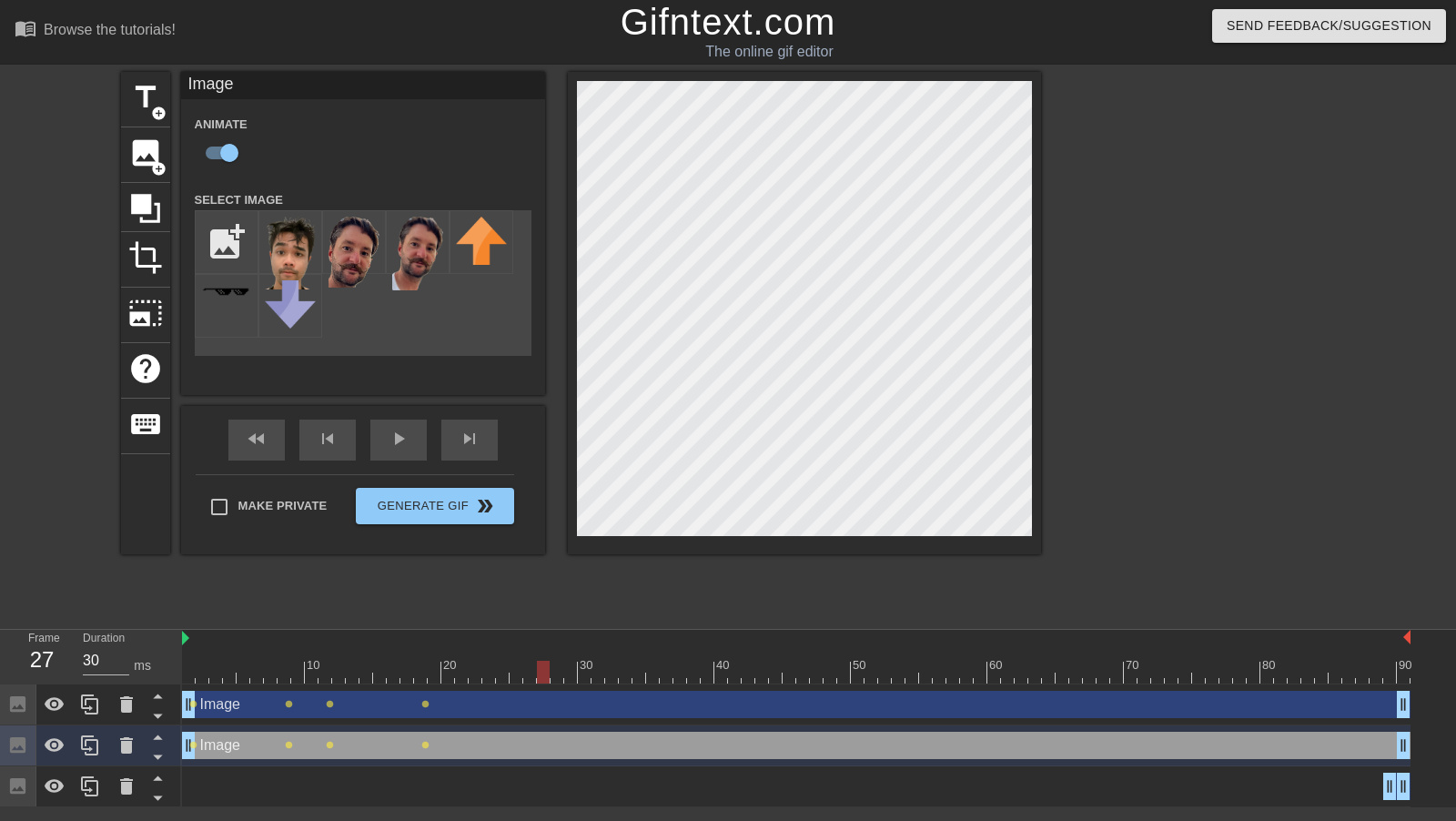 drag, startPoint x: 428, startPoint y: 670, endPoint x: 539, endPoint y: 671, distance: 111.0045 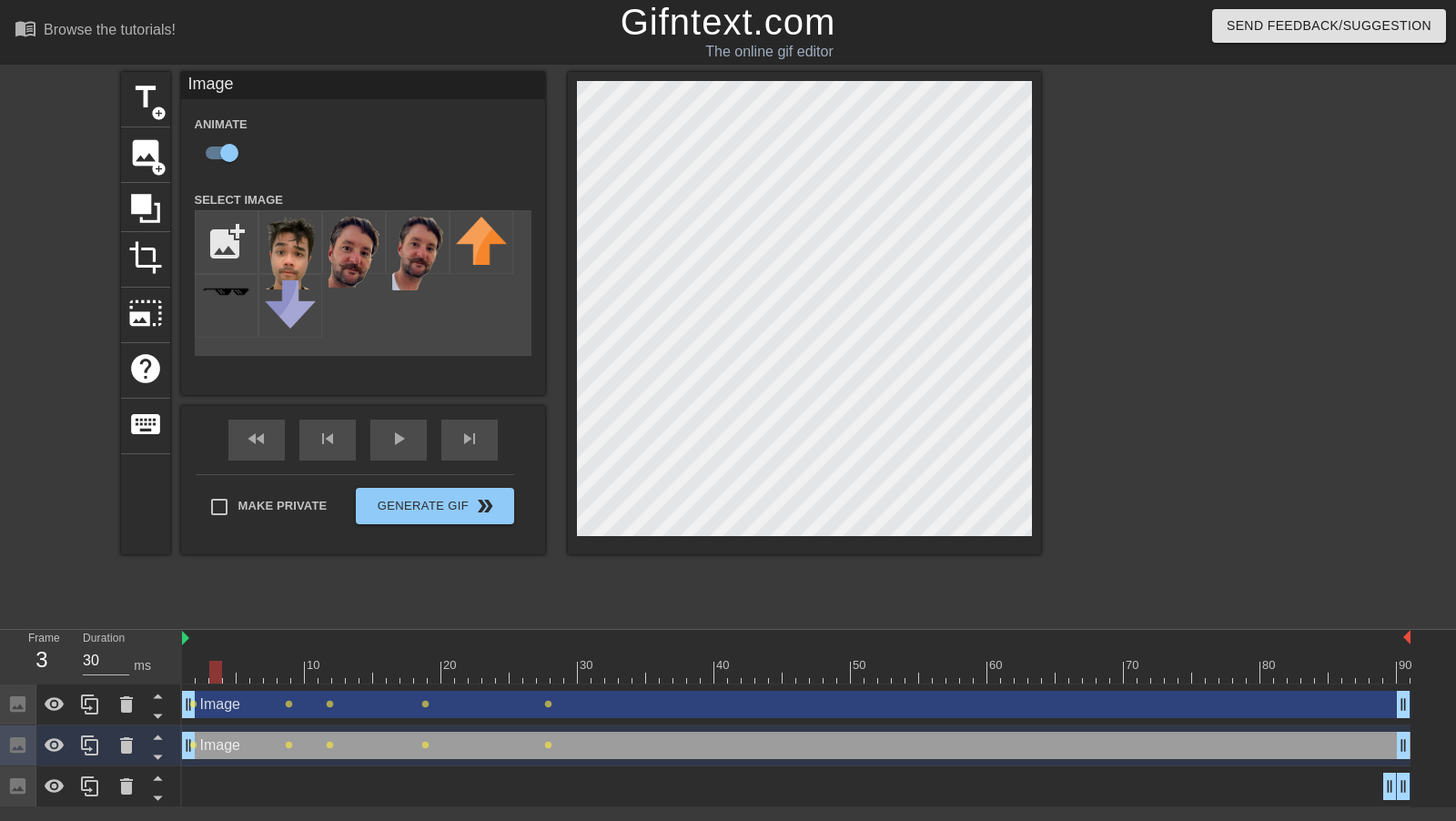 click at bounding box center (796, 672) 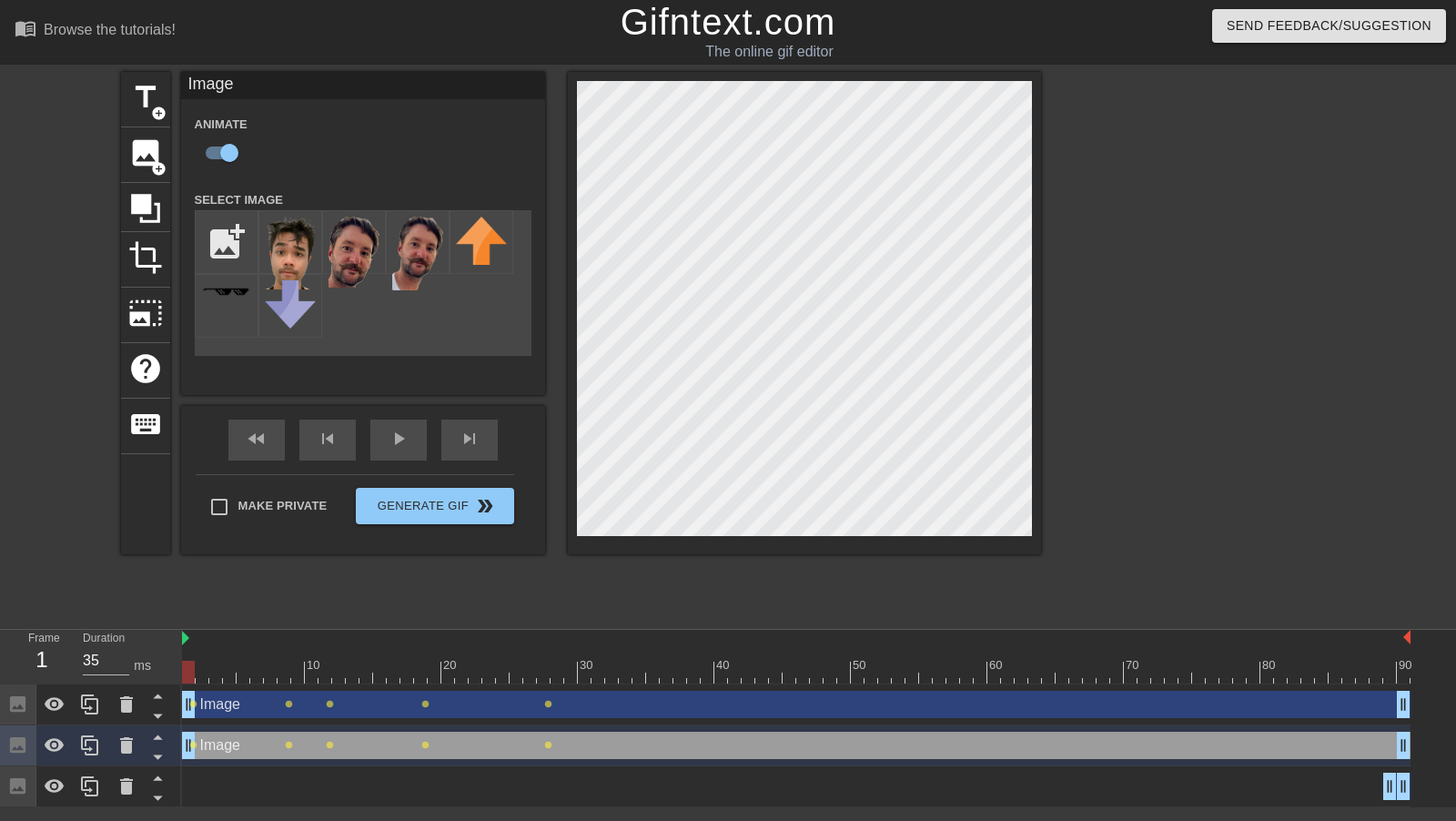 drag, startPoint x: 212, startPoint y: 664, endPoint x: 190, endPoint y: 658, distance: 22.803509 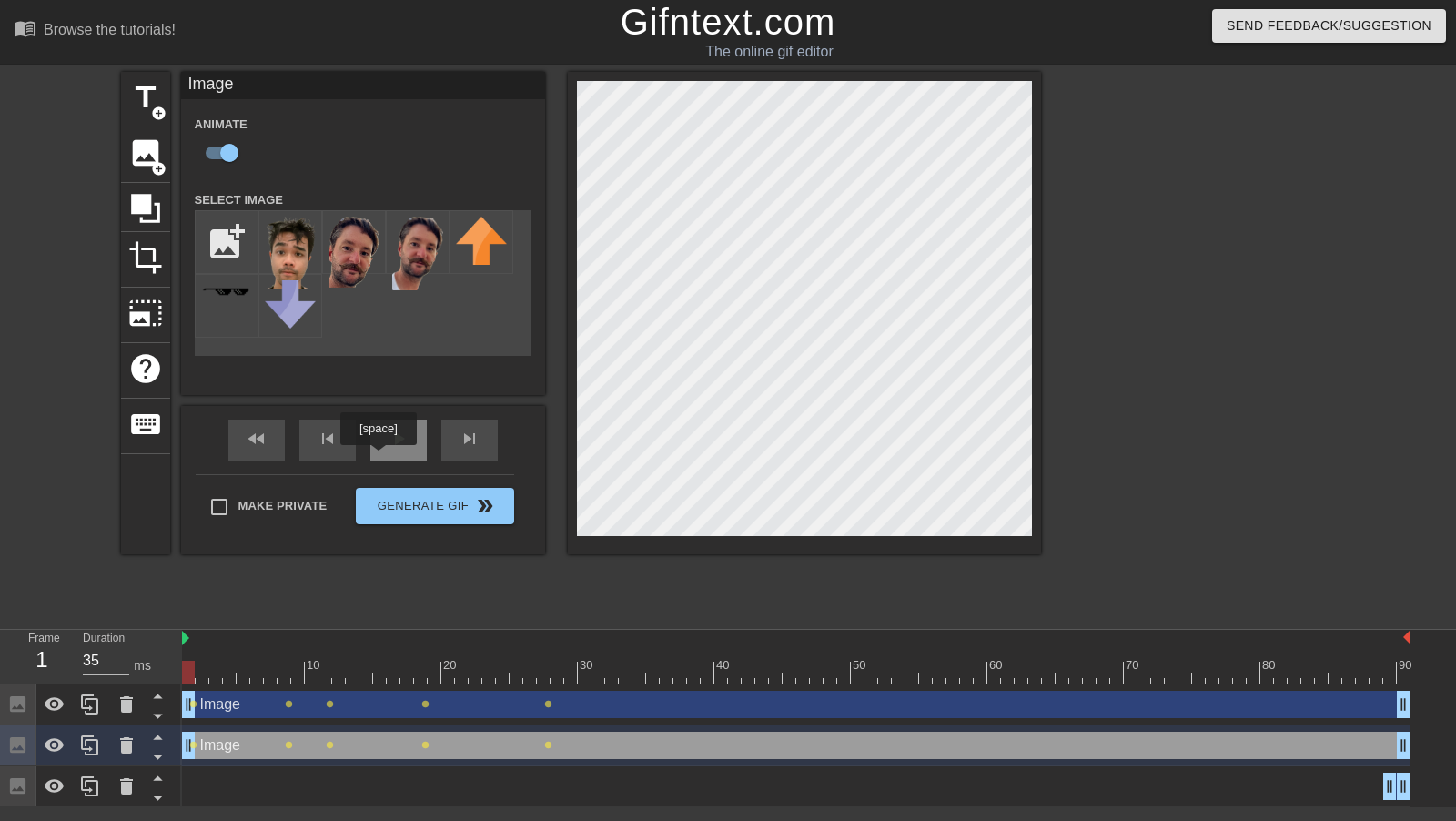 click on "play_arrow" at bounding box center [399, 439] 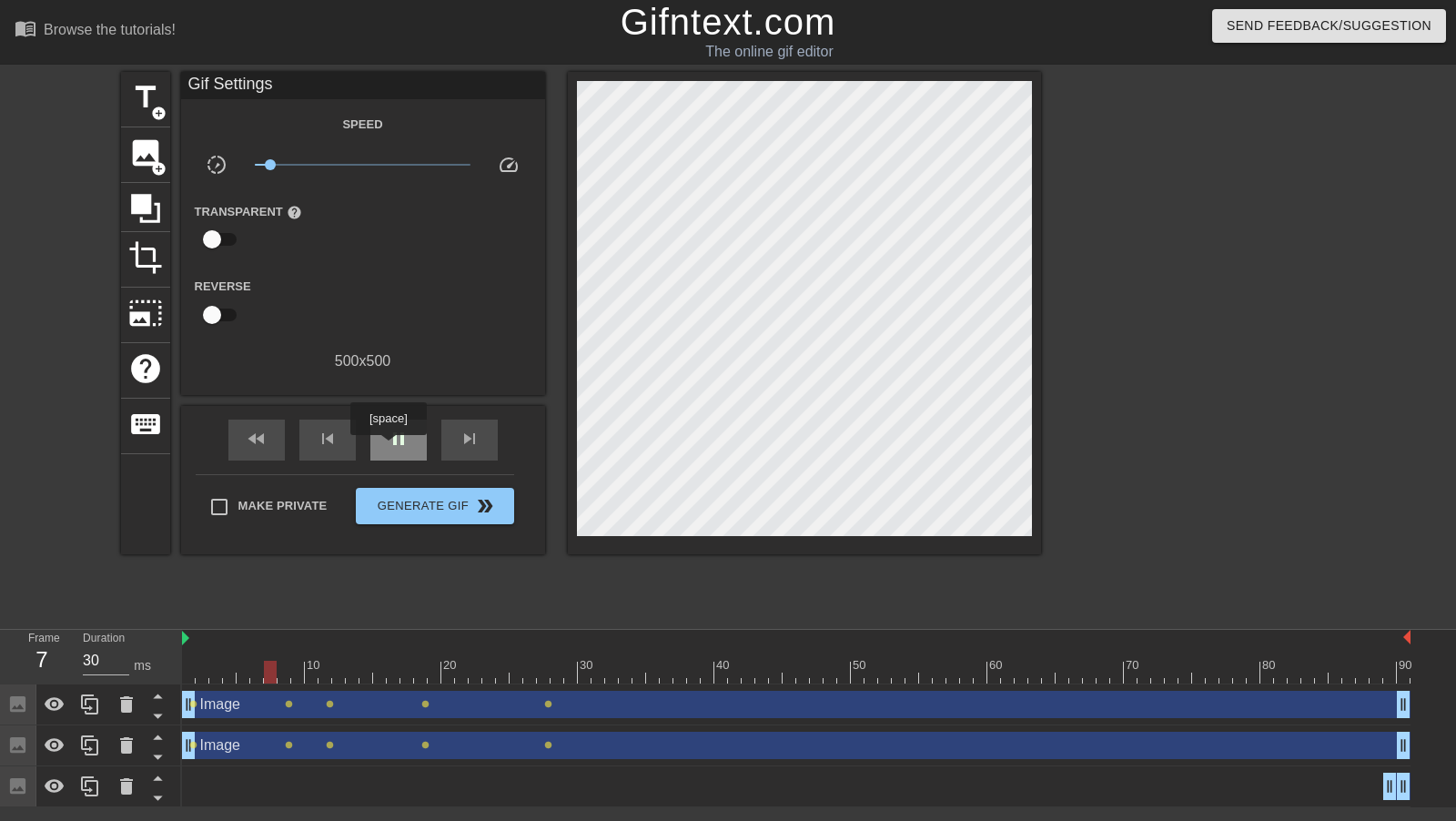 click on "pause" at bounding box center (399, 439) 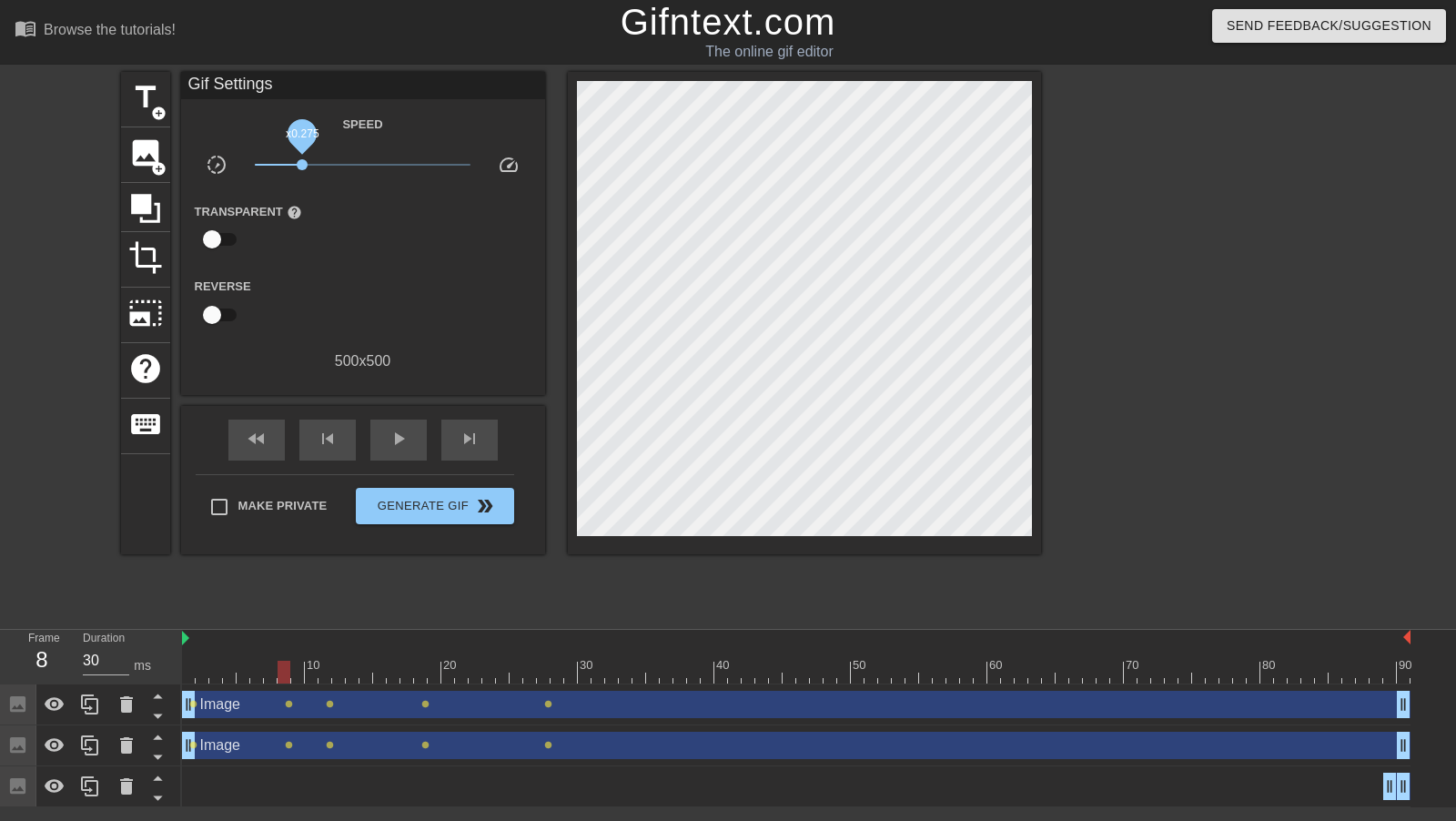drag, startPoint x: 276, startPoint y: 167, endPoint x: 329, endPoint y: 165, distance: 53.037722 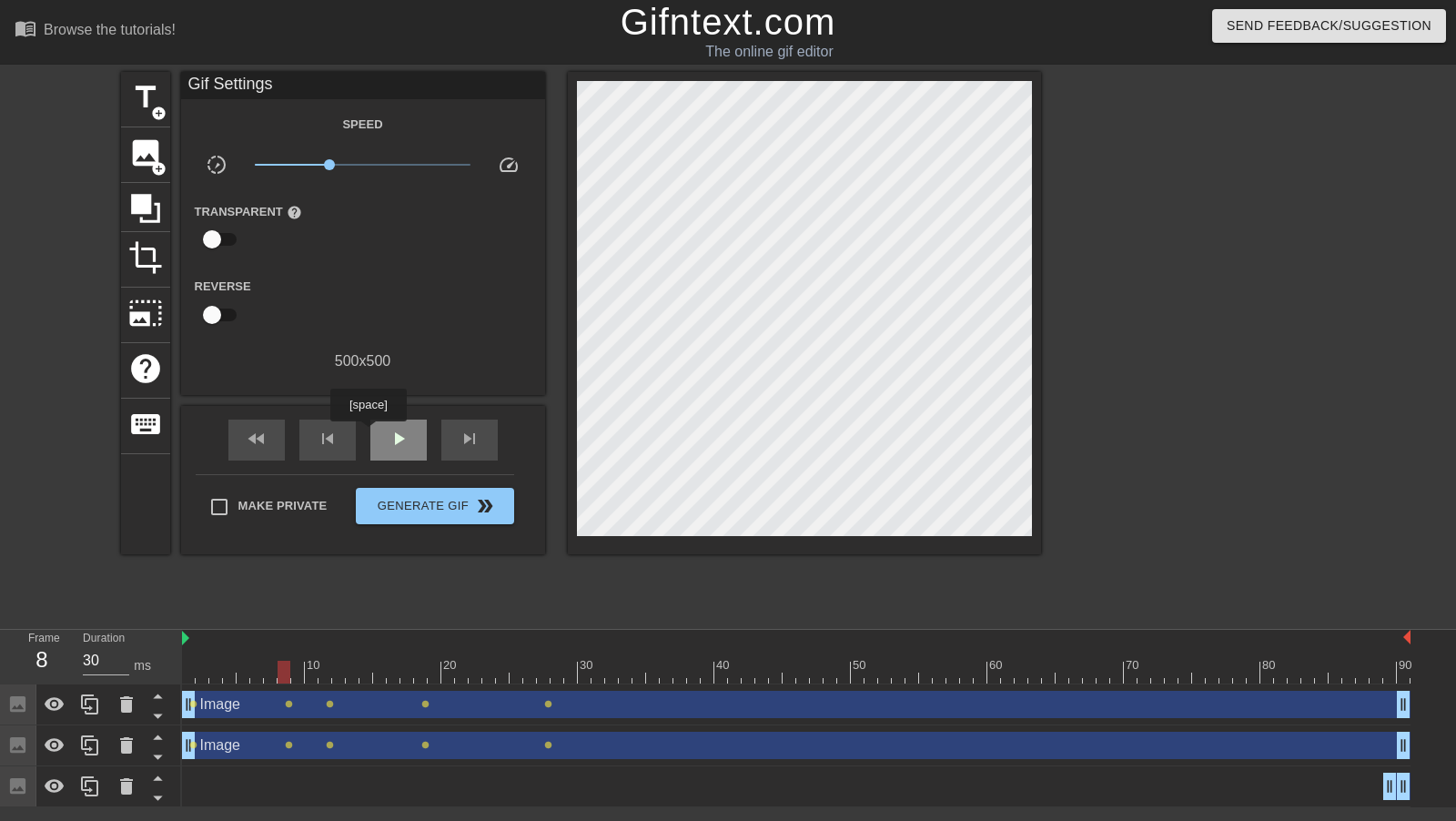 click on "play_arrow" at bounding box center (399, 440) 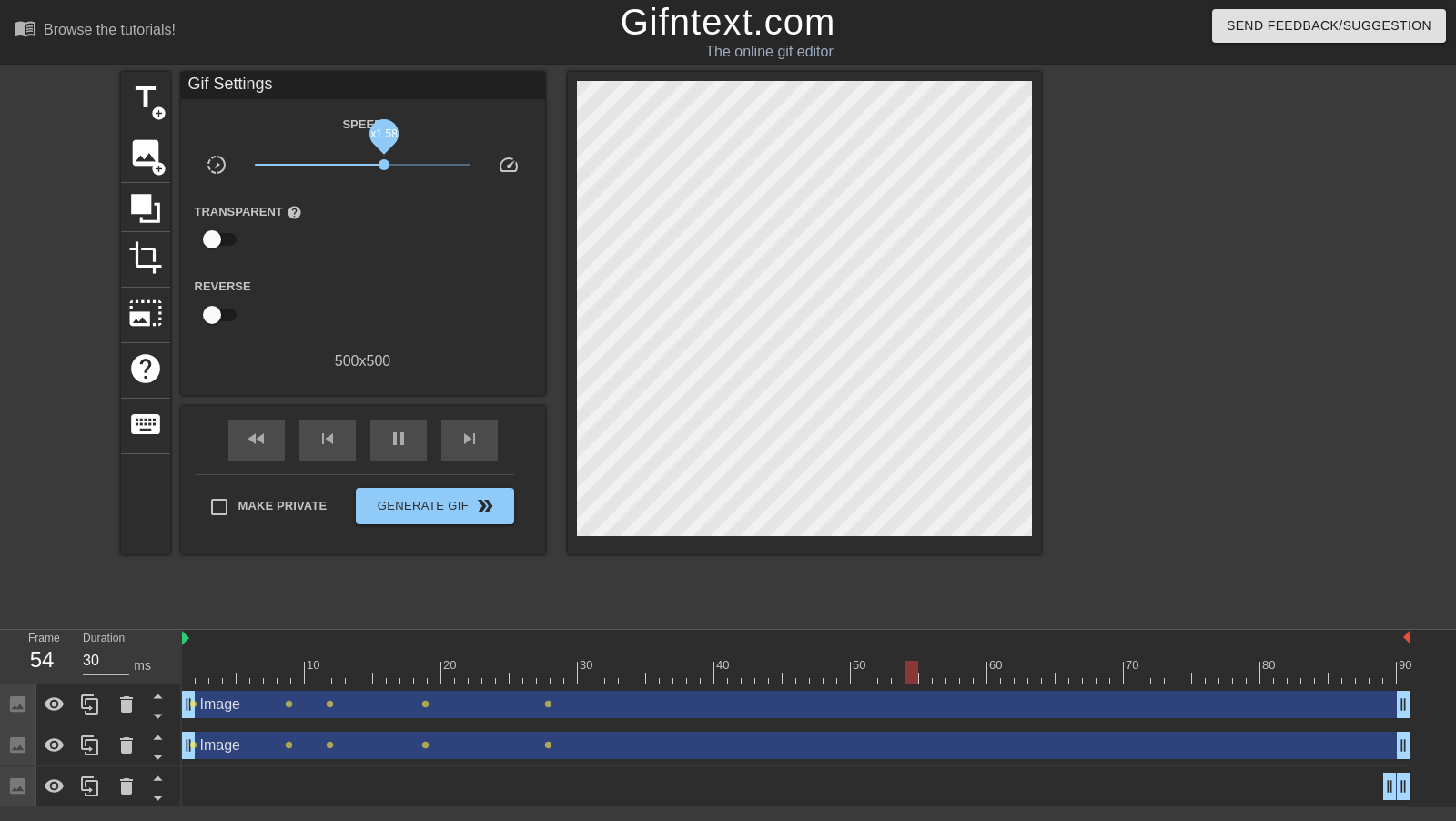 drag, startPoint x: 333, startPoint y: 164, endPoint x: 383, endPoint y: 163, distance: 50.01 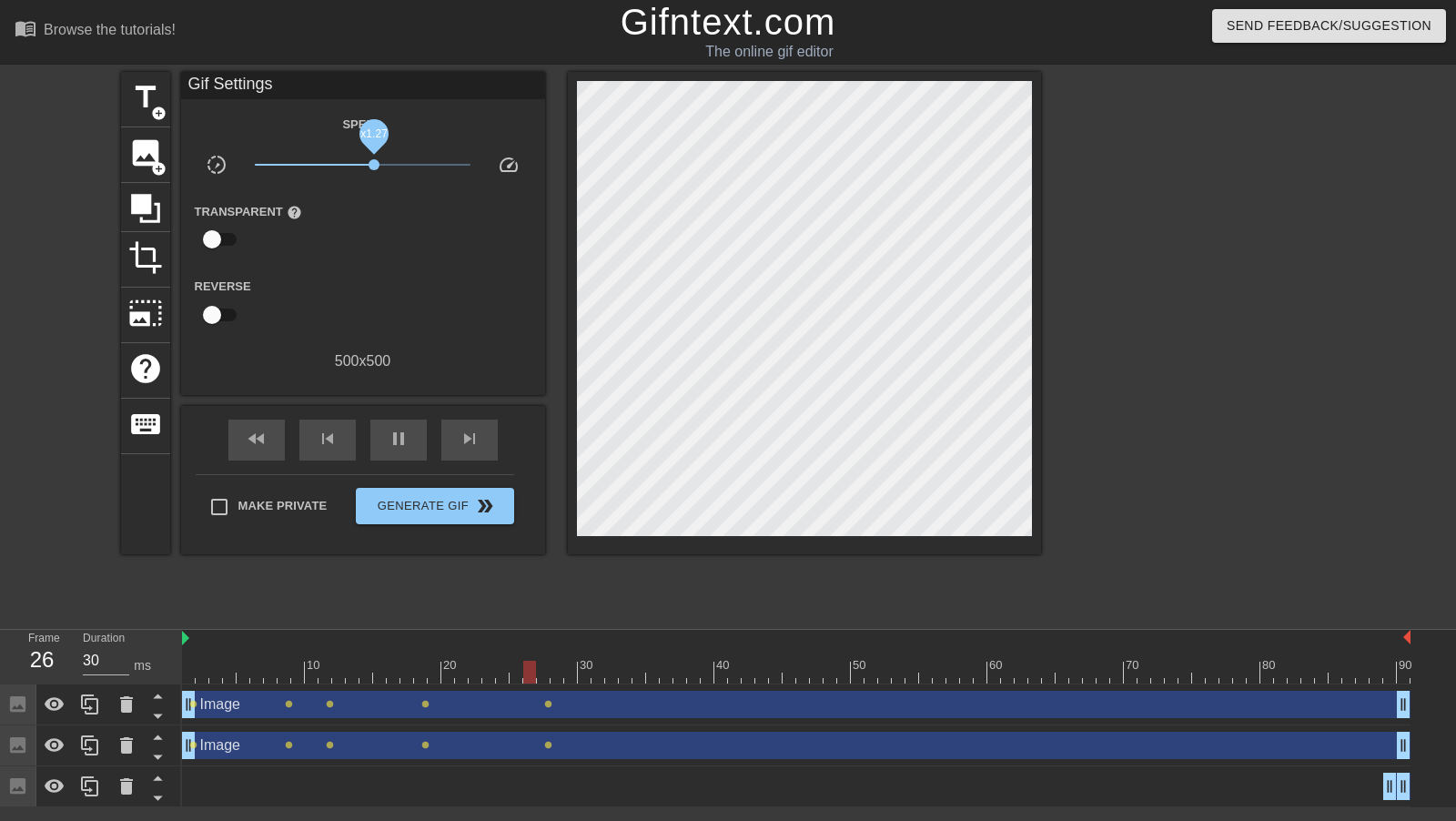 click on "x1.27" at bounding box center [374, 165] 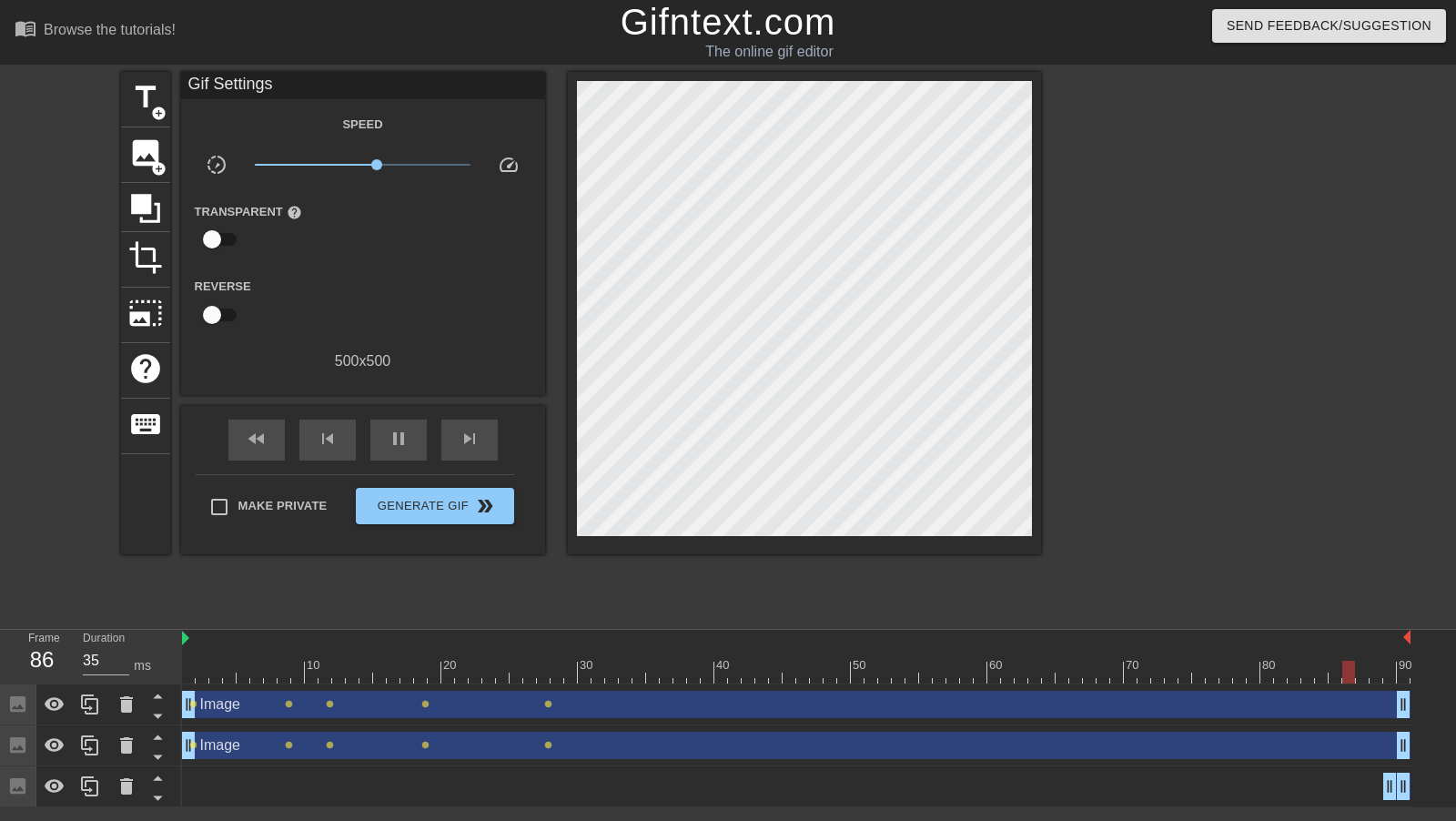 type on "30" 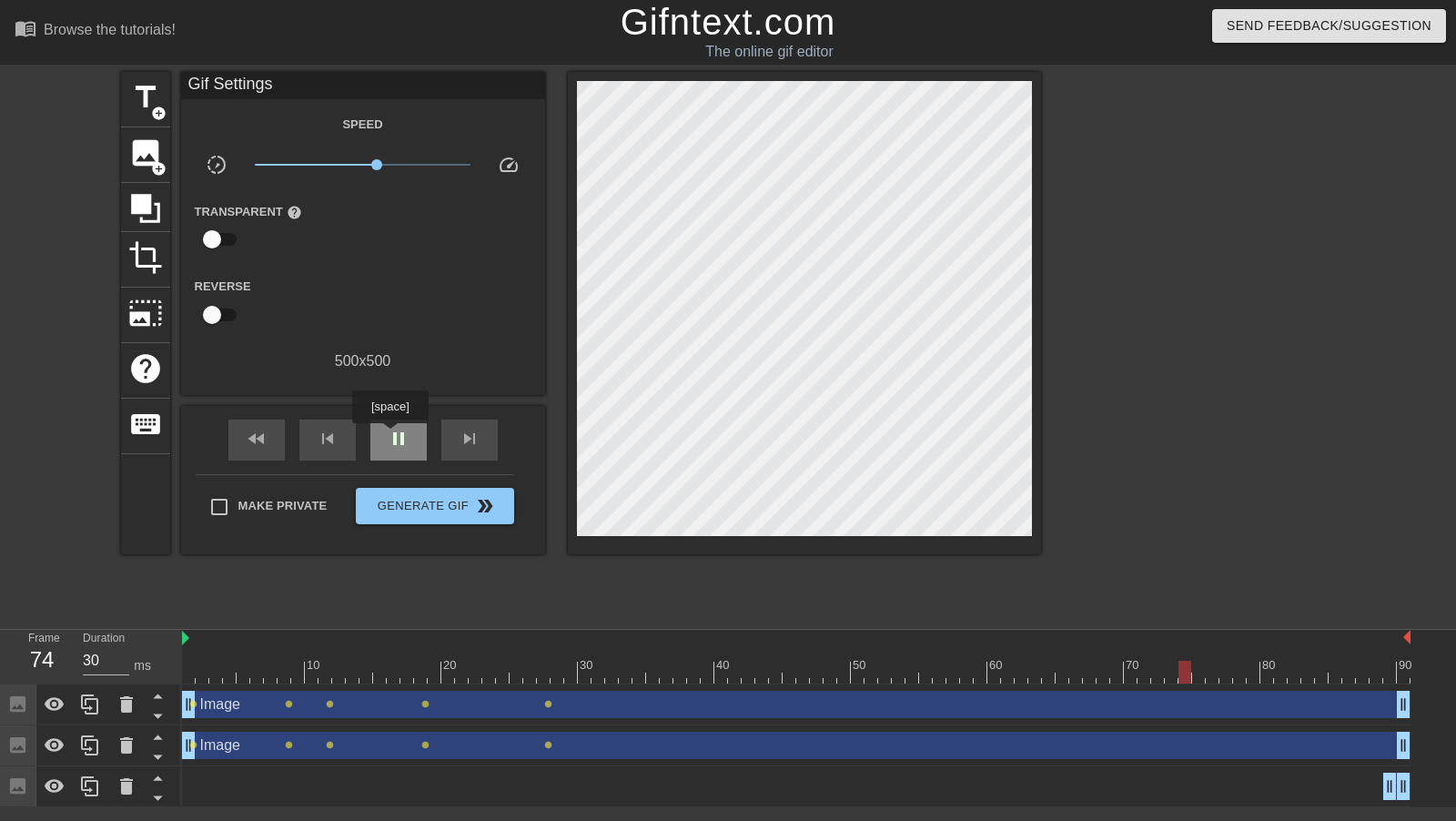 click on "pause" at bounding box center (399, 439) 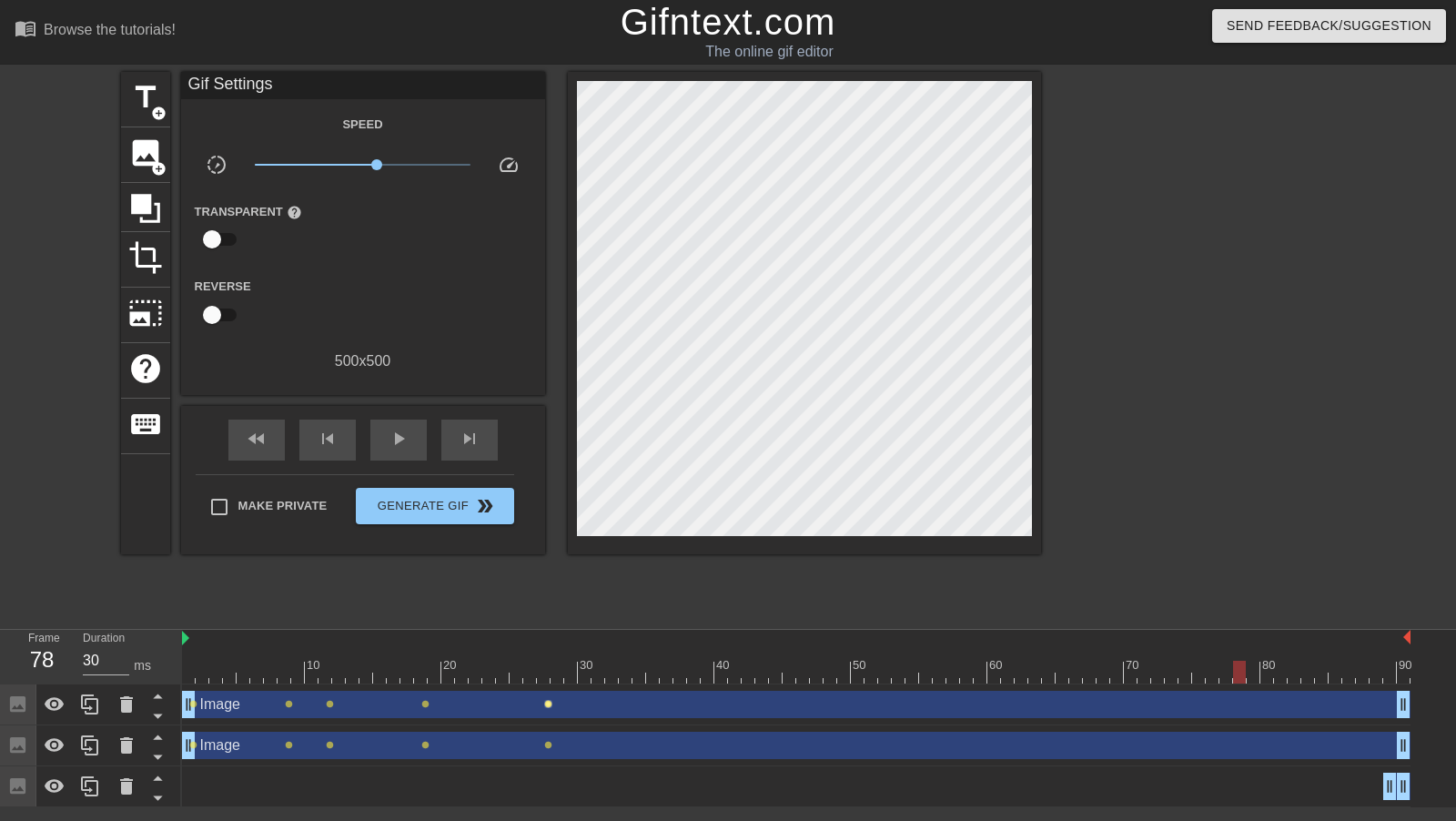click on "lens" at bounding box center (548, 704) 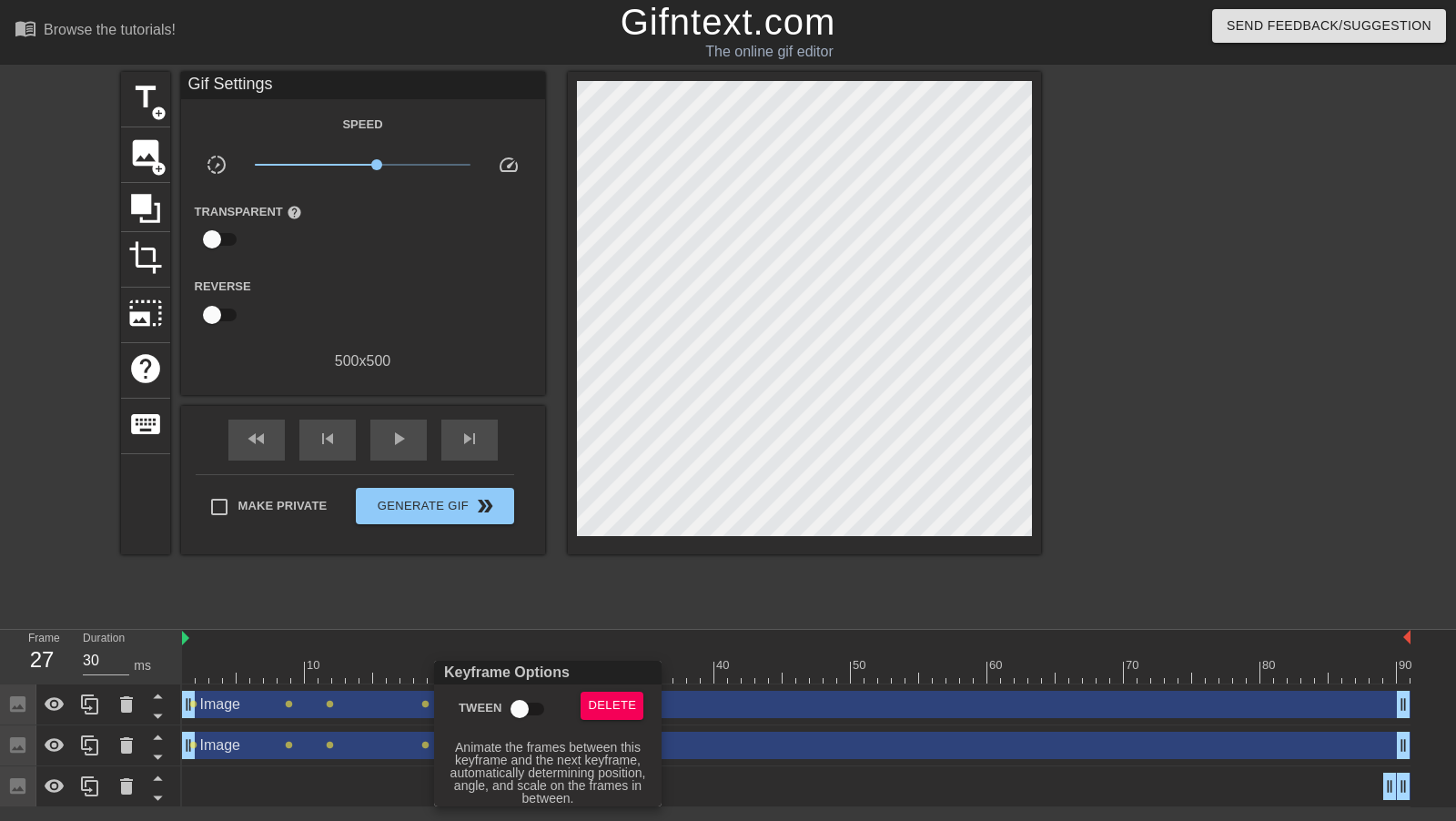 click on "Tween" at bounding box center (520, 709) 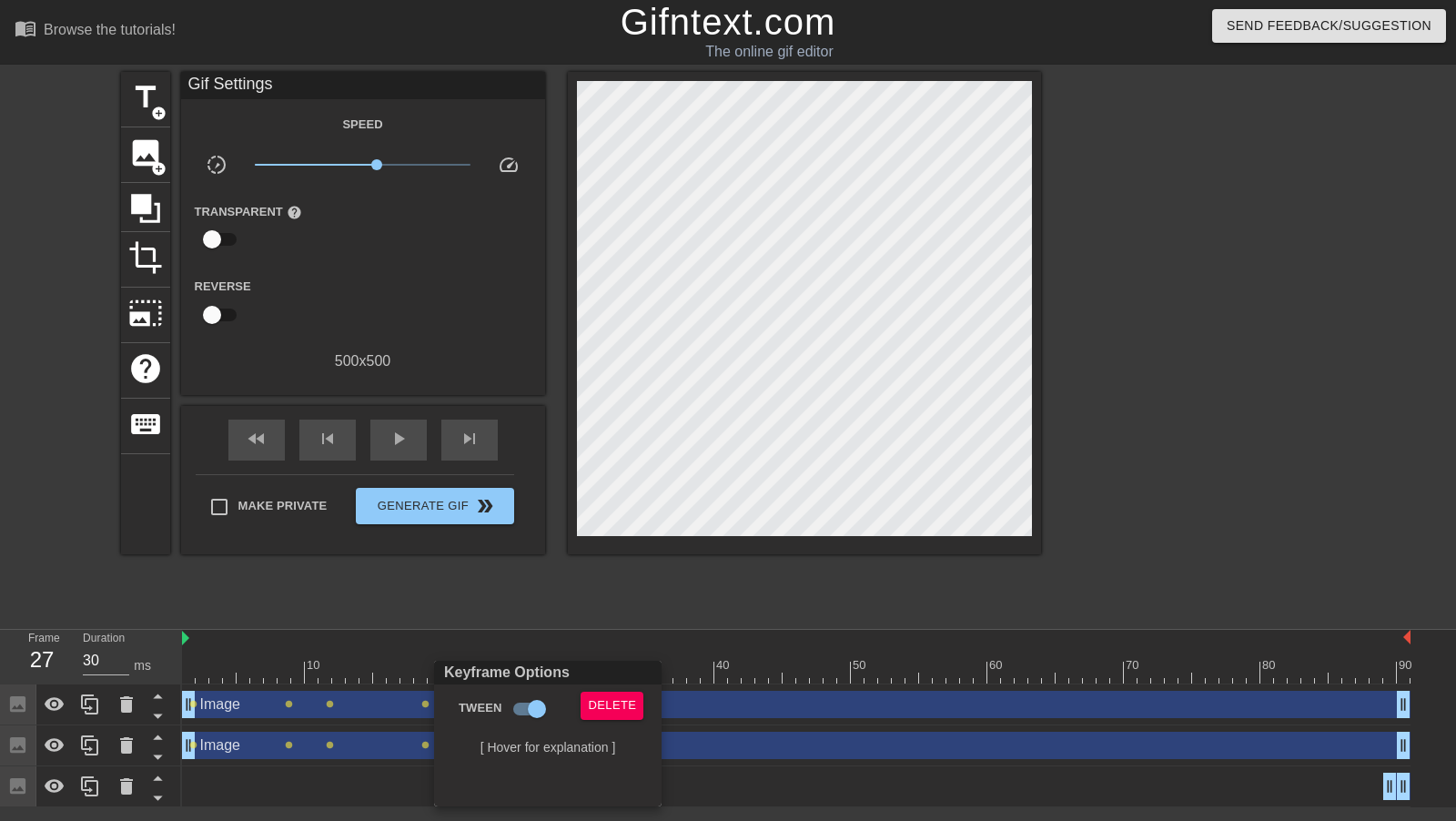 click at bounding box center (728, 410) 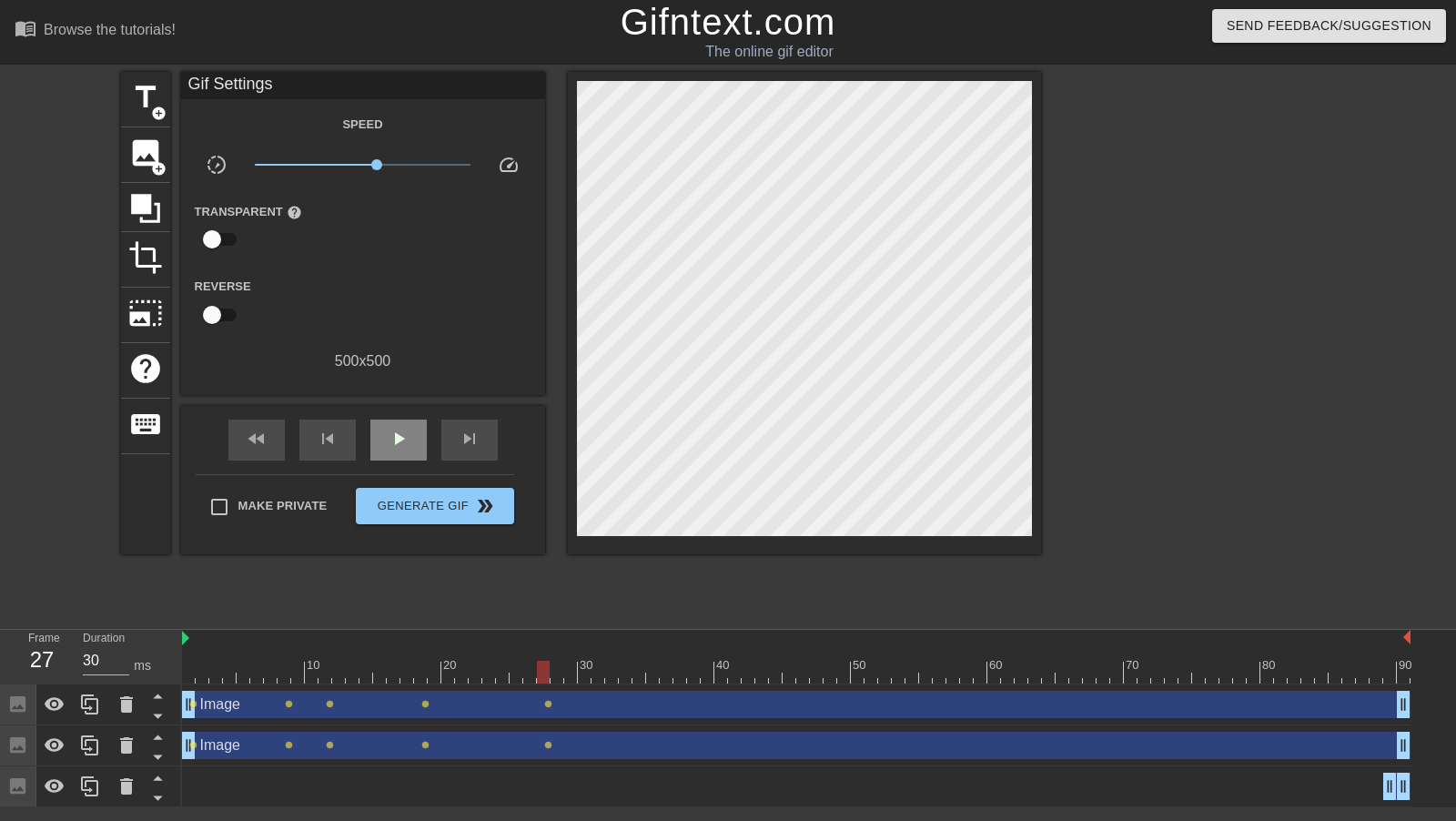 click on "play_arrow" at bounding box center (399, 440) 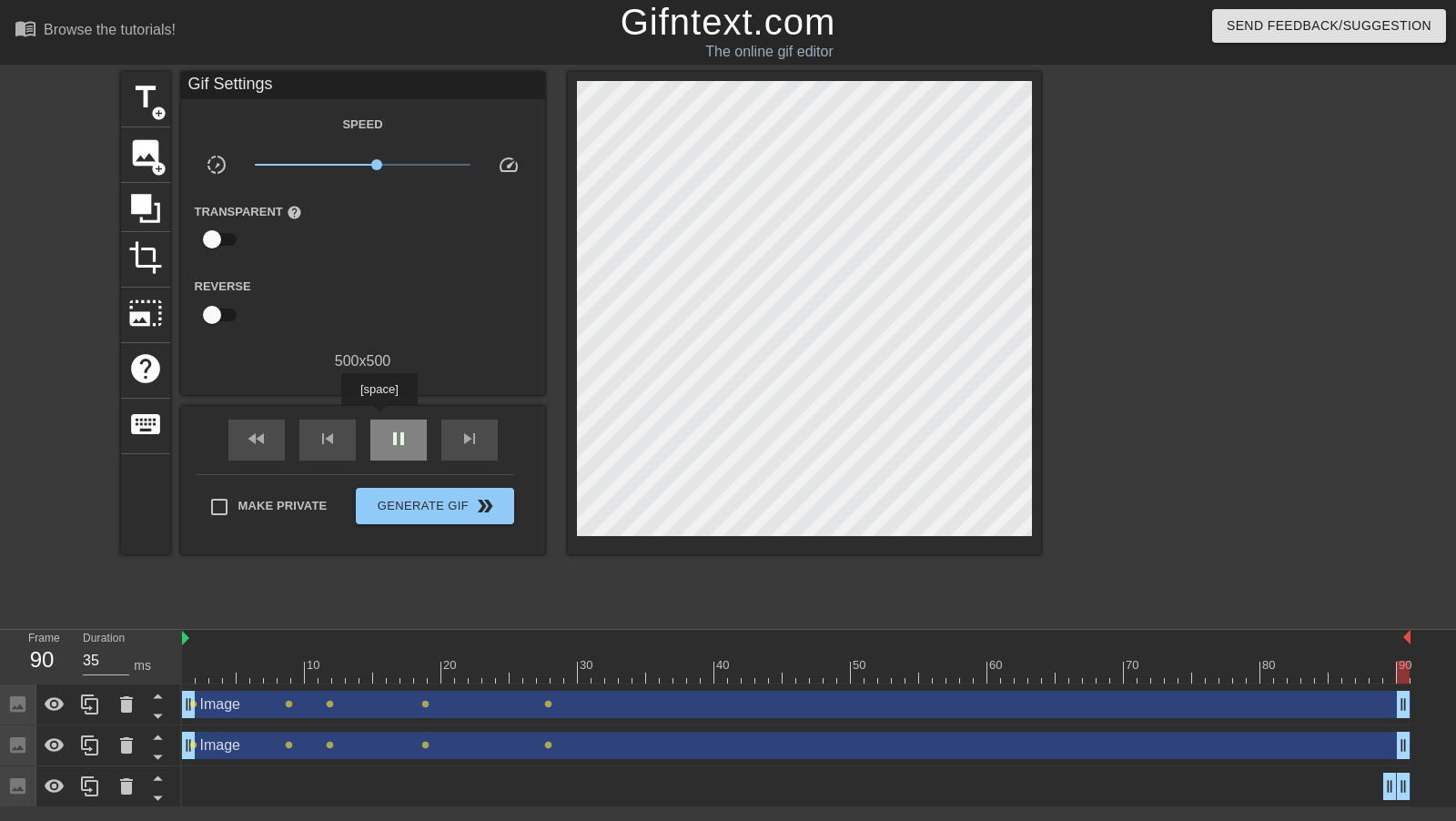 type on "30" 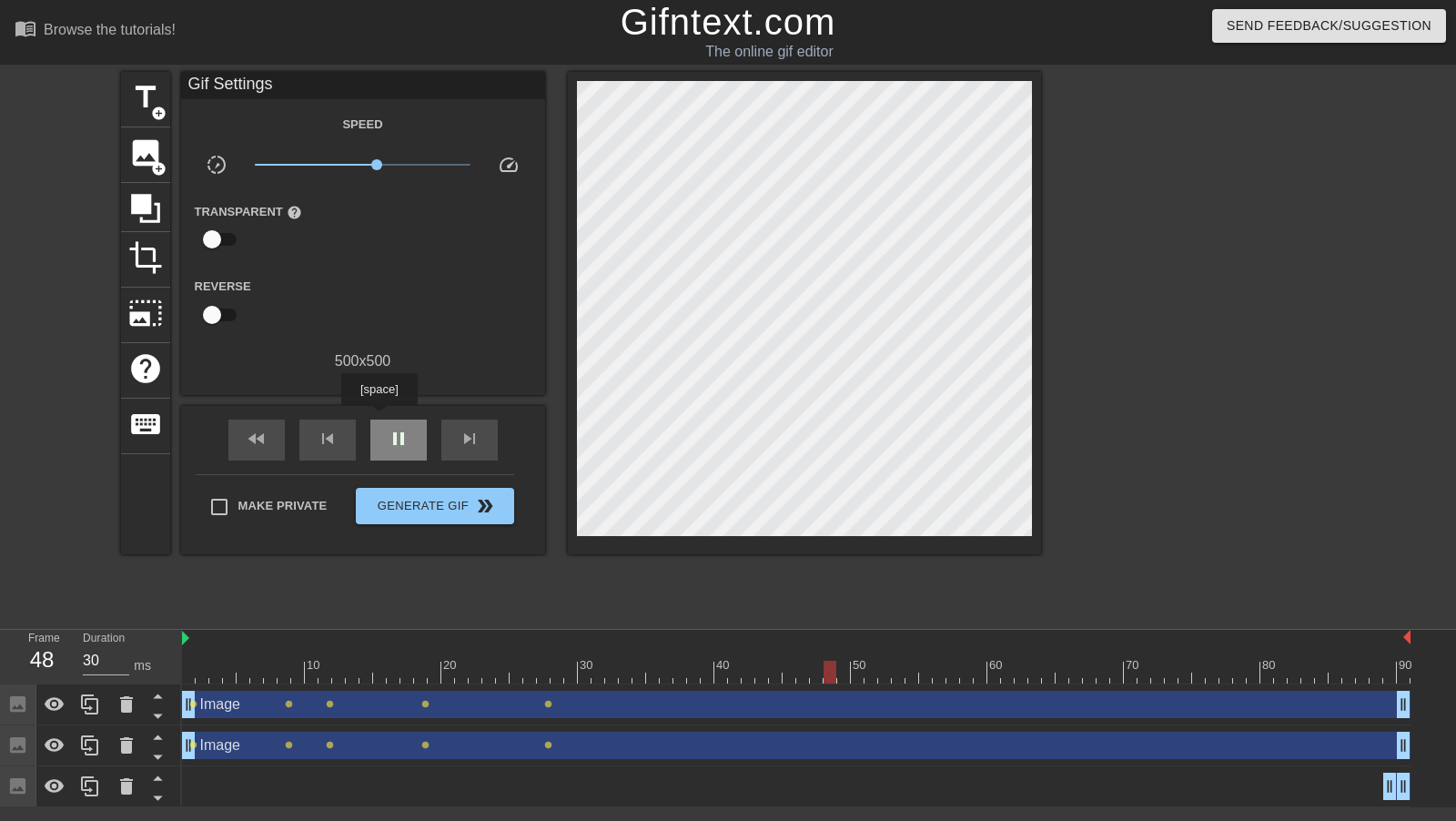 click on "pause" at bounding box center [399, 440] 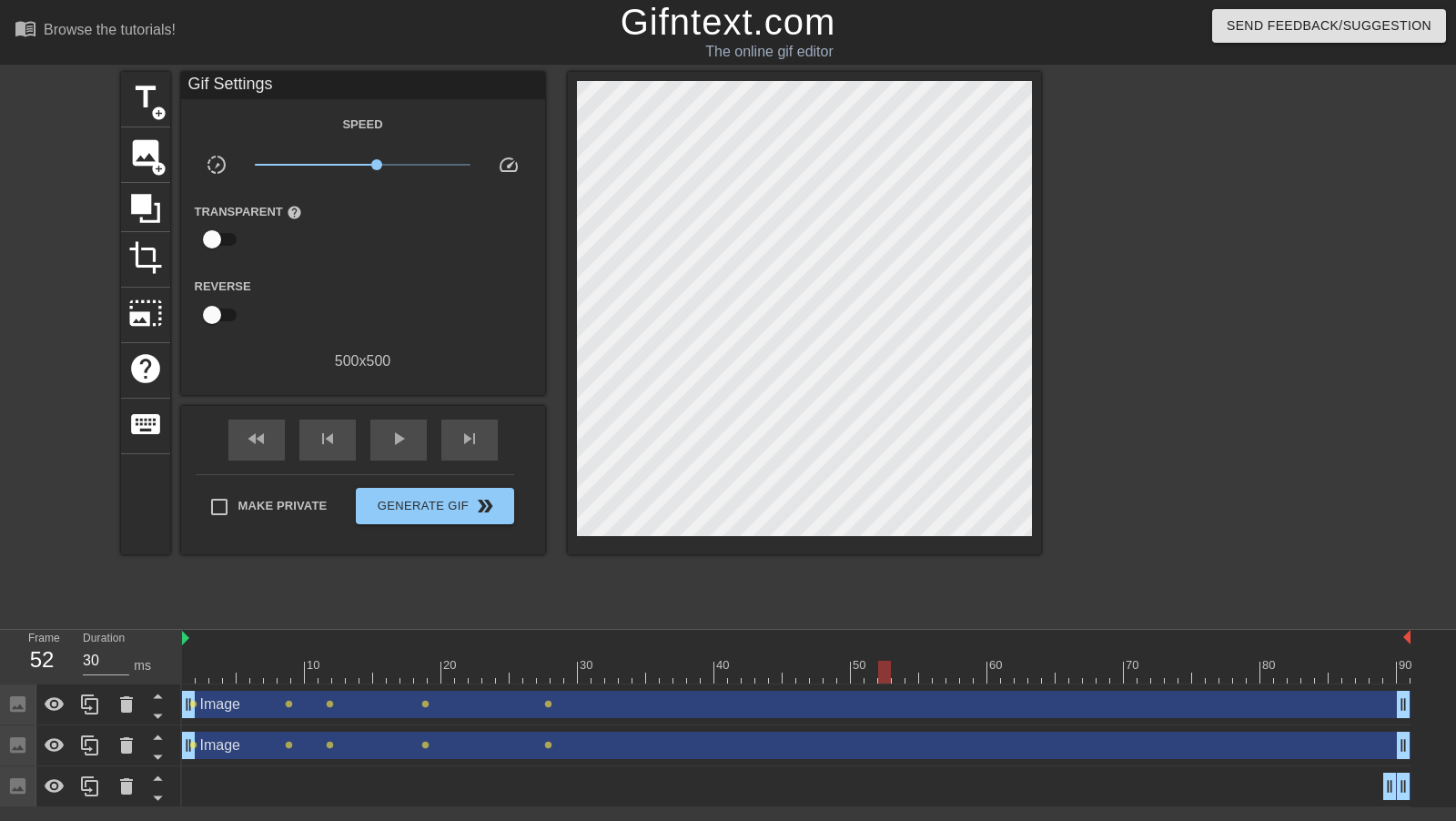 click on "Image drag_handle drag_handle" at bounding box center [796, 704] 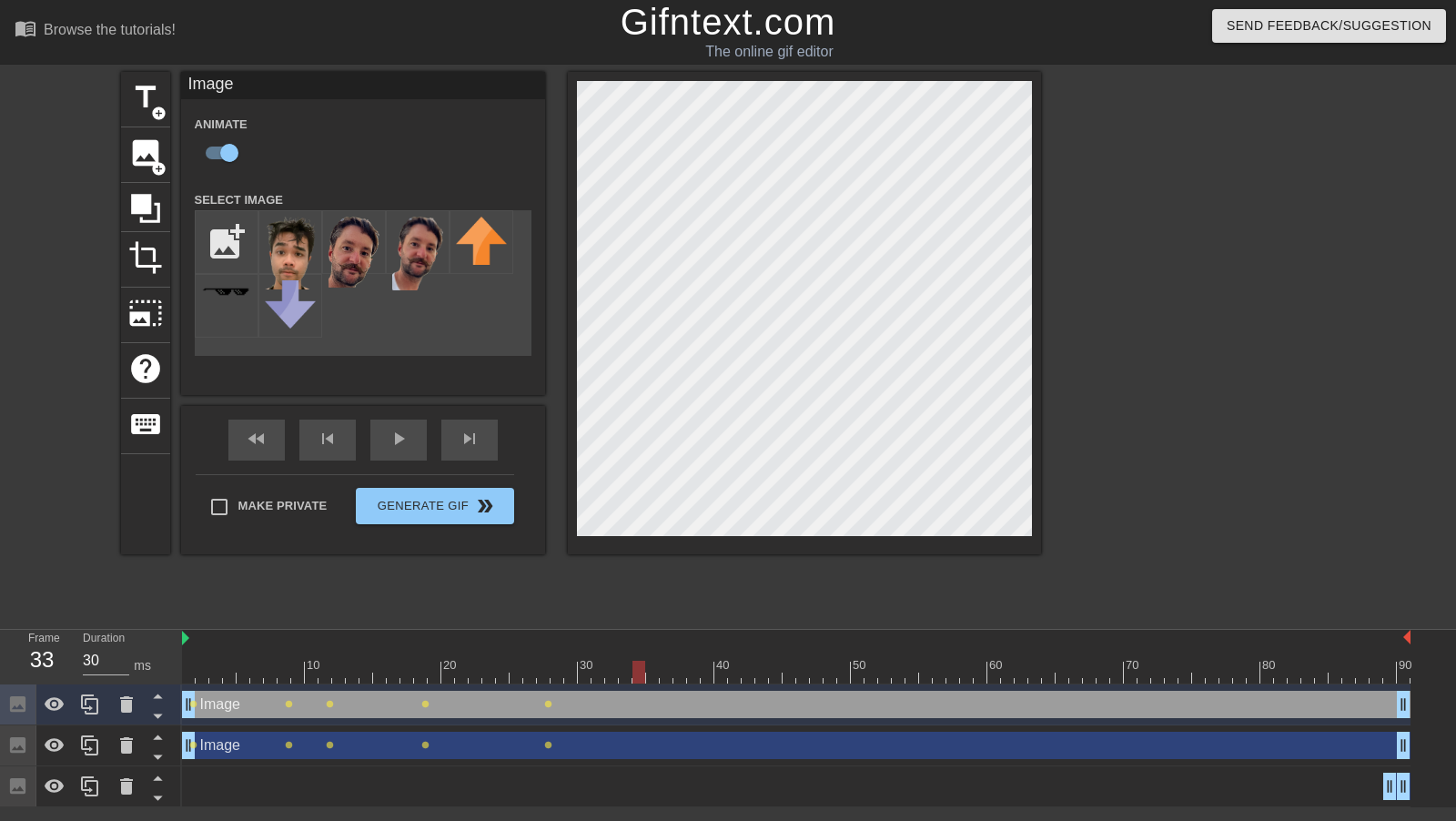 drag, startPoint x: 879, startPoint y: 670, endPoint x: 645, endPoint y: 691, distance: 234.94042 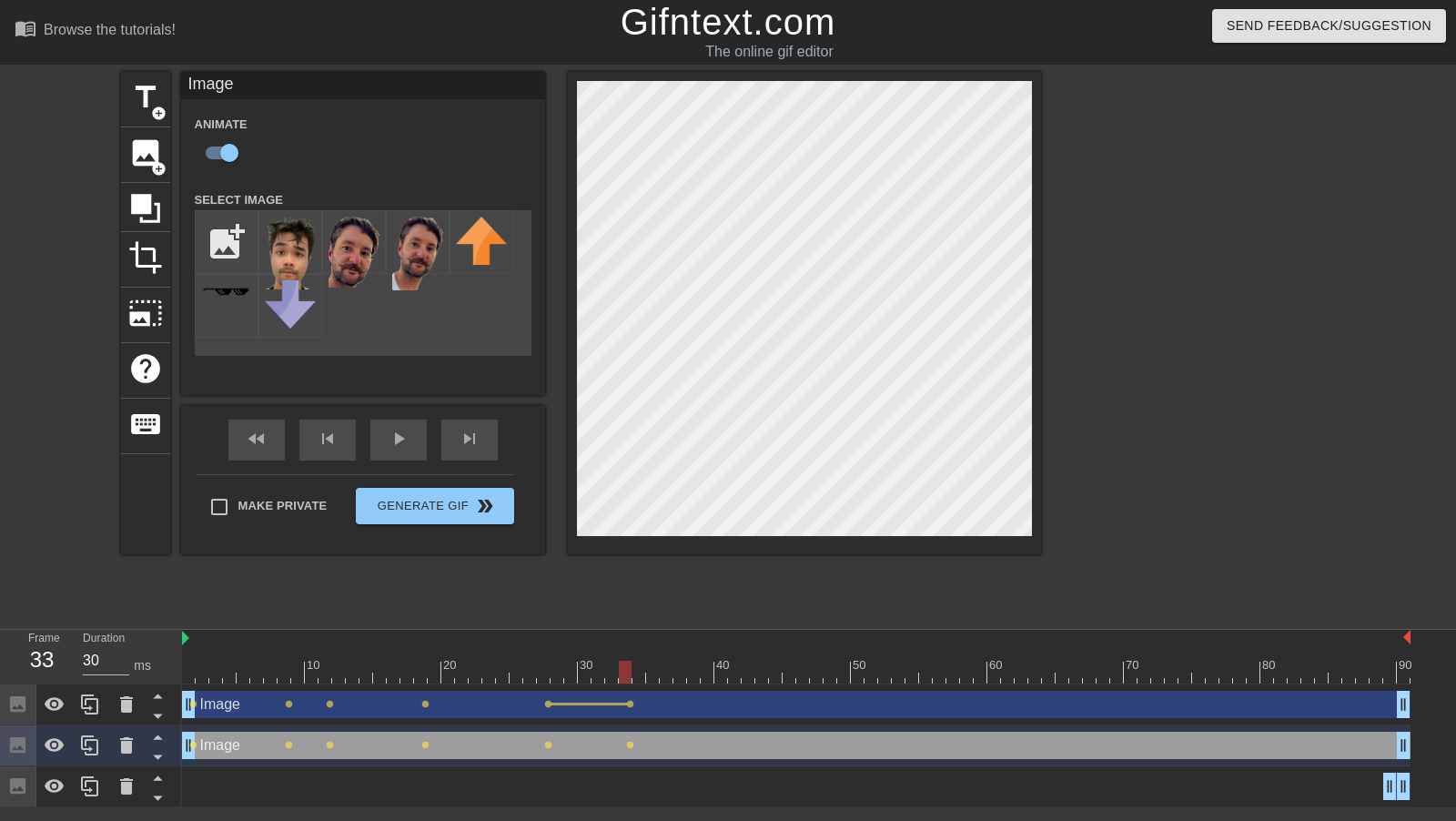 click on "Image drag_handle drag_handle" at bounding box center (796, 745) 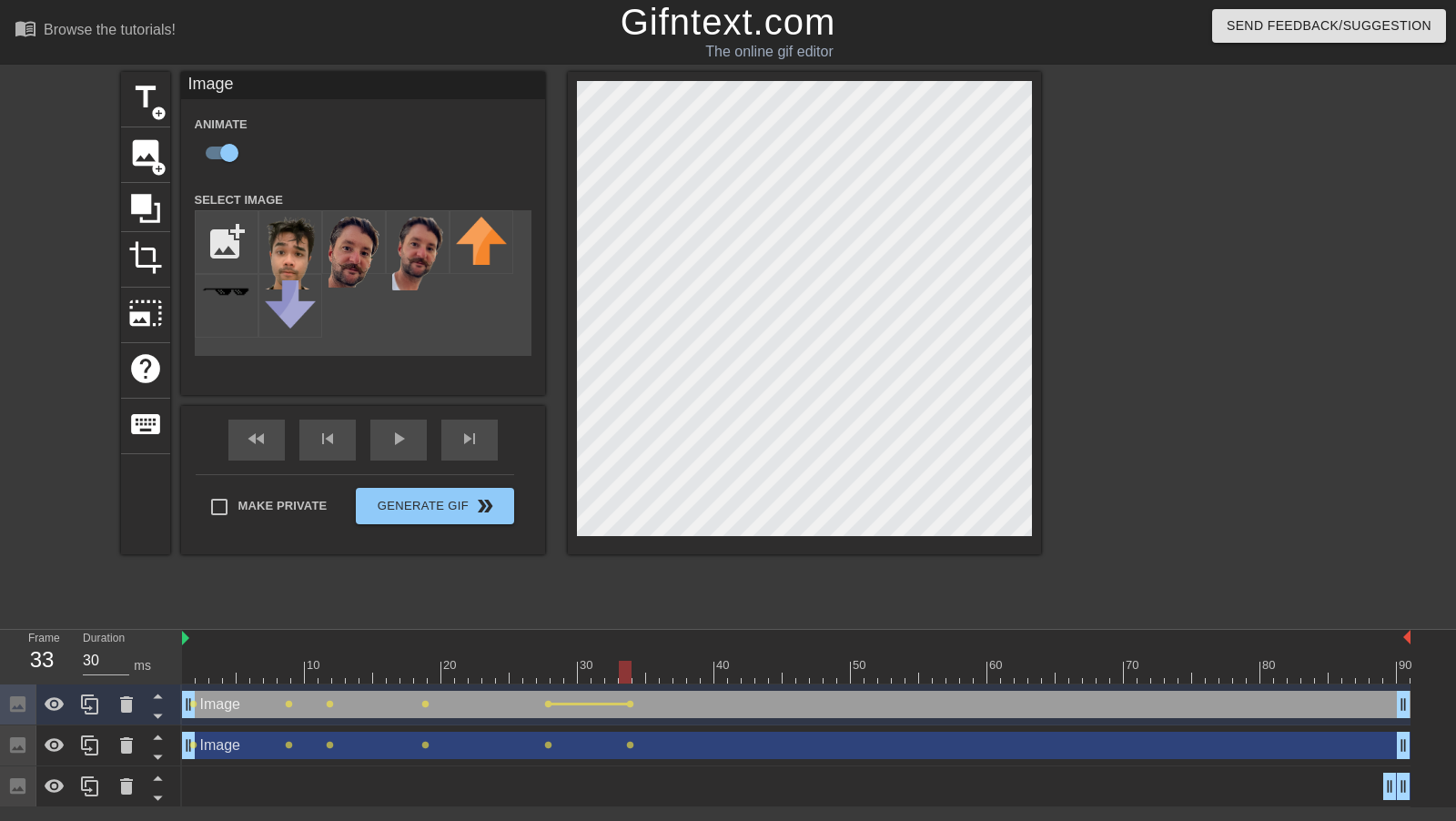 click on "Image drag_handle drag_handle" at bounding box center (796, 786) 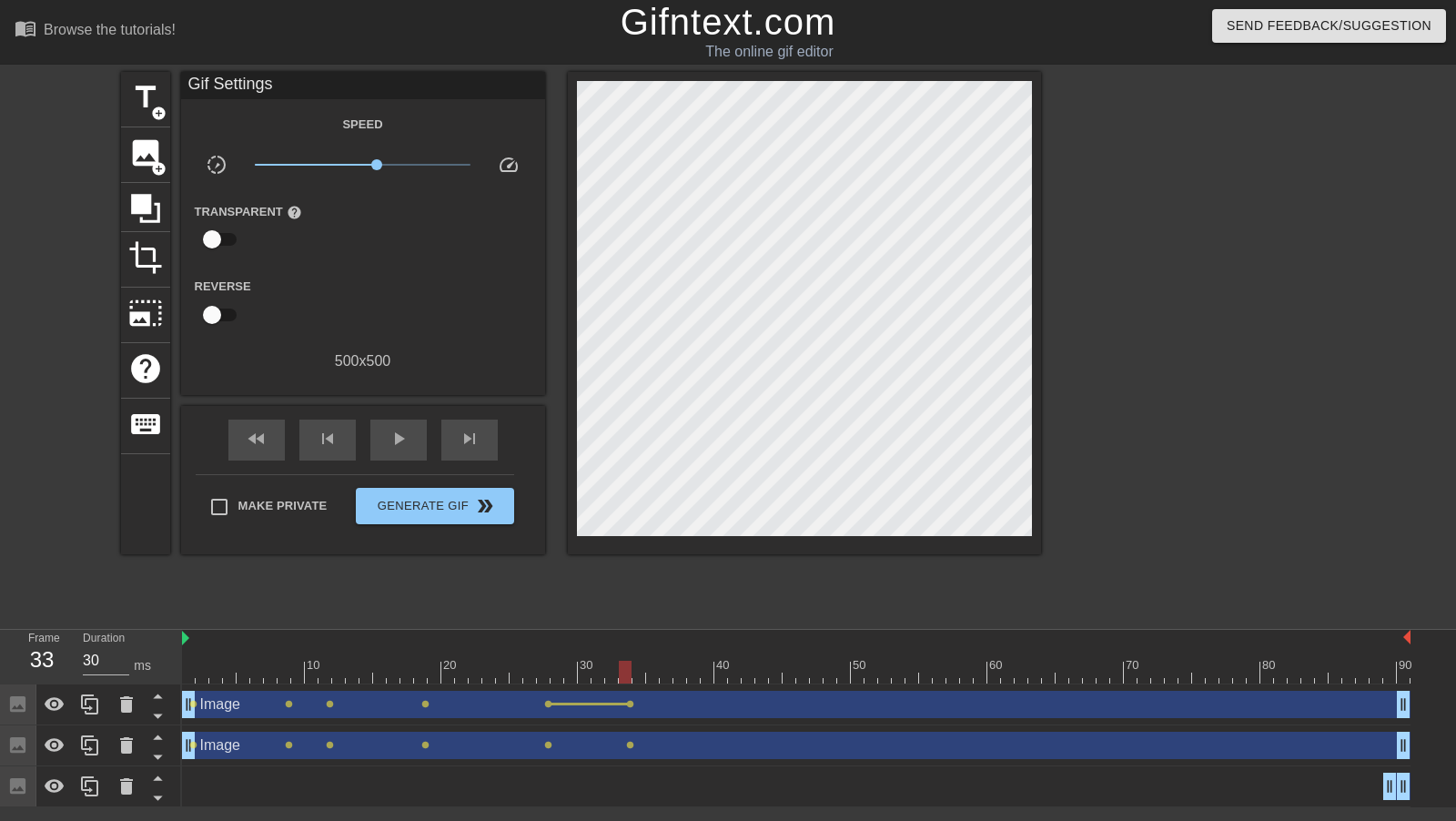 click on "Image drag_handle drag_handle lens lens lens lens lens lens" at bounding box center (796, 745) 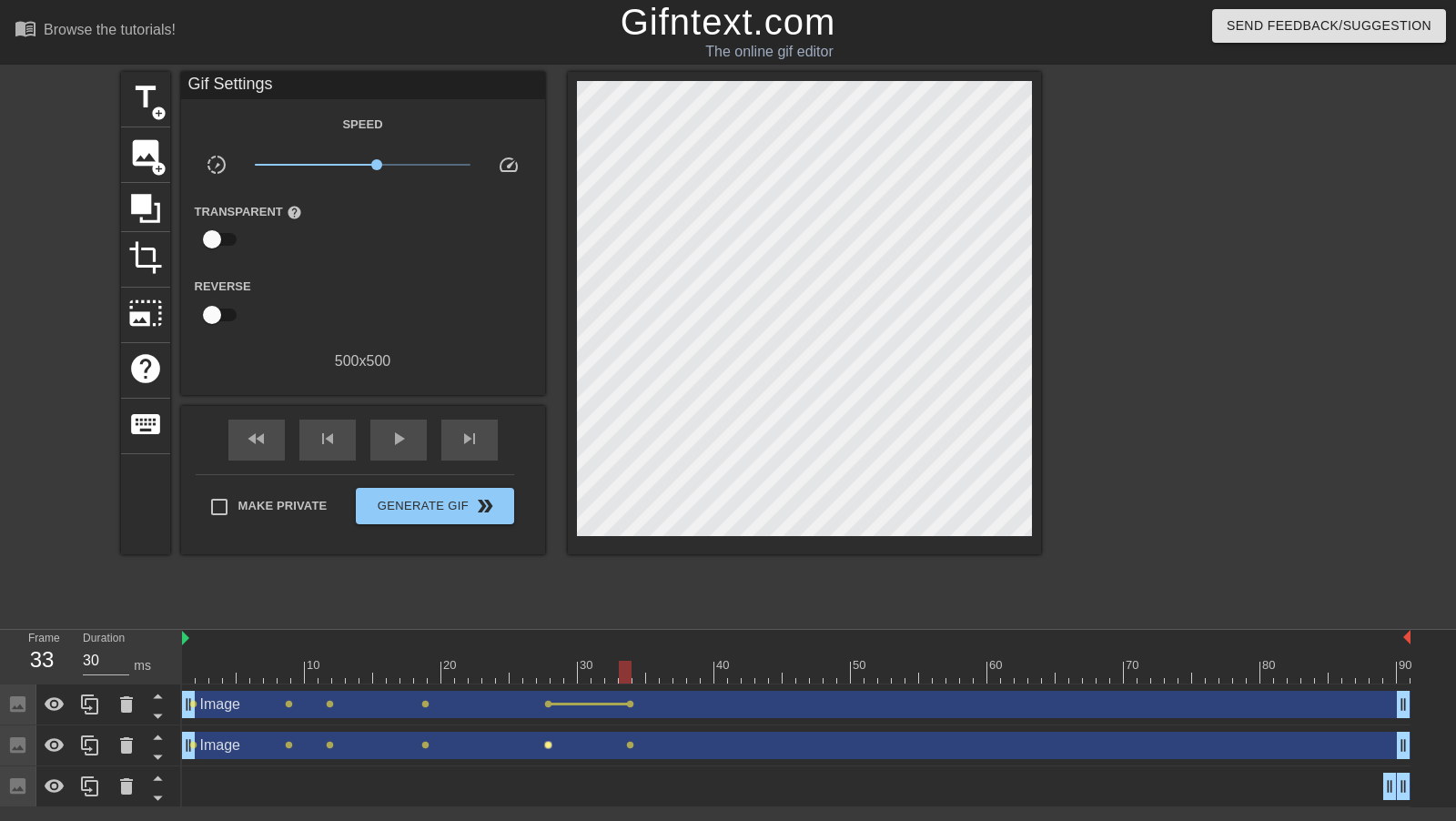 click on "lens" at bounding box center (548, 745) 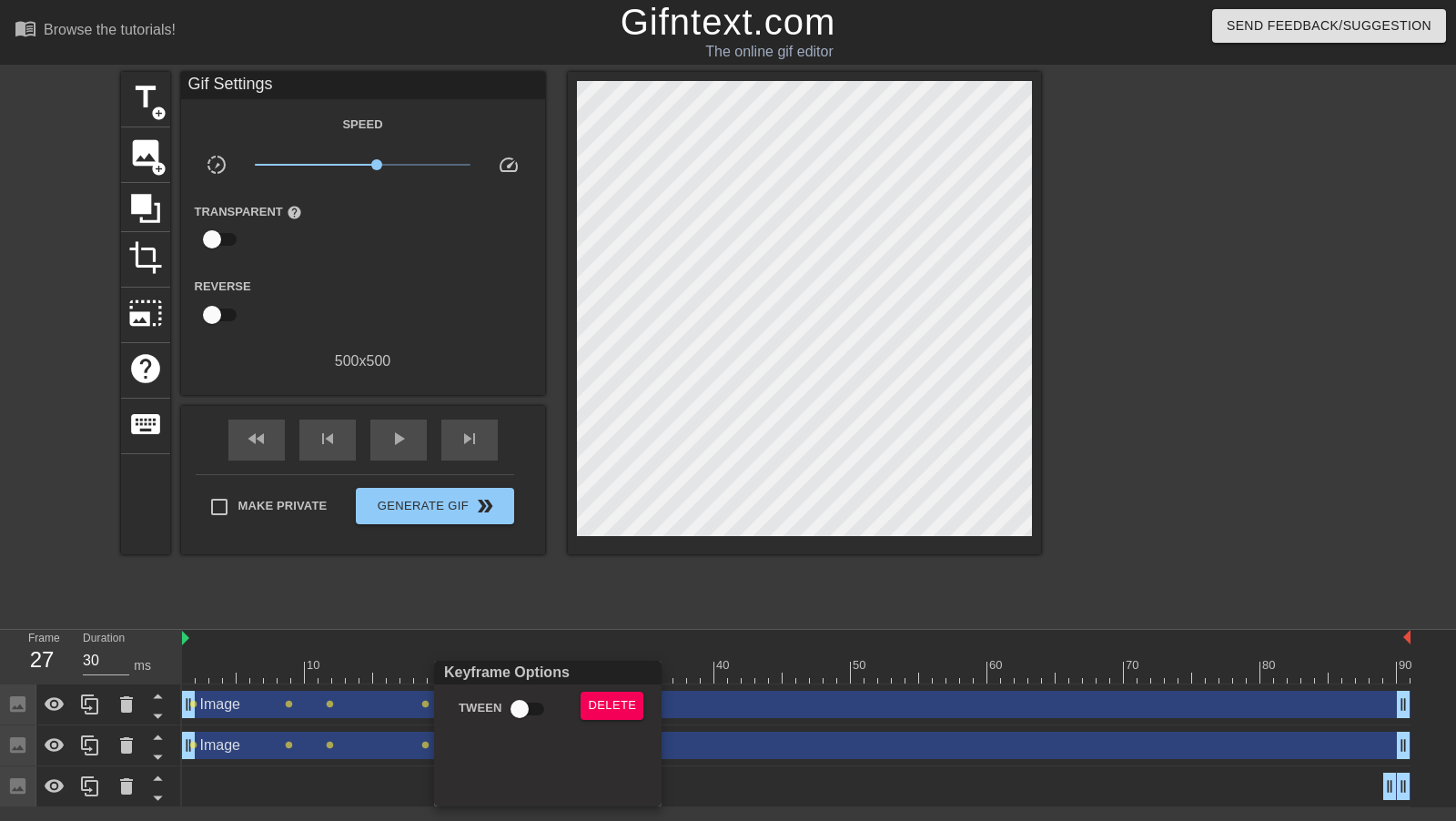 click on "Delete" at bounding box center (616, 713) 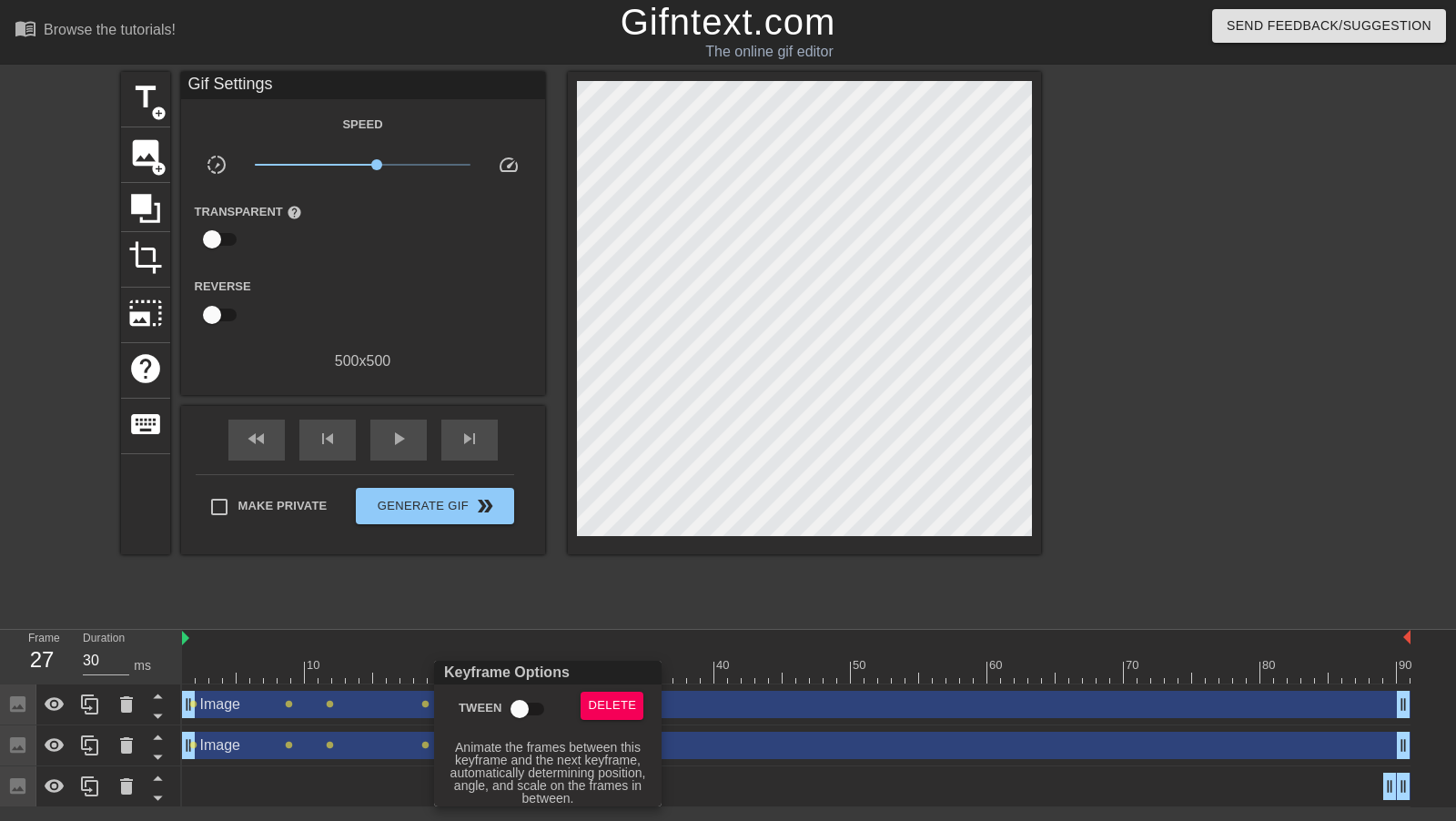 click on "Tween" at bounding box center [520, 709] 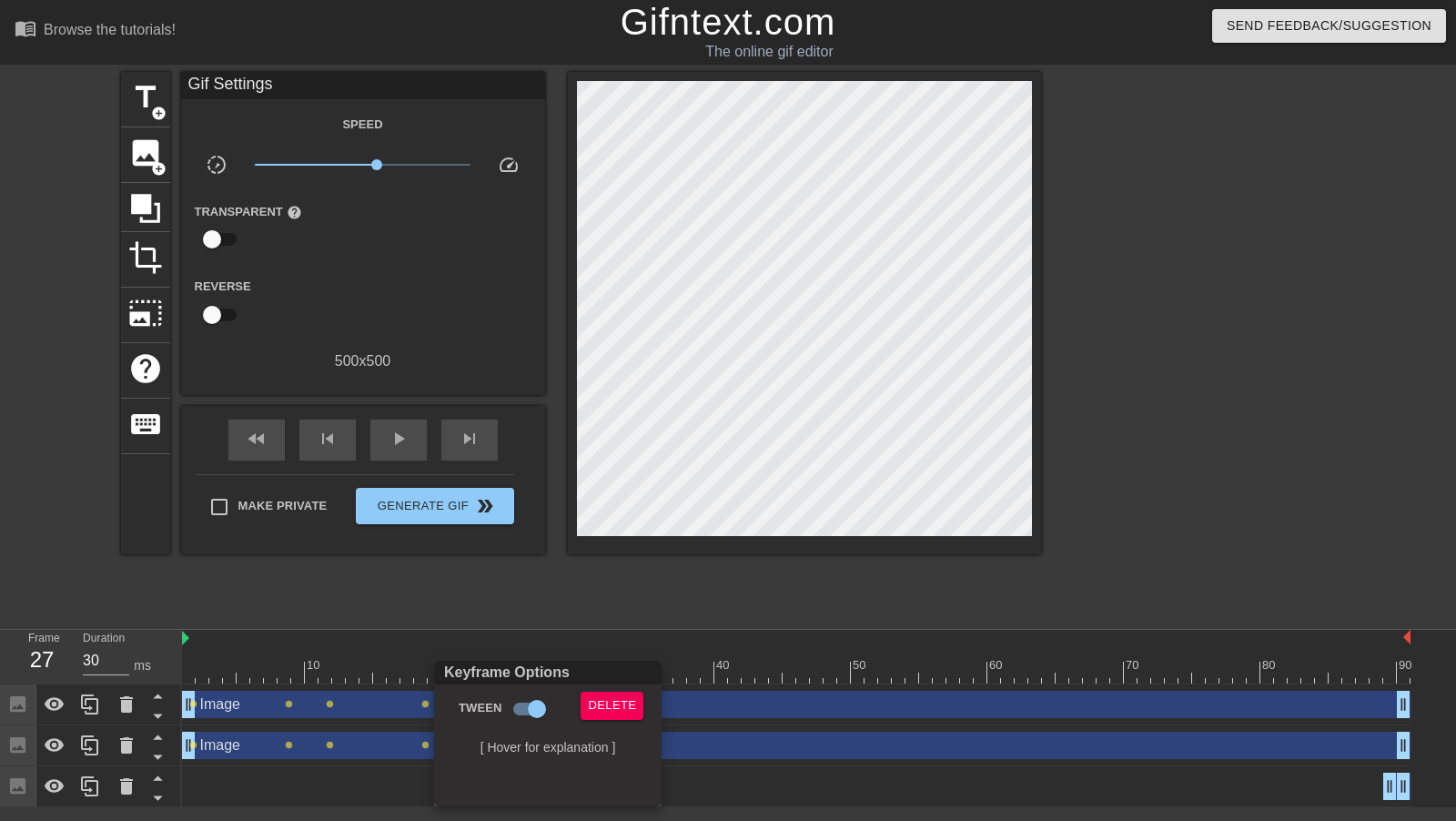 click at bounding box center [728, 410] 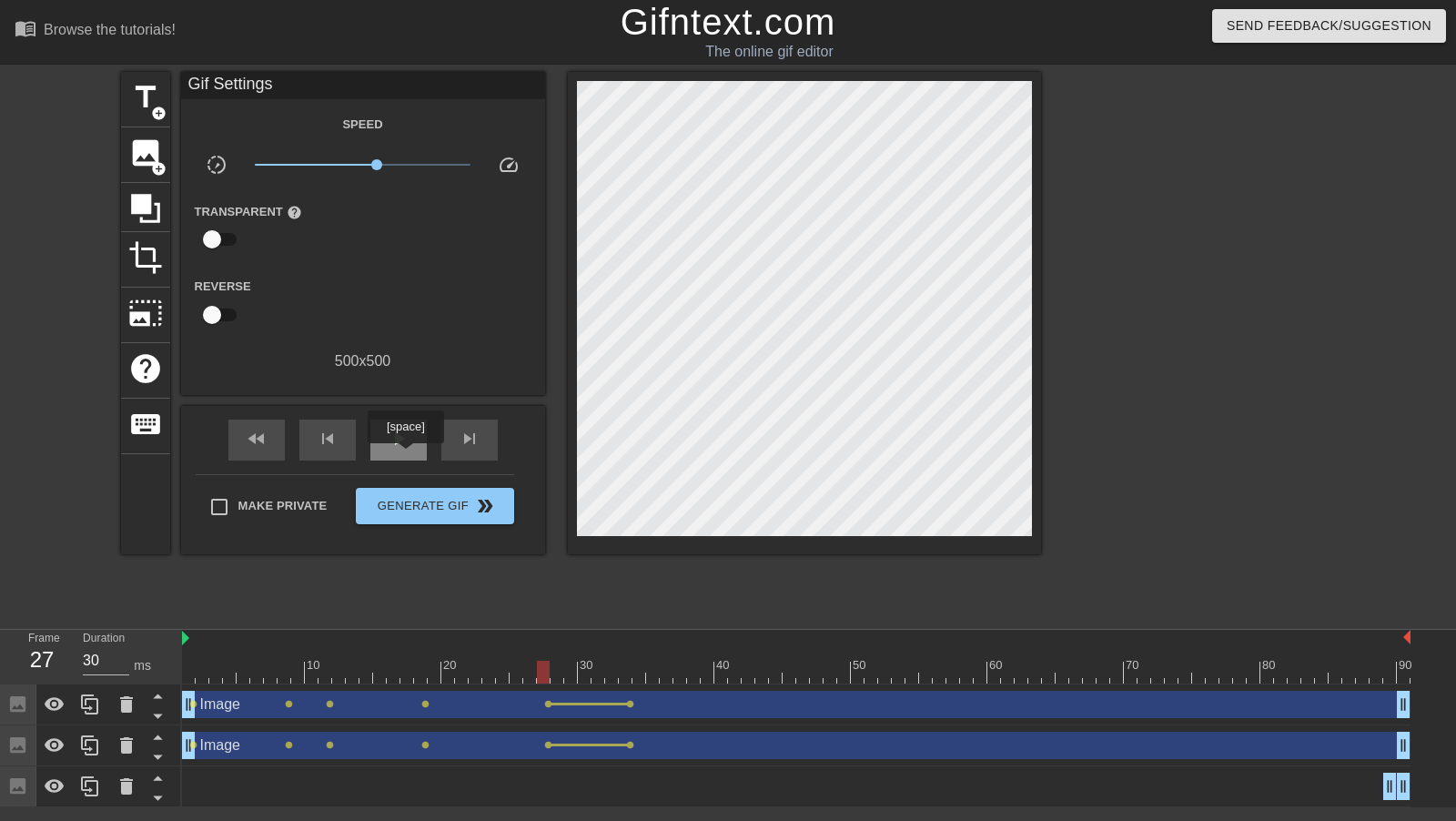 click on "play_arrow" at bounding box center [399, 440] 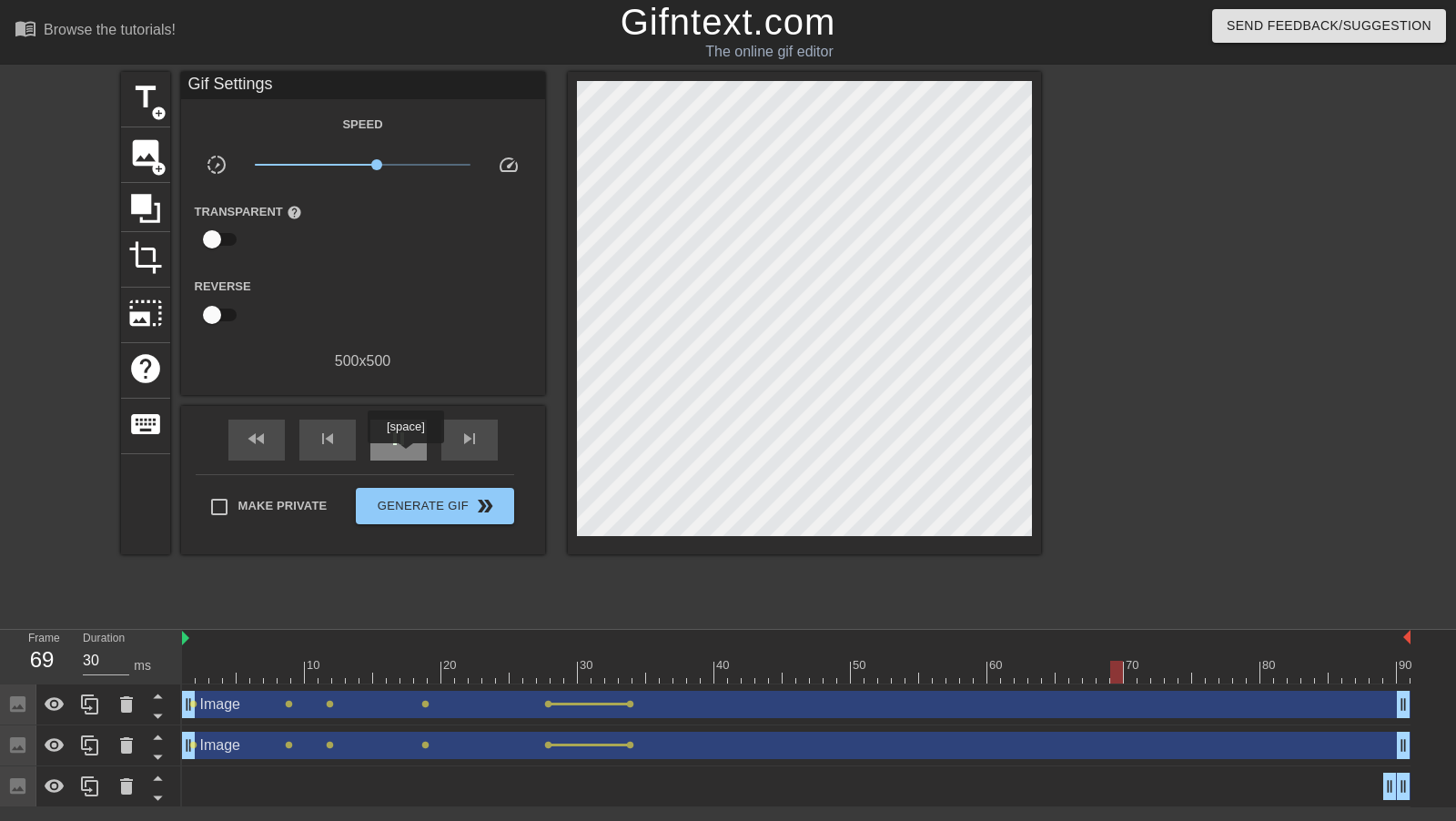 click on "pause" at bounding box center (399, 440) 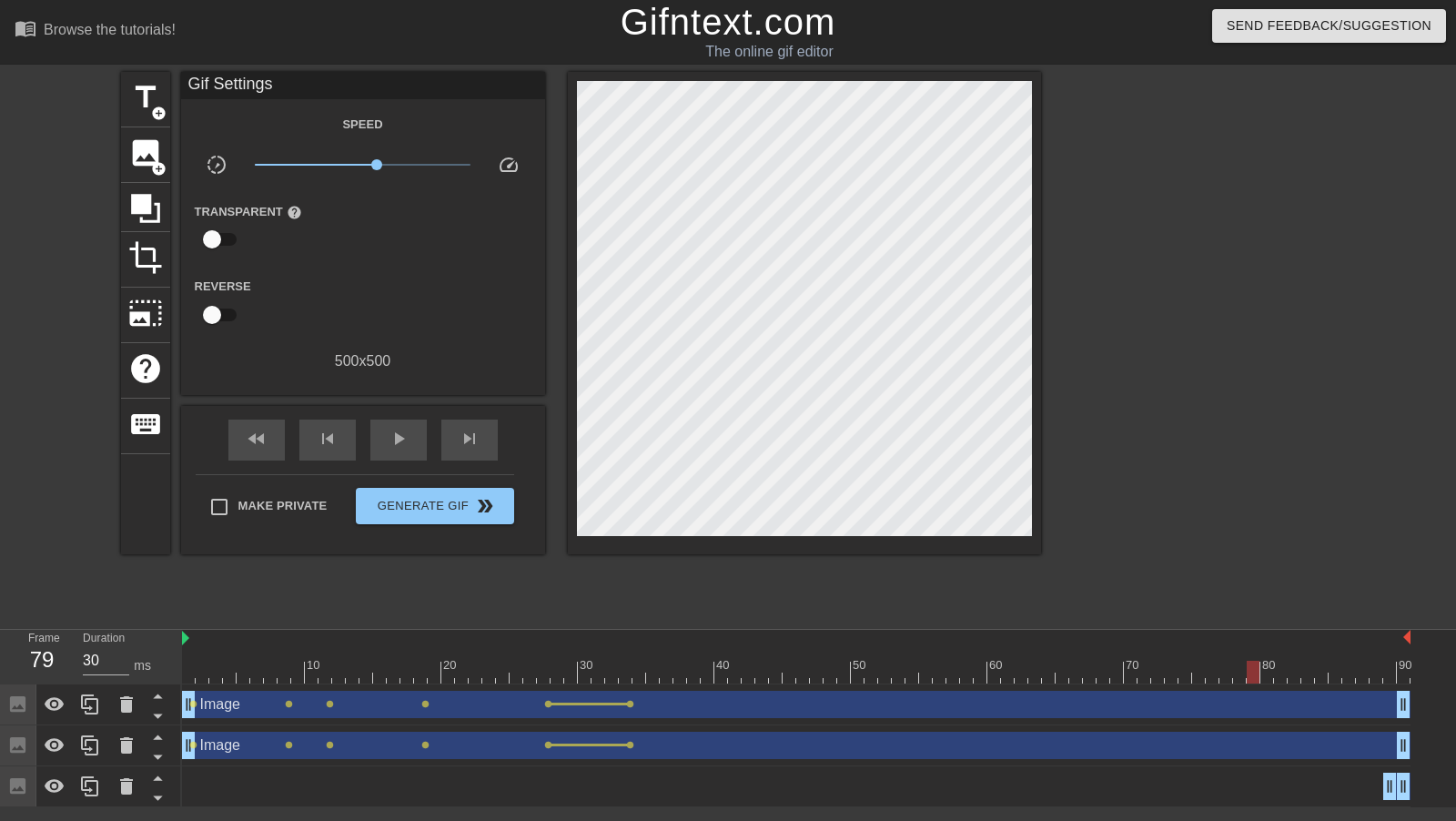 click on "Image drag_handle drag_handle" at bounding box center [796, 704] 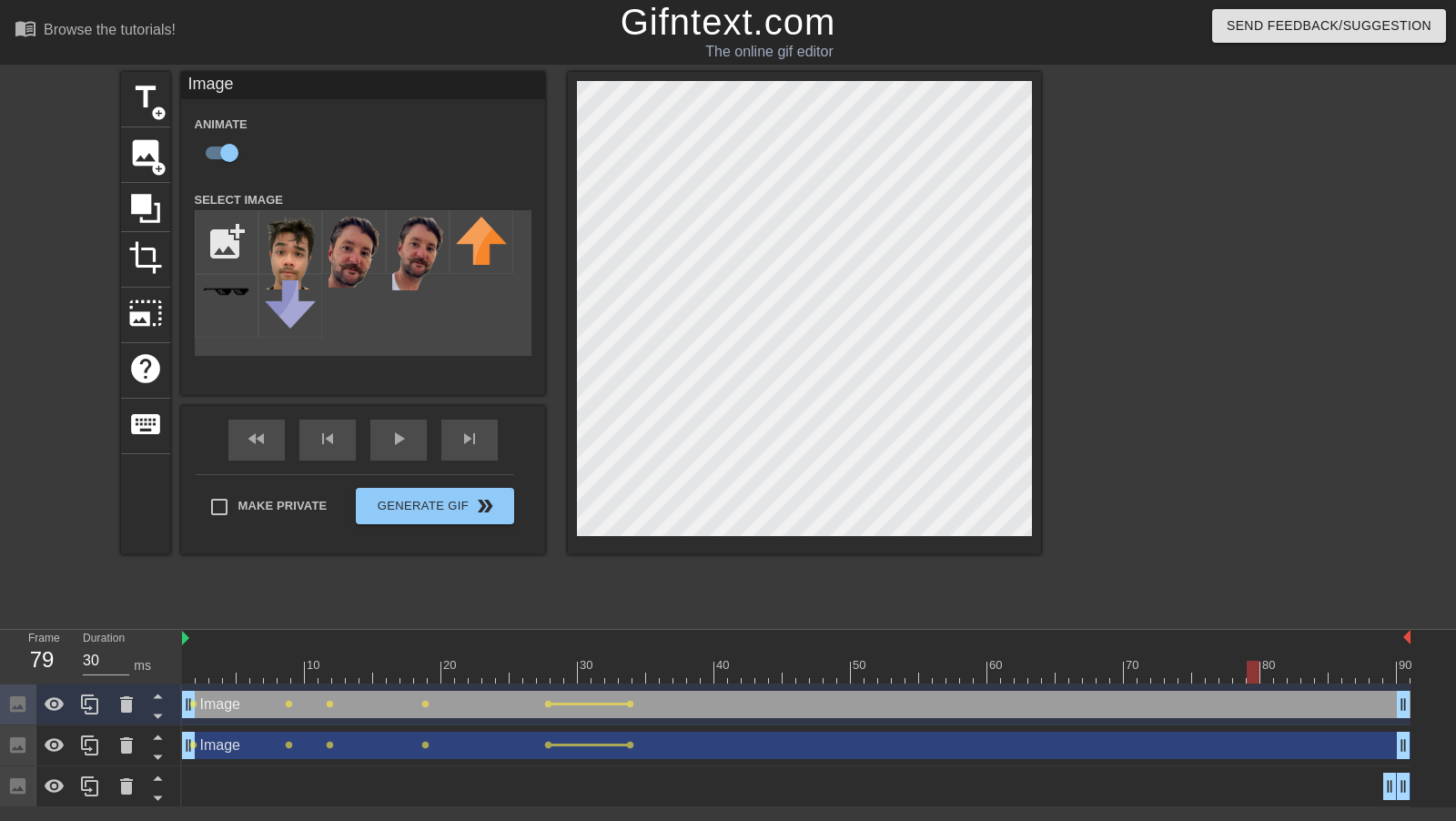 click on "Image drag_handle drag_handle" at bounding box center (796, 704) 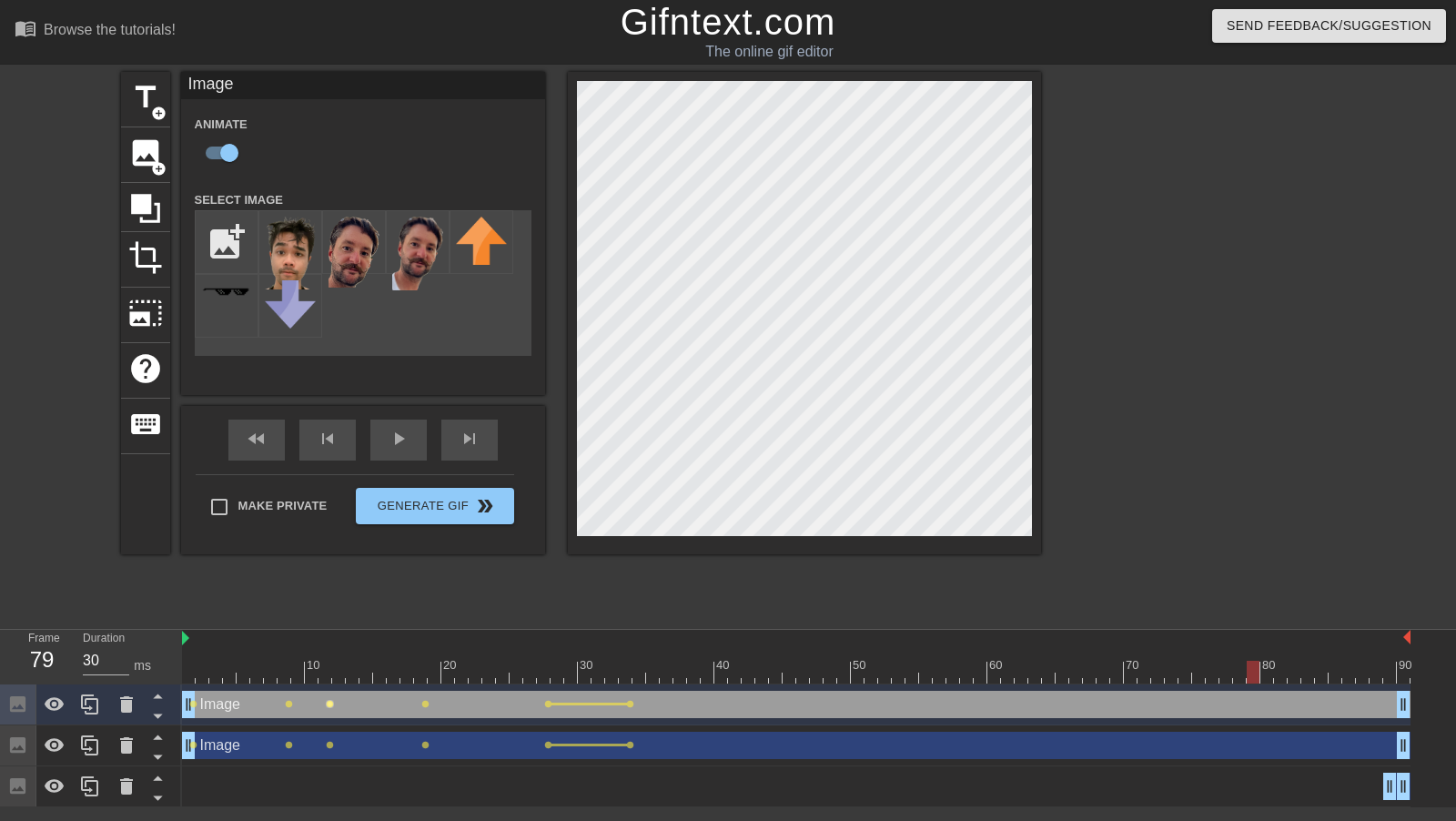 click on "lens" at bounding box center [329, 704] 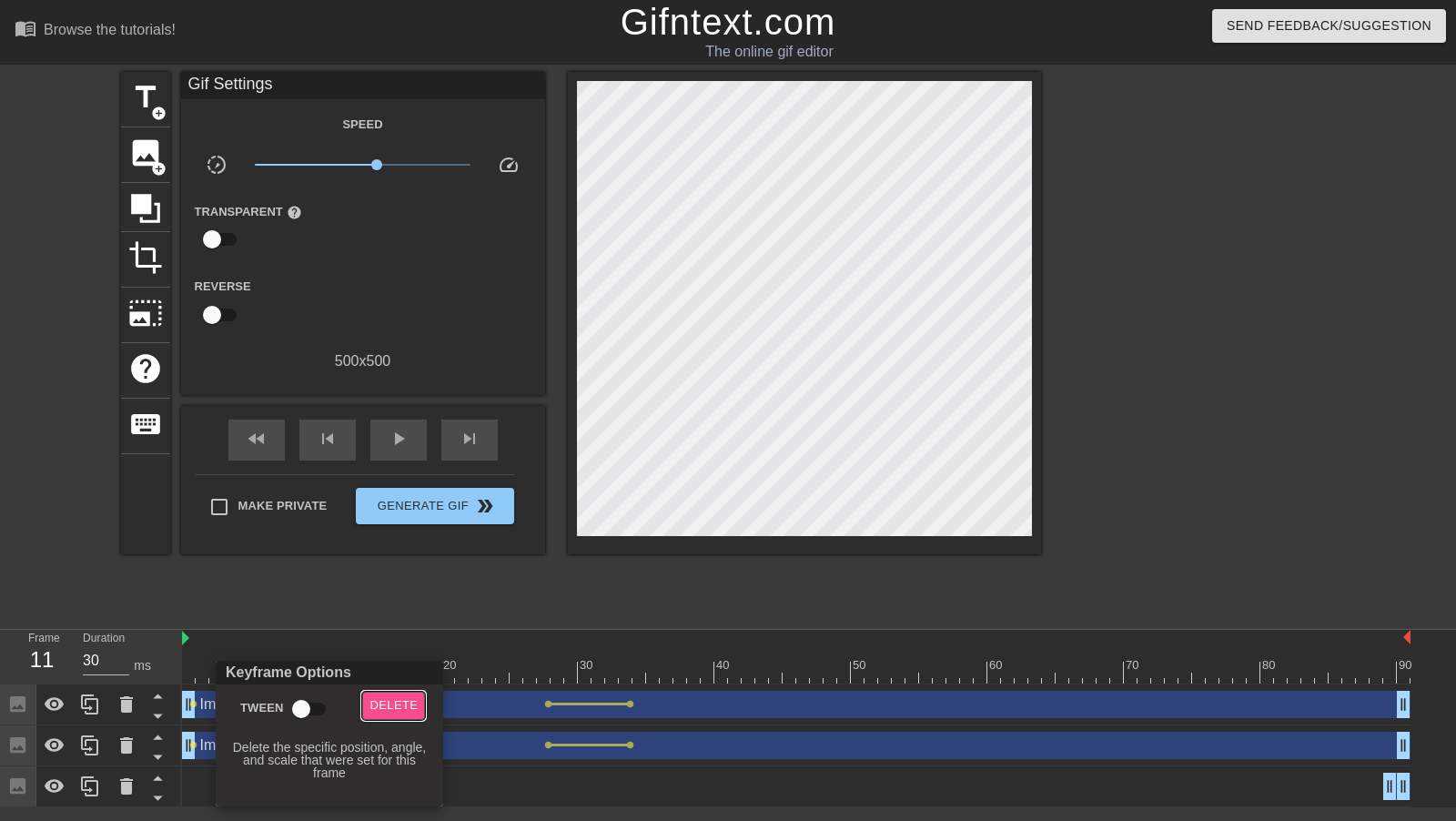 click on "Delete" at bounding box center [393, 705] 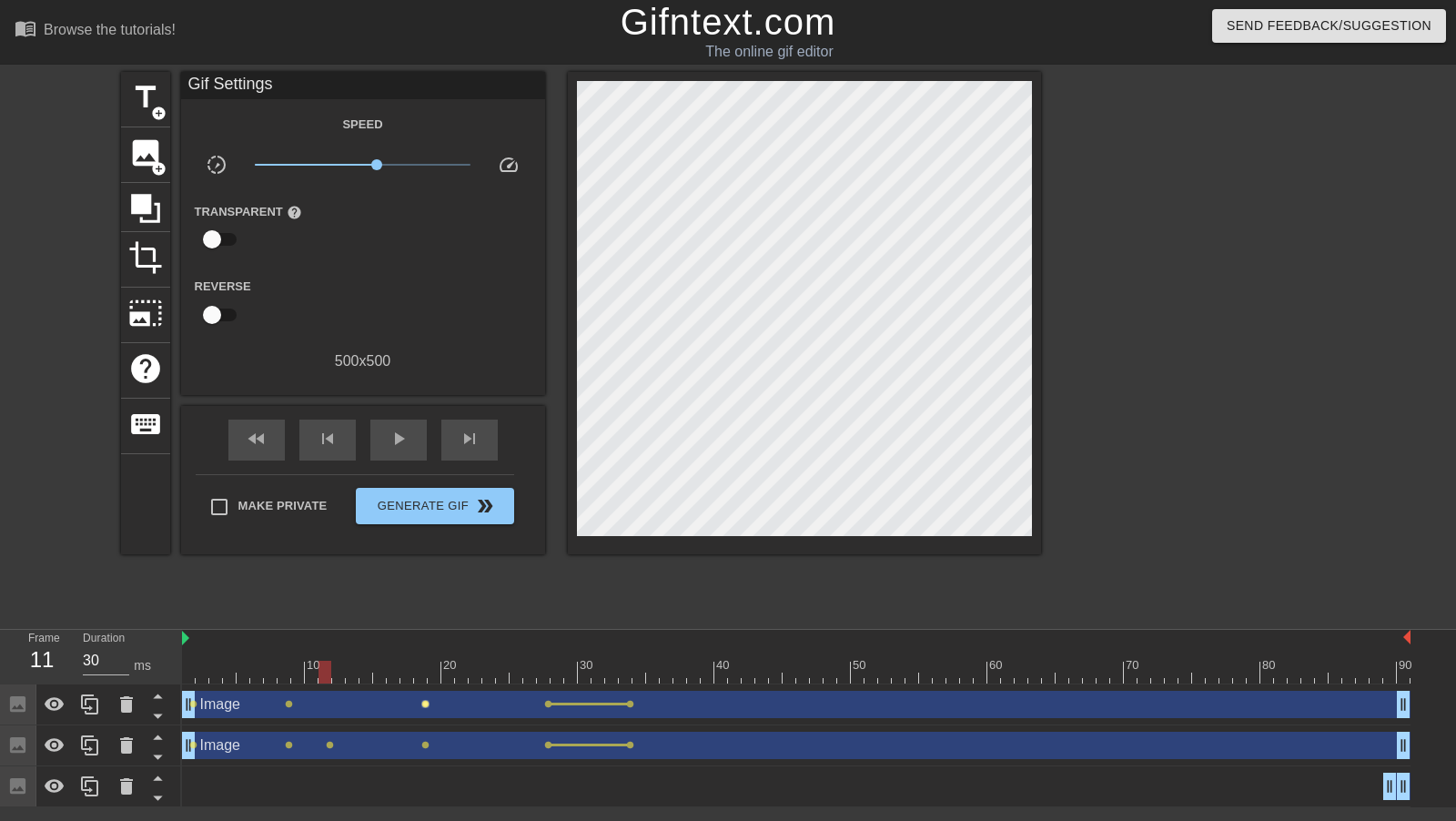 click on "lens" at bounding box center [425, 704] 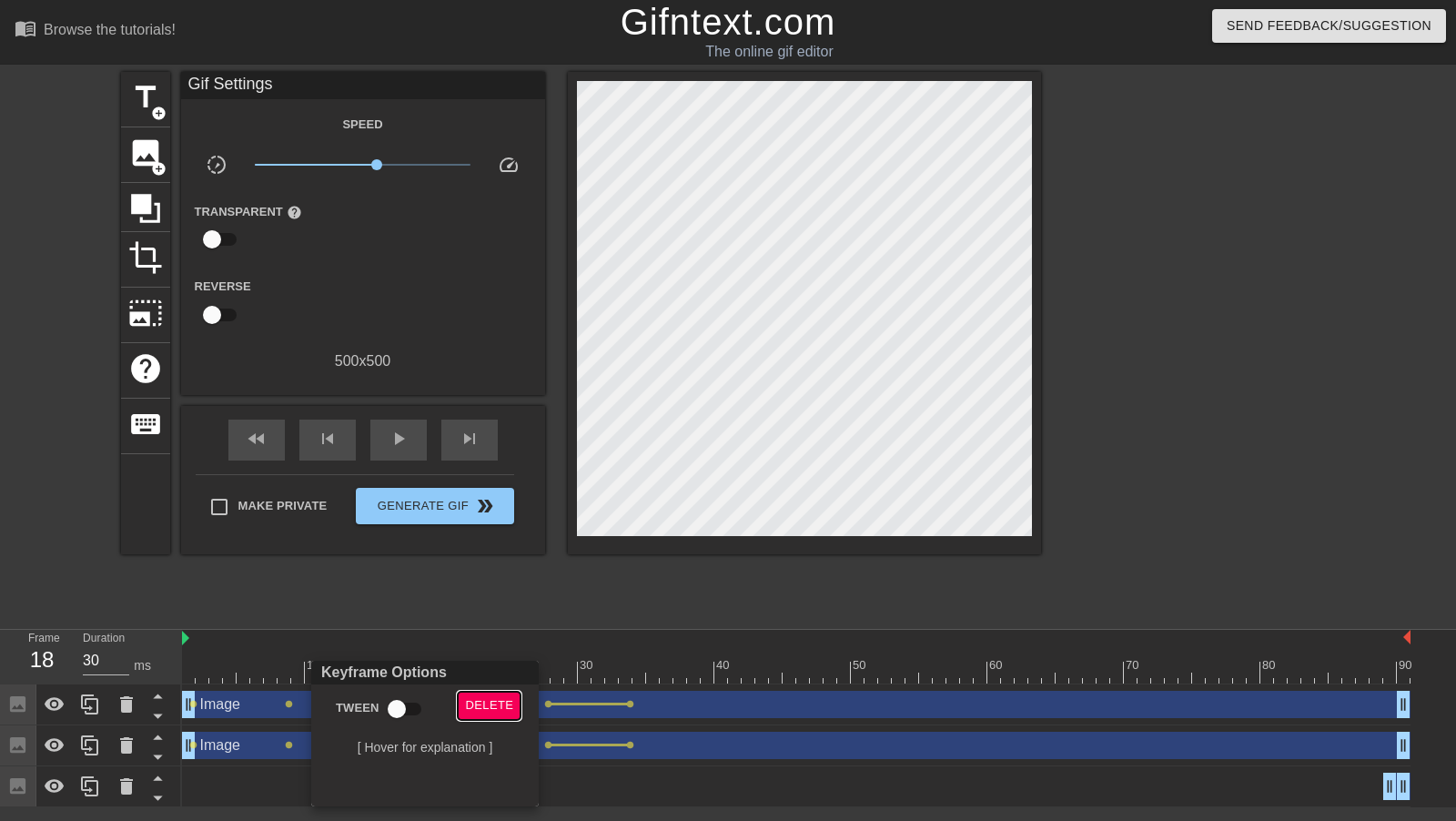 click on "Delete" at bounding box center [489, 705] 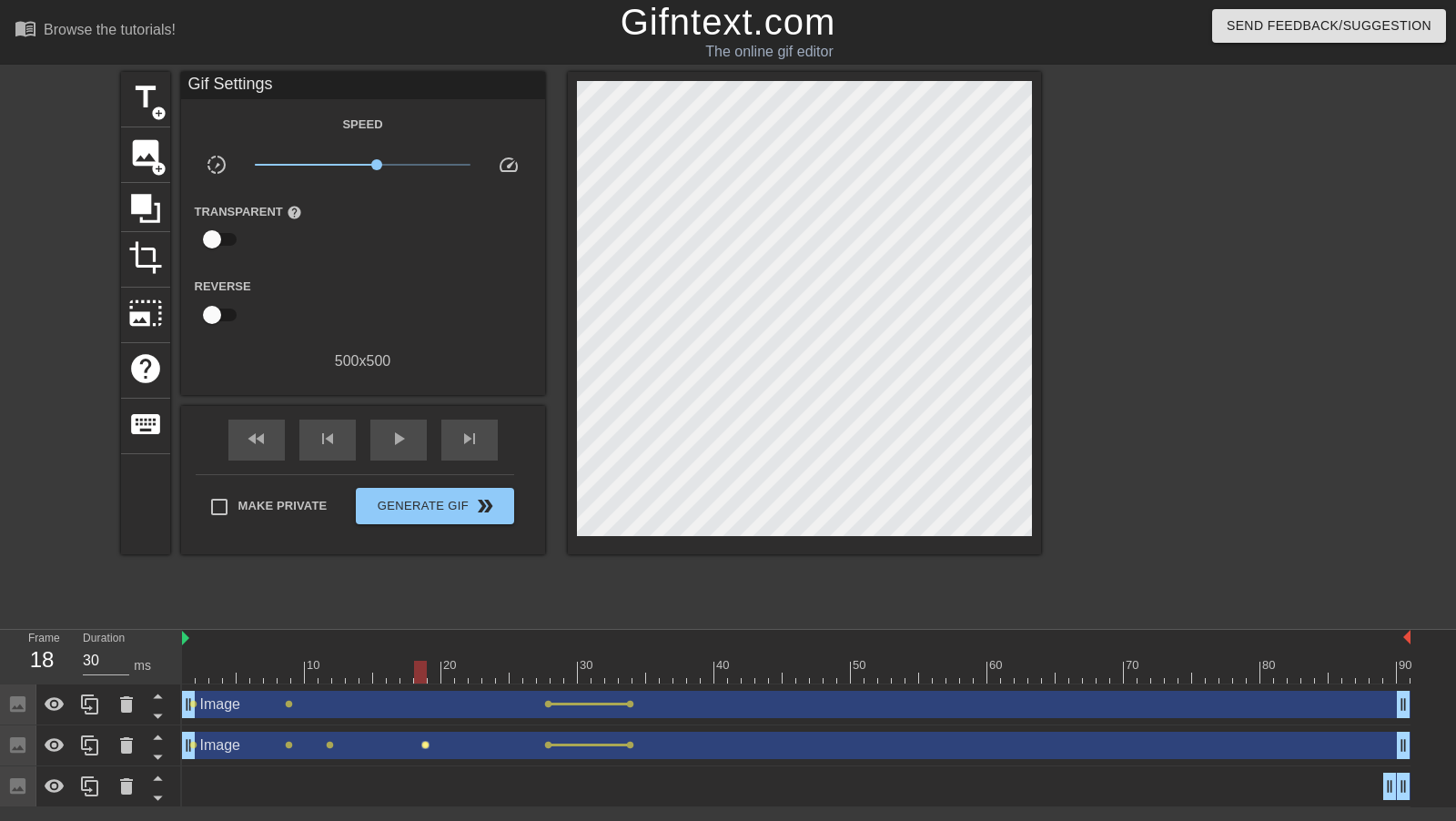 click on "lens" at bounding box center (425, 745) 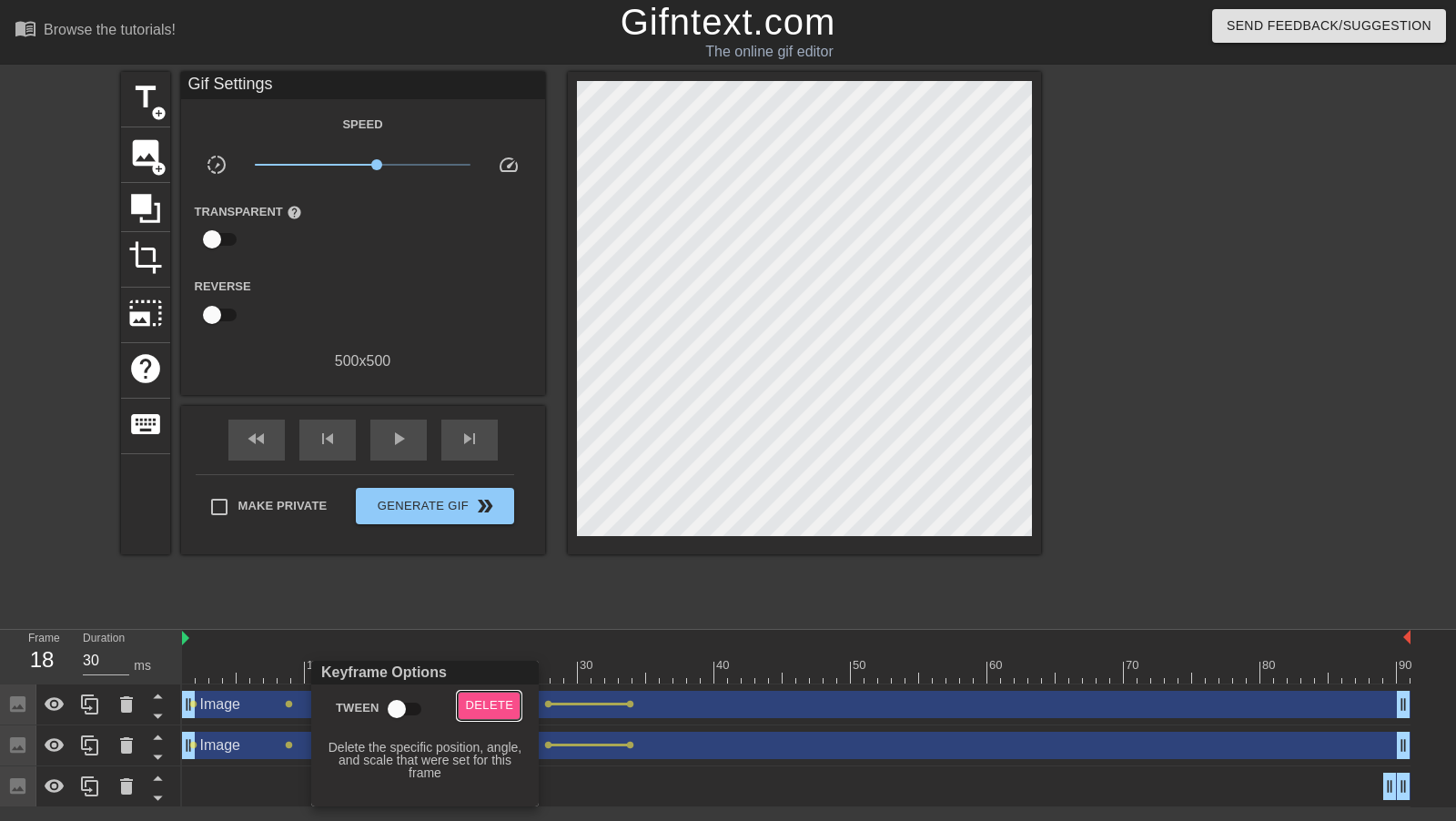 click on "Delete" at bounding box center (489, 705) 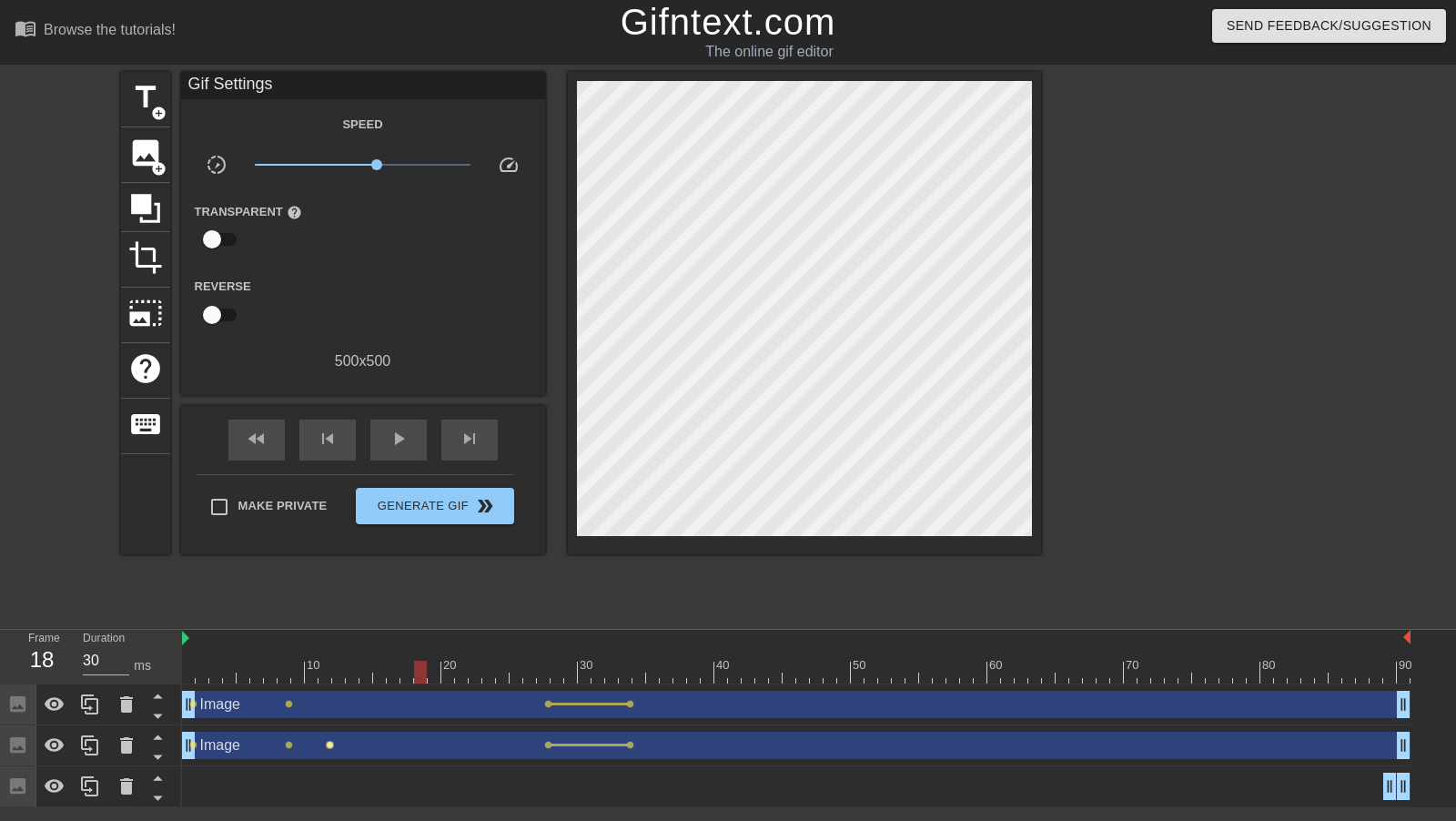click on "Image drag_handle drag_handle lens lens lens lens   lens" at bounding box center (796, 745) 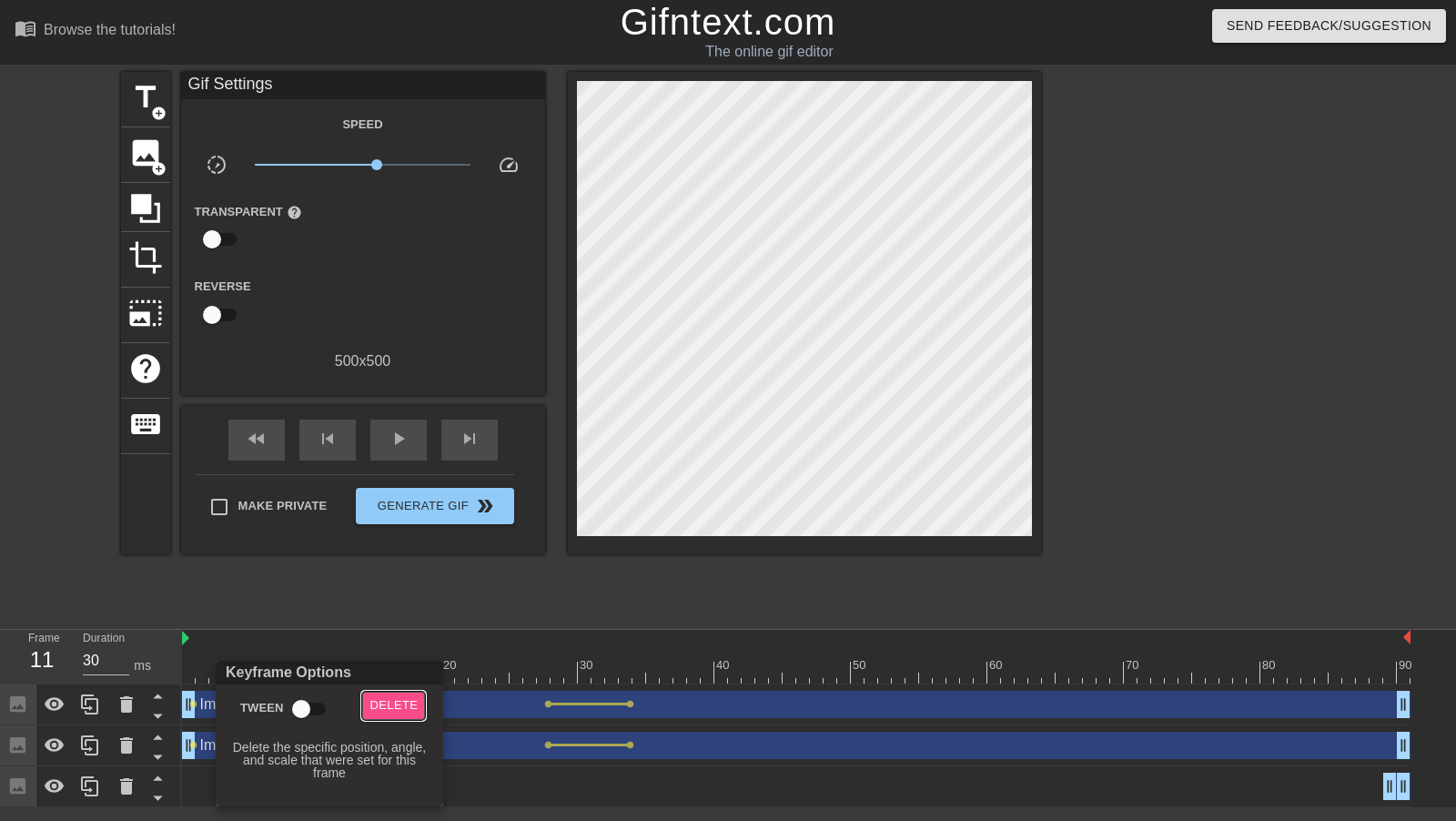 click on "Delete" at bounding box center (393, 705) 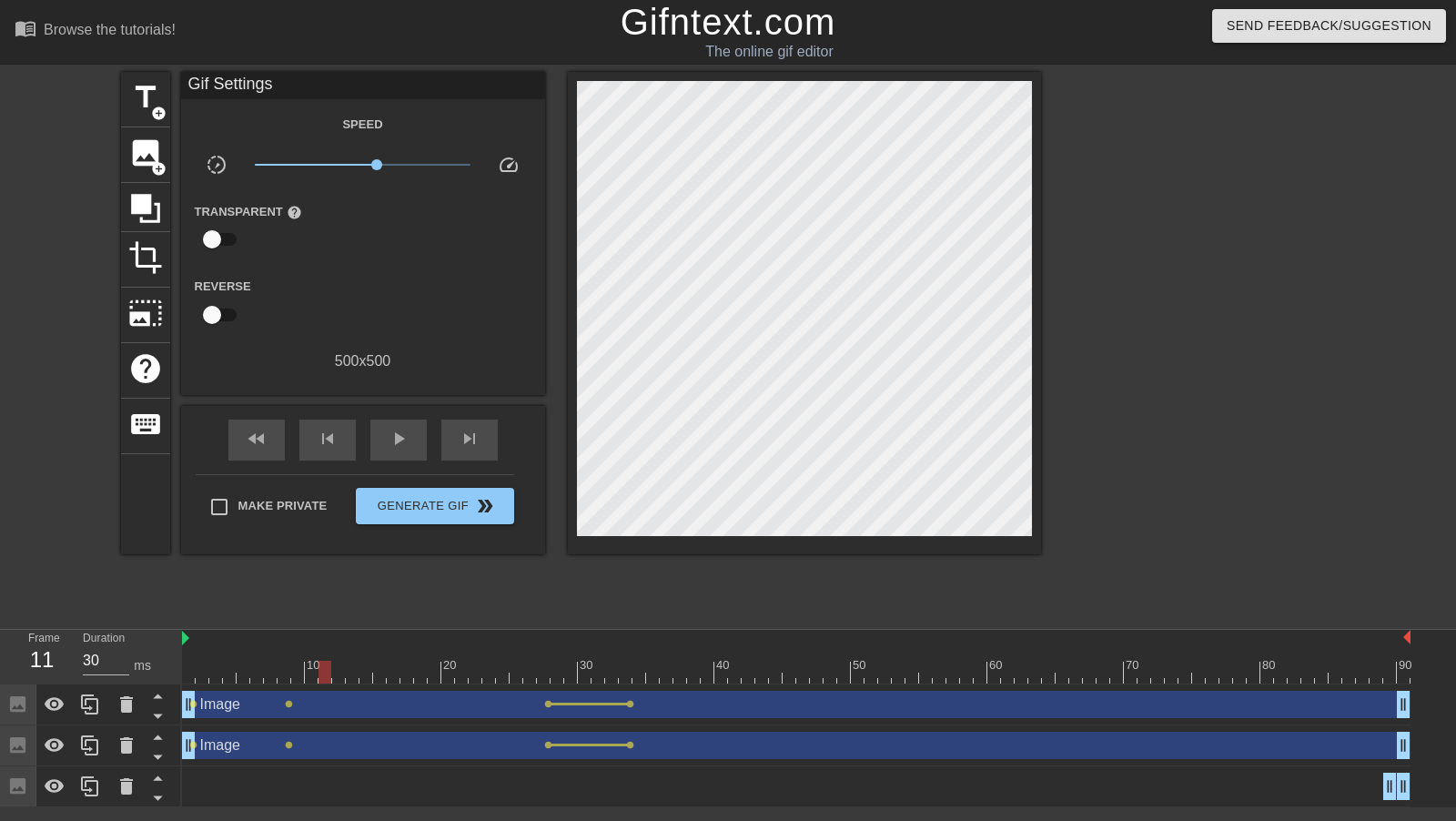 click on "Image drag_handle drag_handle" at bounding box center (796, 704) 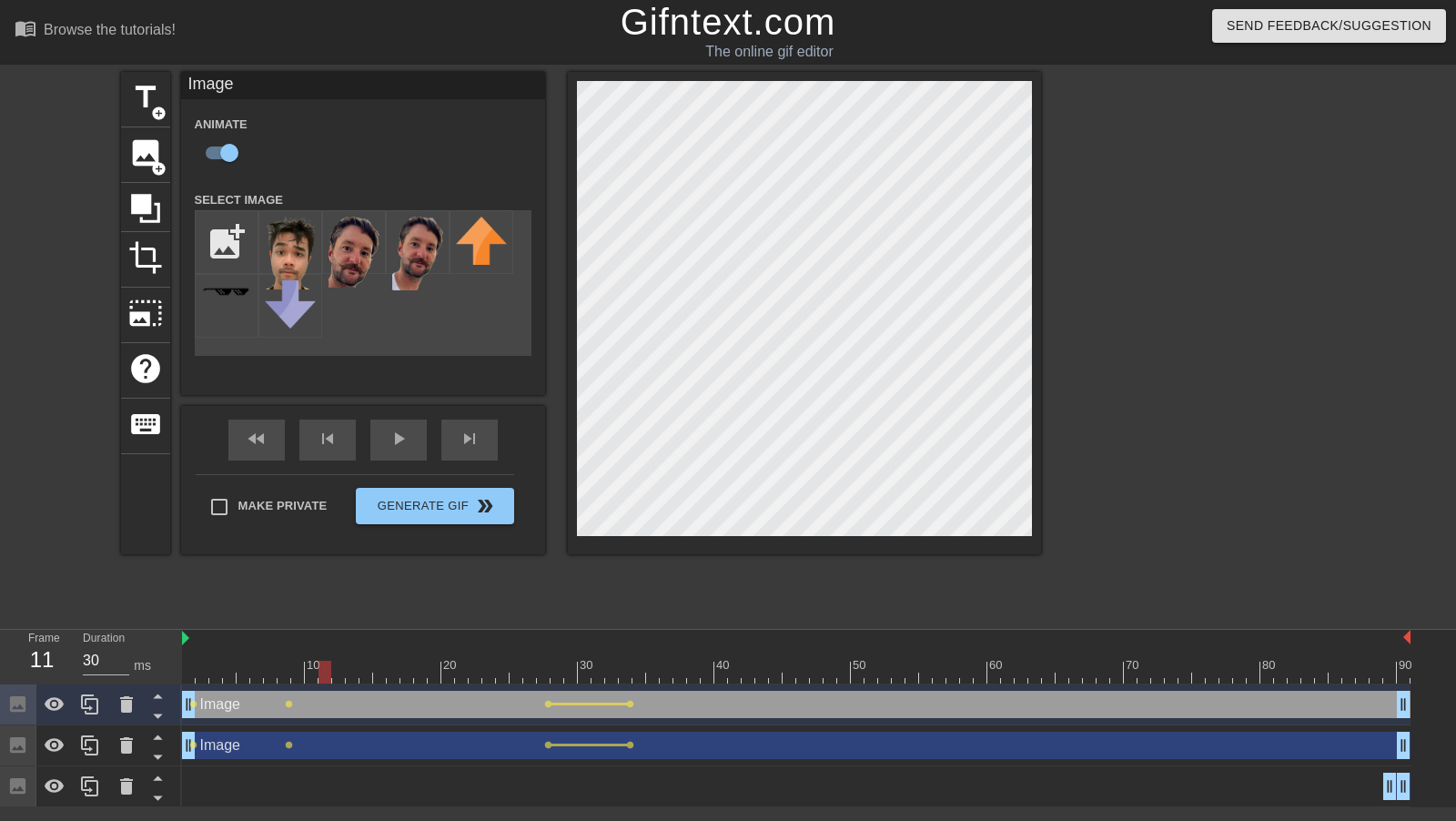 click on "Image drag_handle drag_handle" at bounding box center (796, 704) 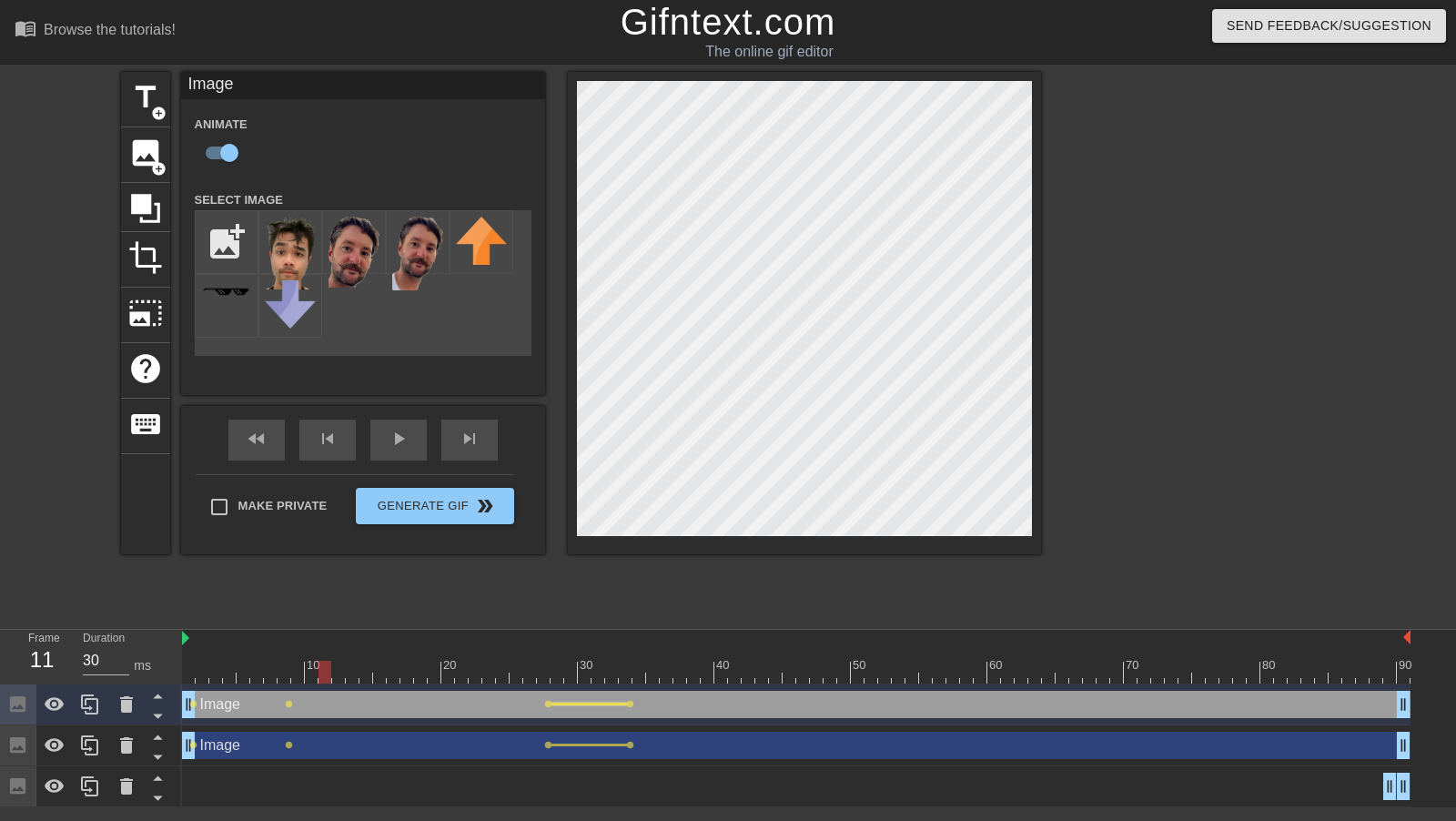 click at bounding box center (589, 704) 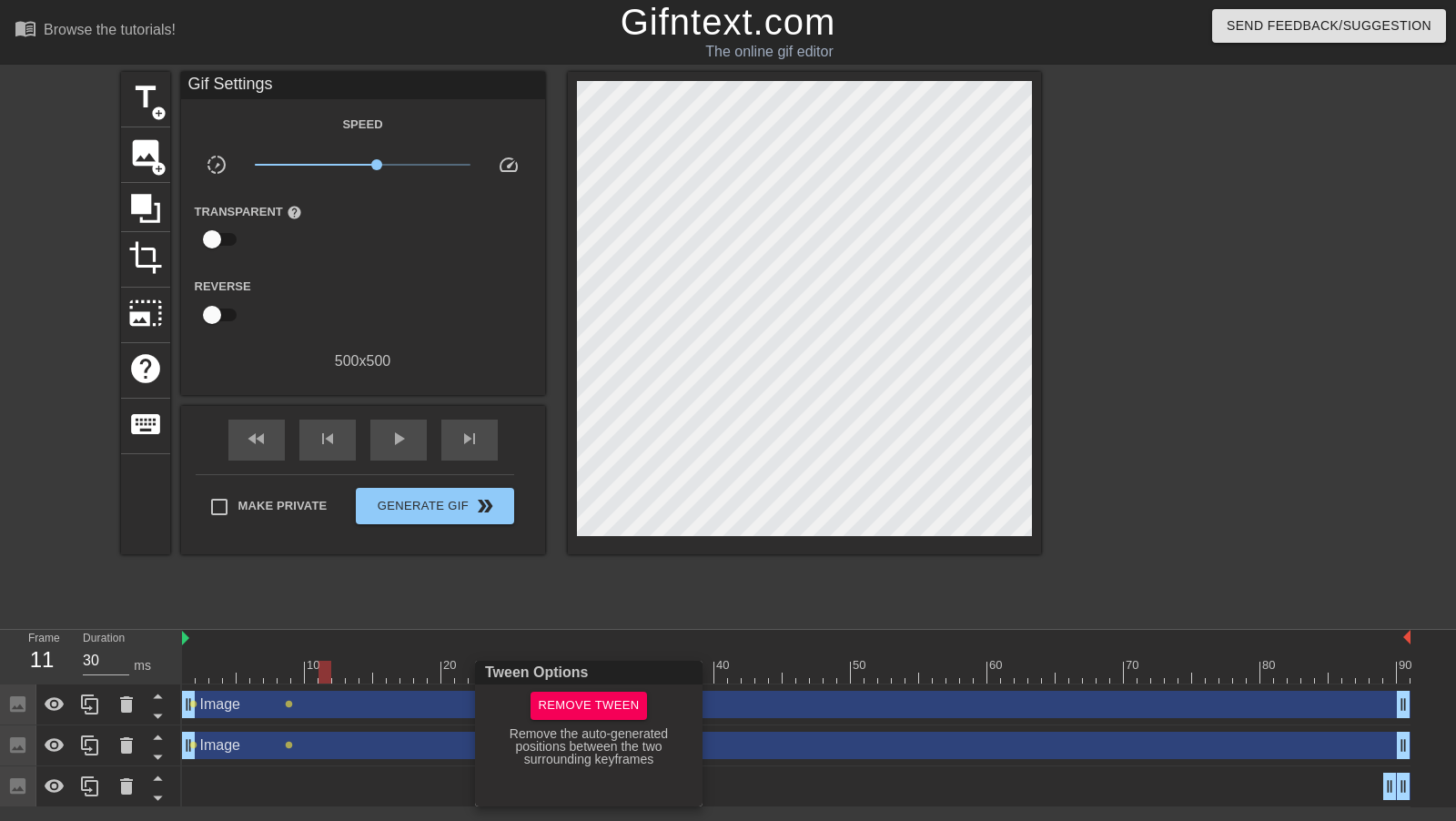 click on "Tween Options Remove Tween Remove the auto-generated positions between the two surrounding keyframes" at bounding box center [589, 734] 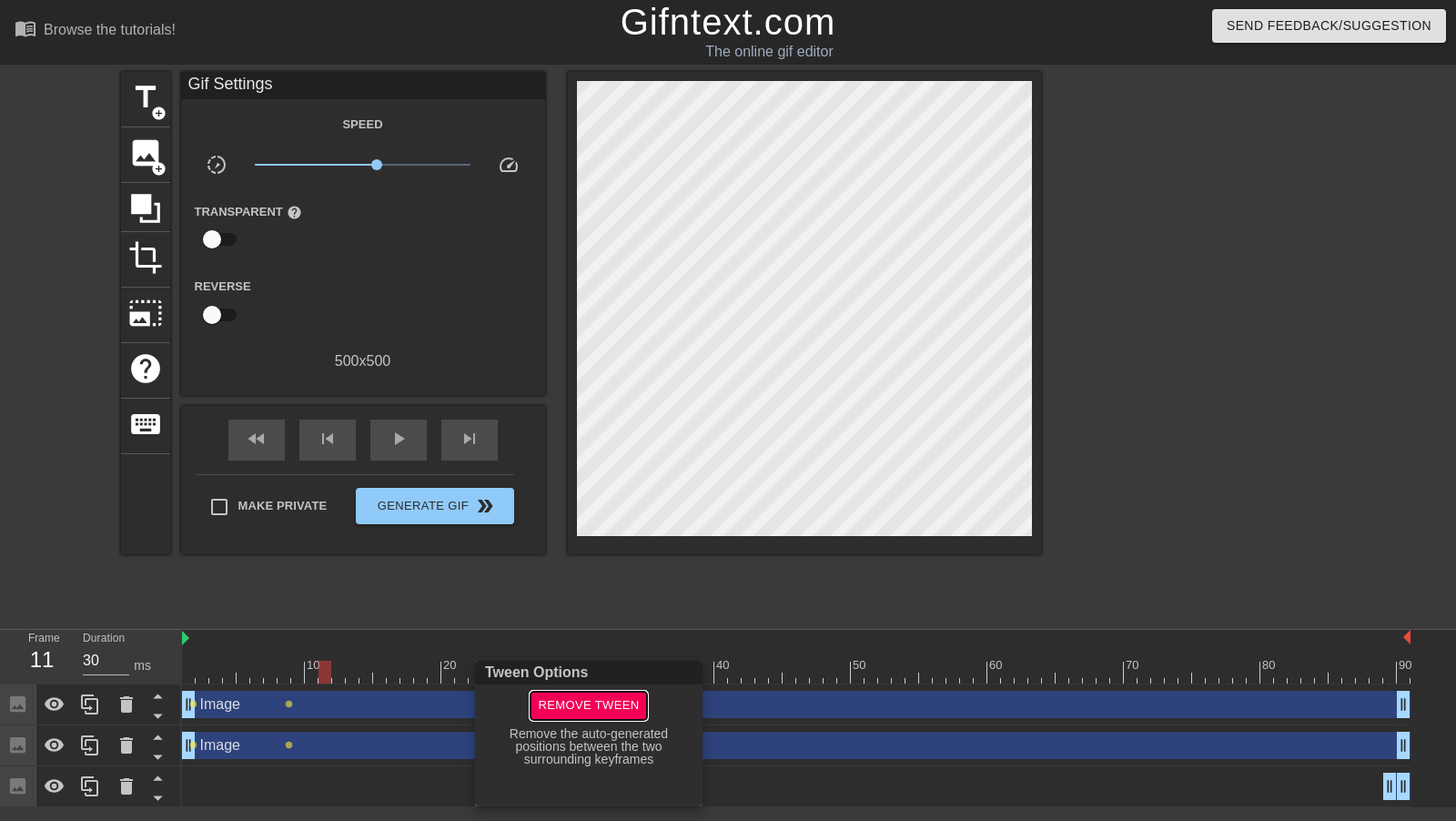 click on "Remove Tween" at bounding box center (588, 705) 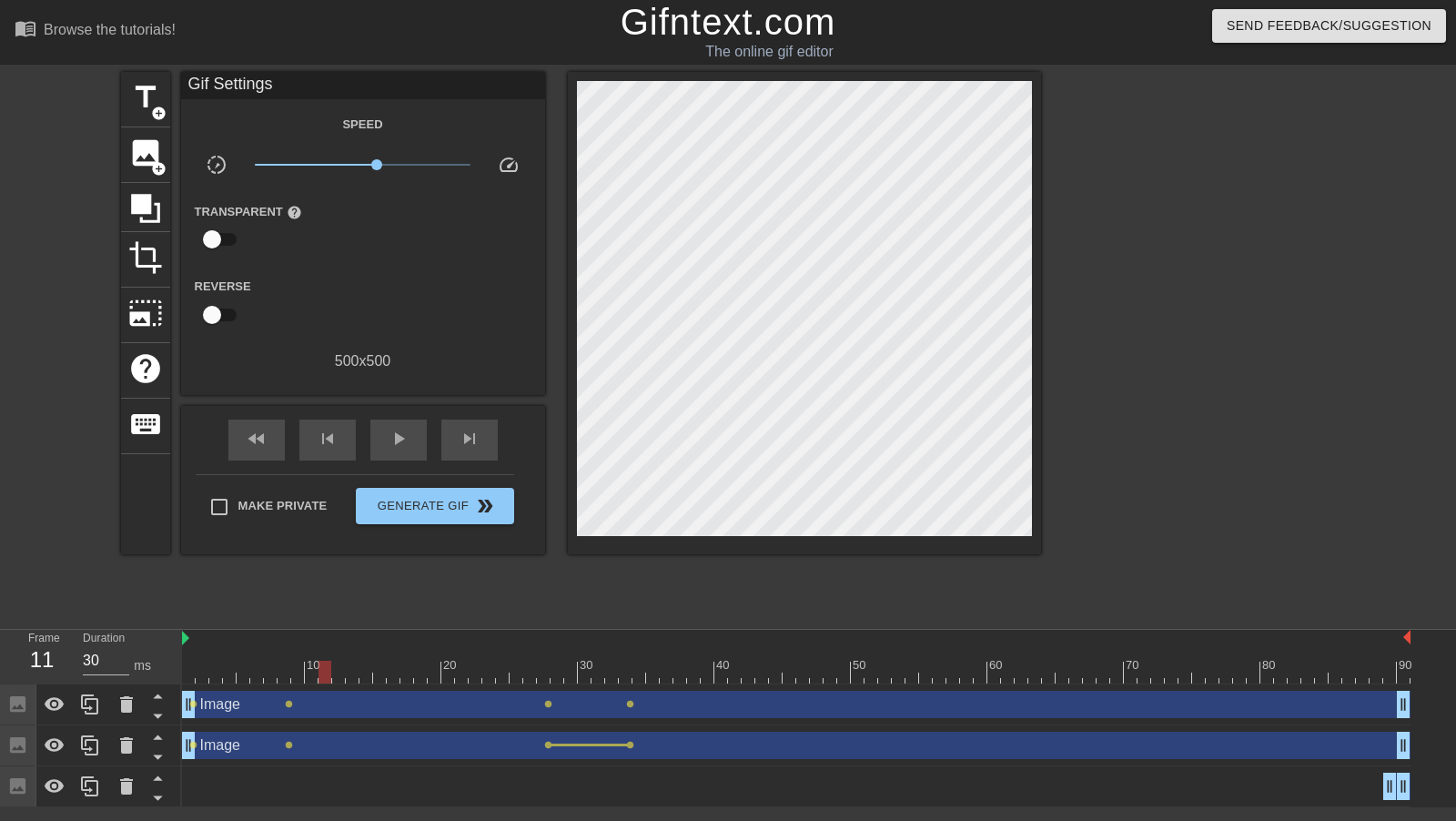 click on "Image drag_handle drag_handle" at bounding box center [796, 745] 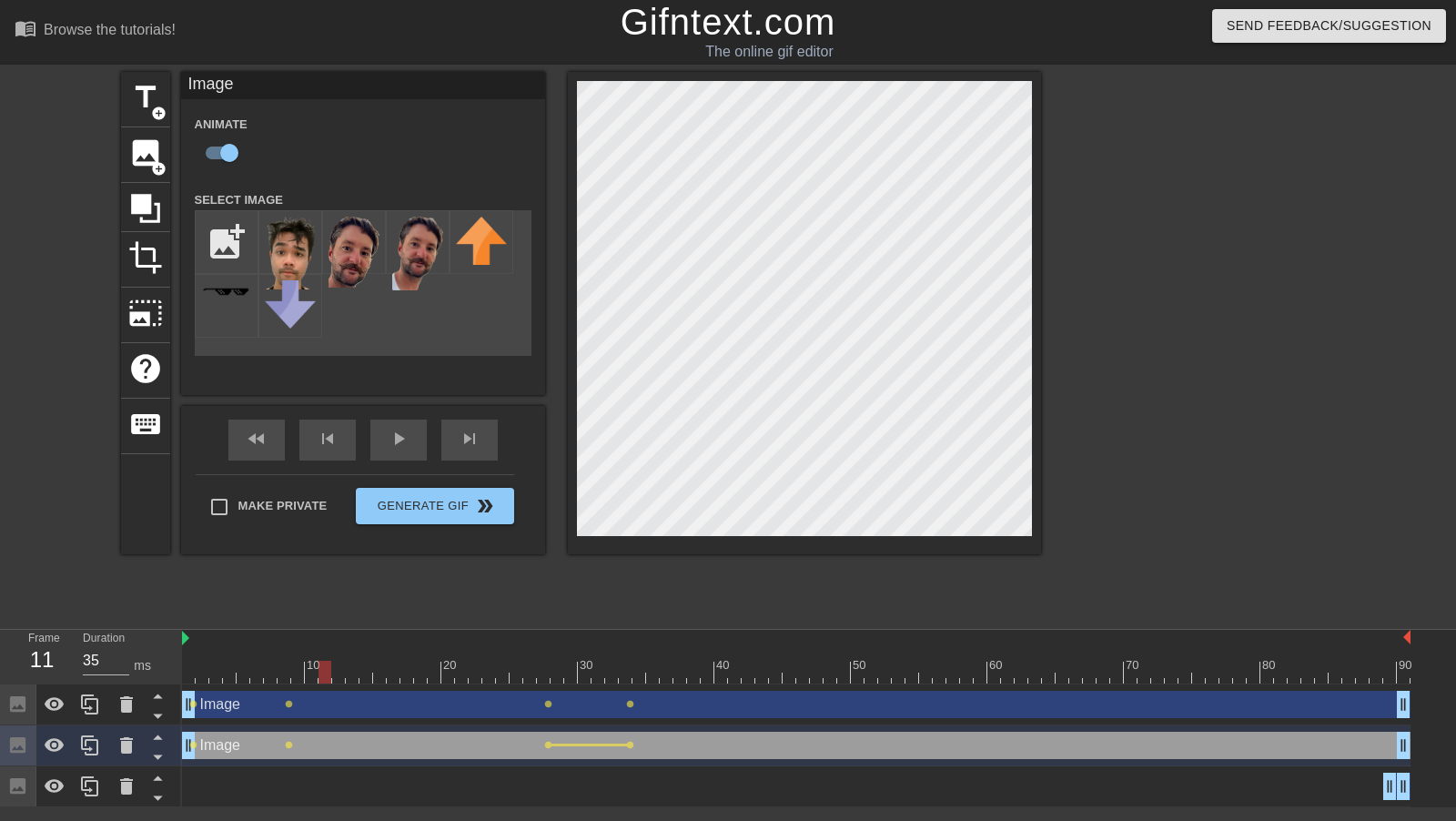 click on "Image drag_handle drag_handle" at bounding box center [796, 745] 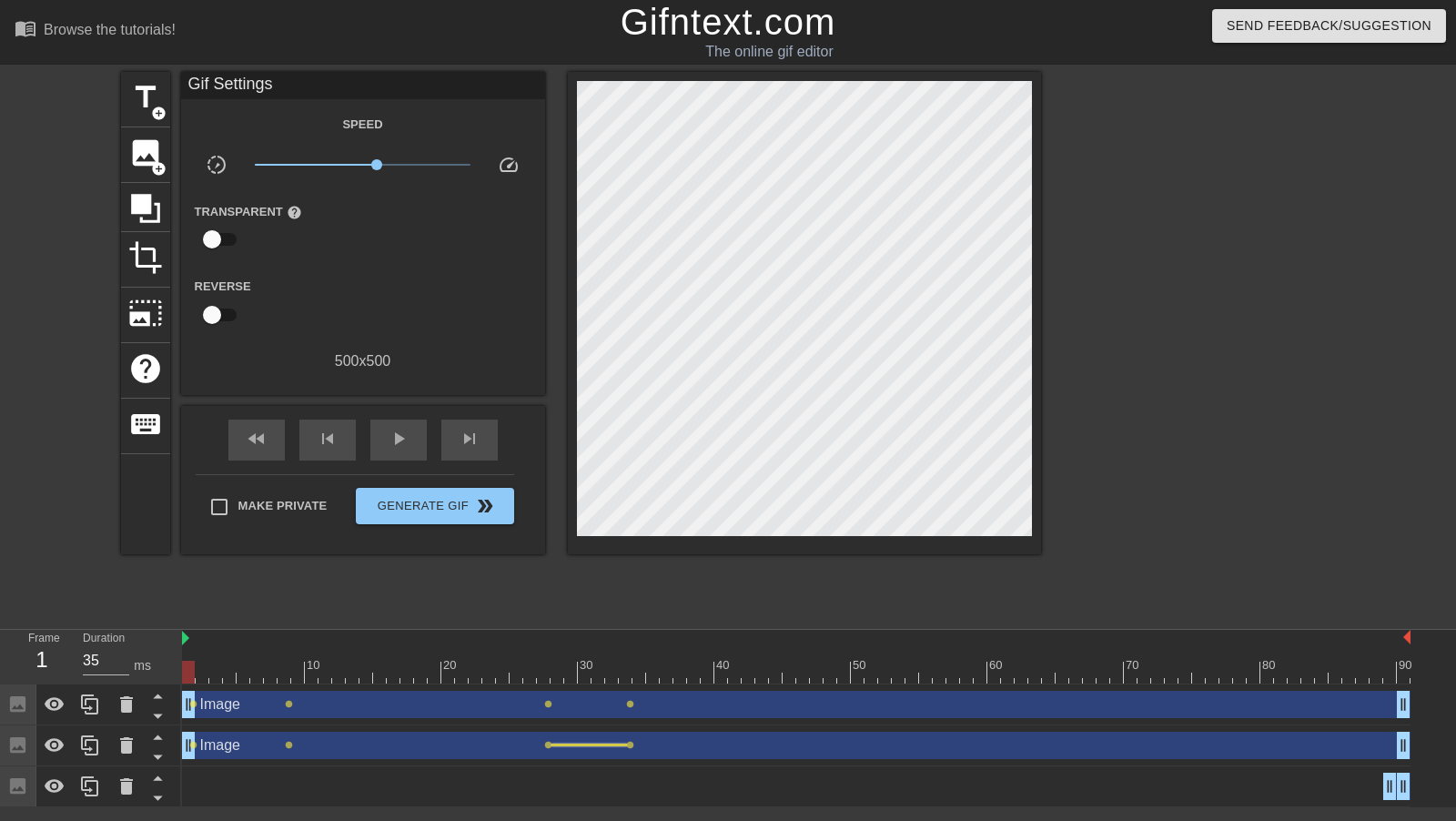 click at bounding box center (589, 745) 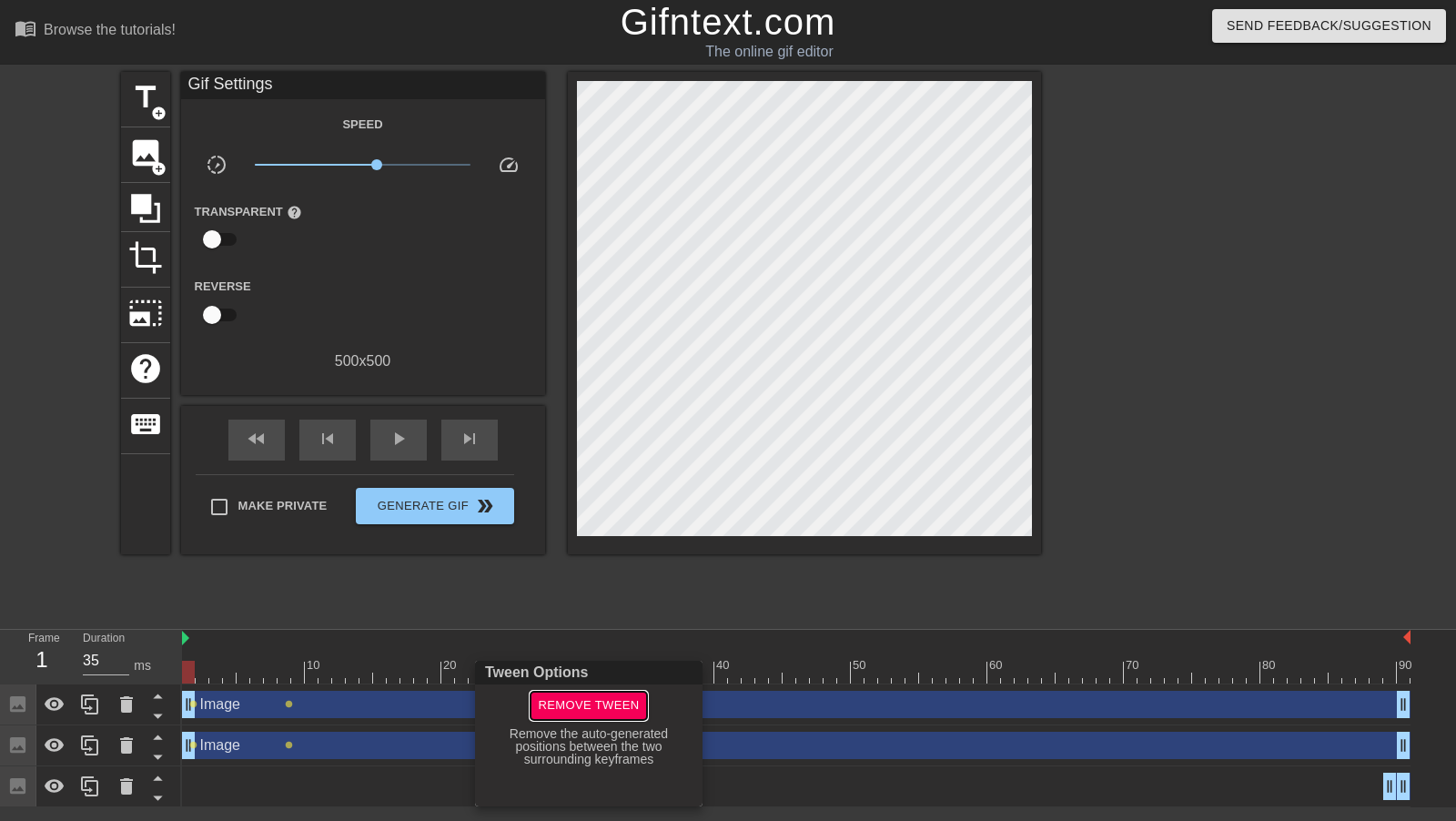 click on "Remove Tween" at bounding box center [588, 705] 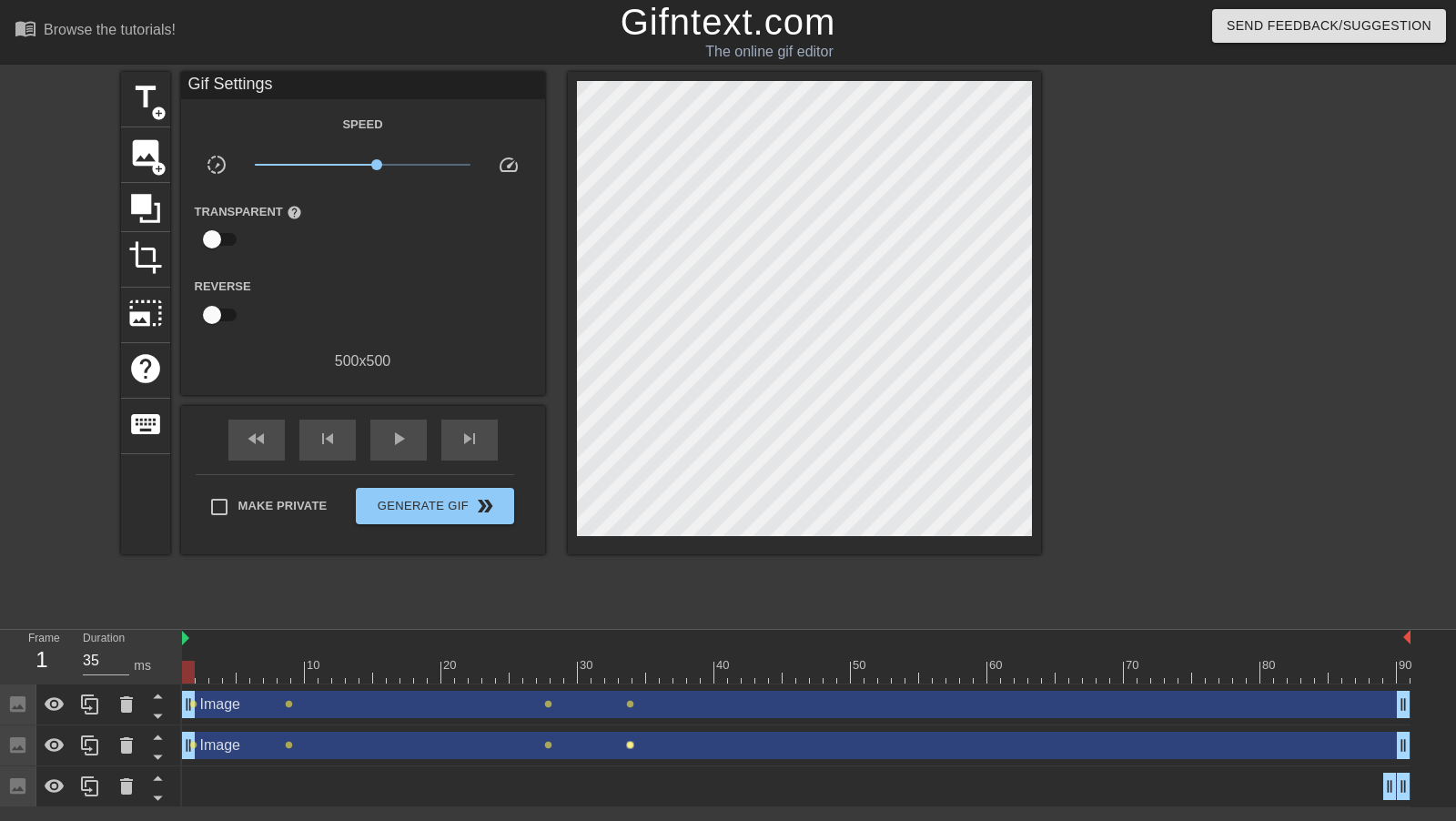 click on "lens" at bounding box center (630, 745) 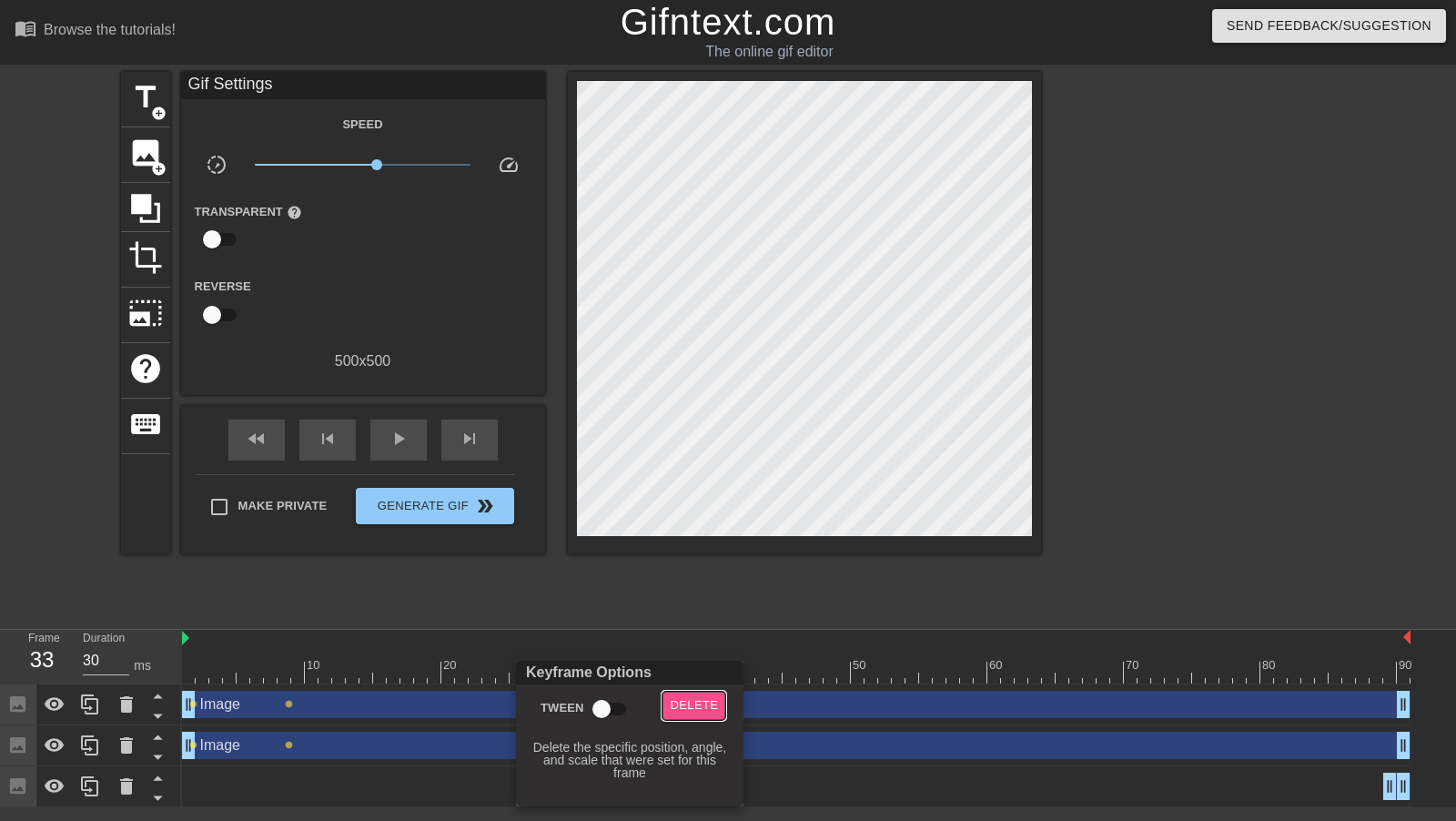 click on "Delete" at bounding box center [693, 705] 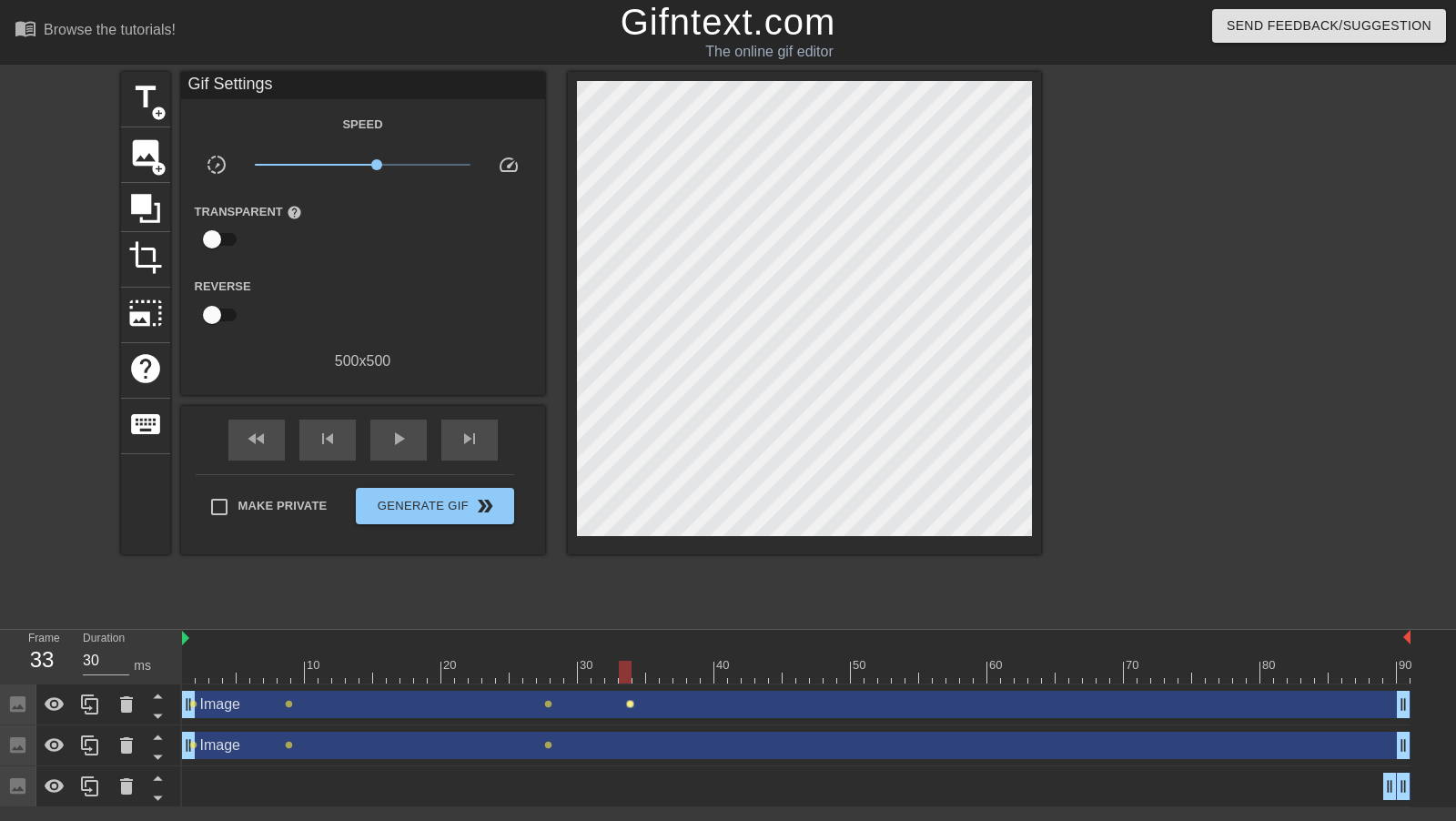 click on "lens" at bounding box center [630, 704] 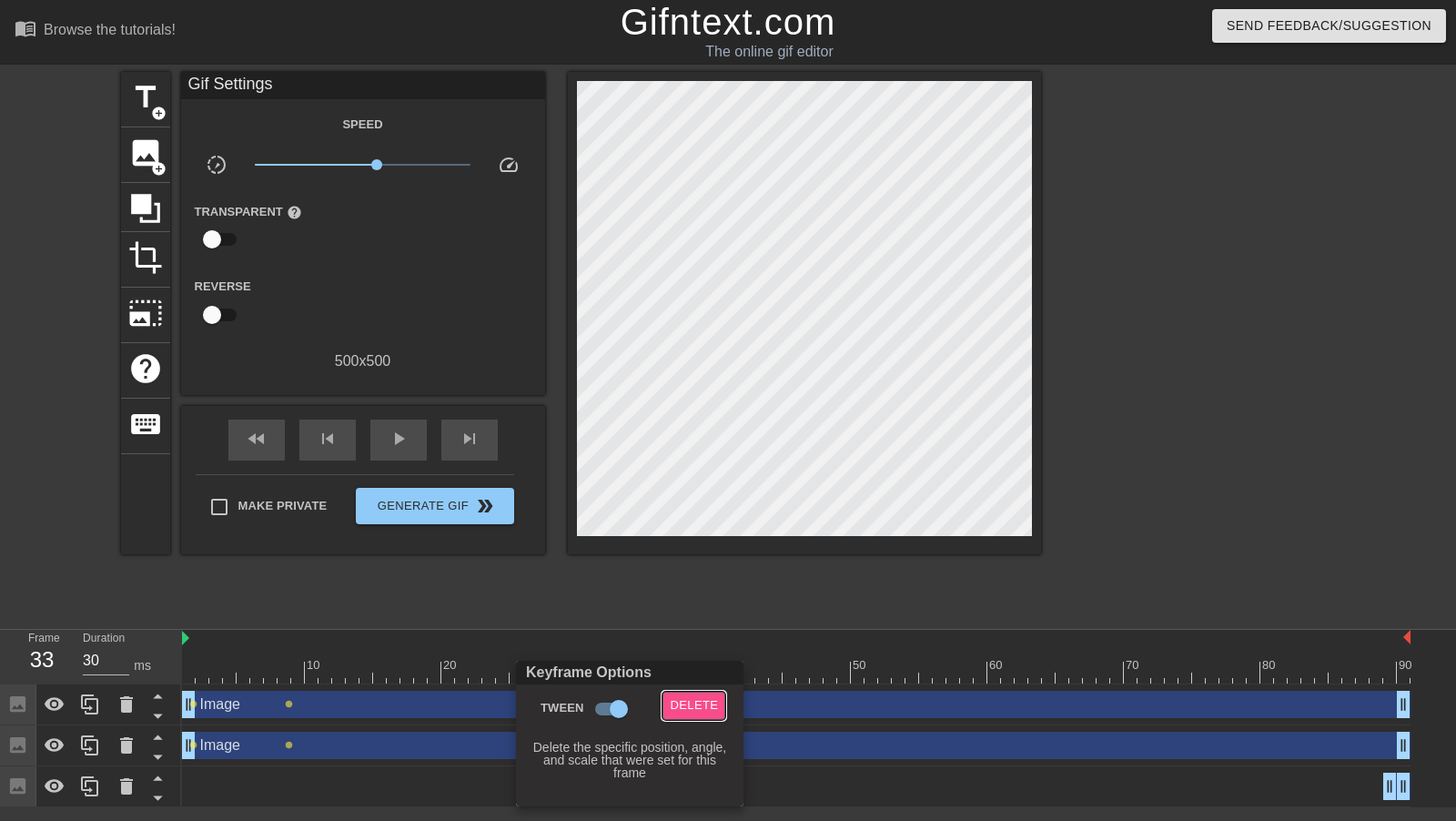 click on "Delete" at bounding box center [693, 705] 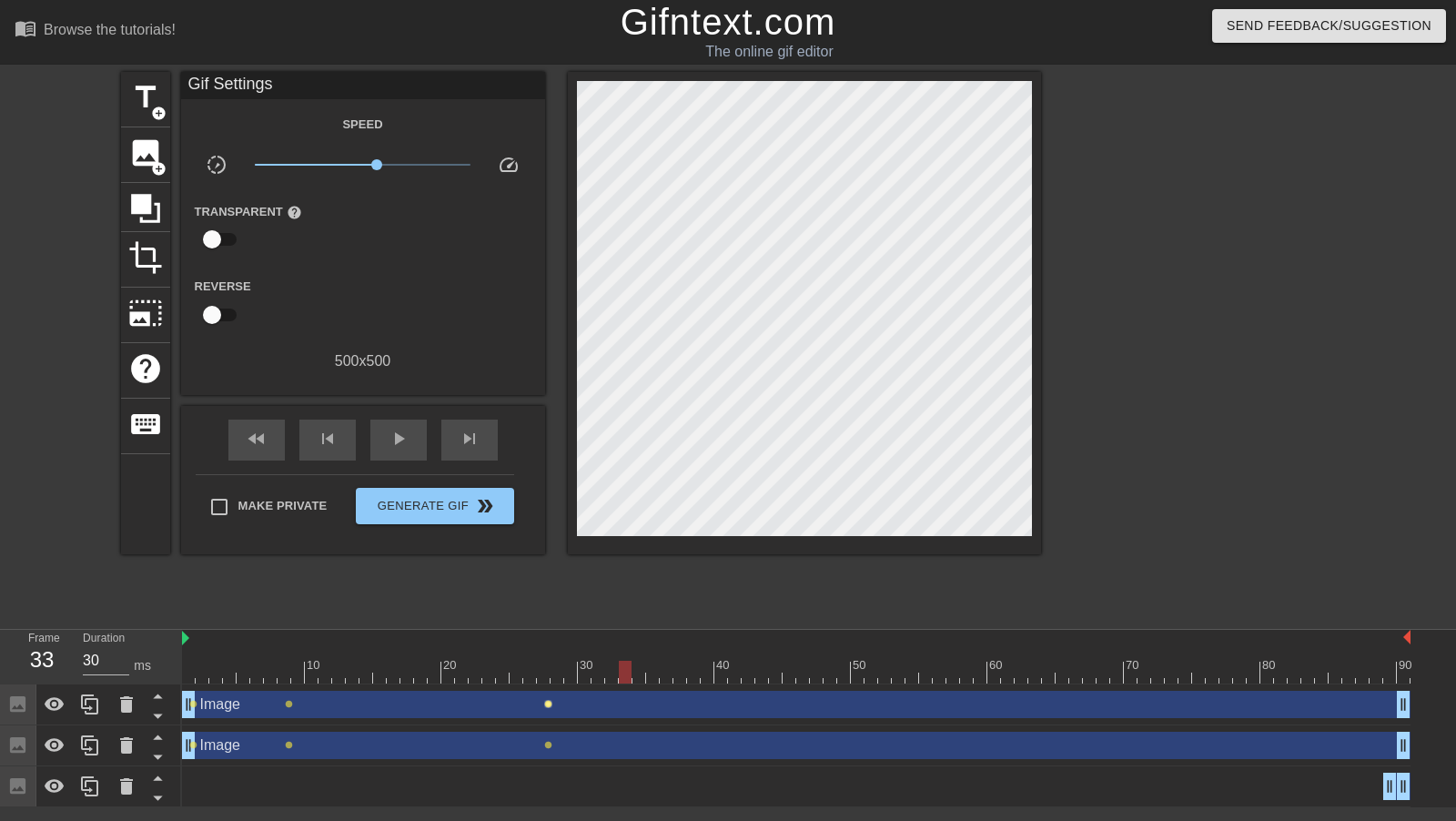 click on "lens" at bounding box center [548, 704] 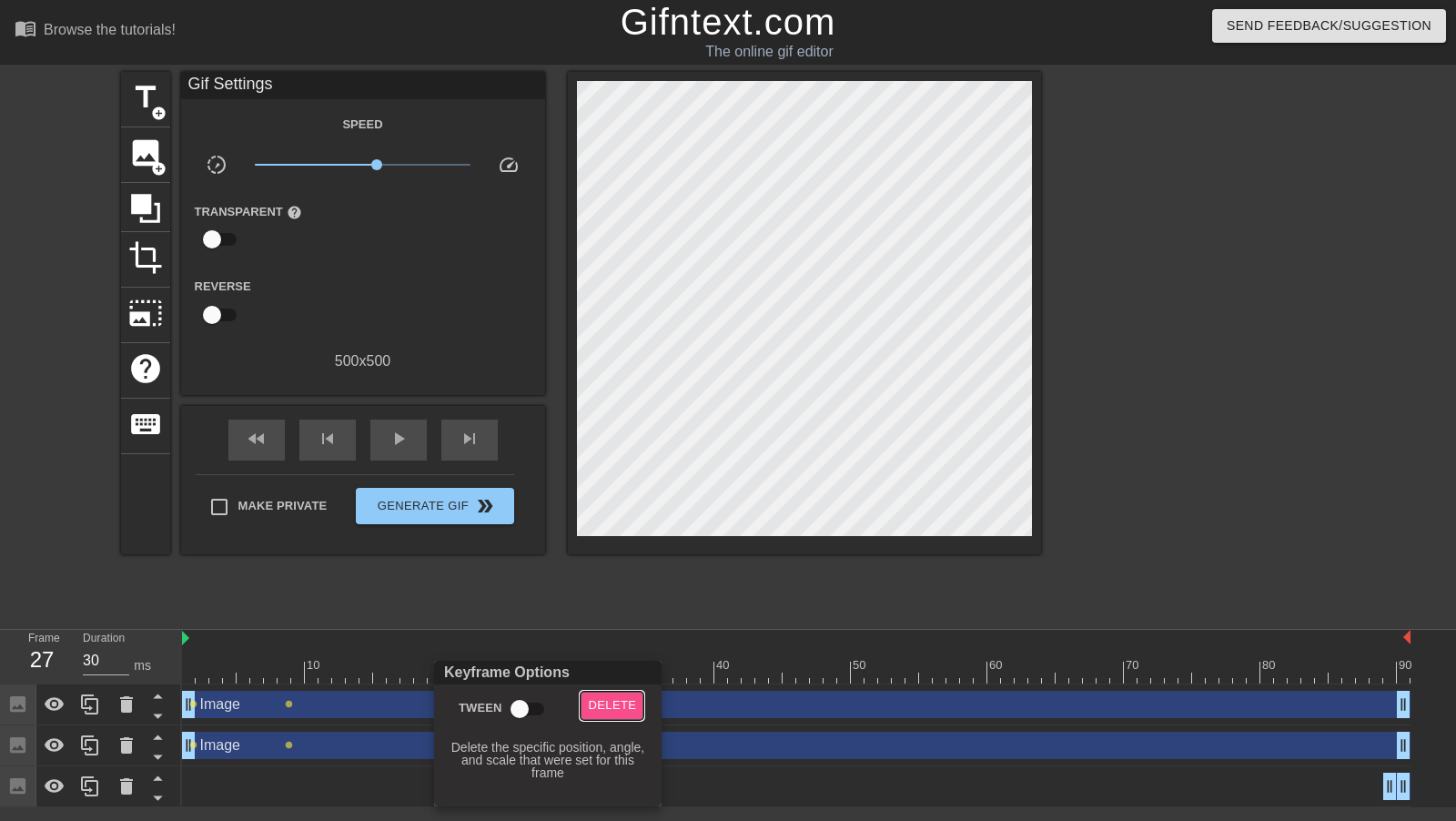 click on "Delete" at bounding box center [612, 705] 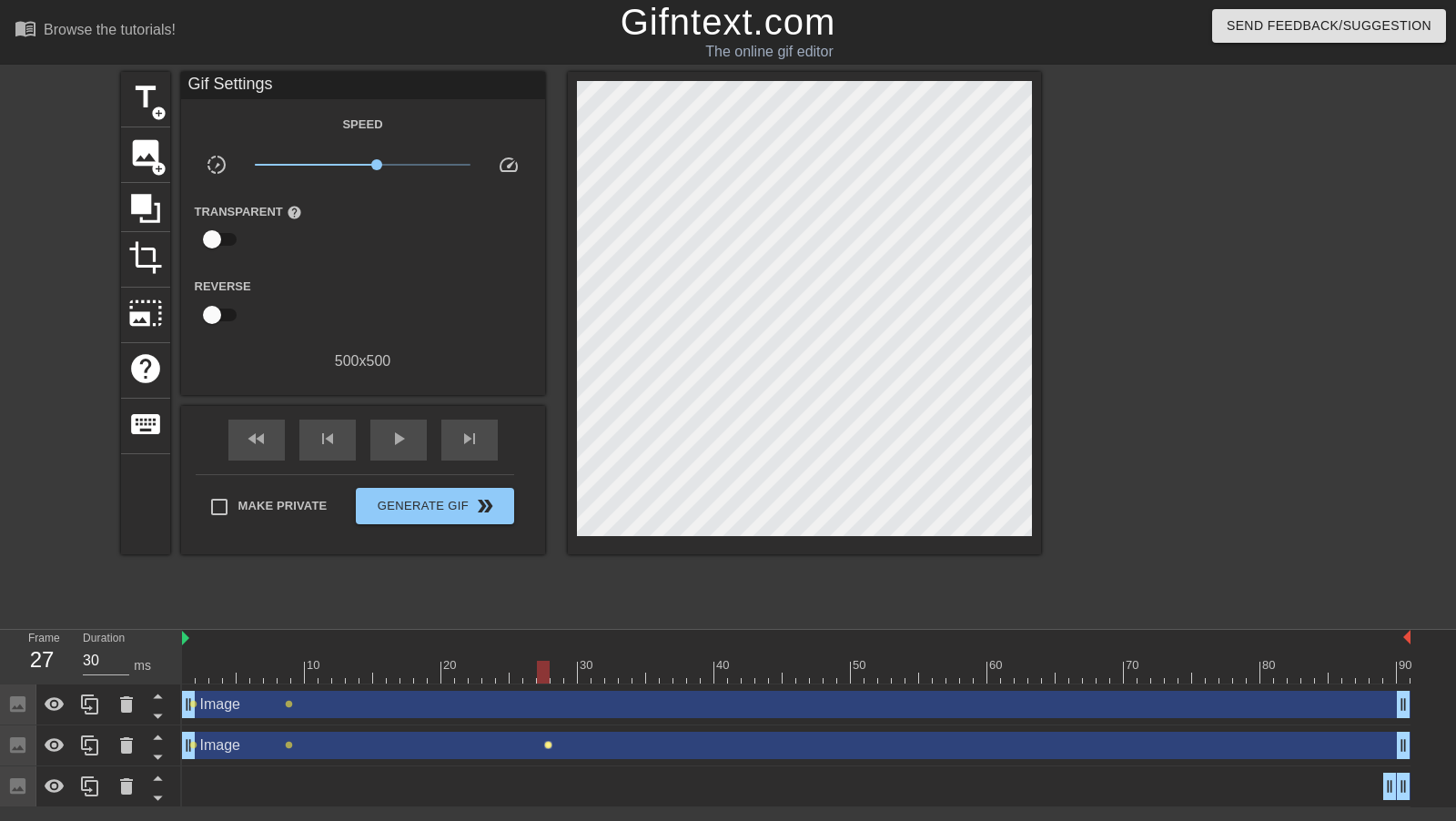 click on "lens" at bounding box center [548, 745] 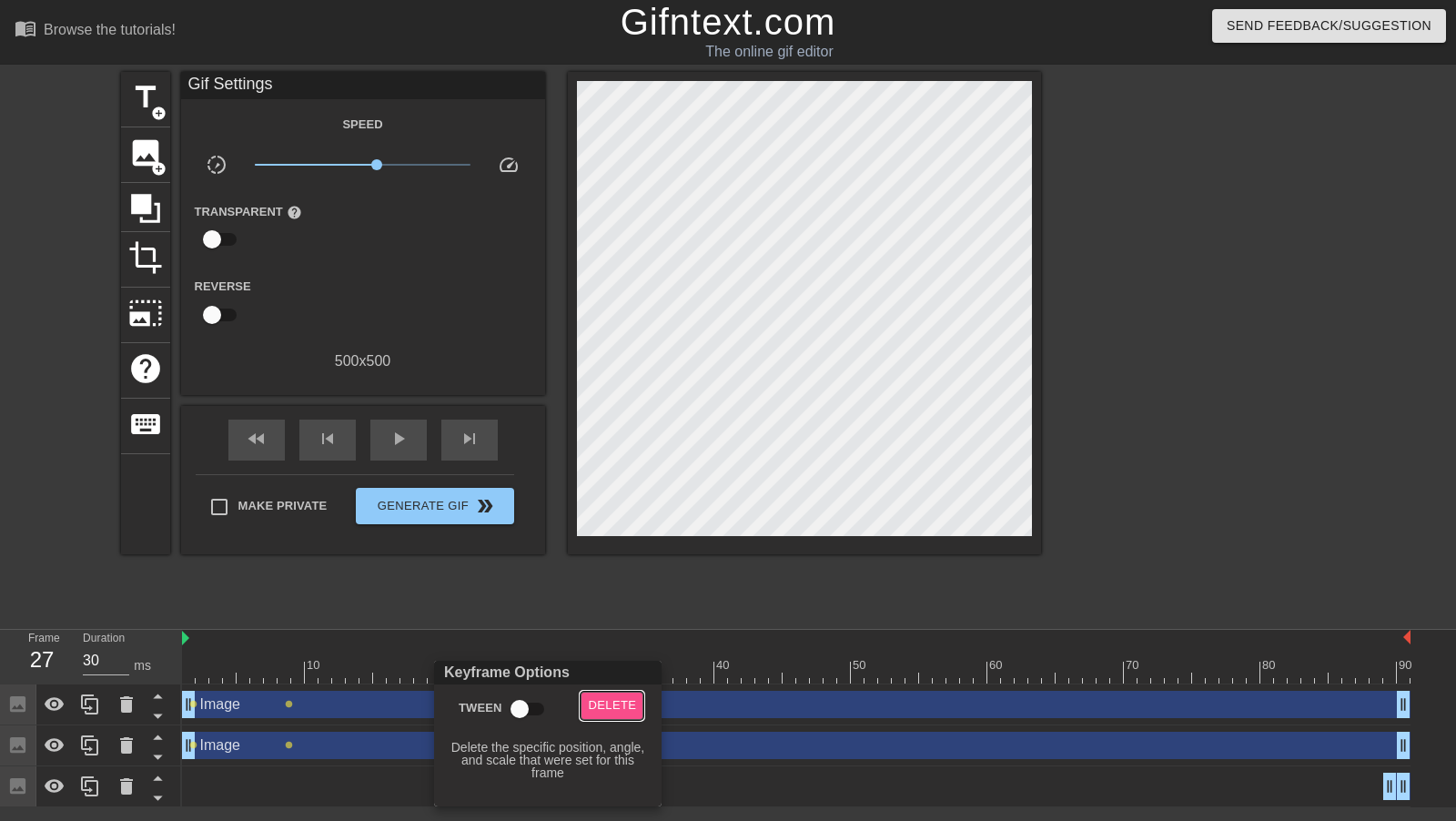 click on "Delete" at bounding box center (612, 705) 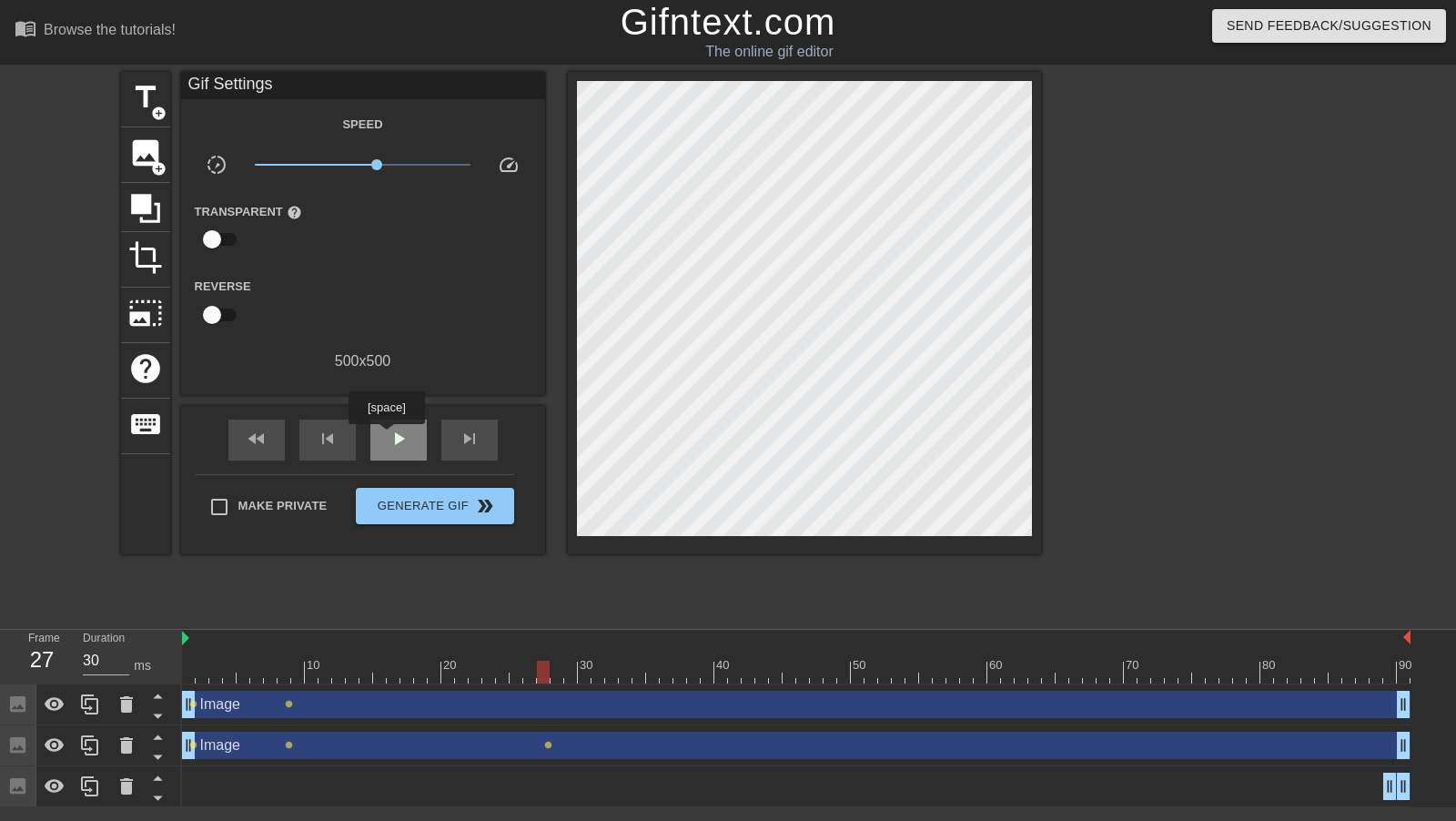 click on "play_arrow" at bounding box center [399, 439] 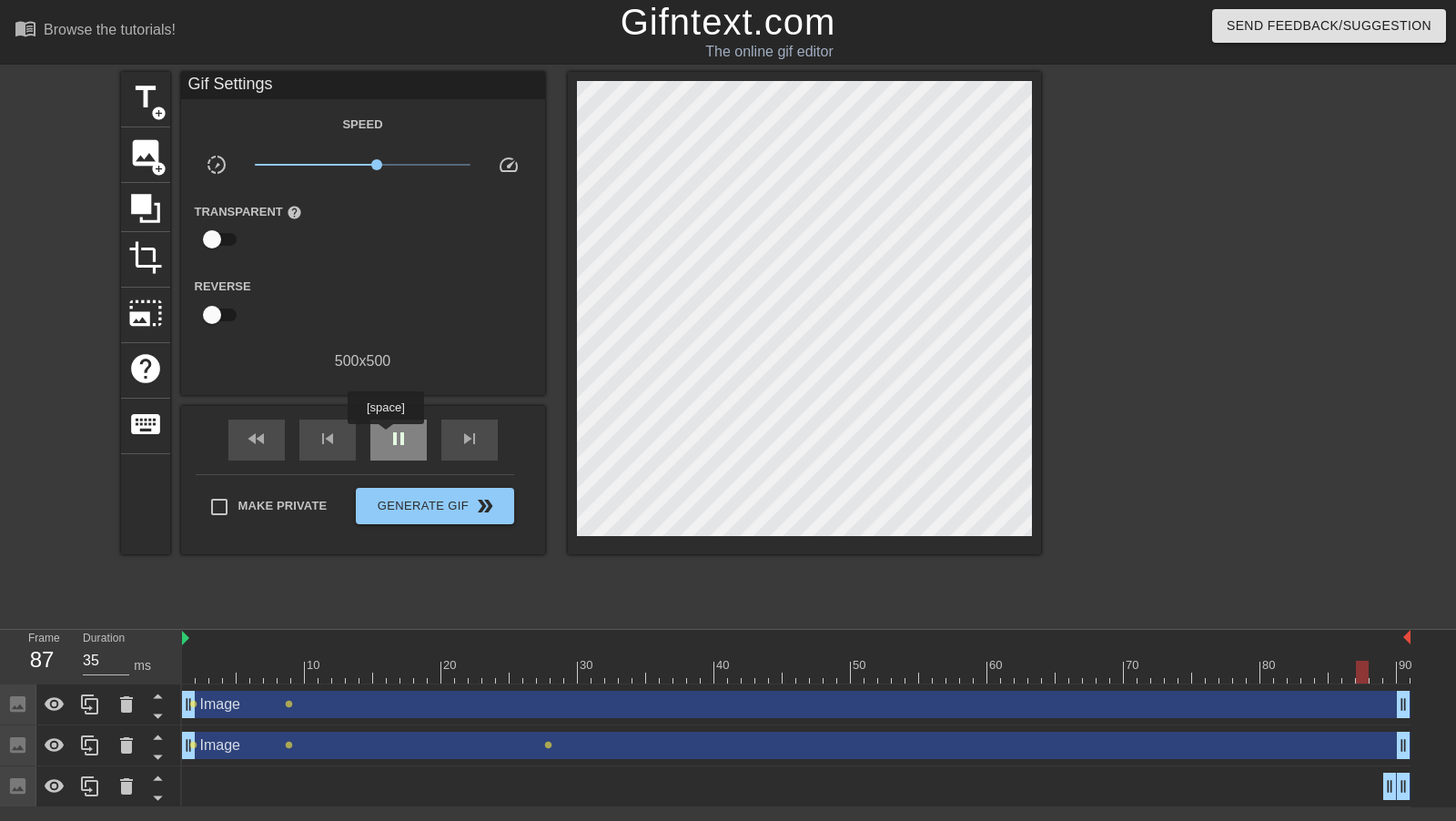 type on "30" 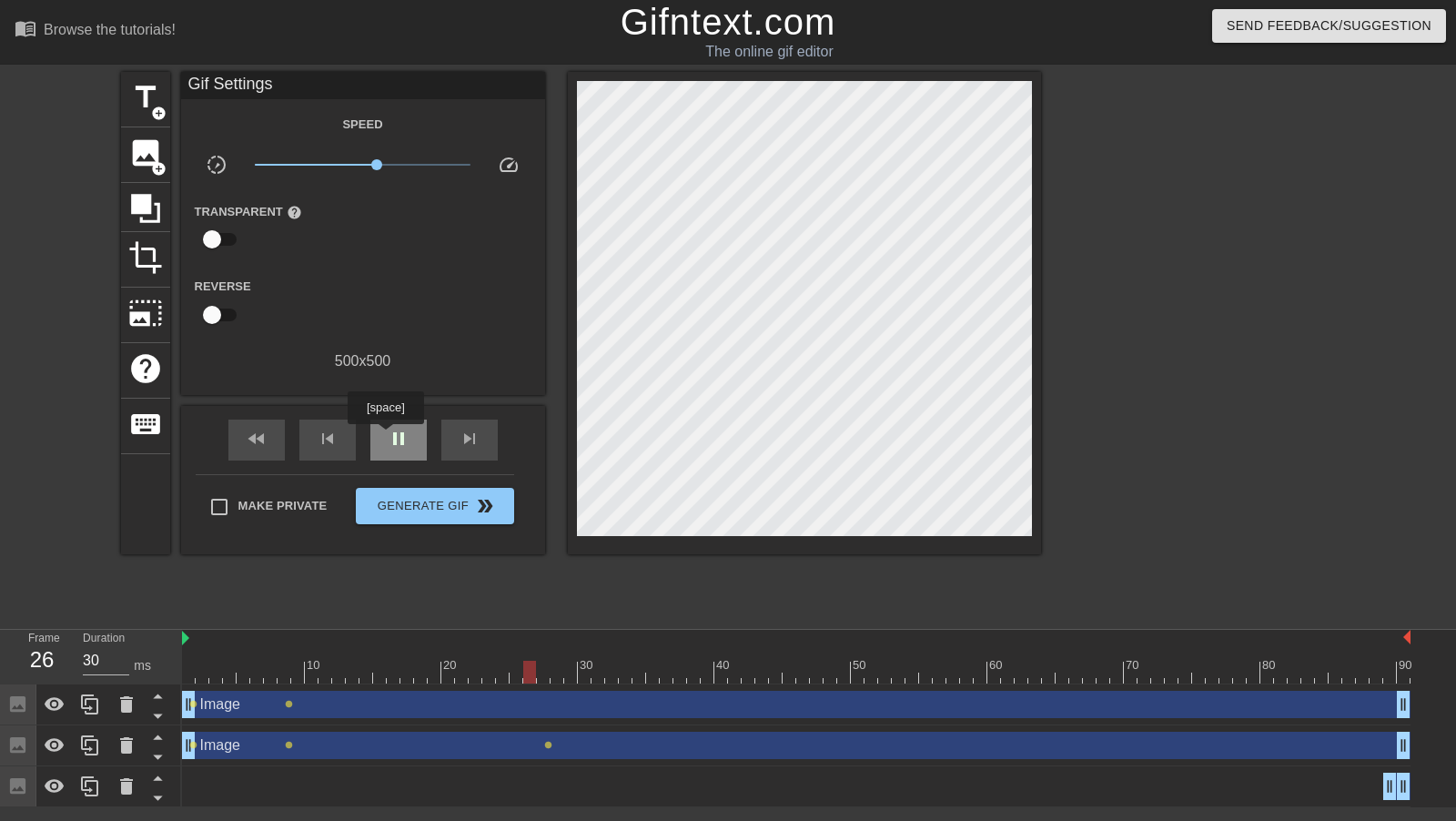 click on "pause" at bounding box center (399, 439) 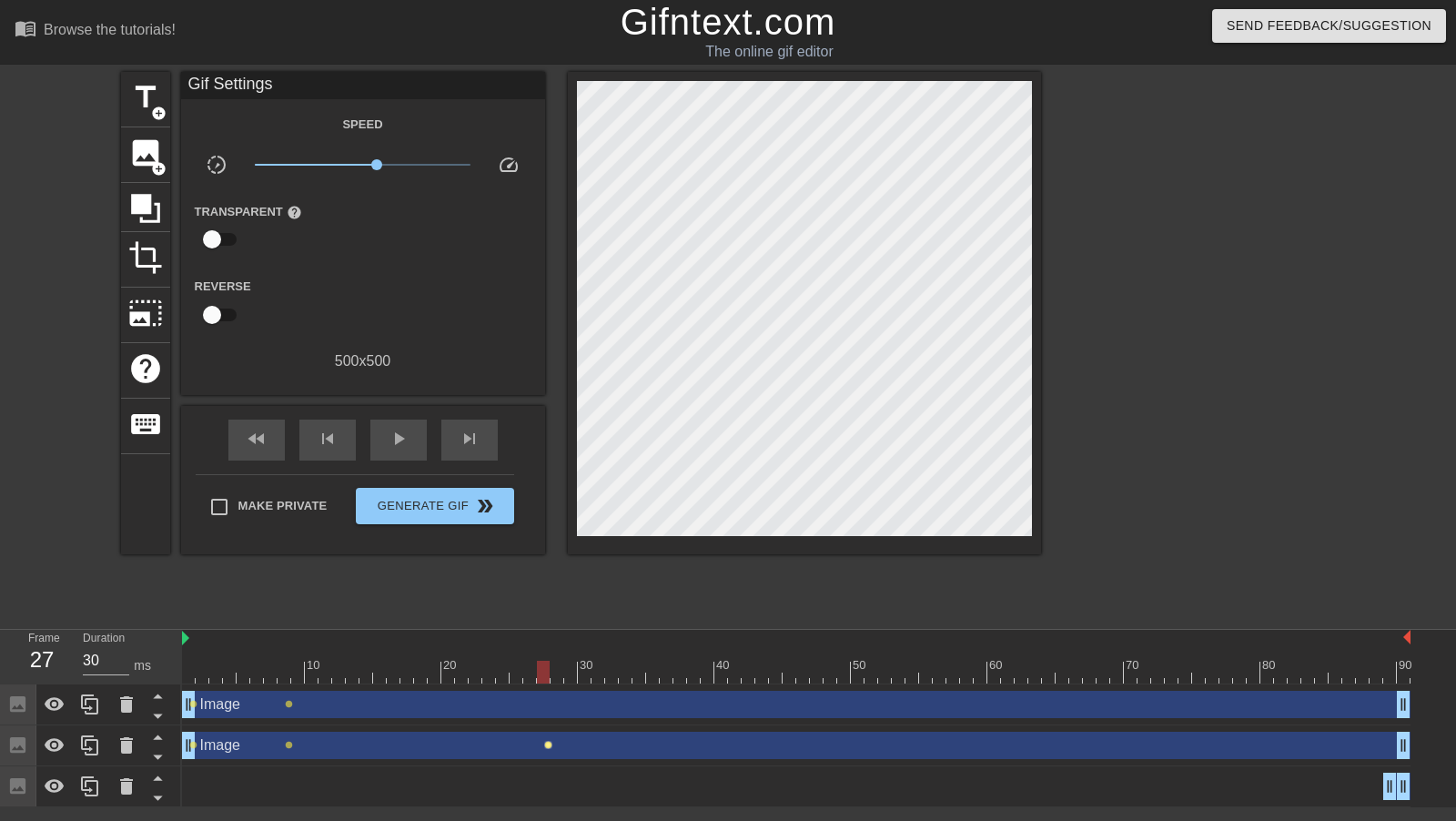 click on "lens" at bounding box center [548, 745] 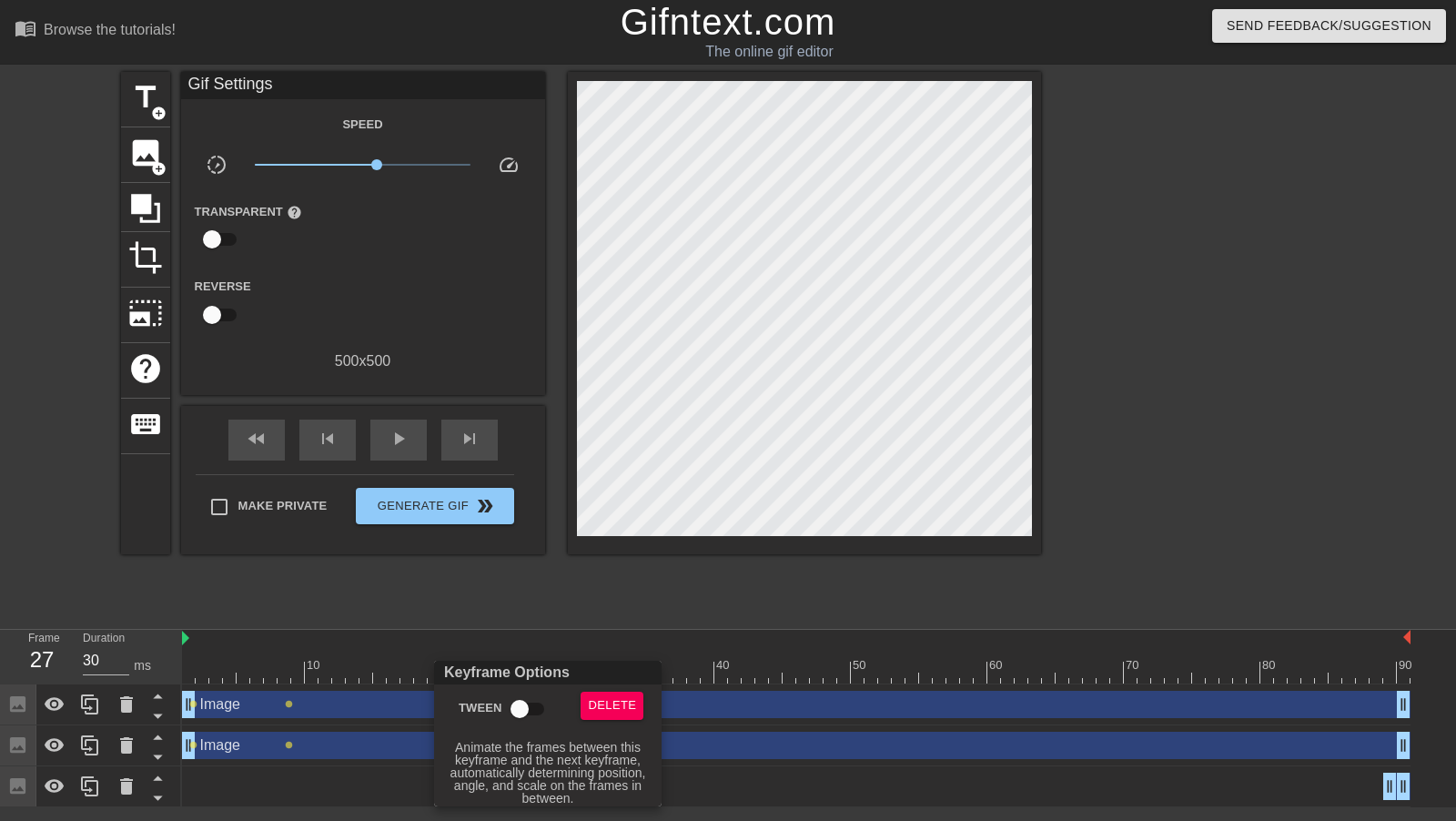click on "Tween" at bounding box center [520, 709] 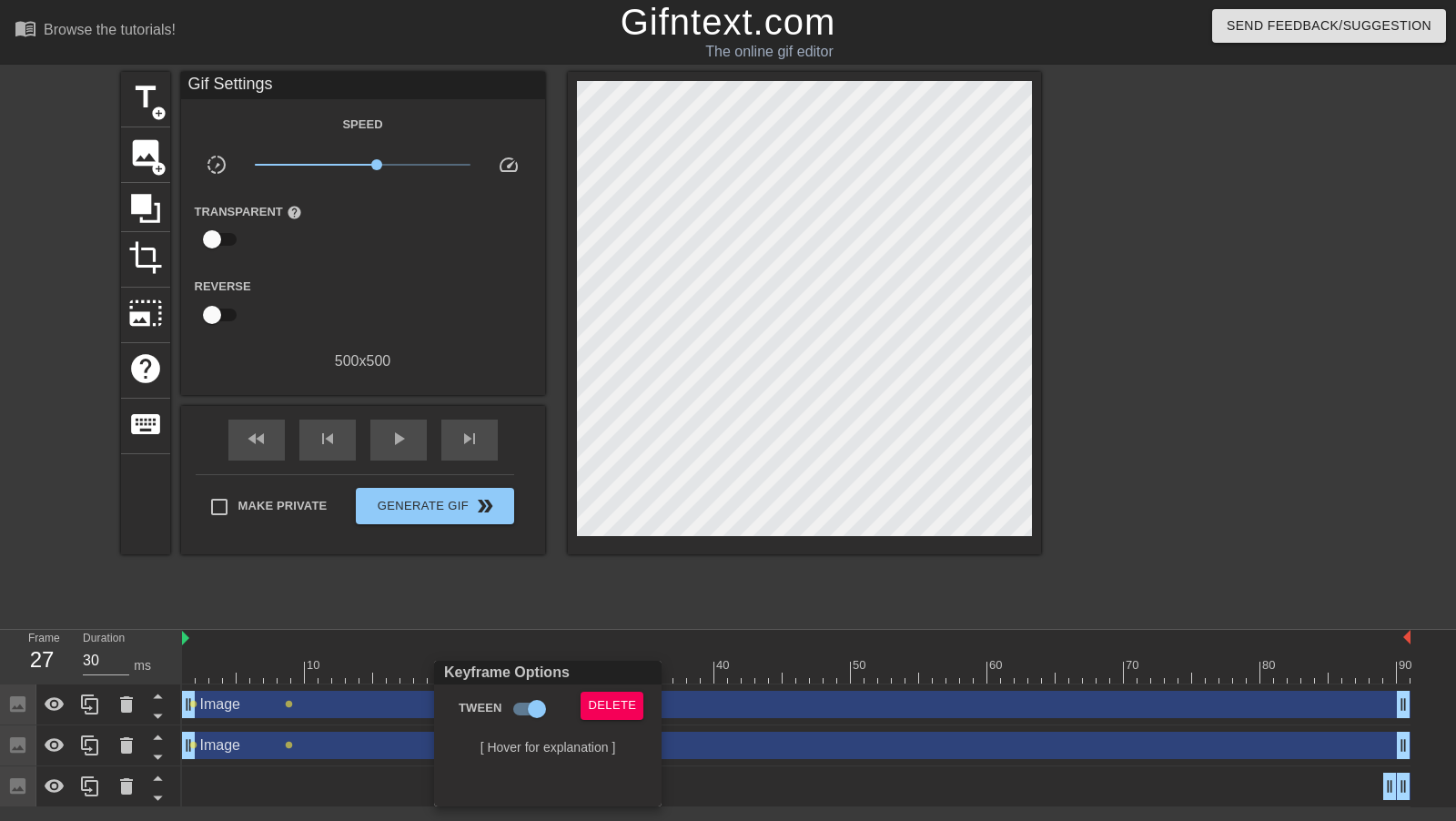 click at bounding box center [728, 410] 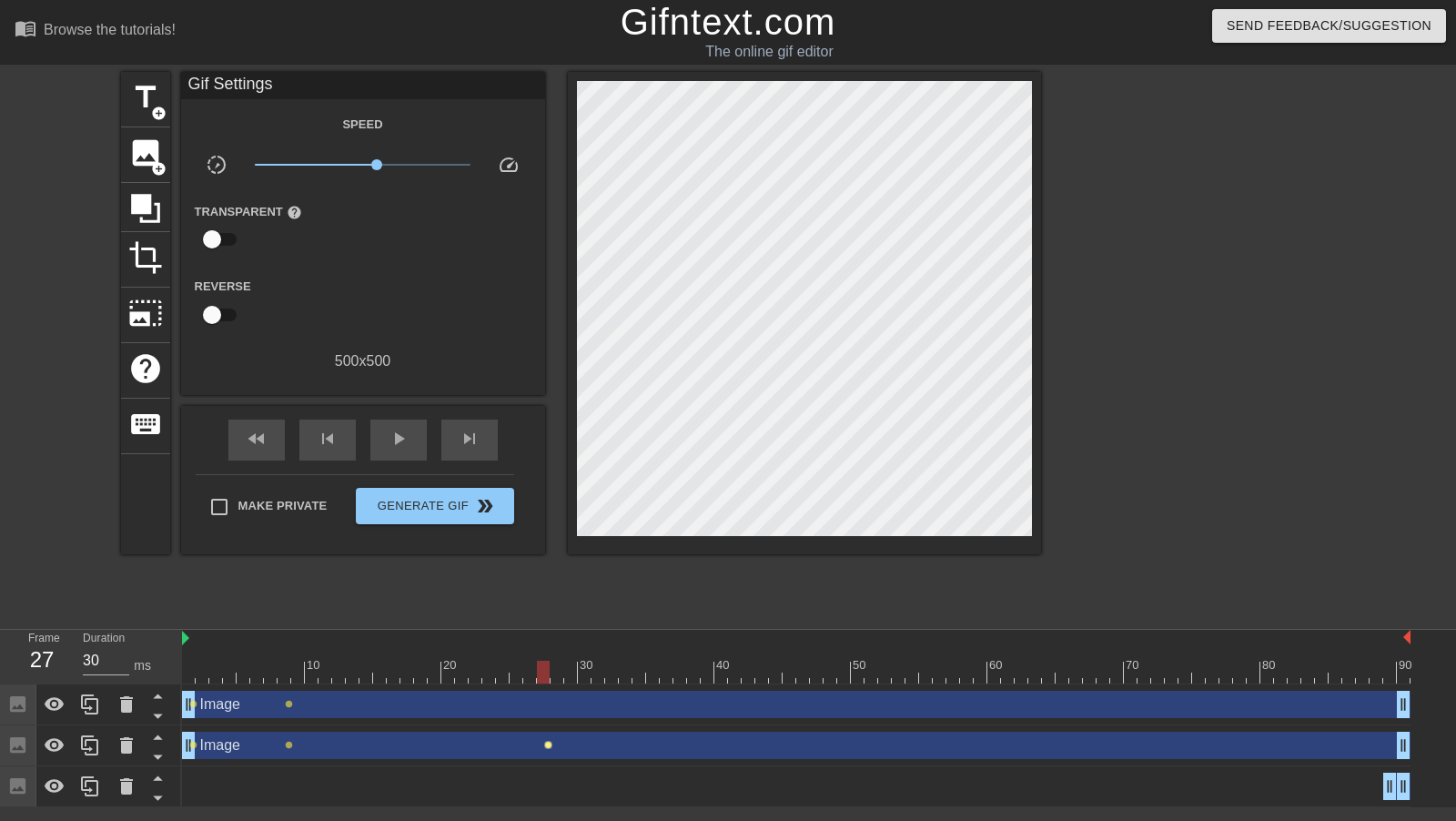 click on "lens" at bounding box center [548, 745] 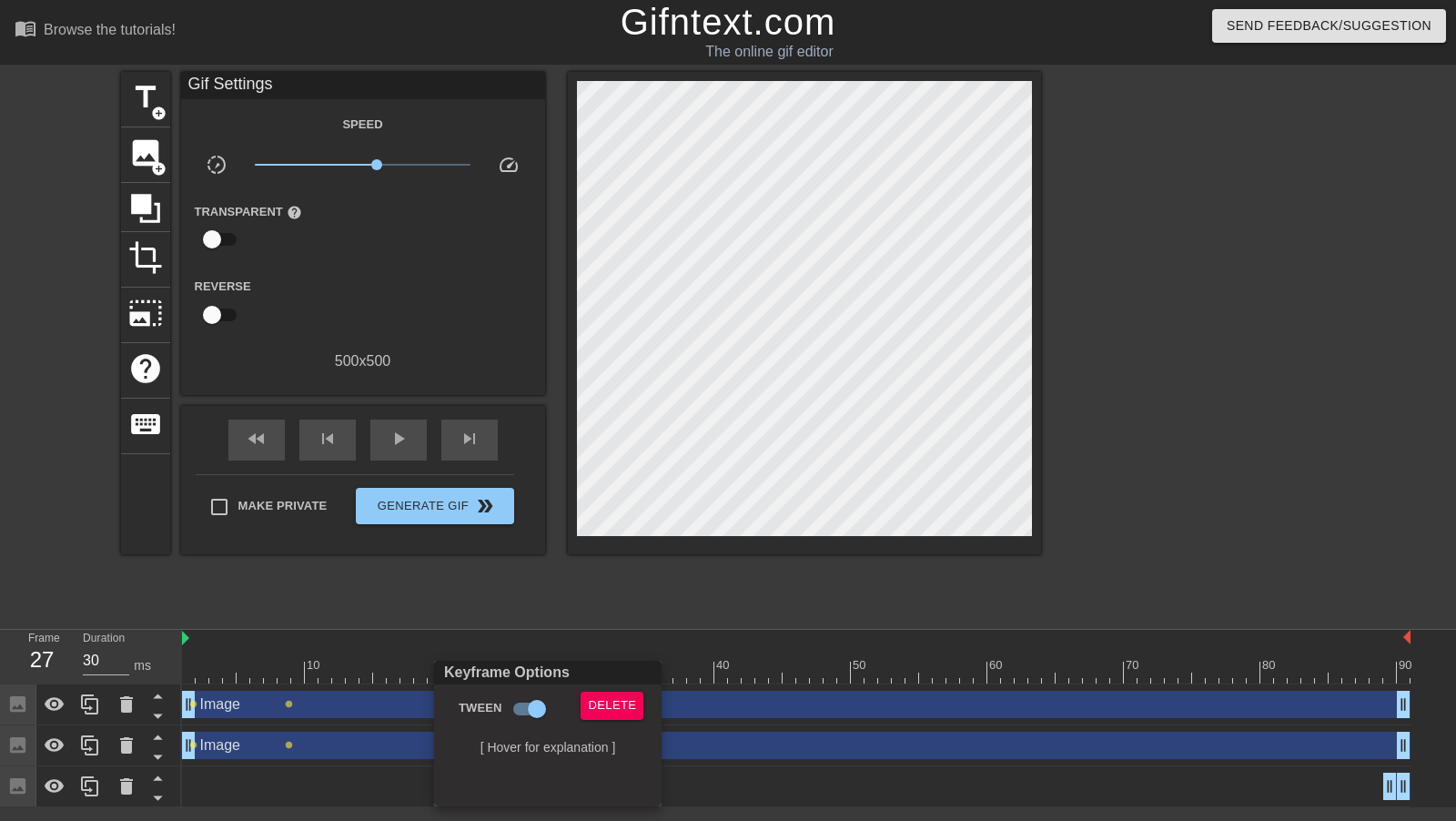 click at bounding box center (728, 410) 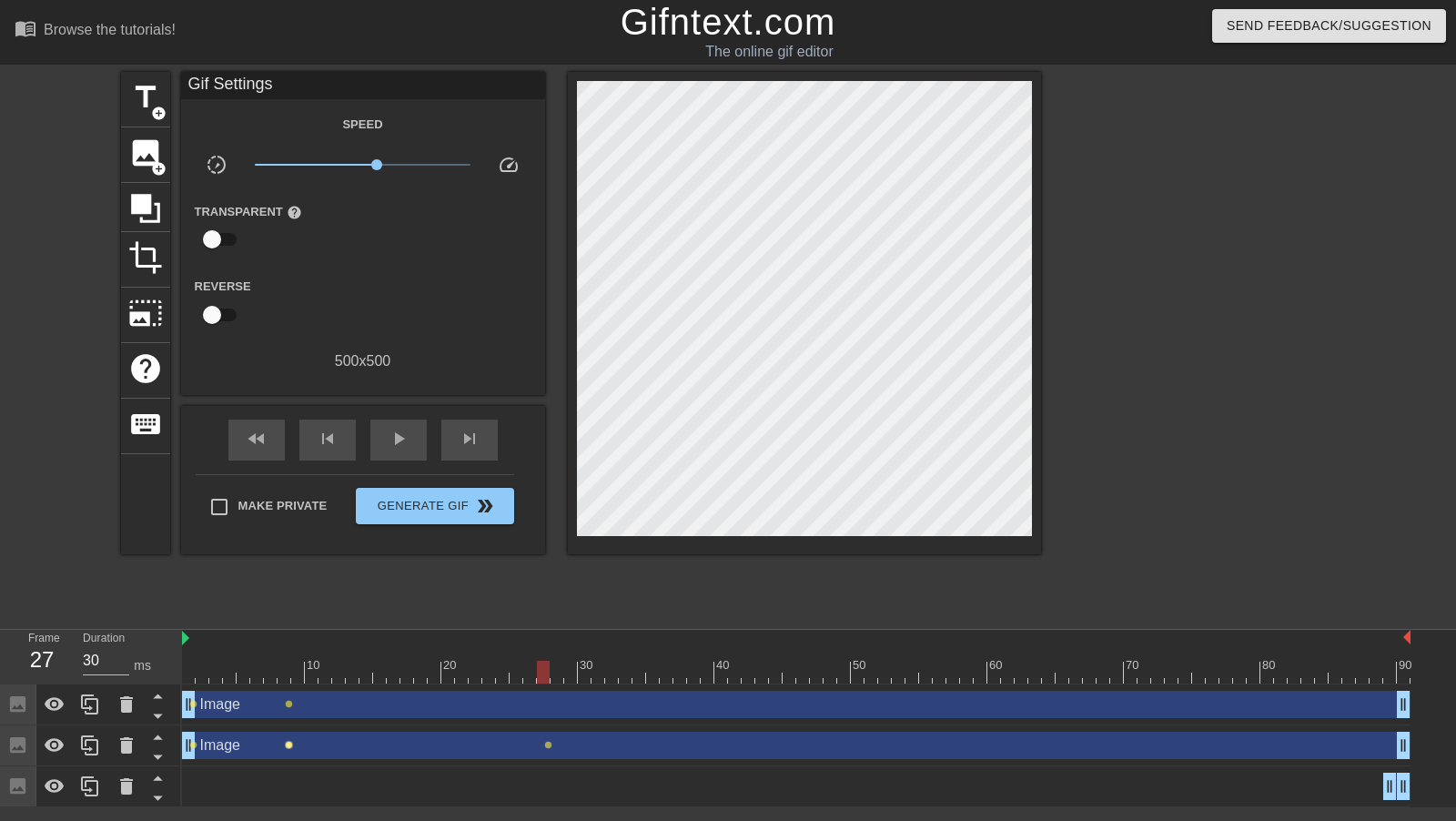 click on "lens" at bounding box center (288, 745) 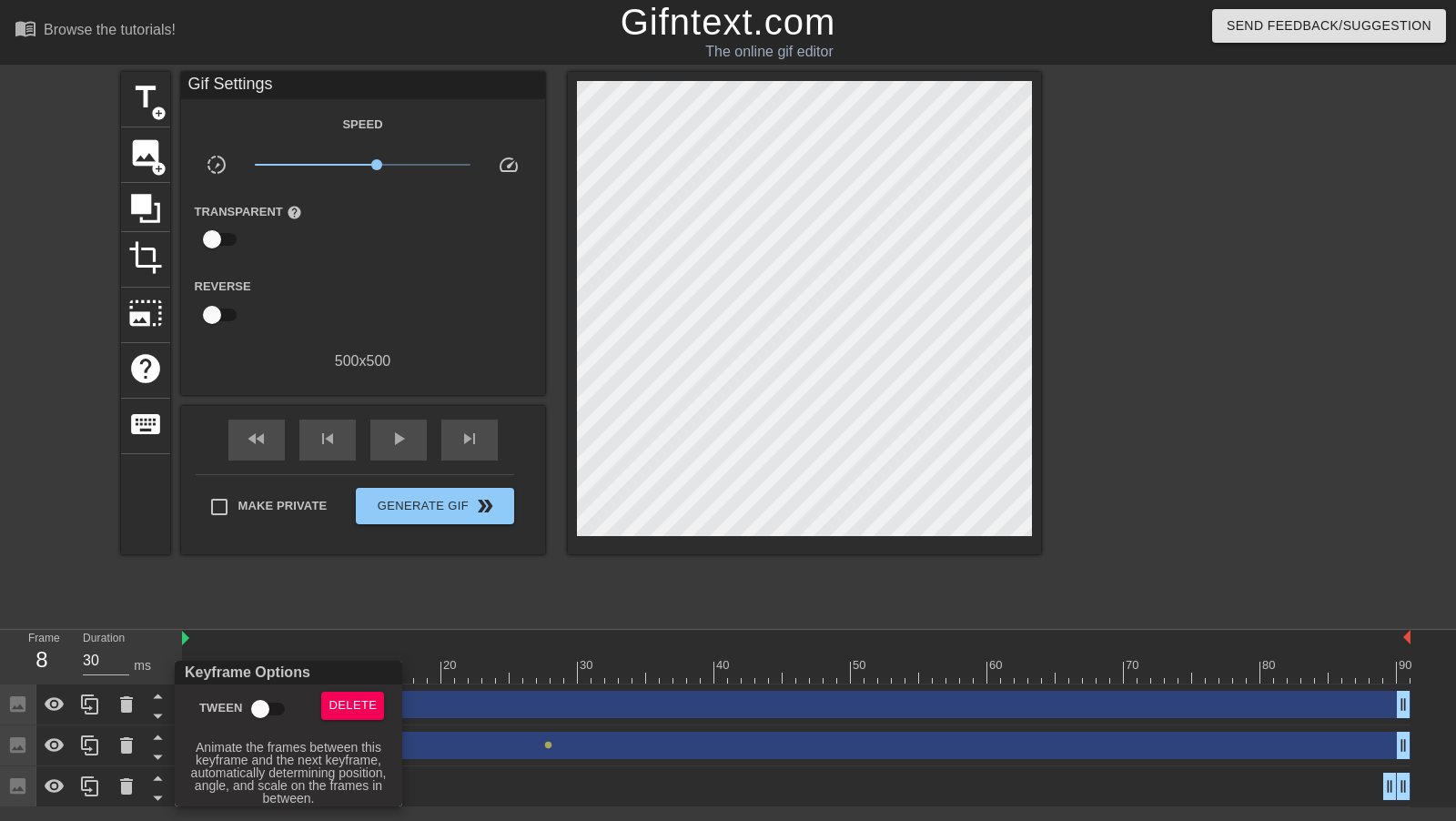 click on "Tween" at bounding box center [260, 709] 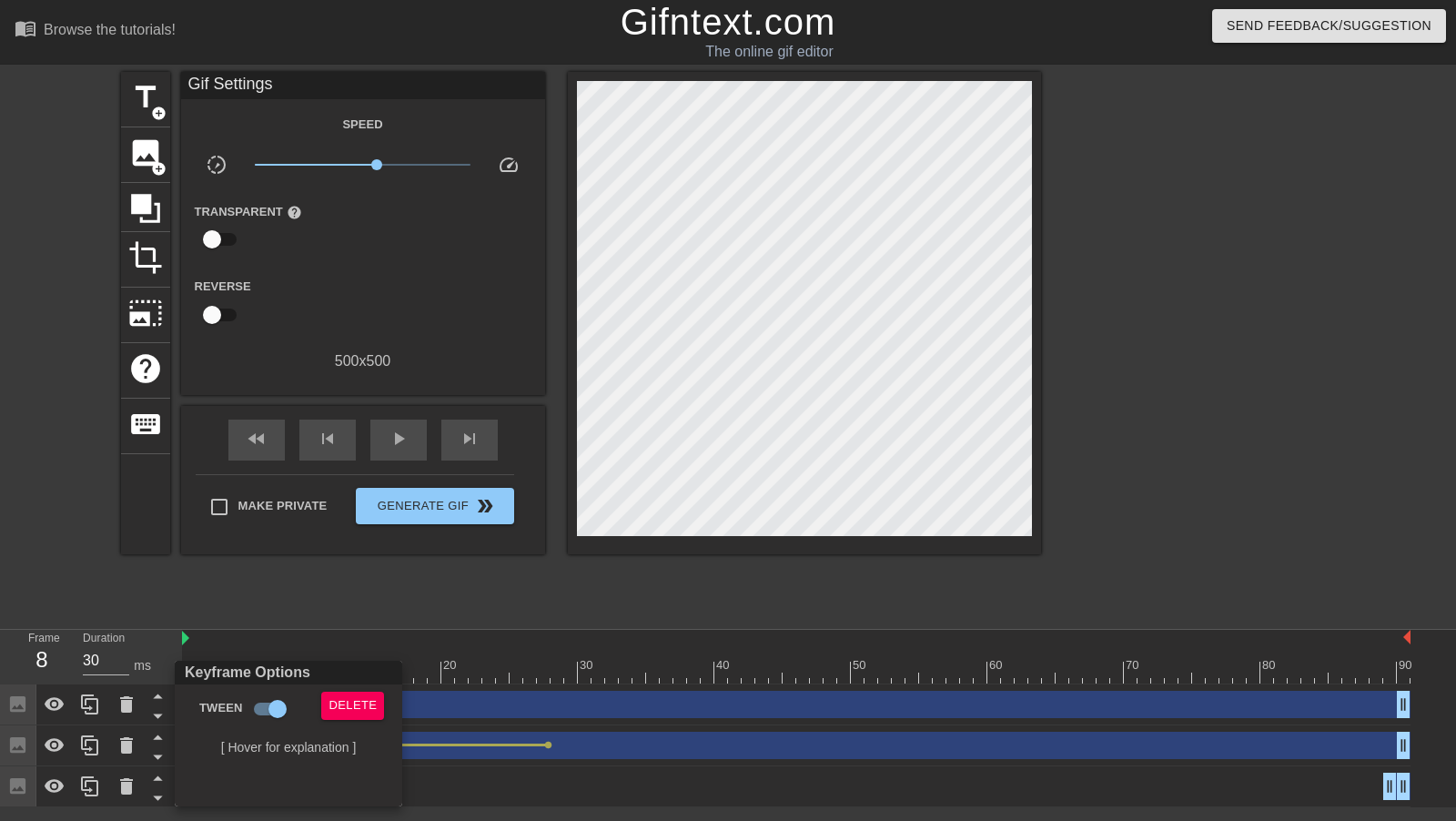 click at bounding box center [728, 410] 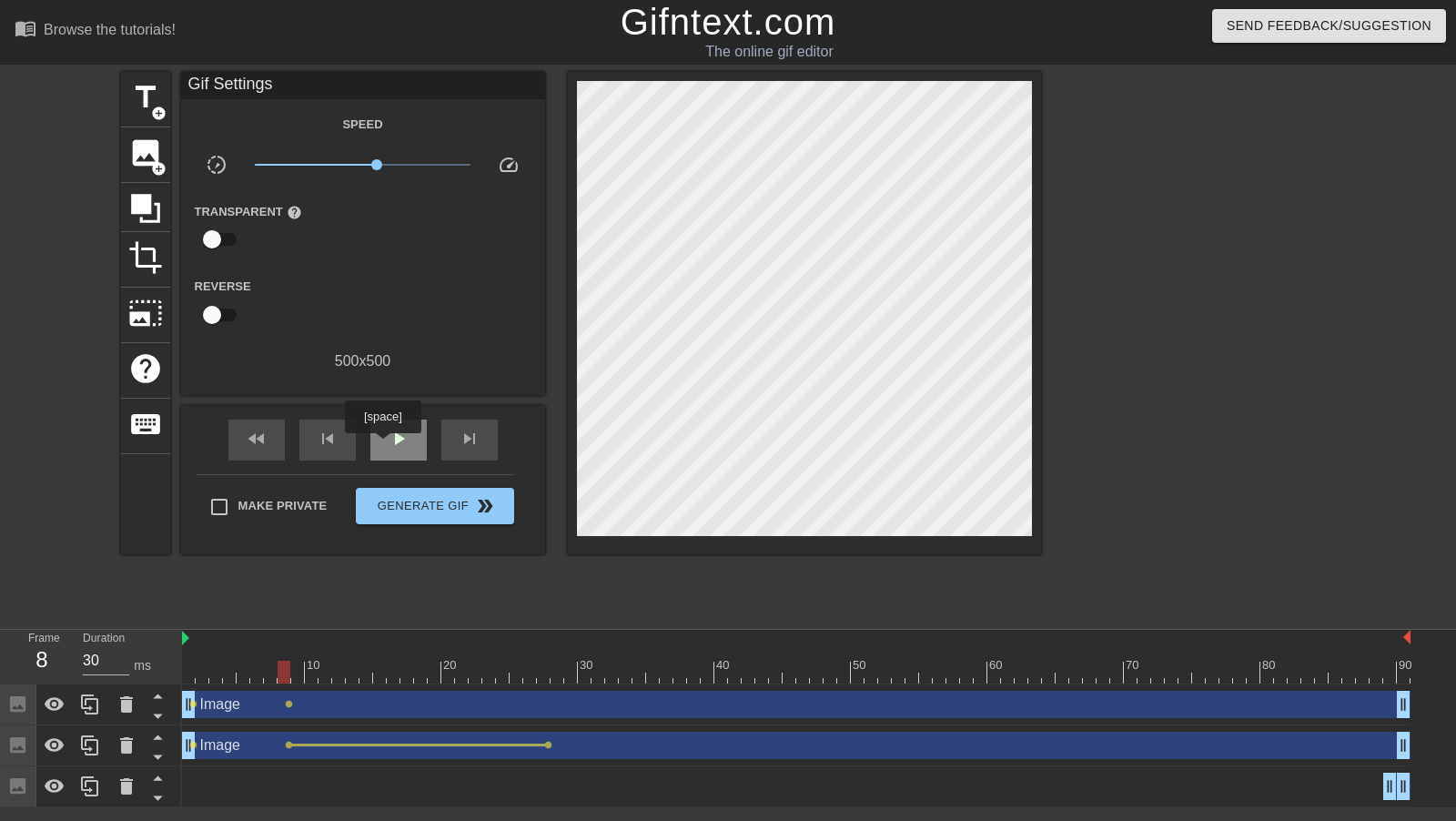 click on "play_arrow" at bounding box center [399, 440] 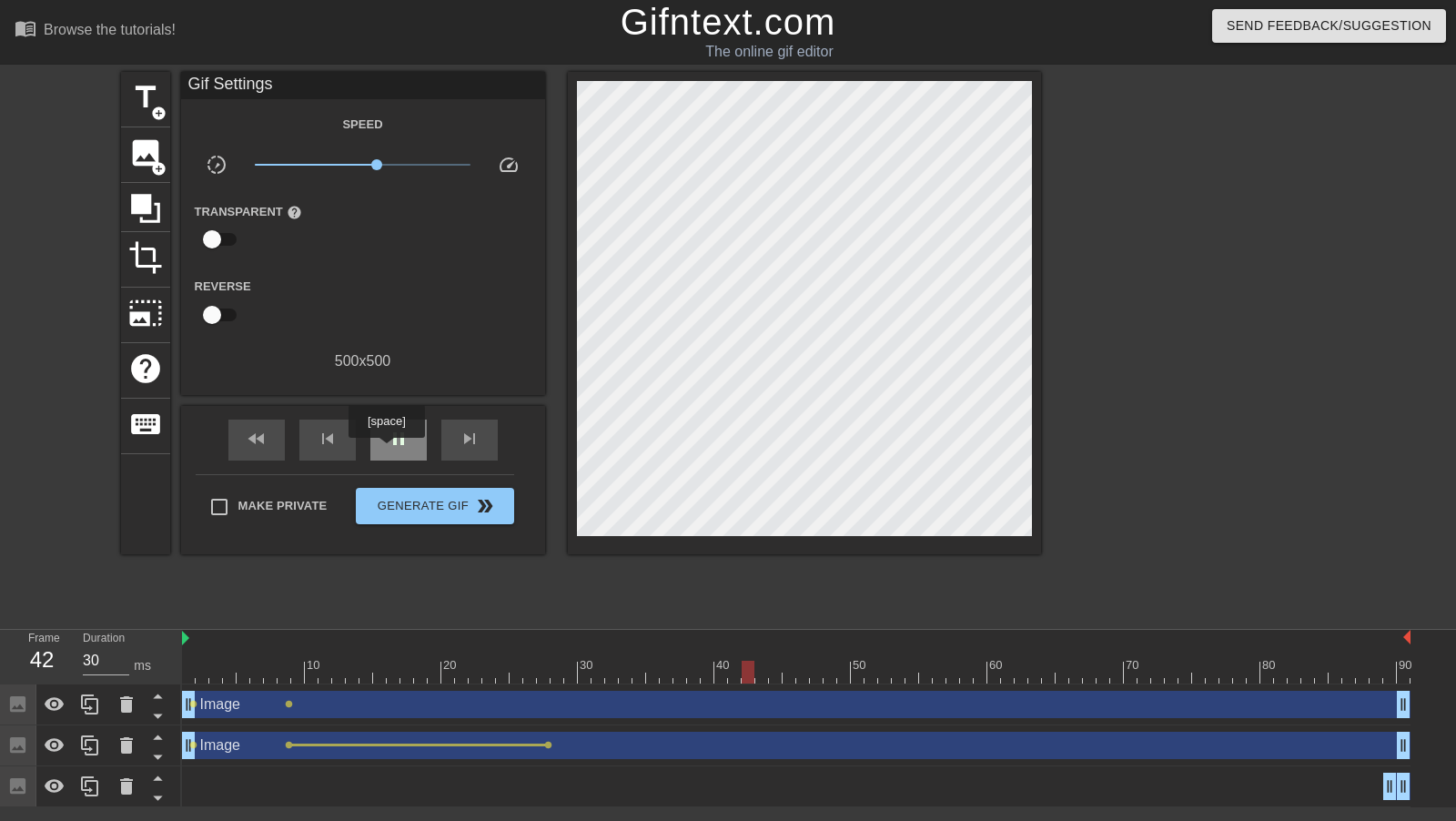 click on "pause" at bounding box center (399, 440) 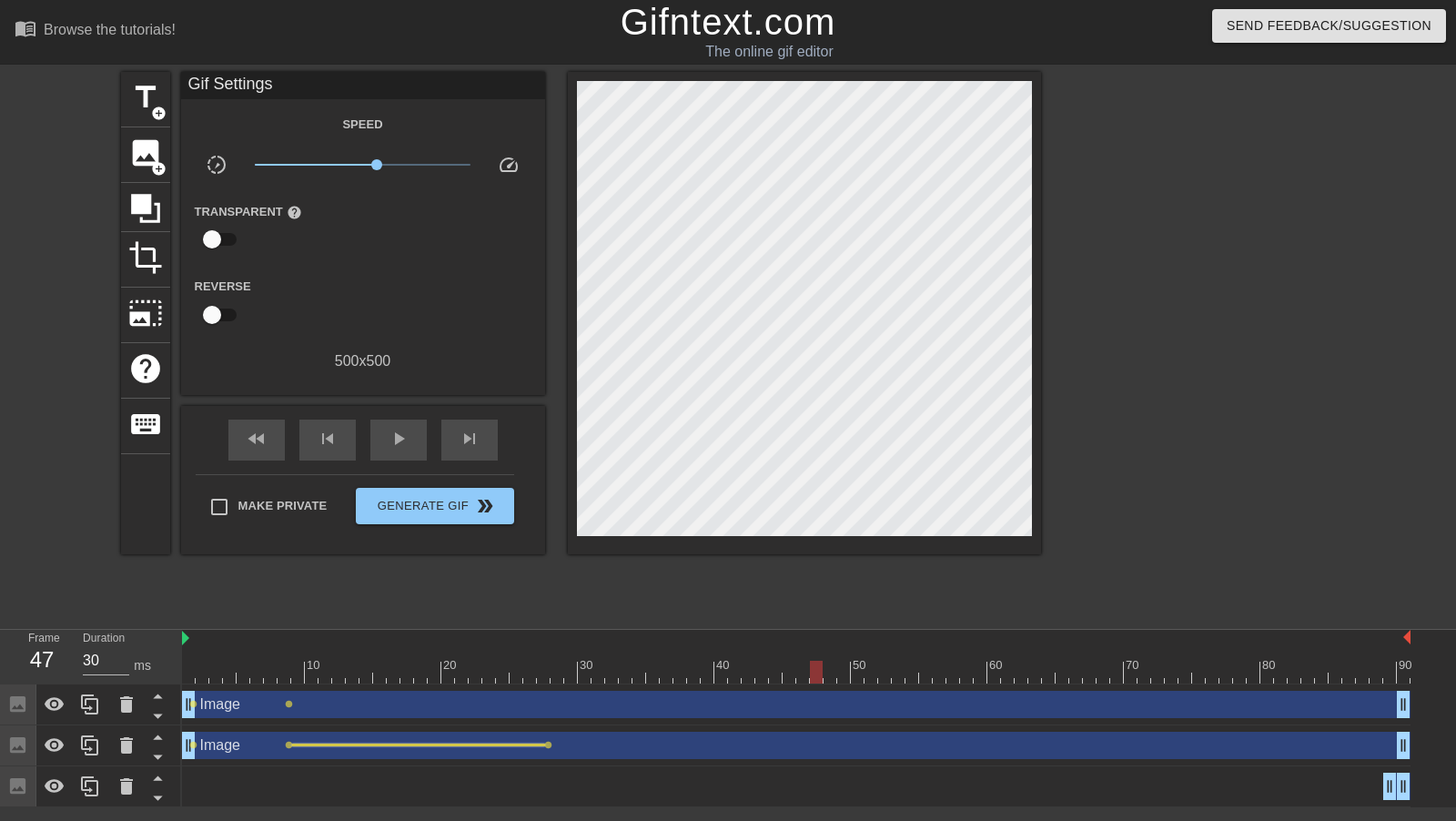 click at bounding box center [419, 745] 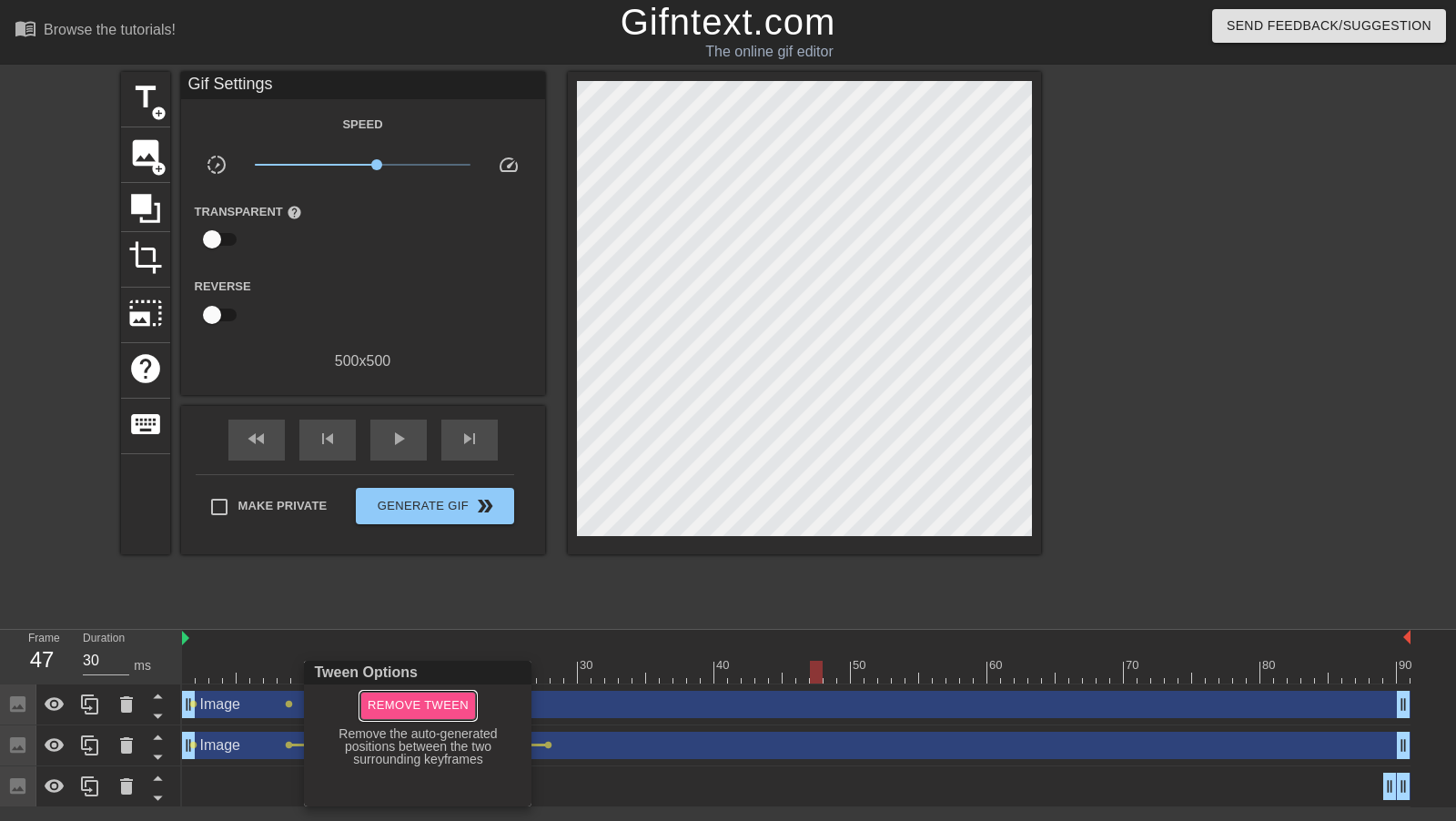 click on "Remove Tween" at bounding box center (418, 705) 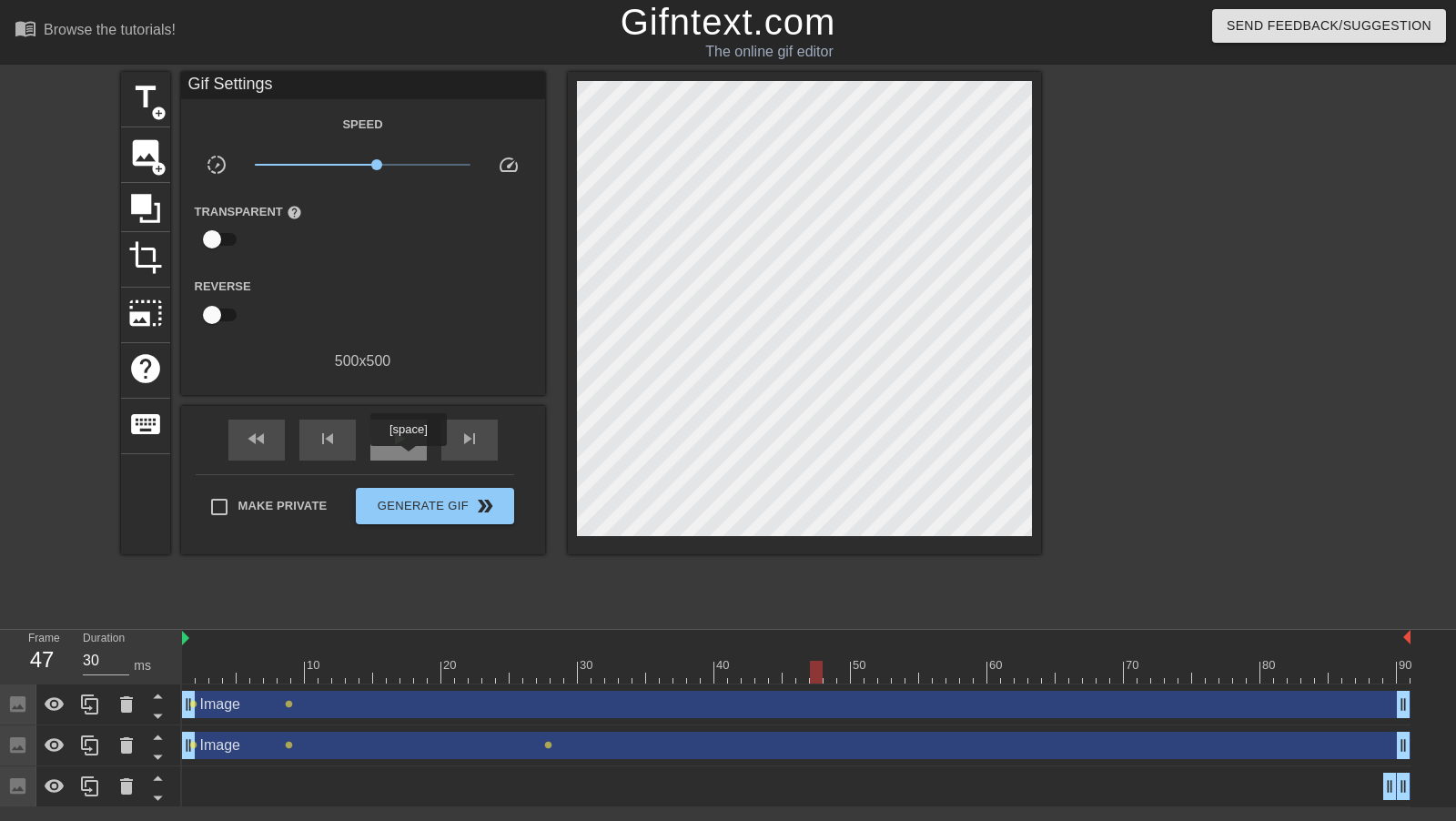 click on "play_arrow" at bounding box center (399, 439) 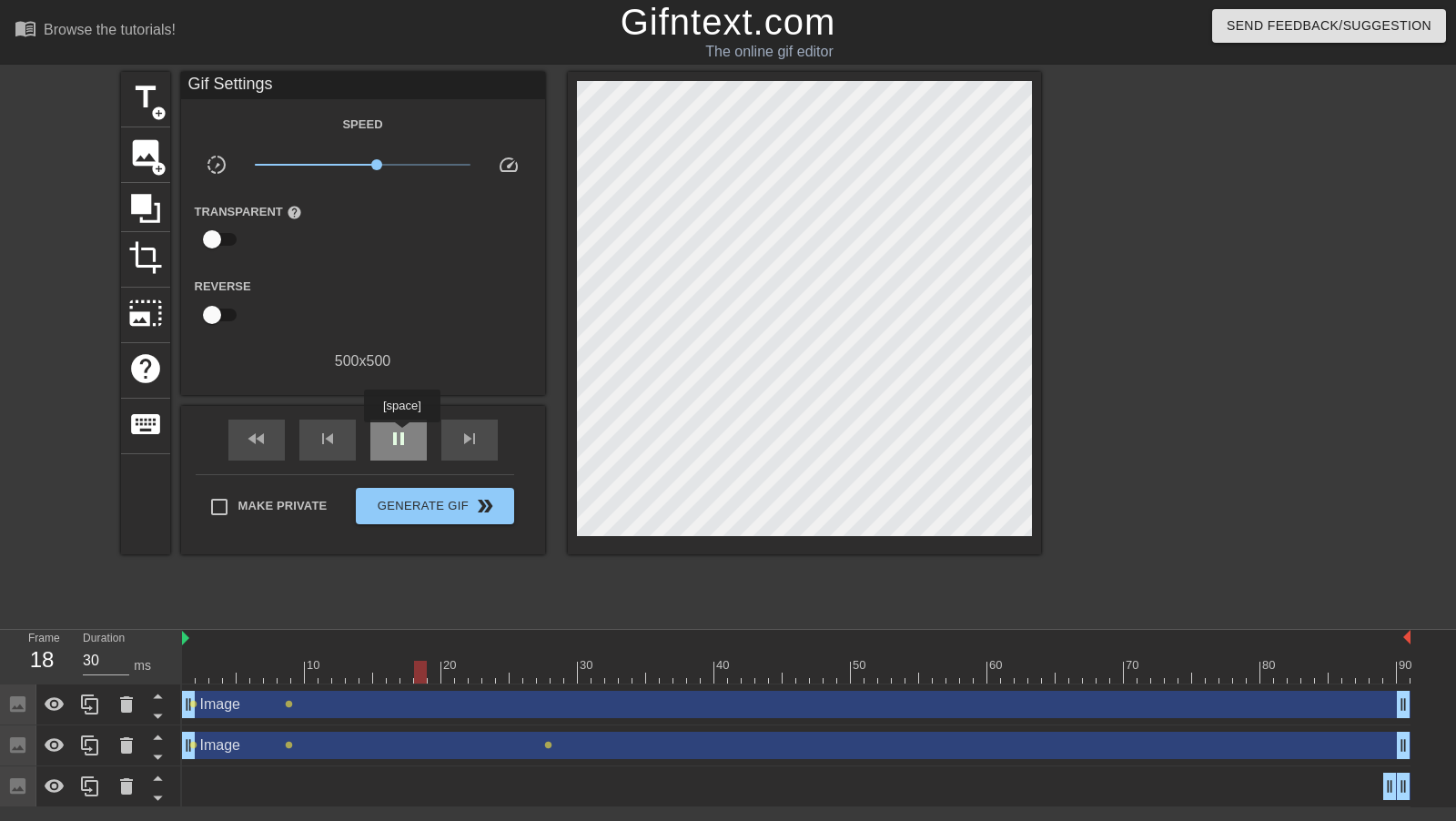 click on "pause" at bounding box center [399, 439] 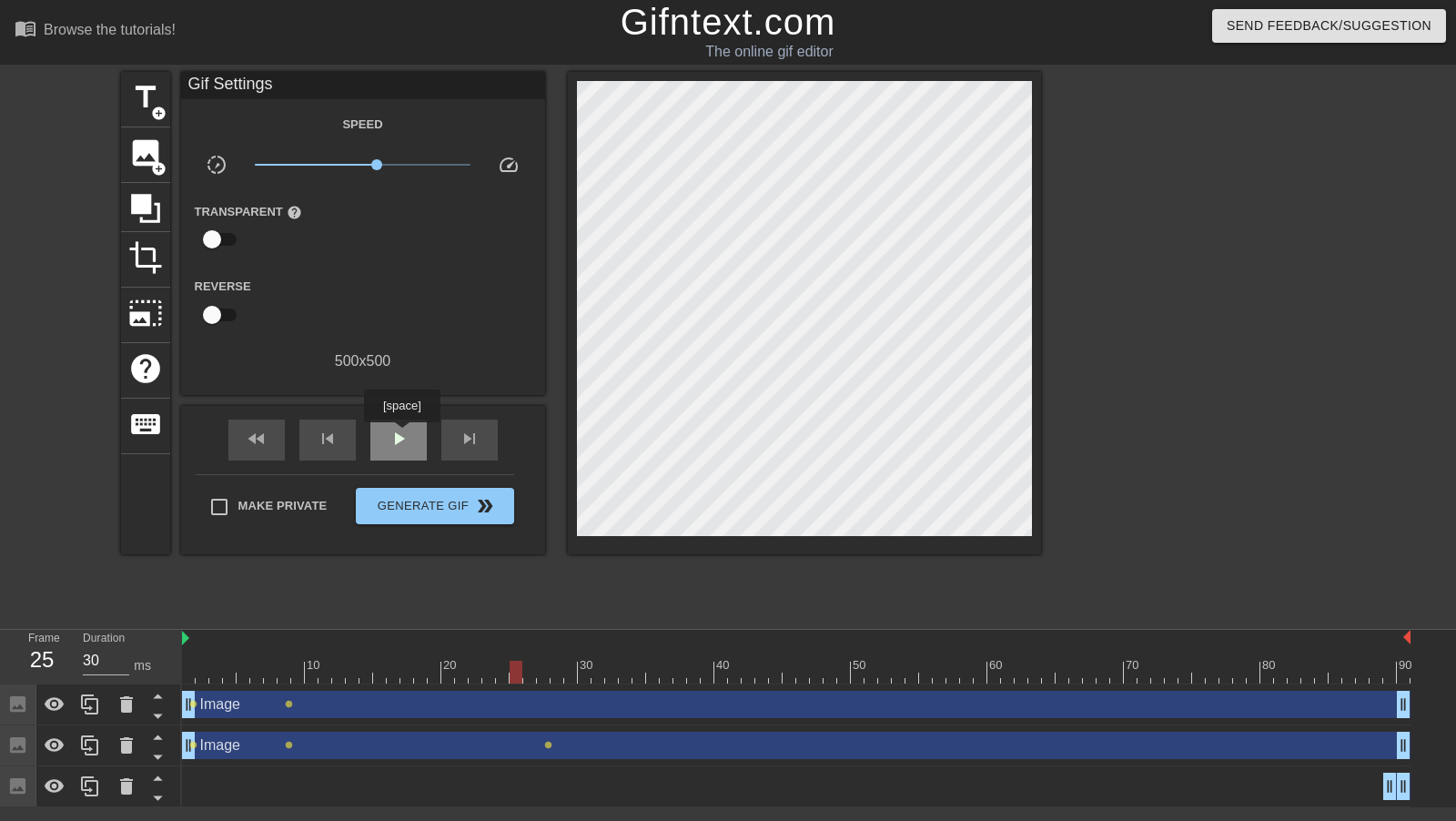 click on "play_arrow" at bounding box center (399, 439) 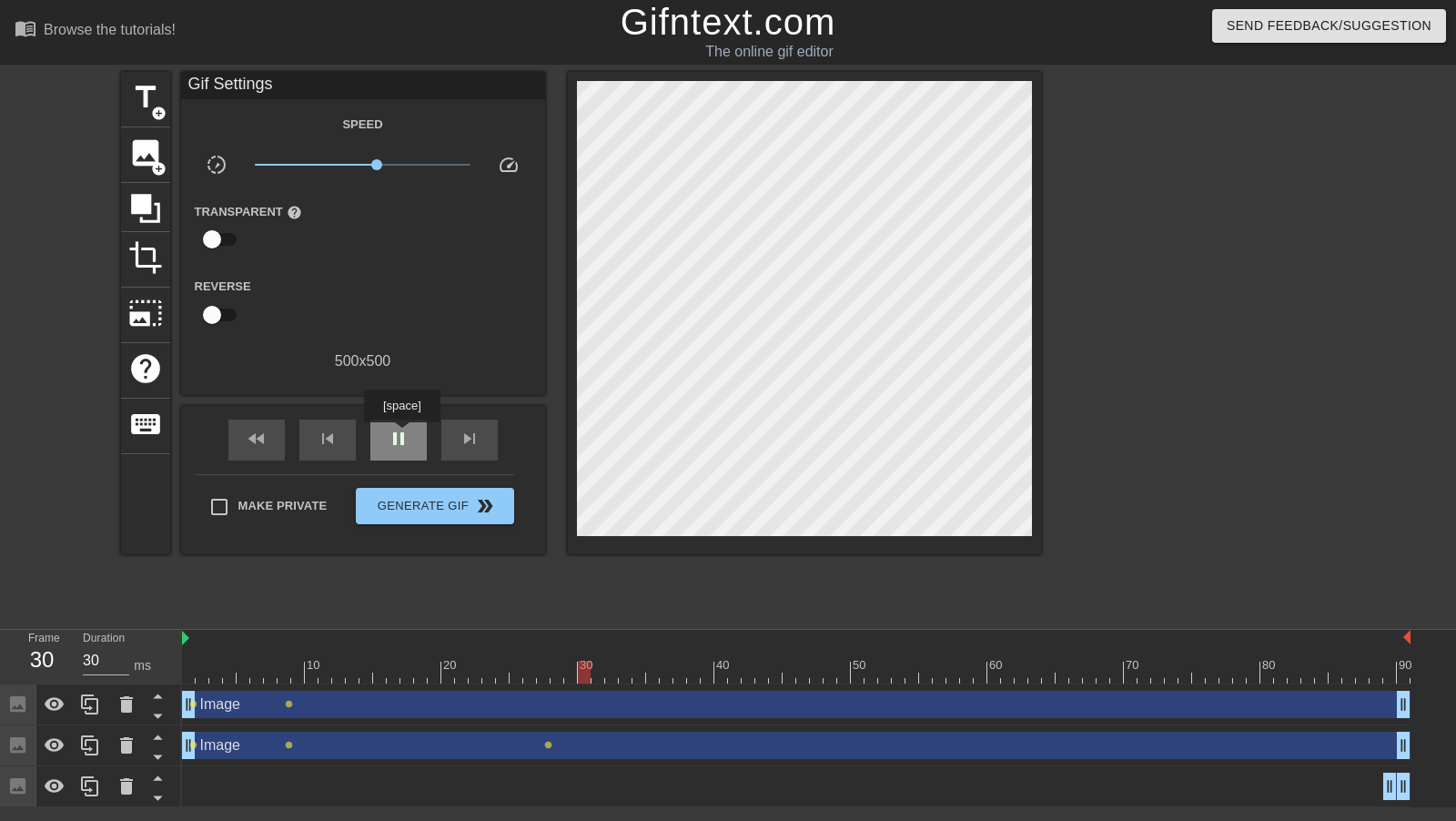 click on "pause" at bounding box center [399, 439] 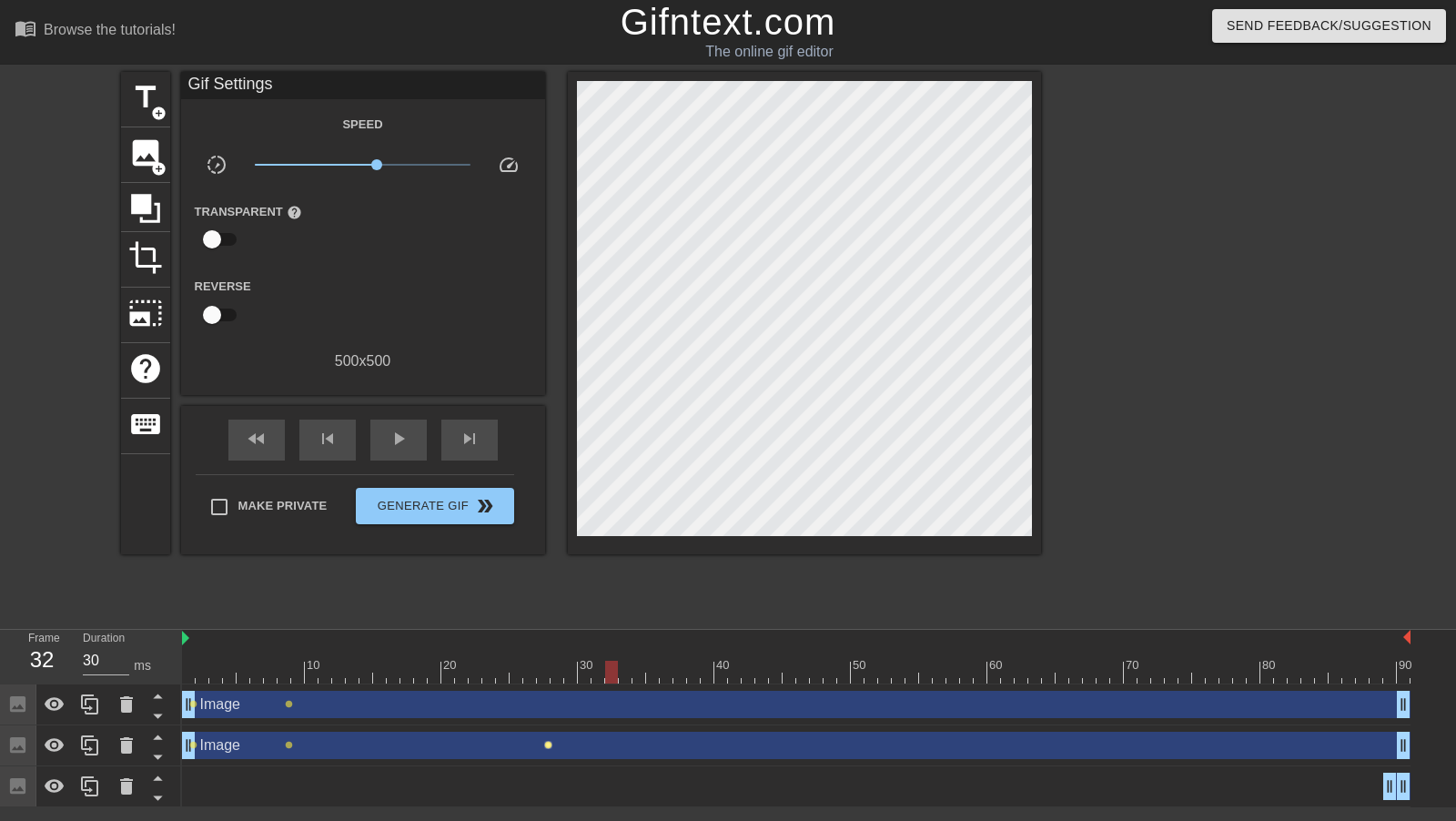 click on "lens" at bounding box center (548, 745) 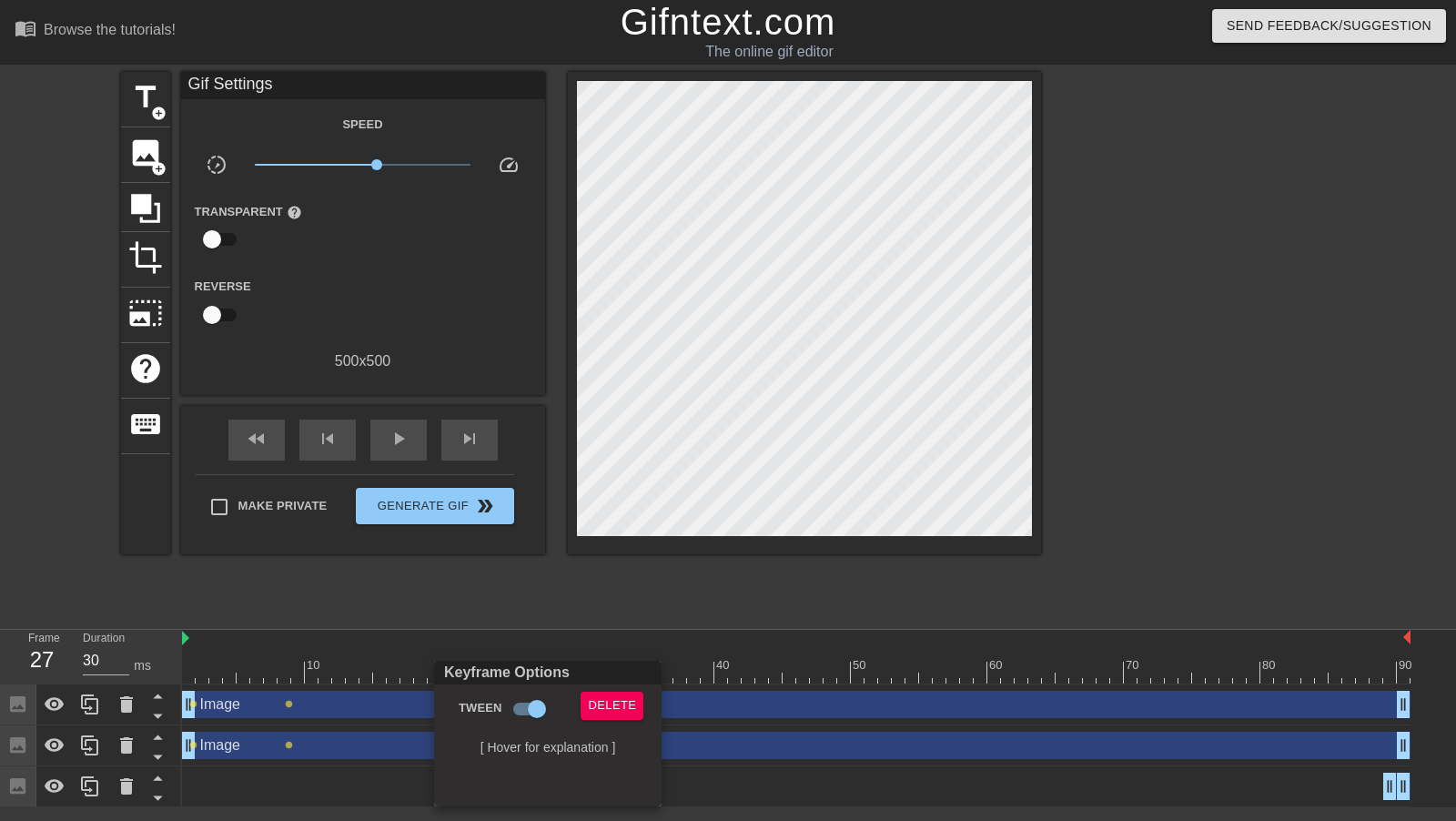 click at bounding box center (728, 410) 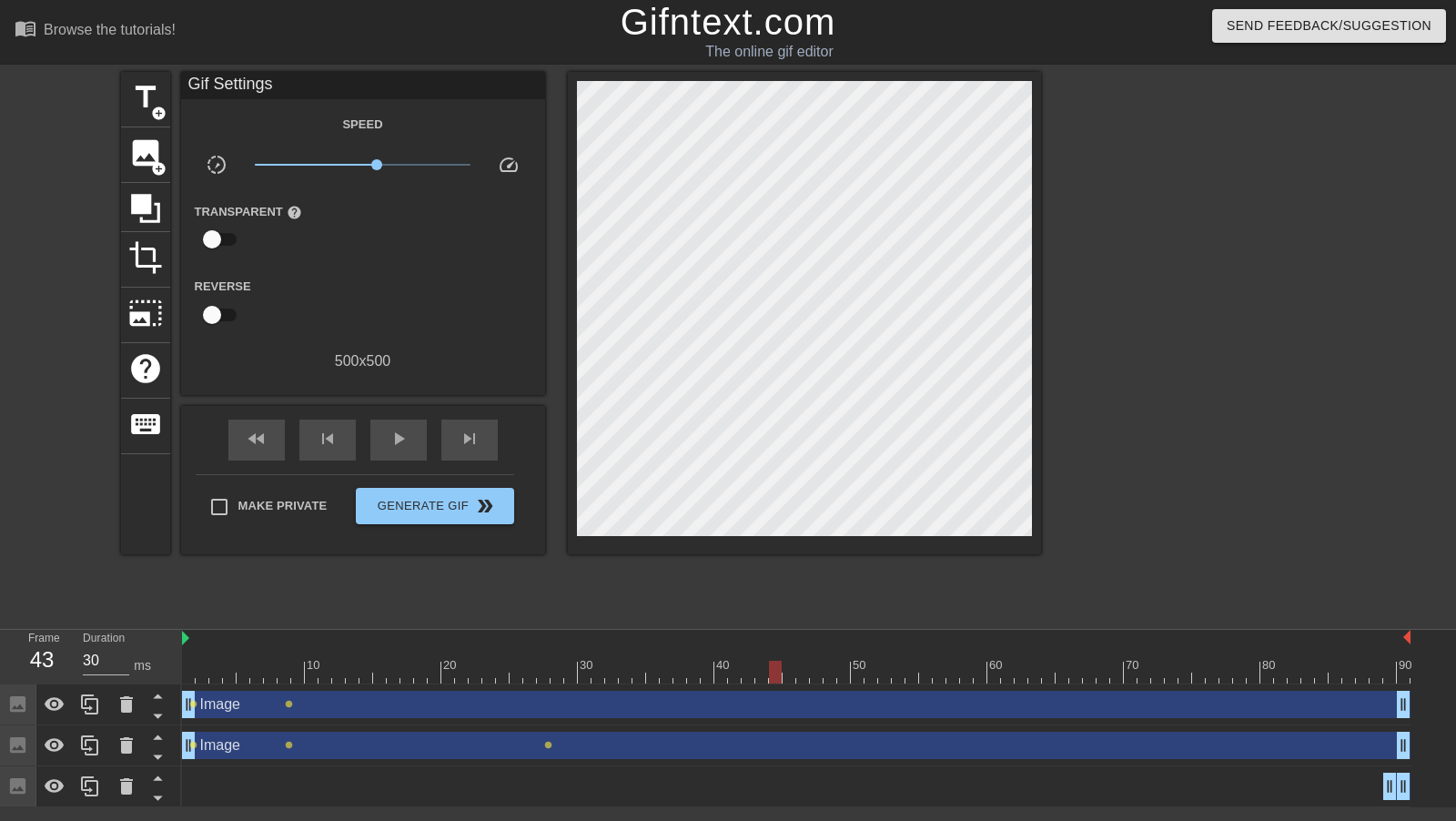 drag, startPoint x: 547, startPoint y: 672, endPoint x: 762, endPoint y: 671, distance: 215.00233 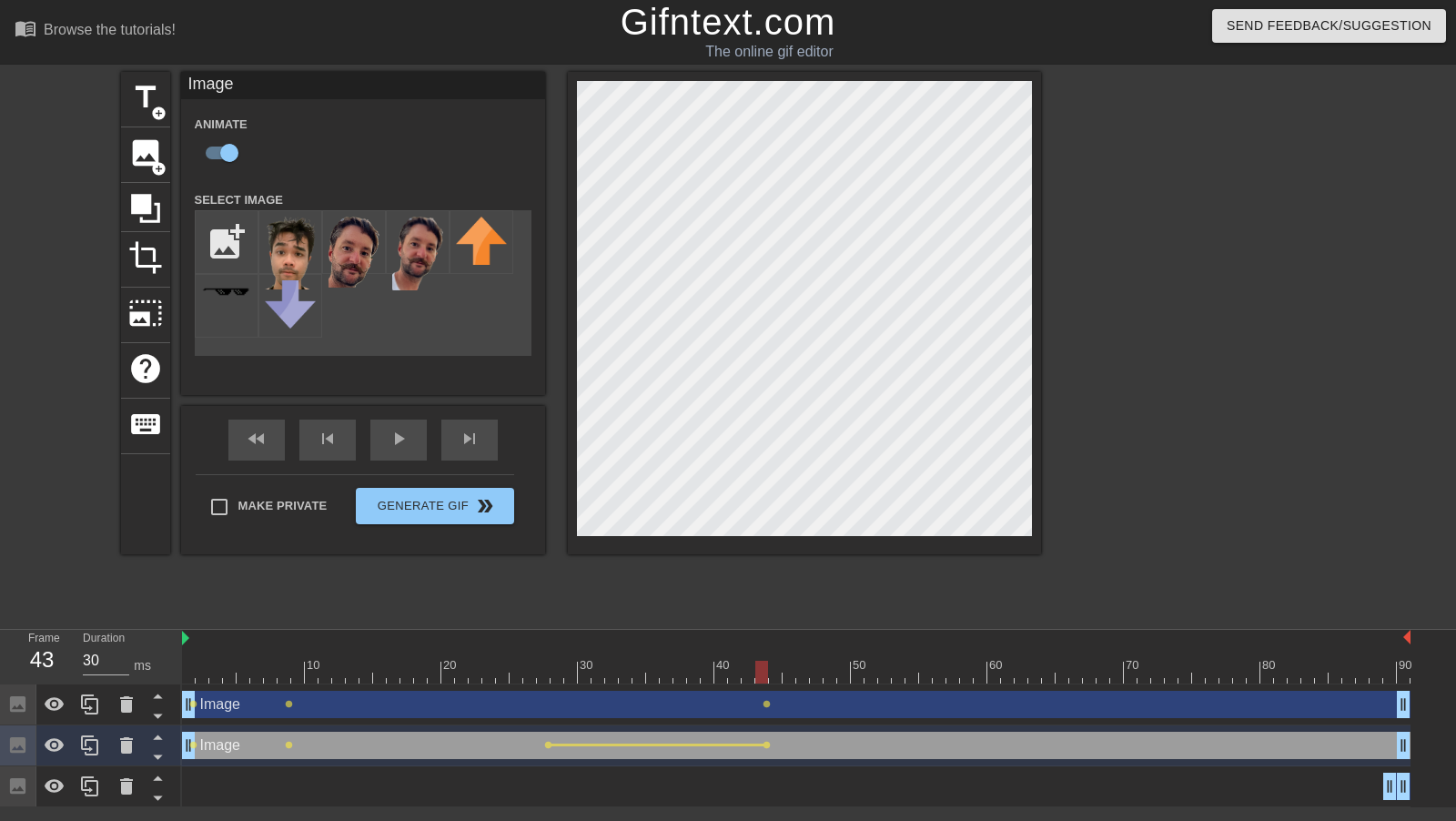 click on "Image drag_handle drag_handle" at bounding box center (796, 745) 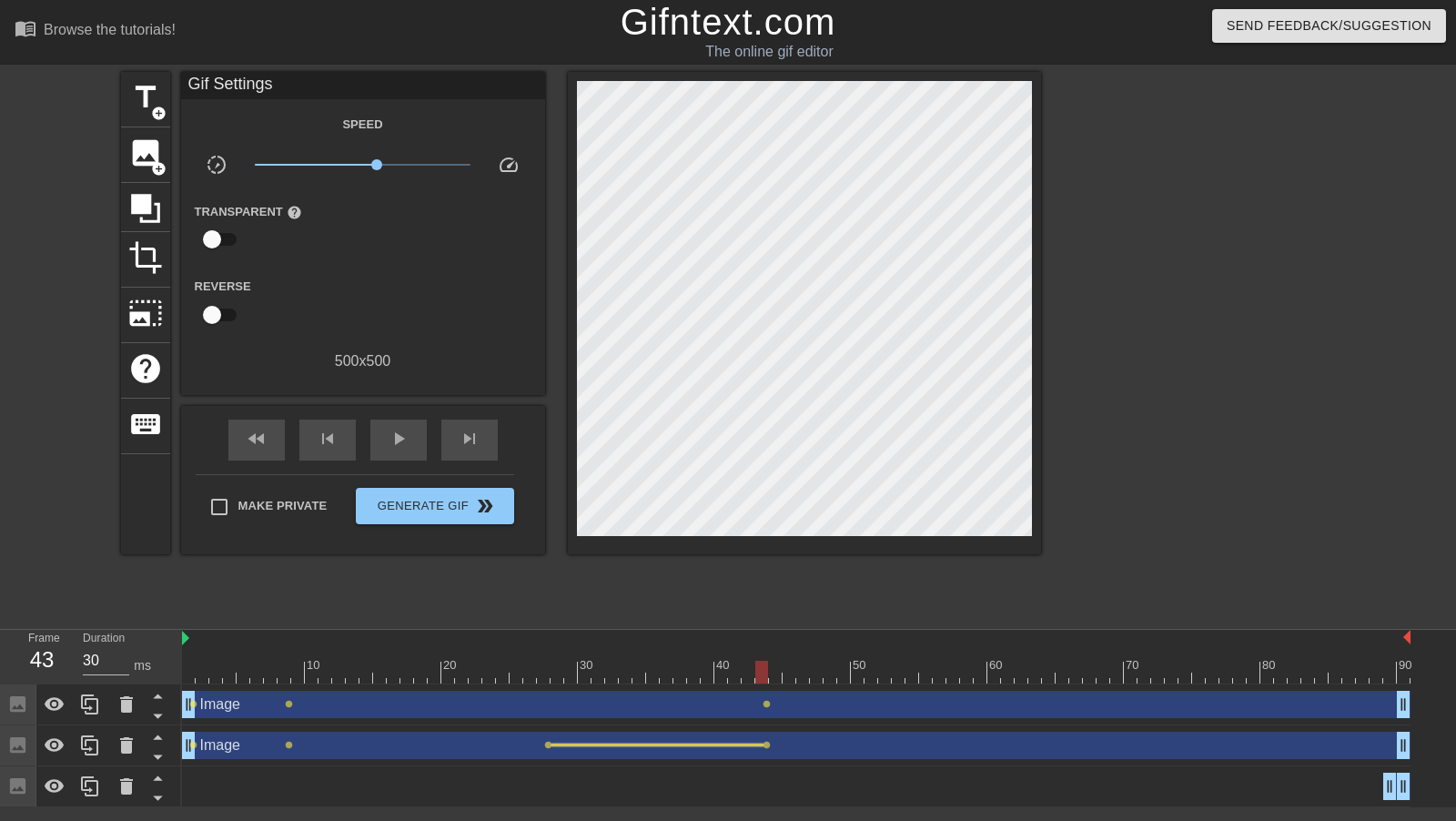 click at bounding box center [657, 745] 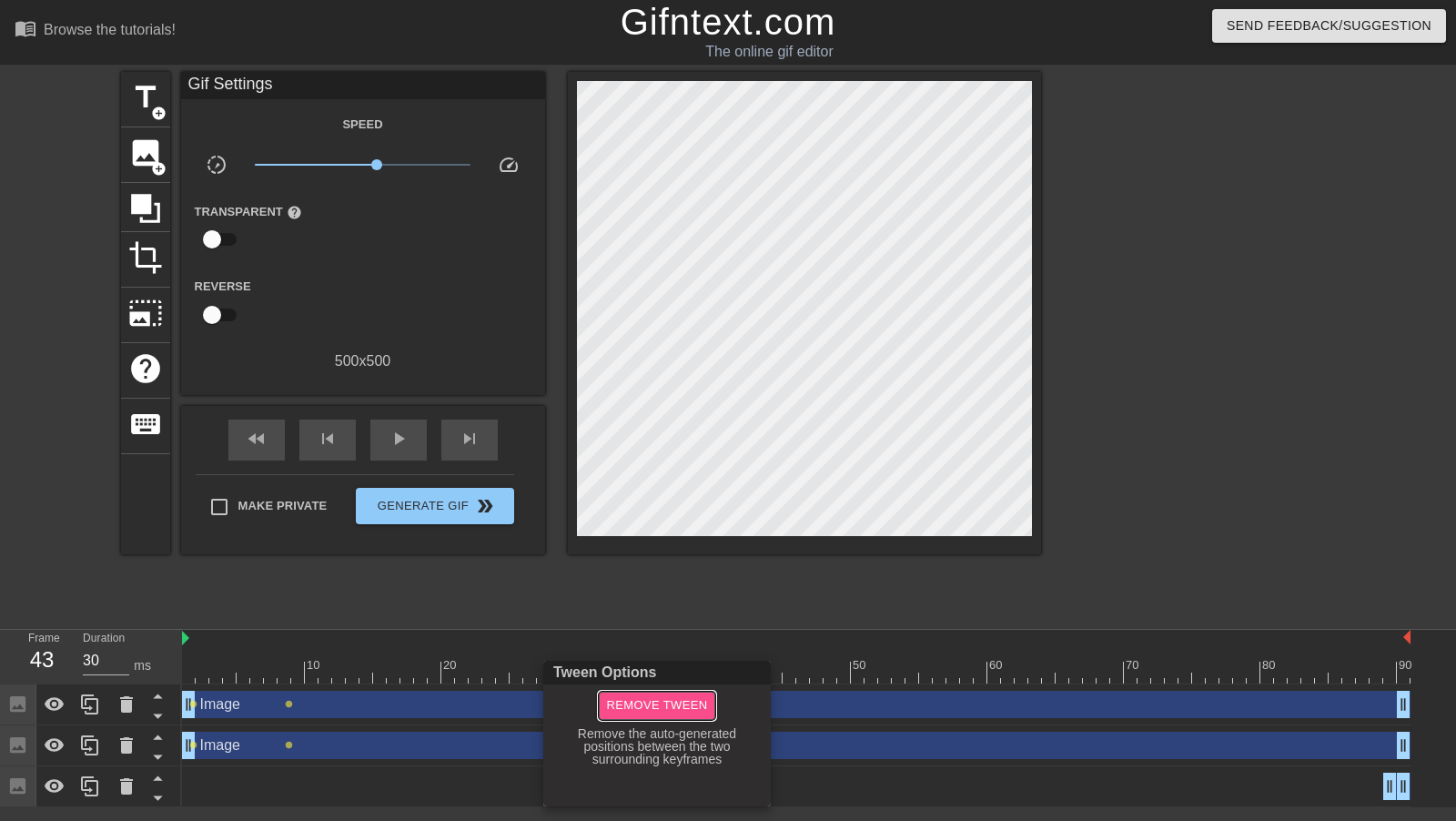 click on "Remove Tween" at bounding box center (656, 705) 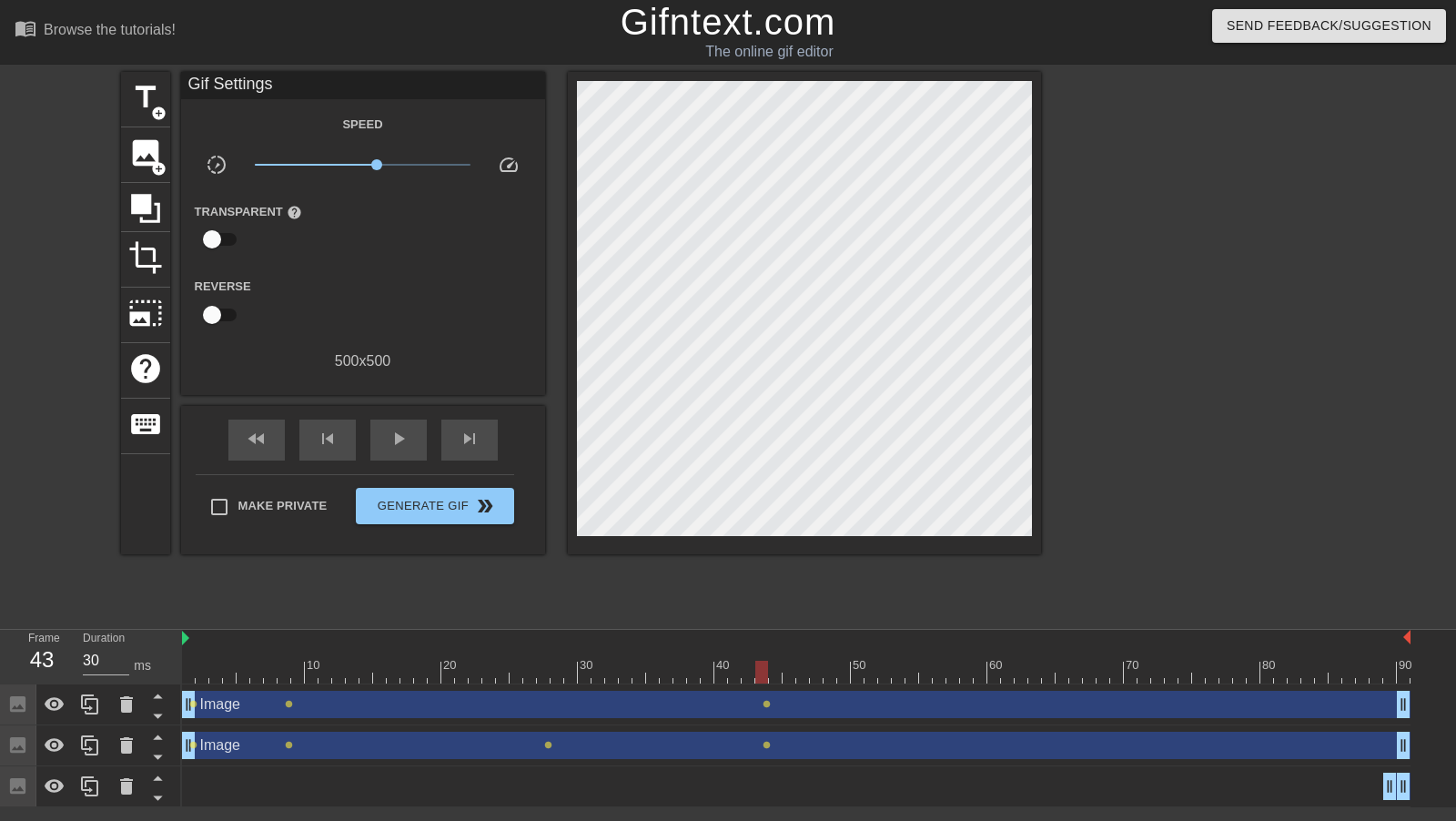 click on "Image drag_handle drag_handle" at bounding box center (796, 704) 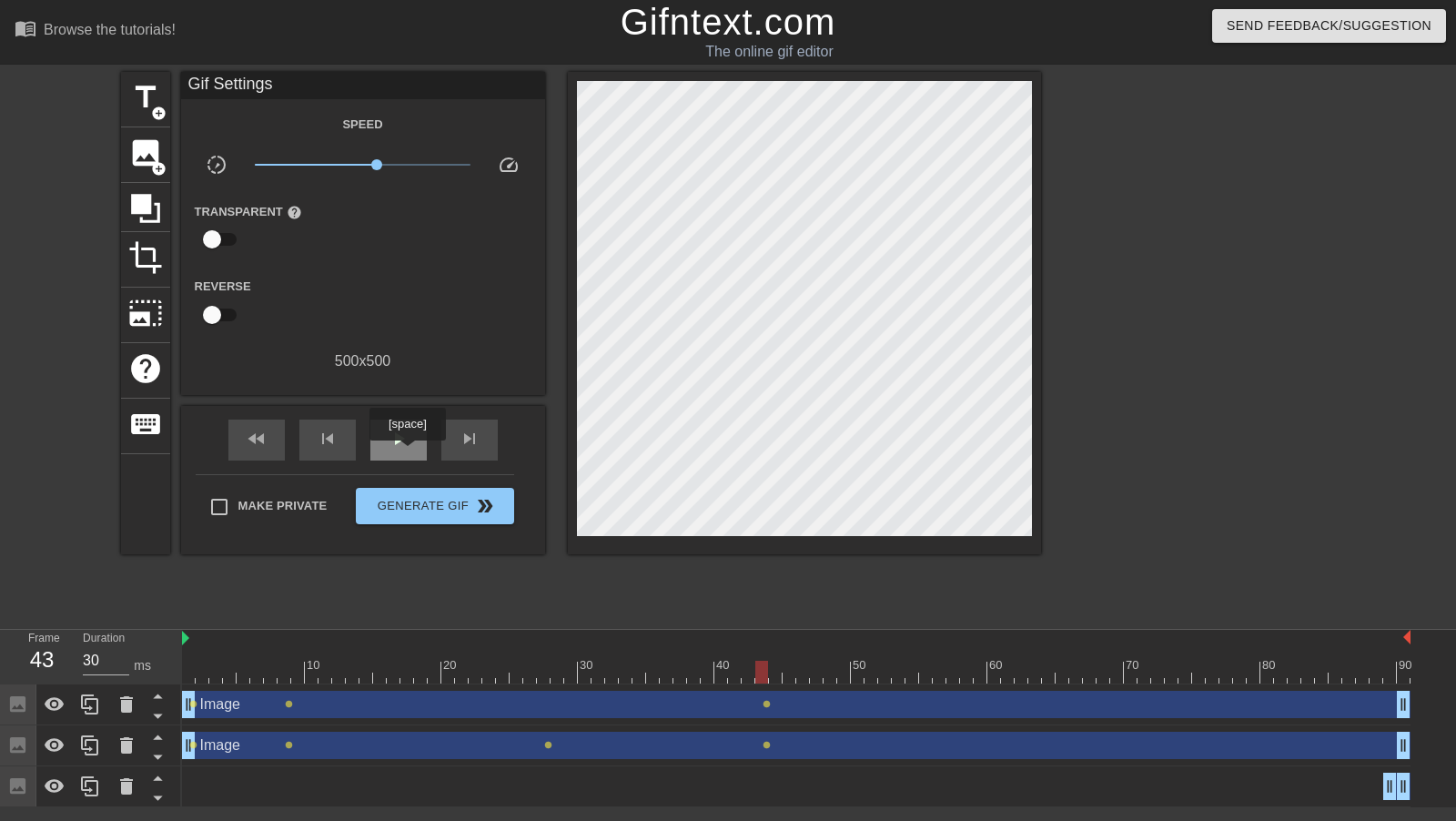 click on "play_arrow" at bounding box center [399, 440] 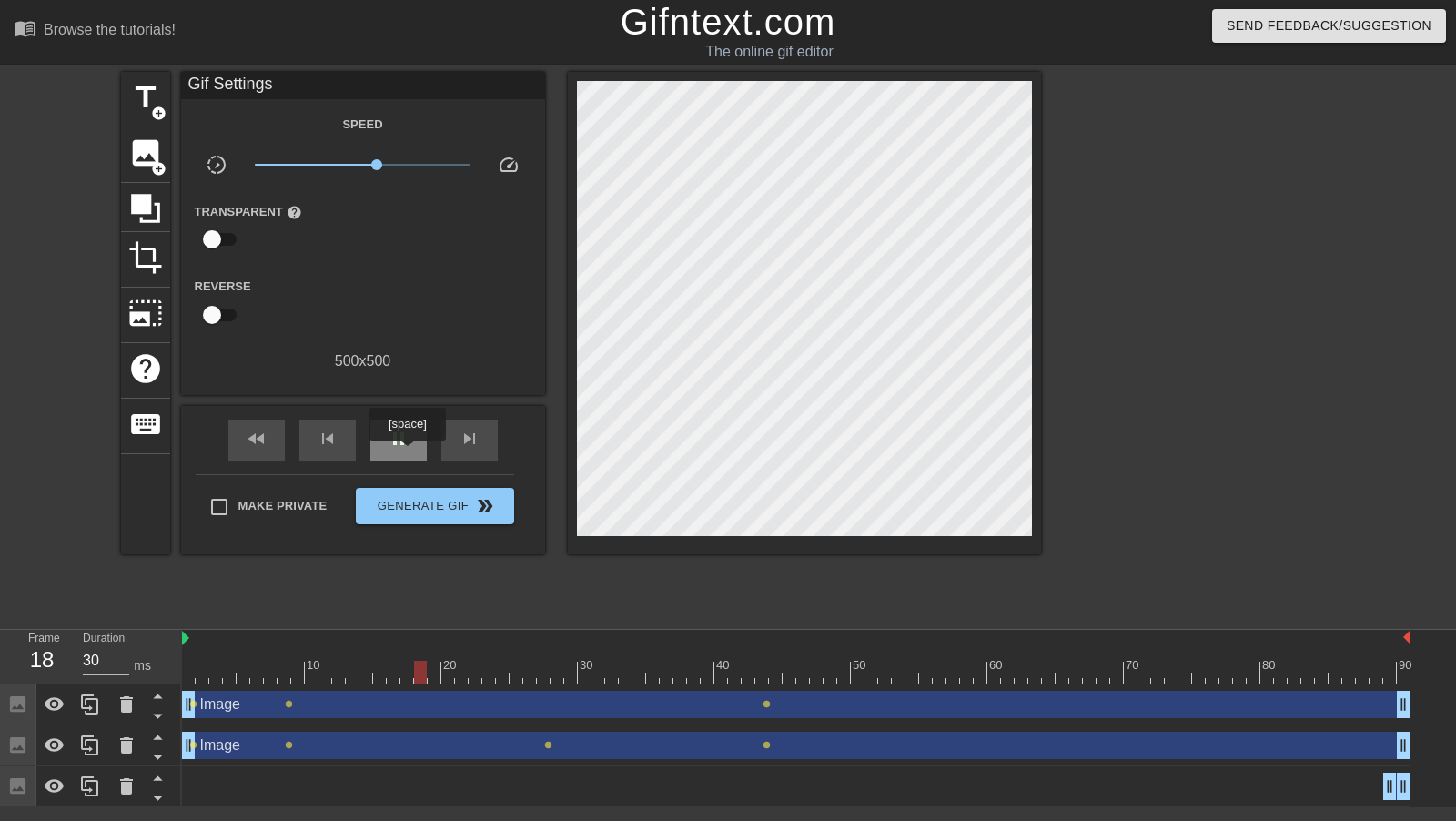 click on "pause" at bounding box center [399, 440] 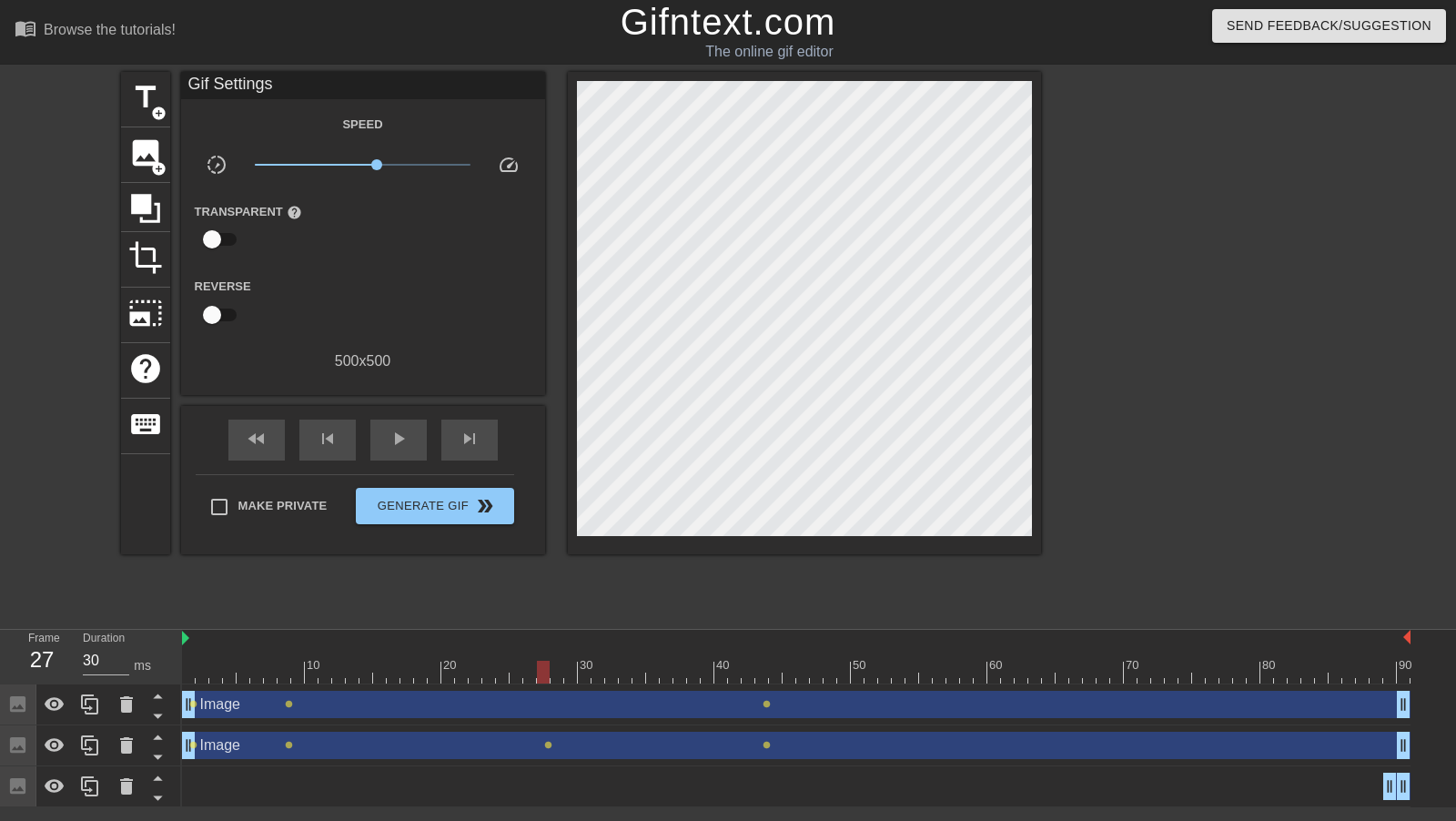 drag, startPoint x: 471, startPoint y: 674, endPoint x: 548, endPoint y: 676, distance: 77.02597 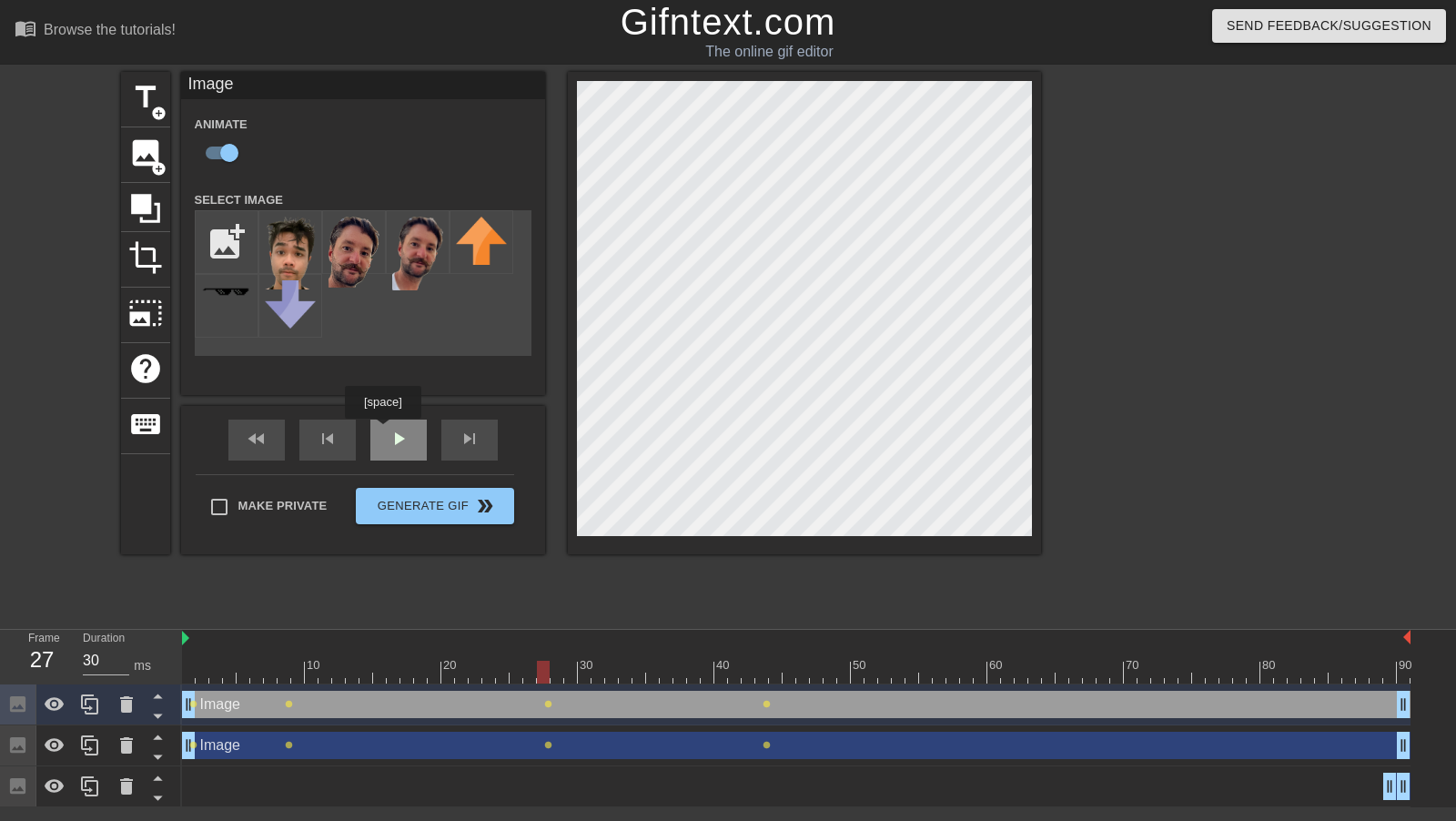 click on "play_arrow" at bounding box center (399, 439) 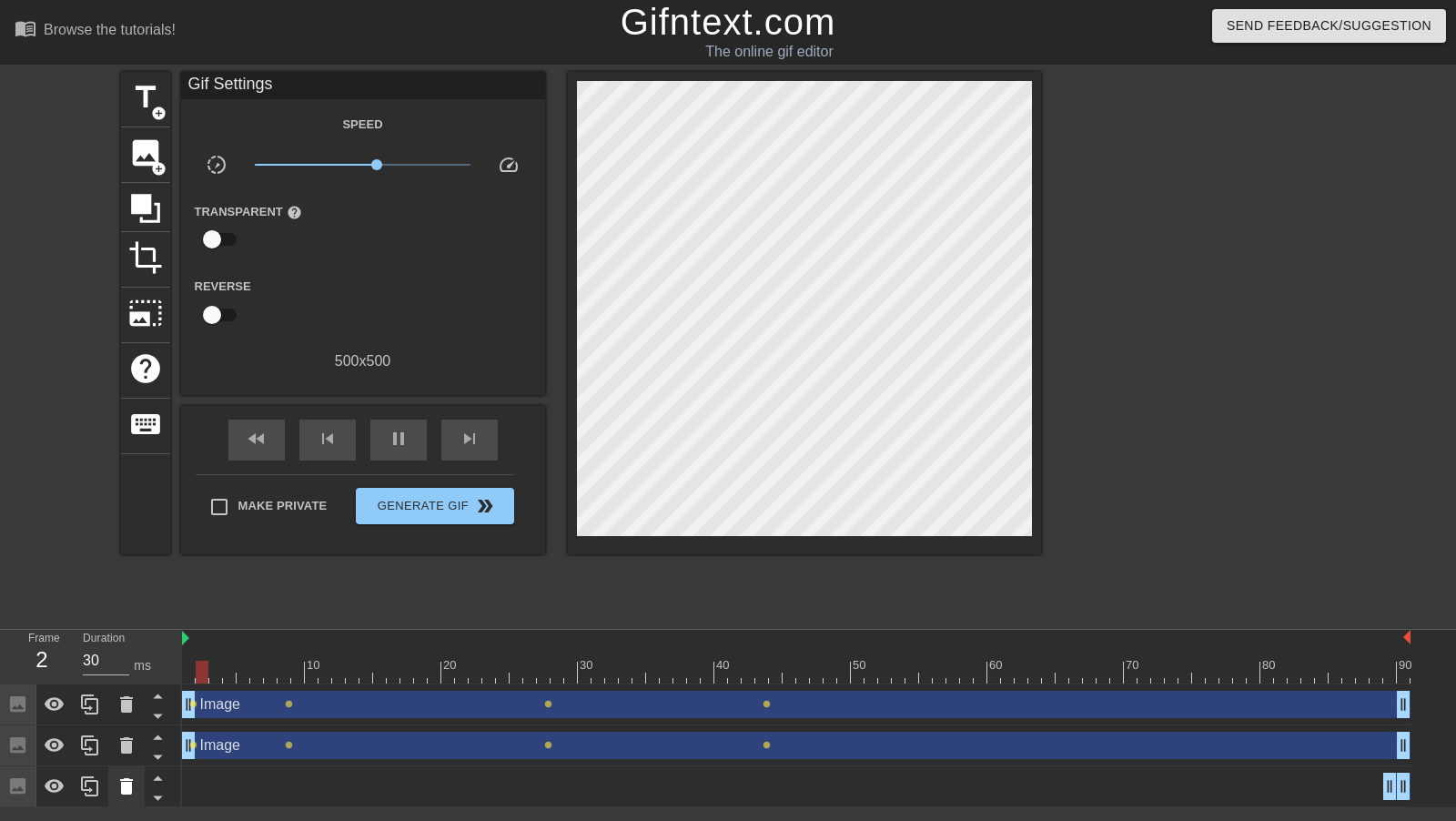 click 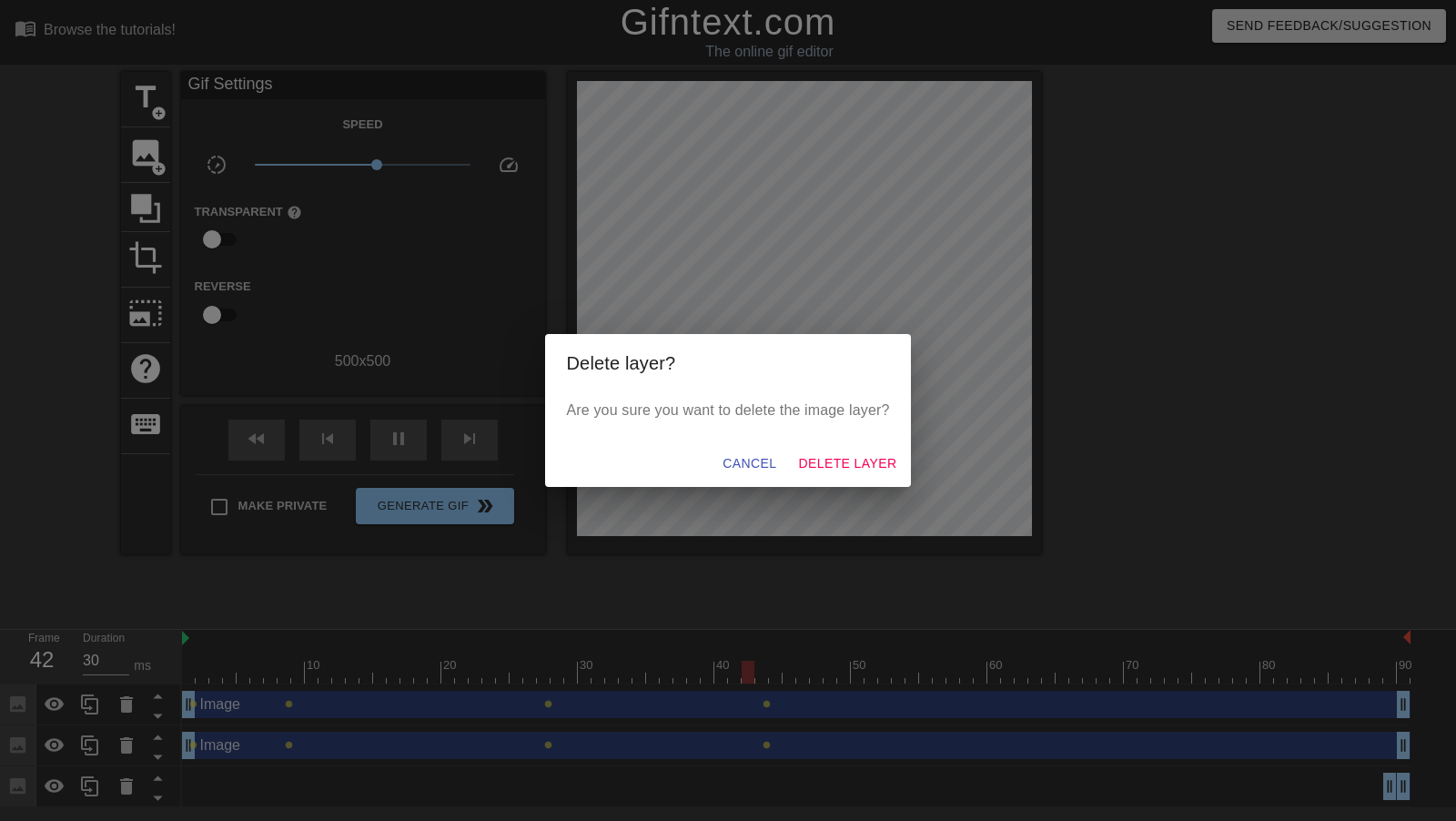 click on "Delete layer? Are you sure you want to delete the image layer? Cancel Delete Layer" at bounding box center (728, 410) 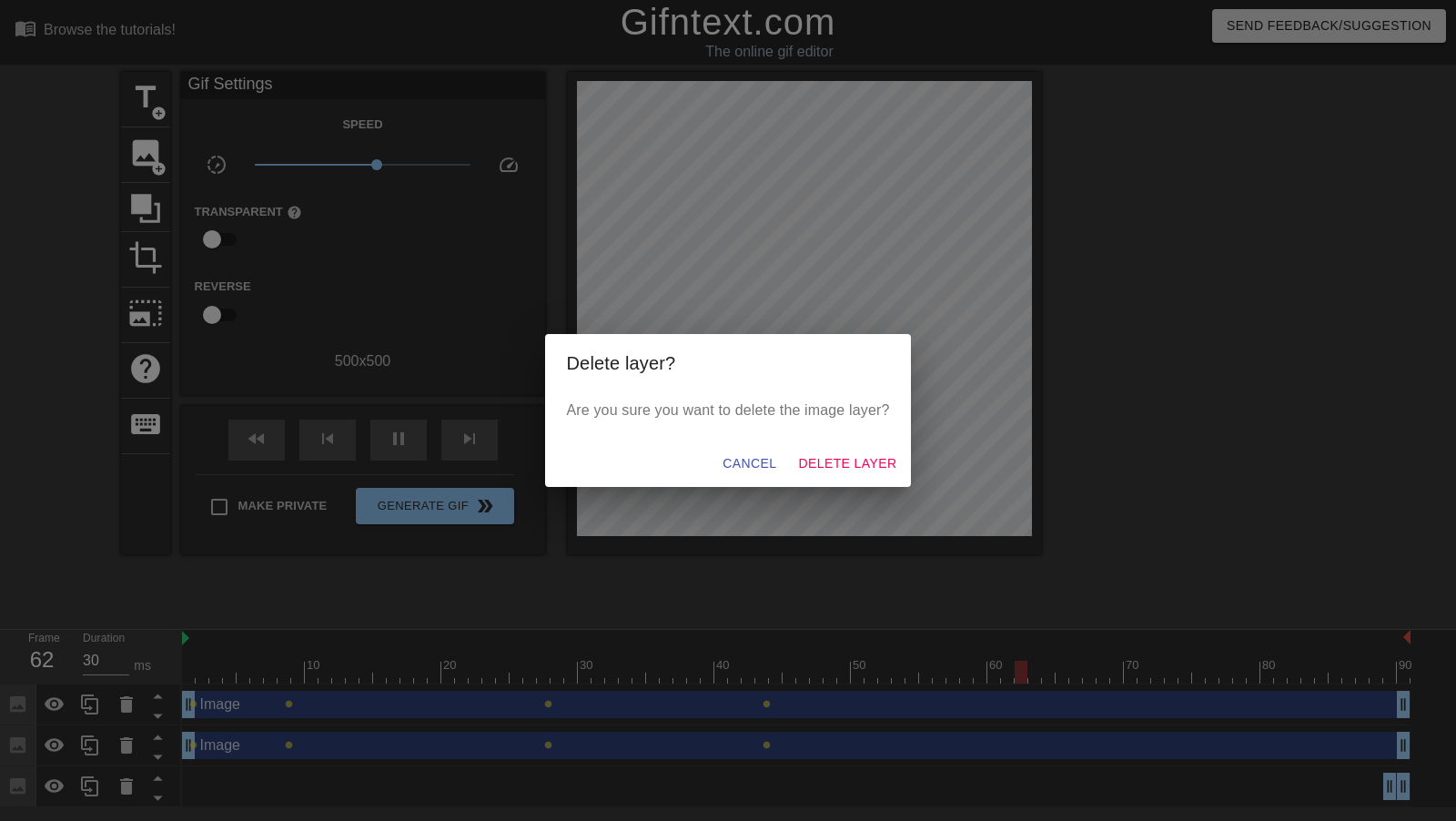 click on "Delete layer? Are you sure you want to delete the image layer? Cancel Delete Layer" at bounding box center (728, 410) 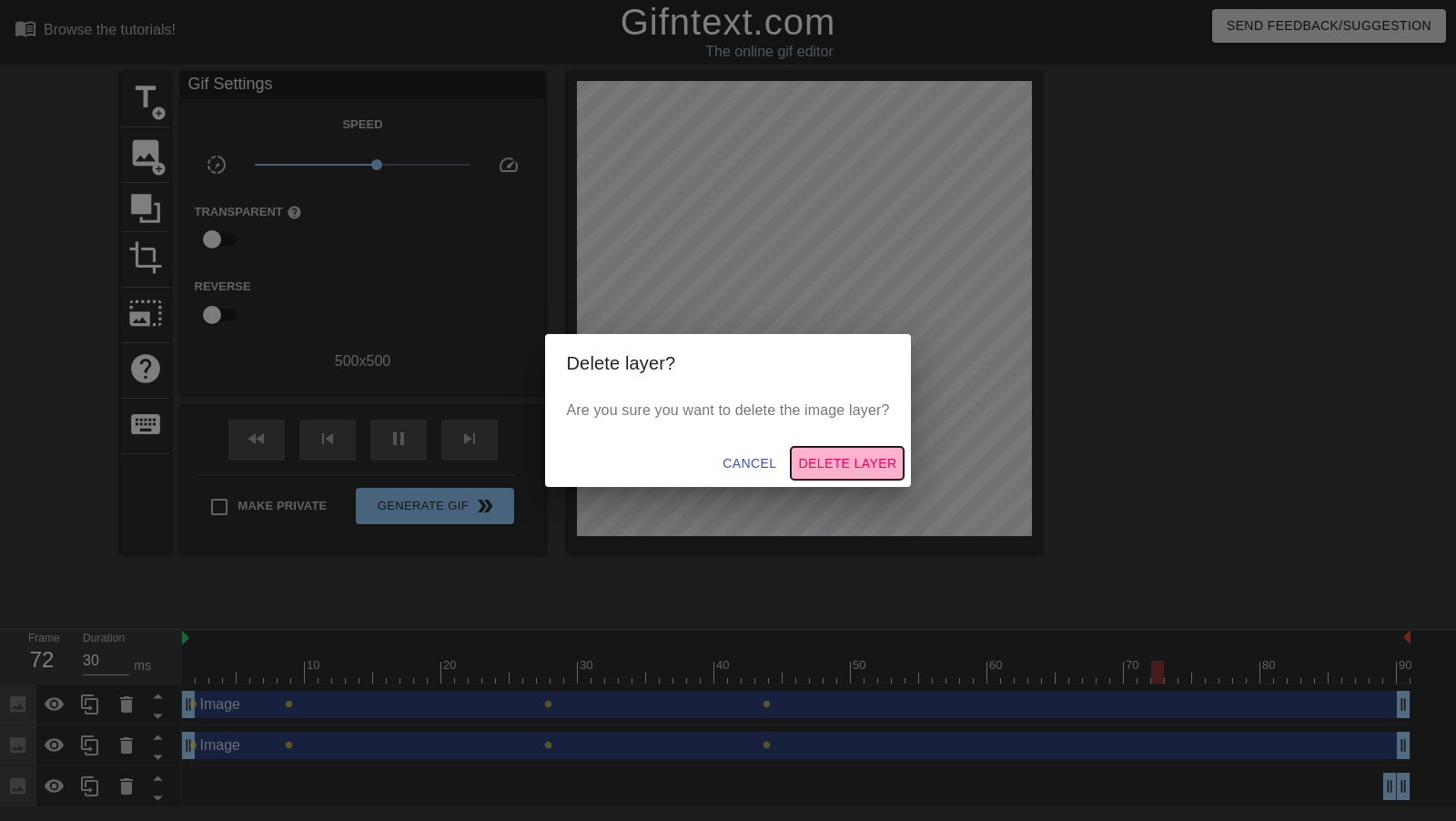 click on "Delete Layer" at bounding box center [847, 463] 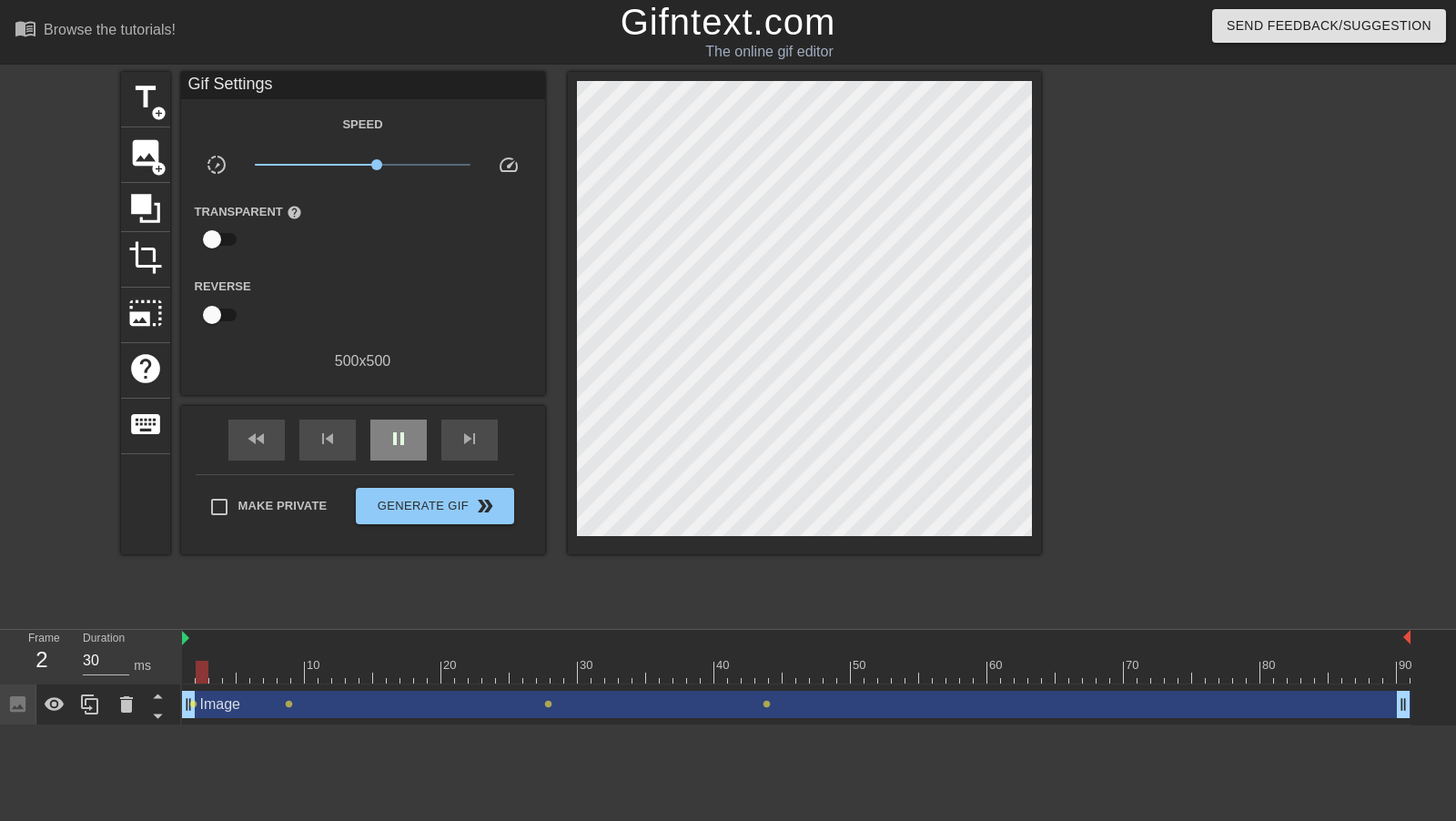 click on "pause" at bounding box center [399, 440] 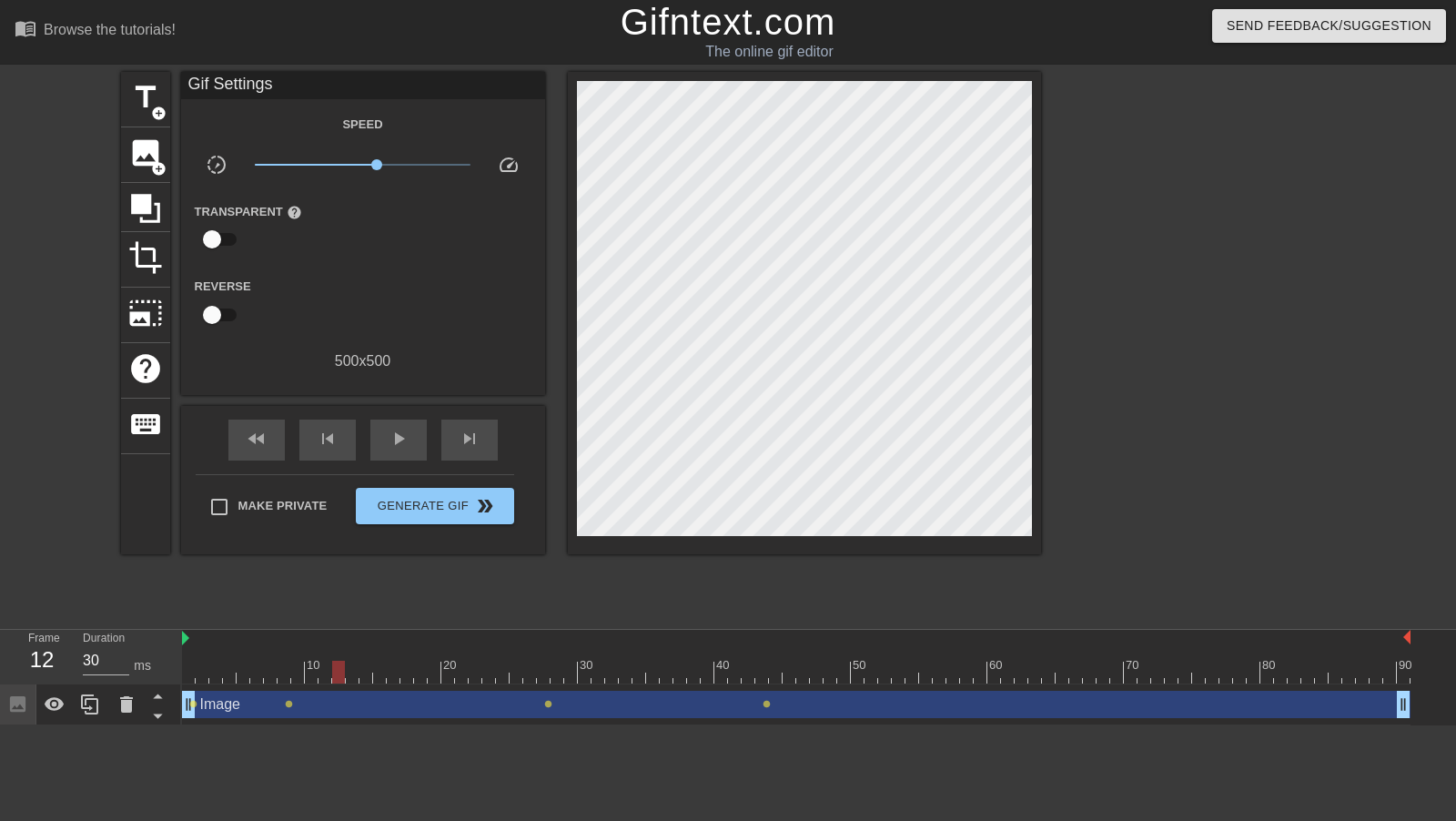 click on "fast_rewind skip_previous play_arrow skip_next" at bounding box center (363, 440) 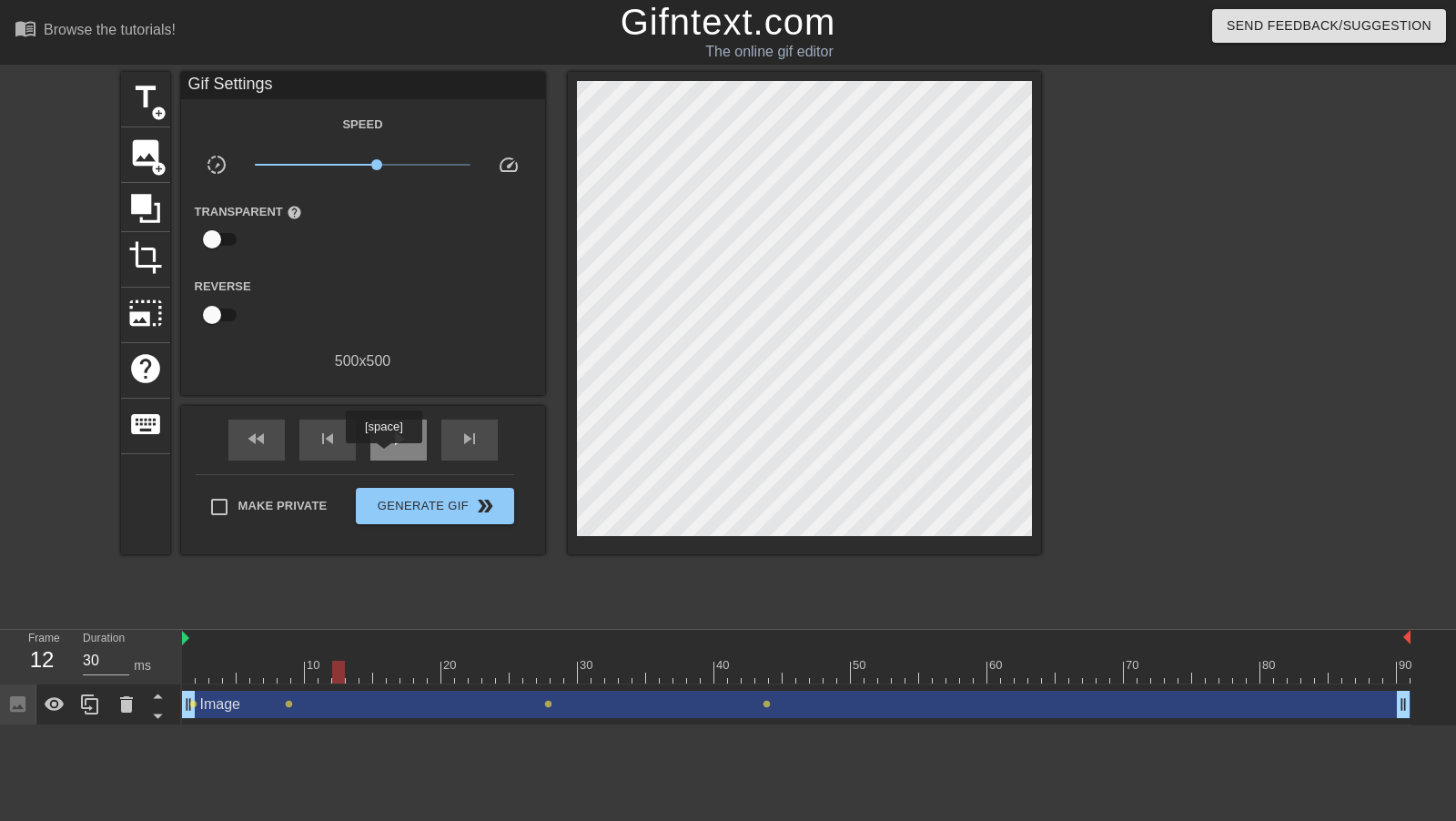 click on "play_arrow" at bounding box center (399, 440) 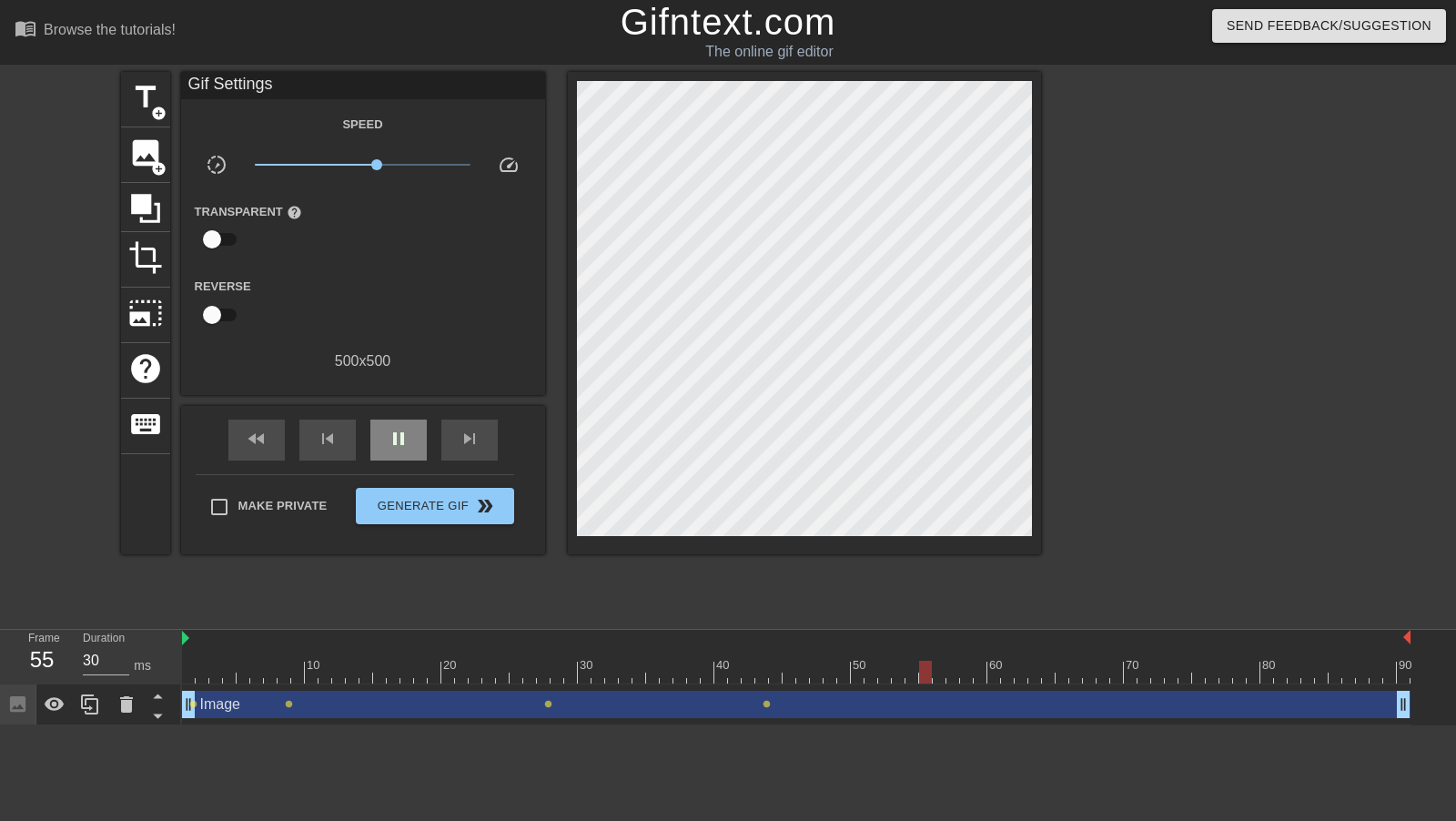 click on "pause" at bounding box center [399, 439] 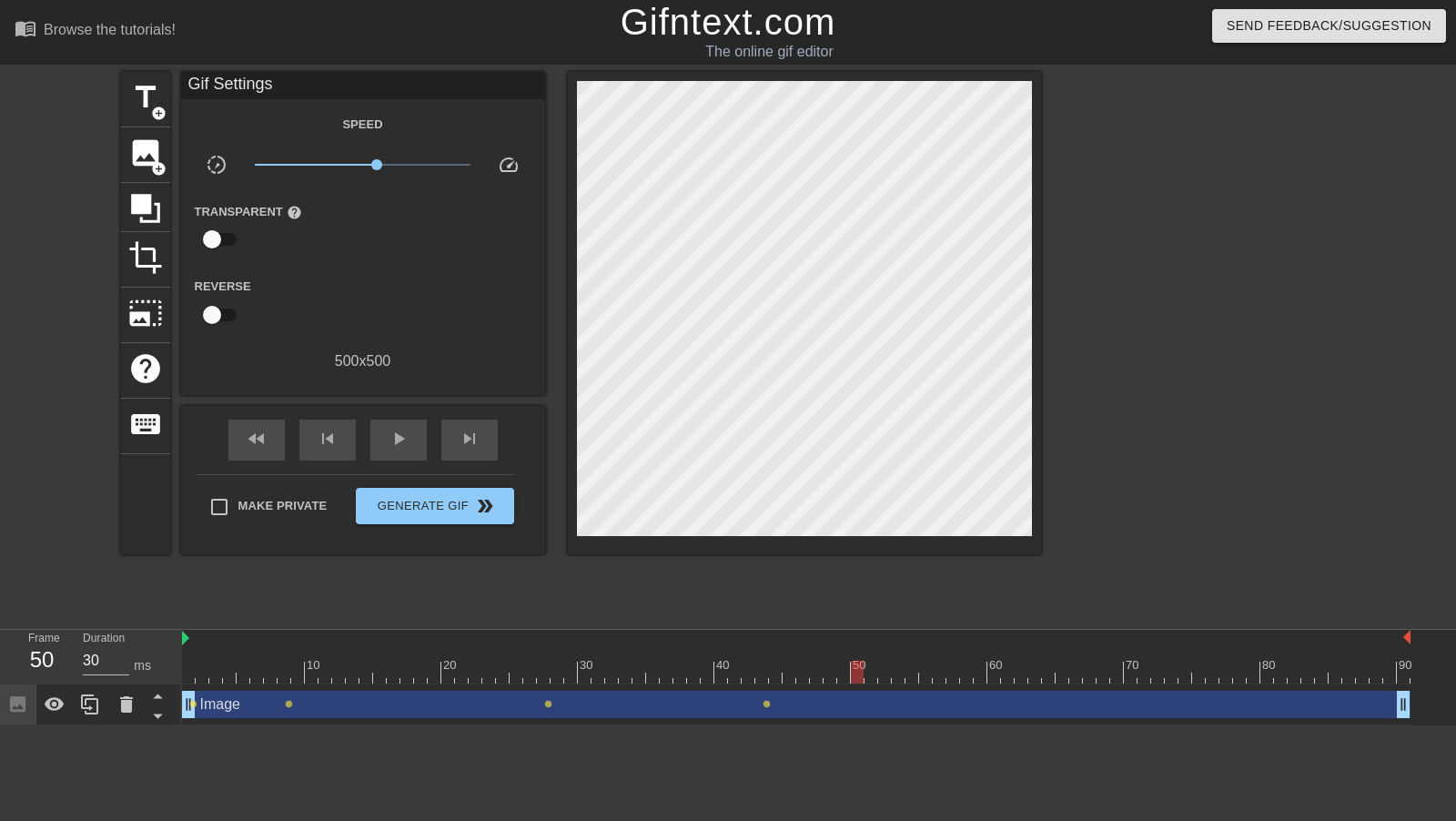 drag, startPoint x: 1033, startPoint y: 661, endPoint x: 855, endPoint y: 664, distance: 178.02528 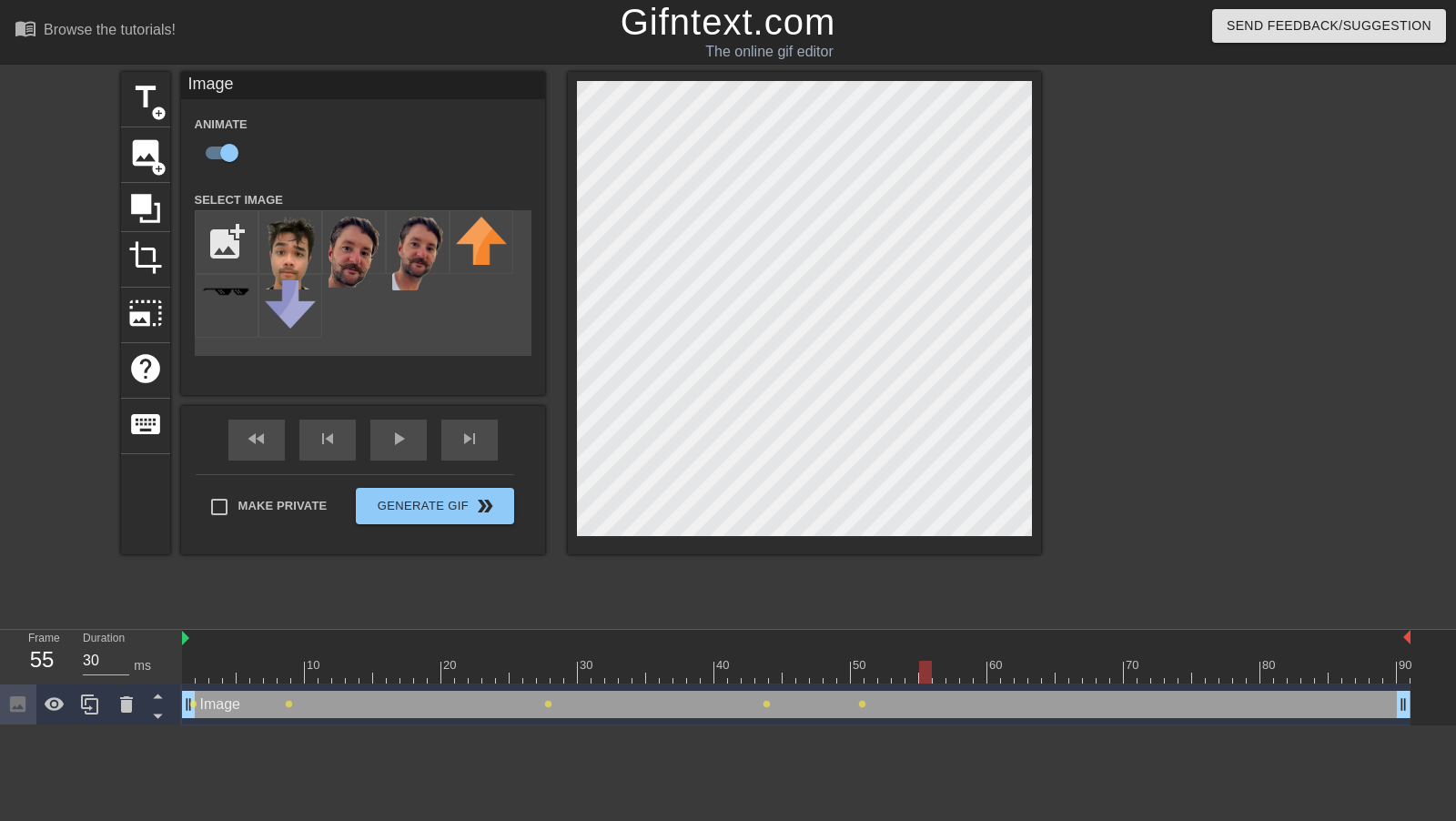 drag, startPoint x: 857, startPoint y: 664, endPoint x: 926, endPoint y: 664, distance: 69 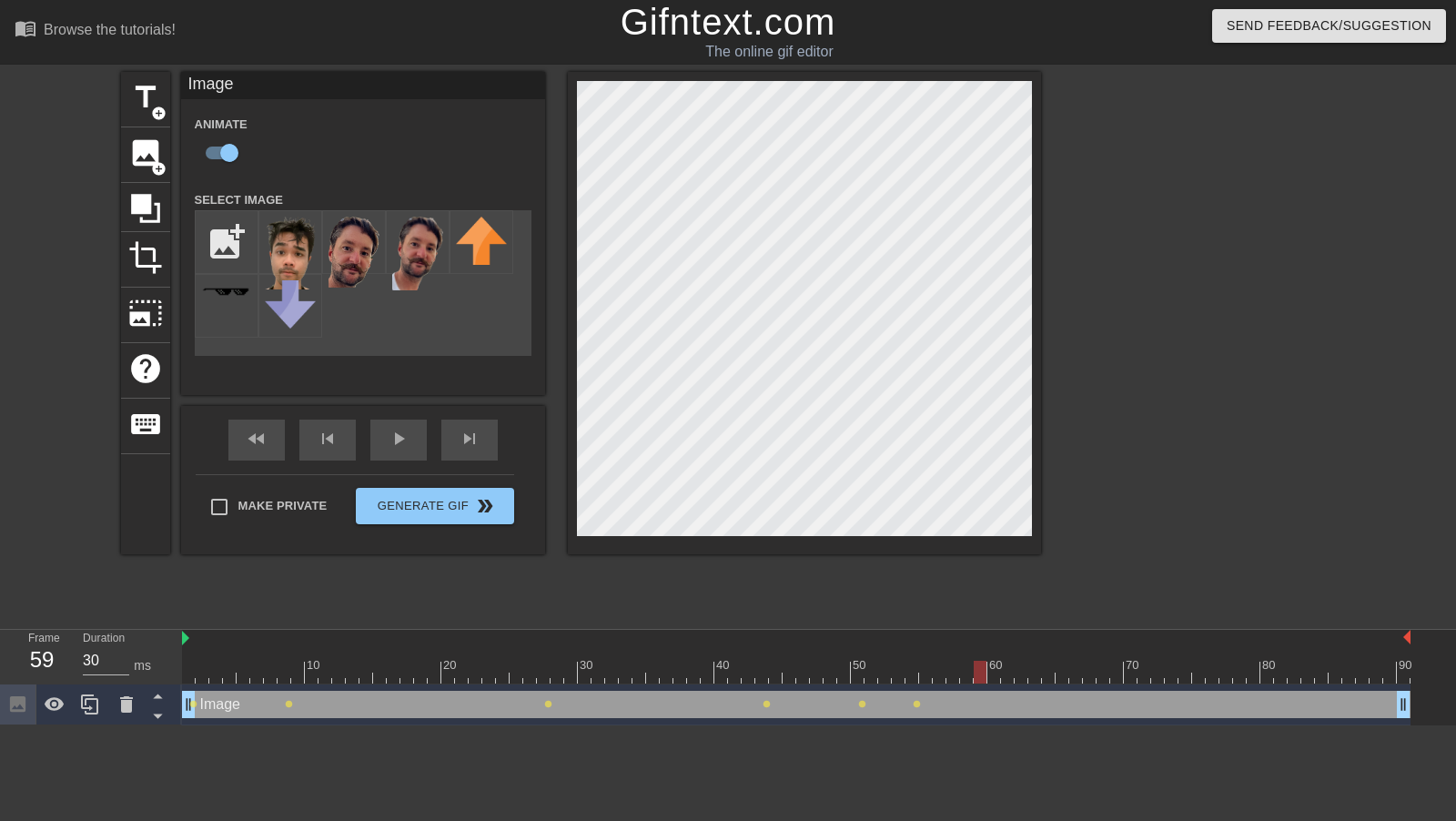 drag, startPoint x: 918, startPoint y: 679, endPoint x: 980, endPoint y: 673, distance: 62.289646 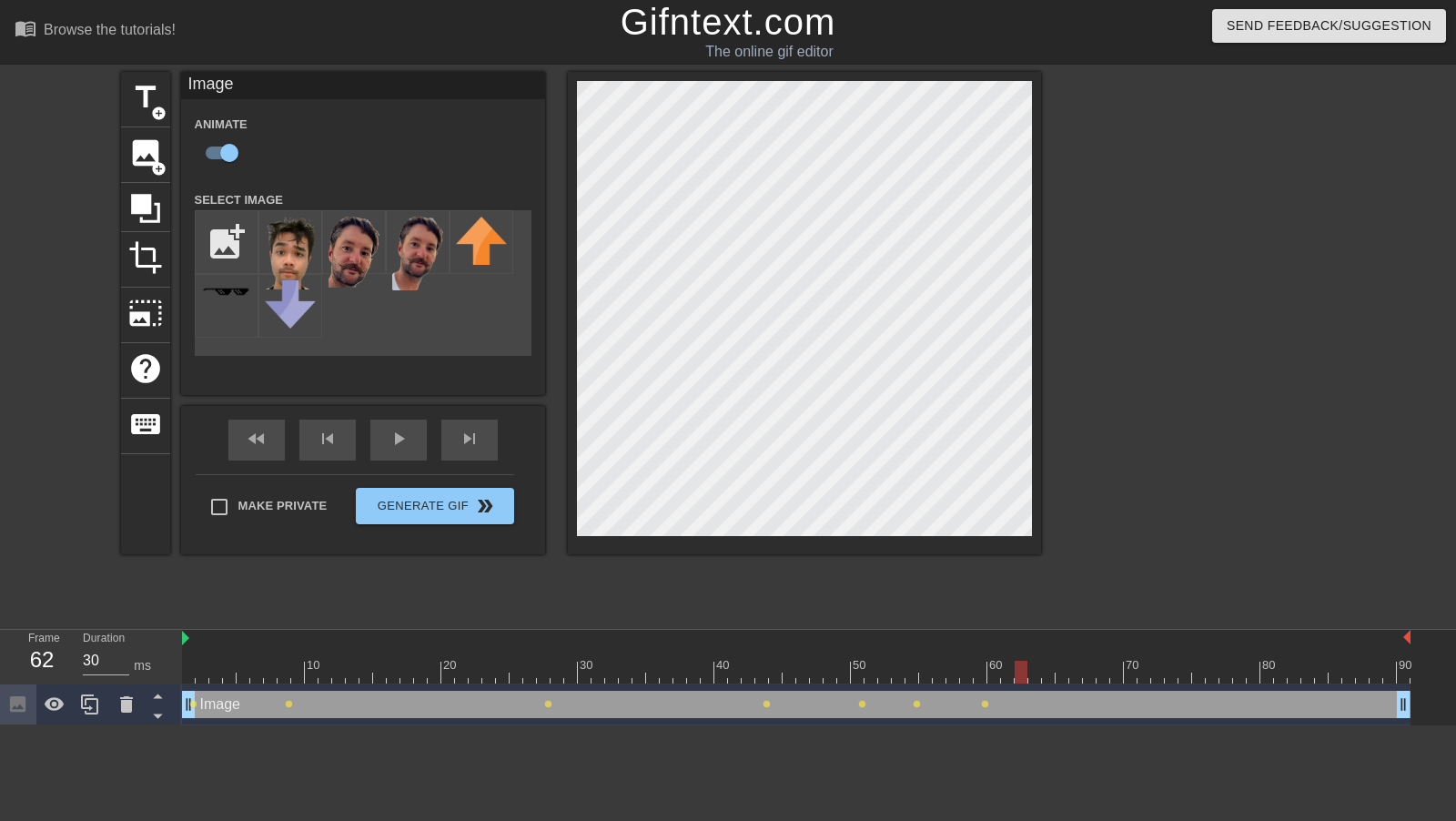 drag, startPoint x: 989, startPoint y: 669, endPoint x: 1018, endPoint y: 668, distance: 29.01724 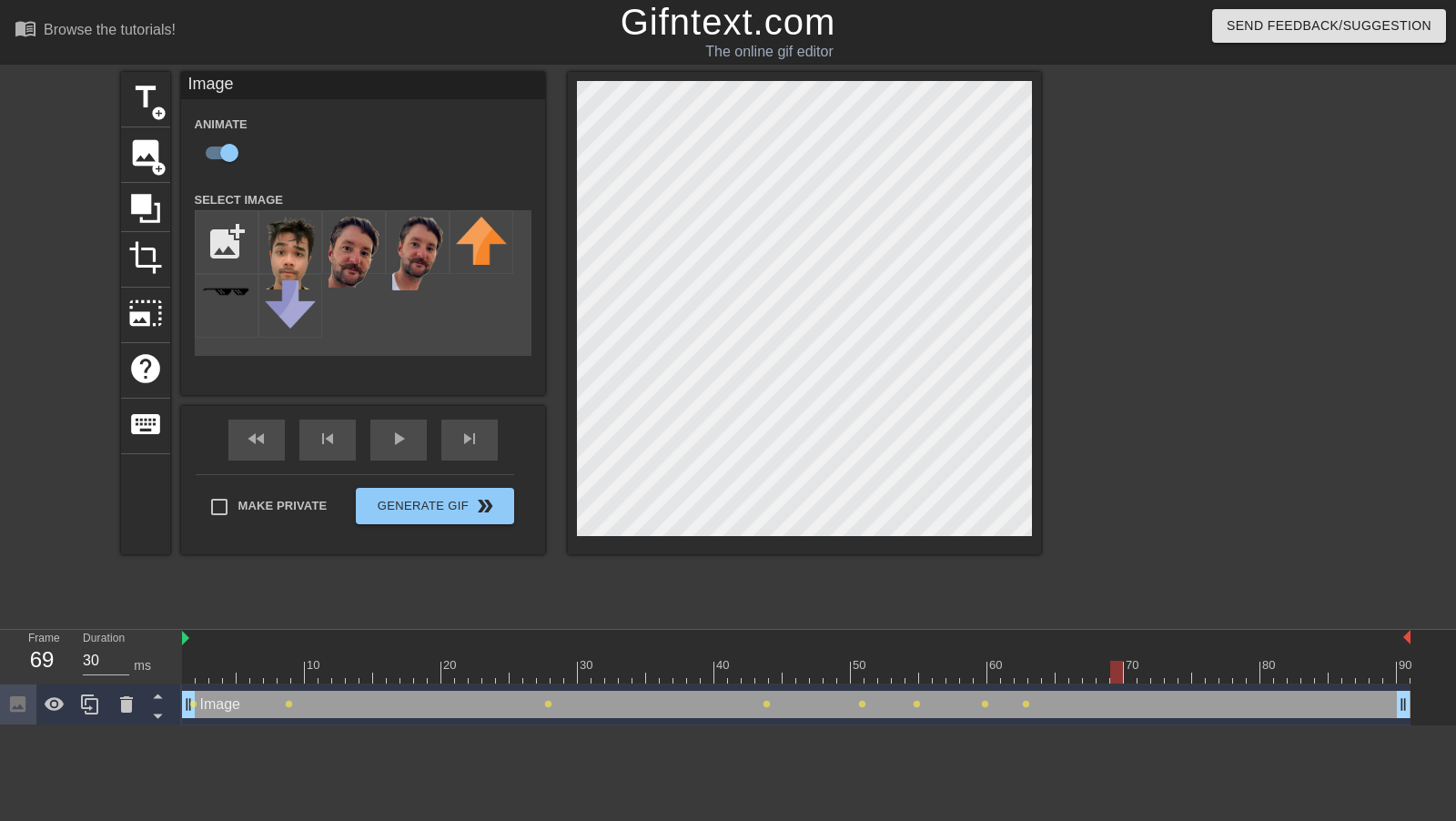 drag, startPoint x: 1023, startPoint y: 669, endPoint x: 1097, endPoint y: 668, distance: 74.00676 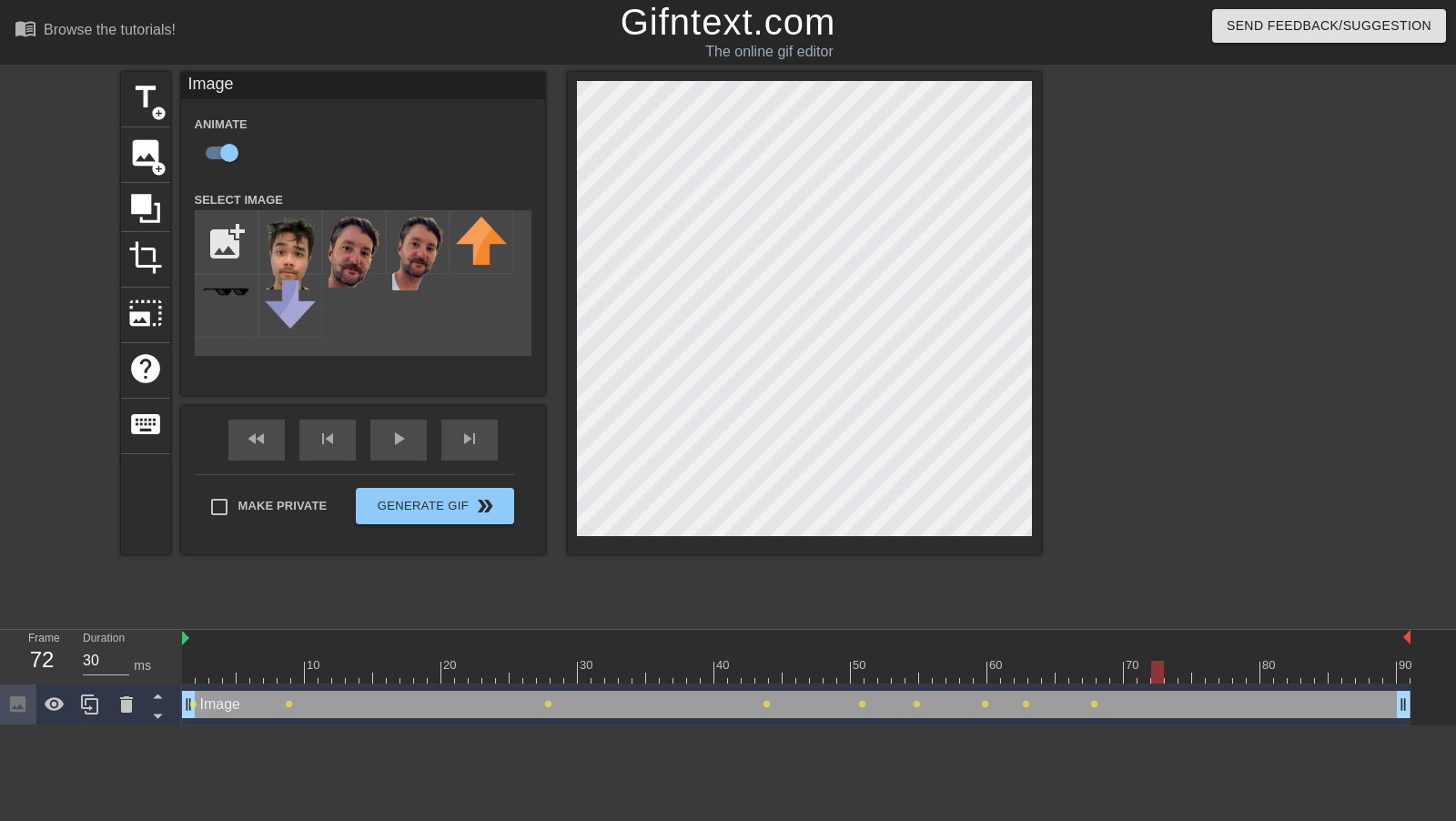 drag, startPoint x: 1093, startPoint y: 675, endPoint x: 1163, endPoint y: 674, distance: 70.00714 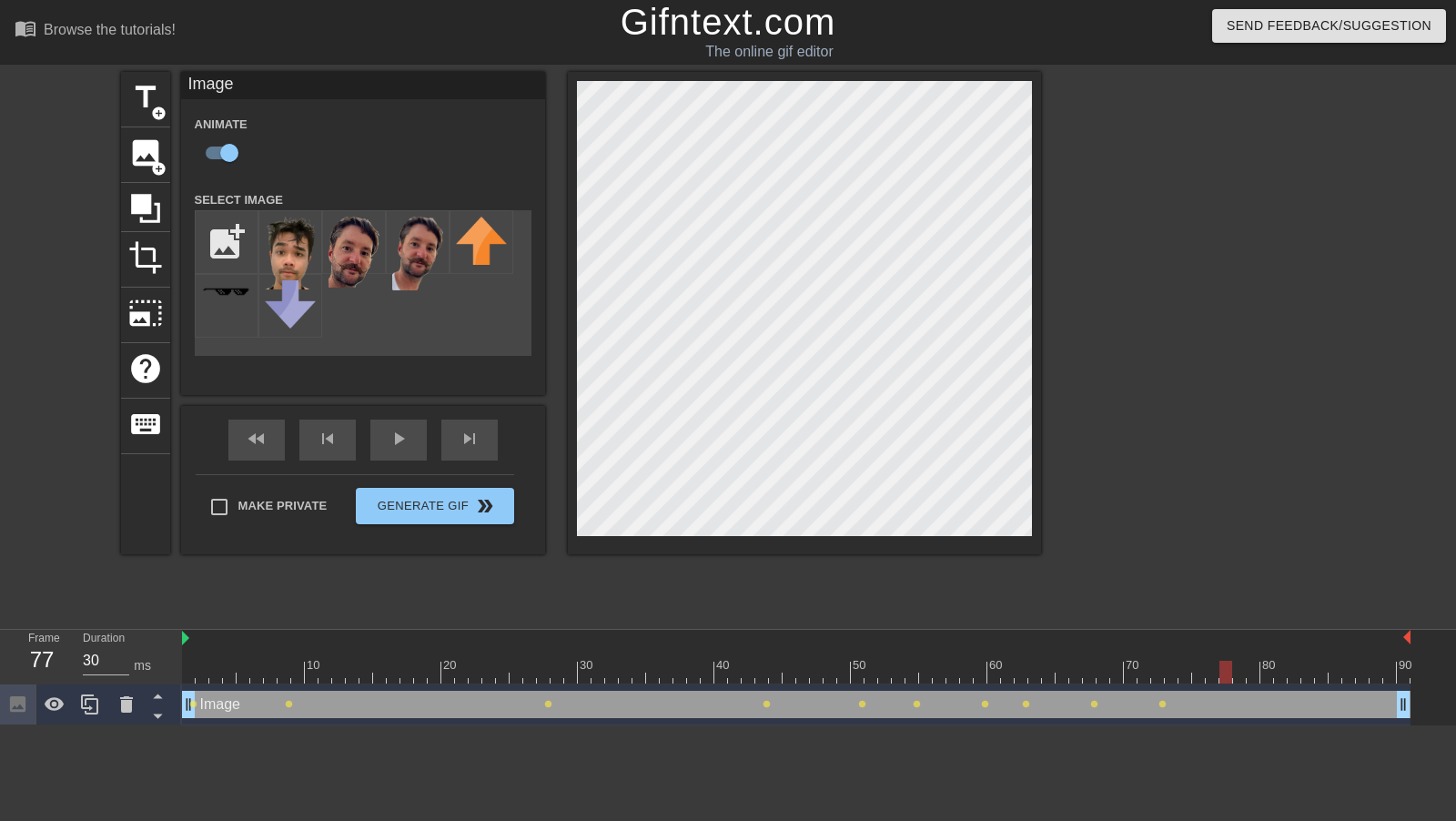 drag, startPoint x: 1157, startPoint y: 673, endPoint x: 1219, endPoint y: 672, distance: 62.00806 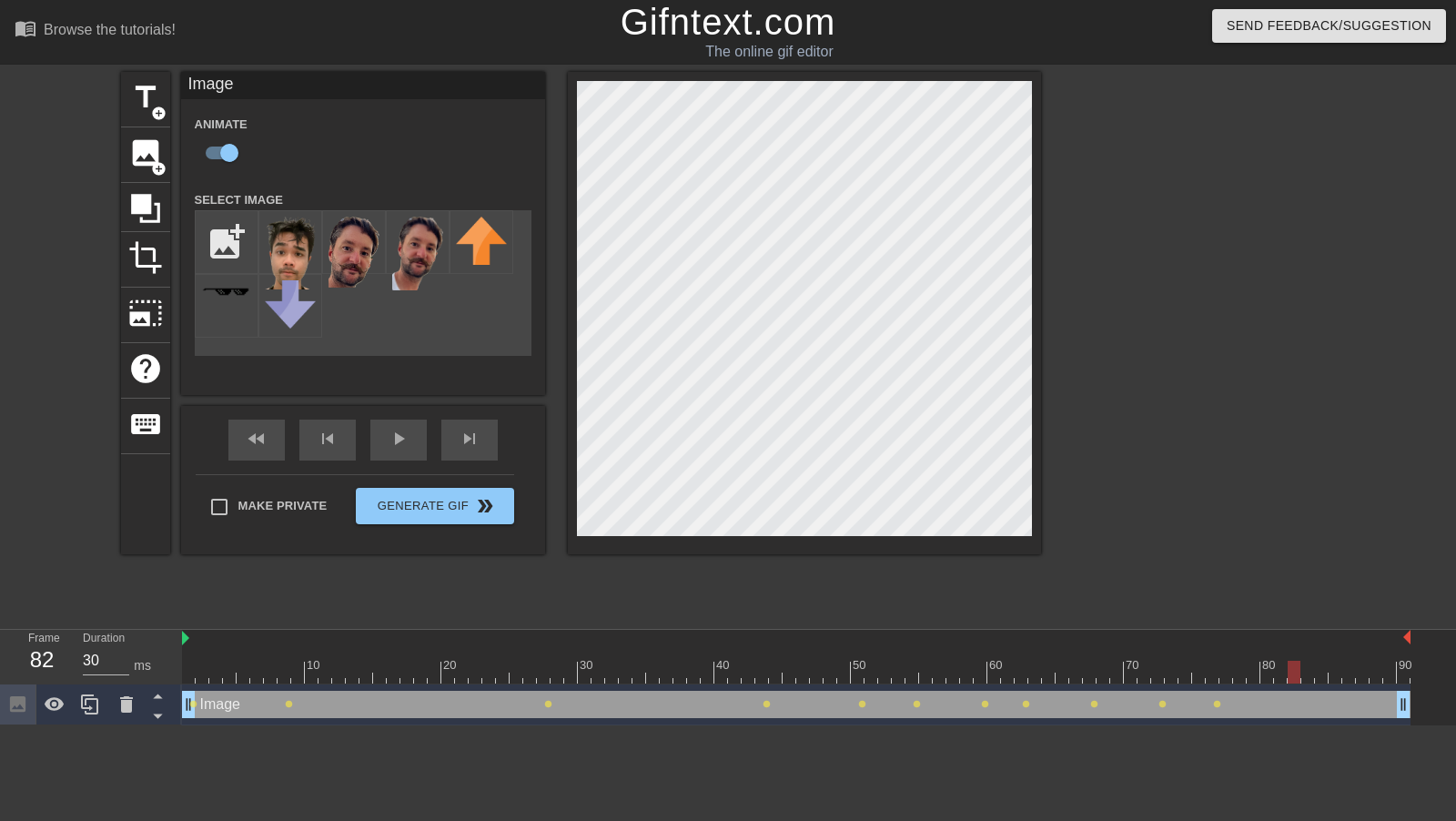 drag, startPoint x: 1218, startPoint y: 662, endPoint x: 1286, endPoint y: 663, distance: 68.00735 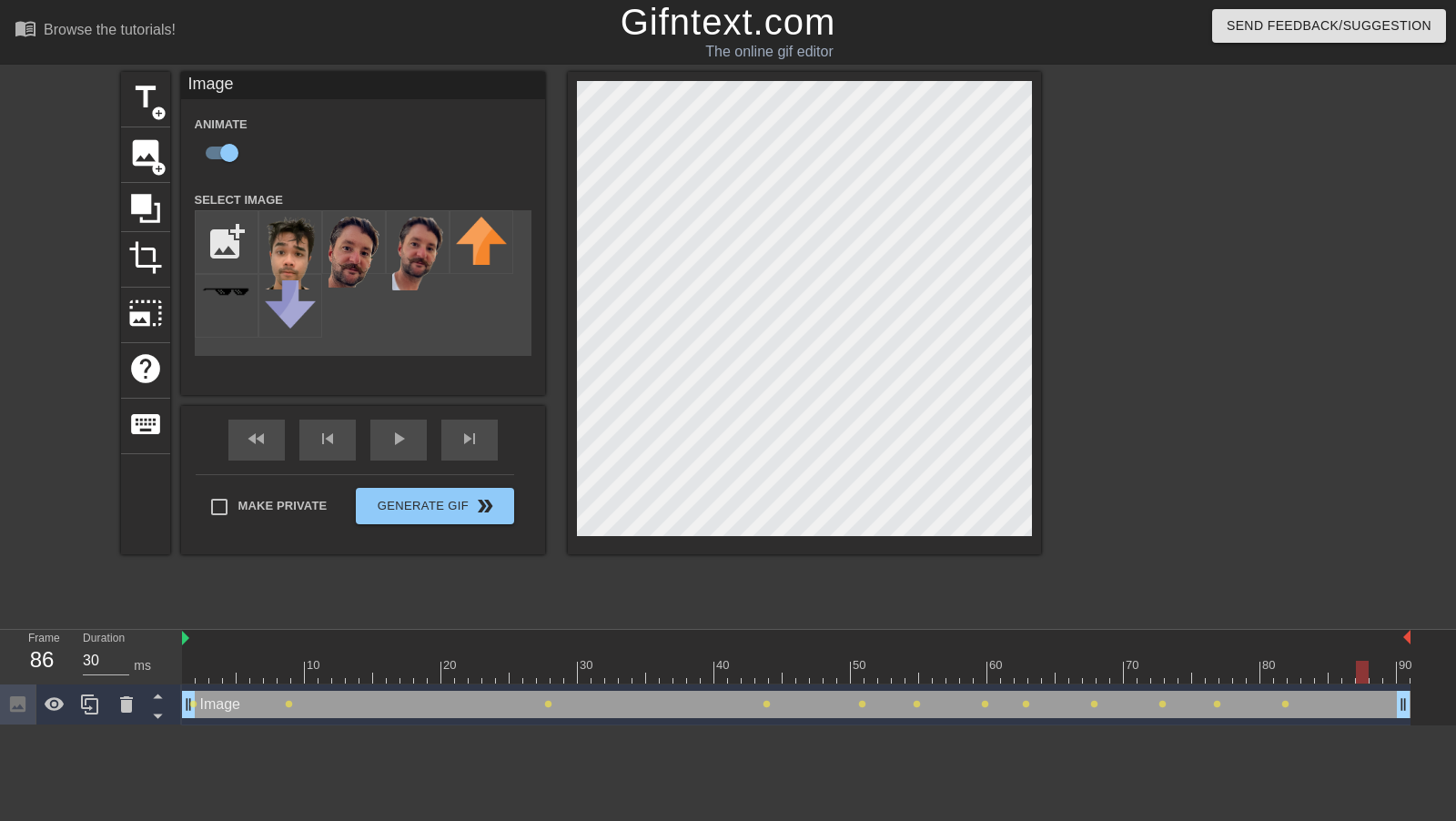 drag, startPoint x: 1285, startPoint y: 664, endPoint x: 1350, endPoint y: 673, distance: 65.62012 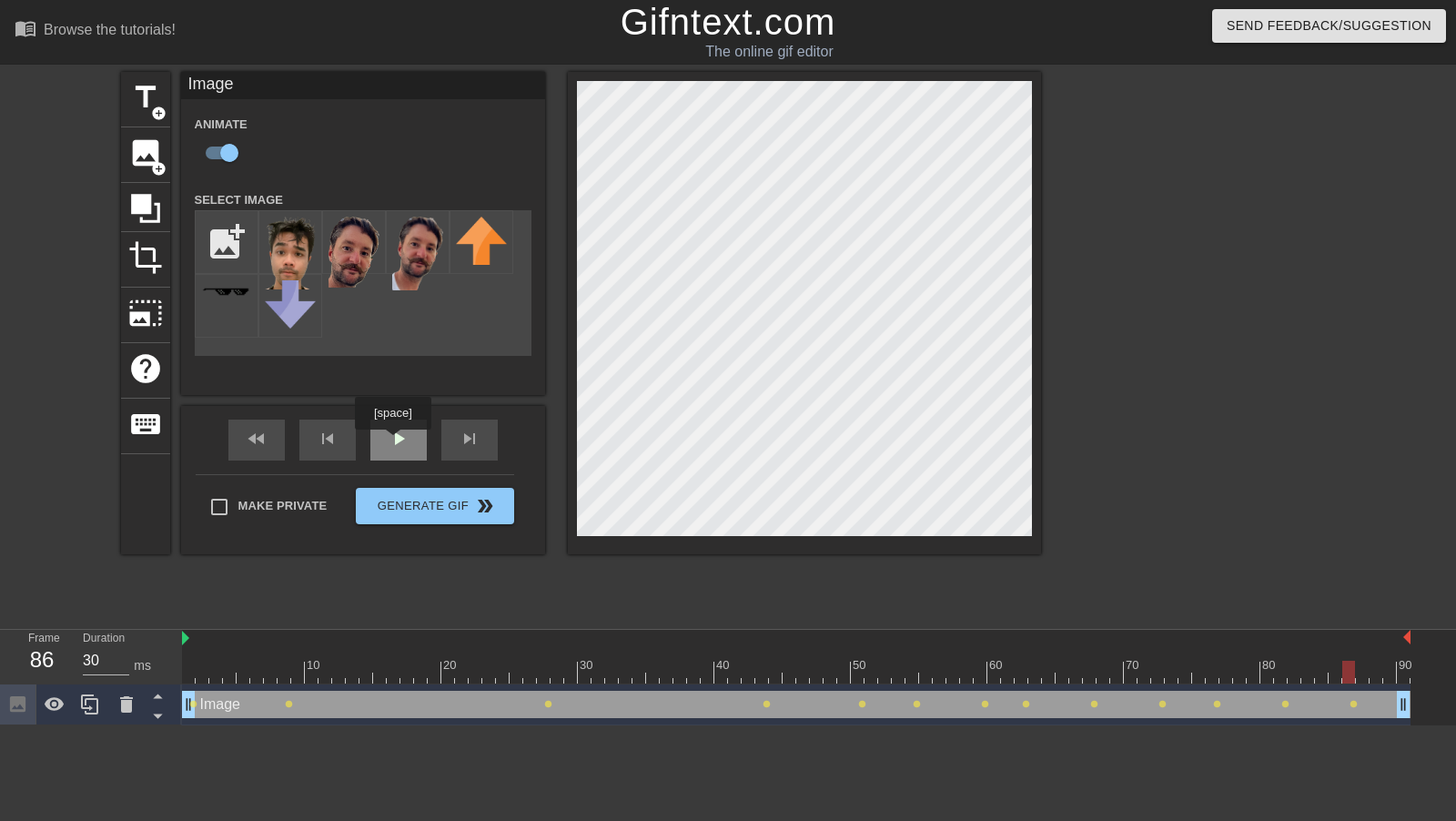 click on "play_arrow" at bounding box center (399, 439) 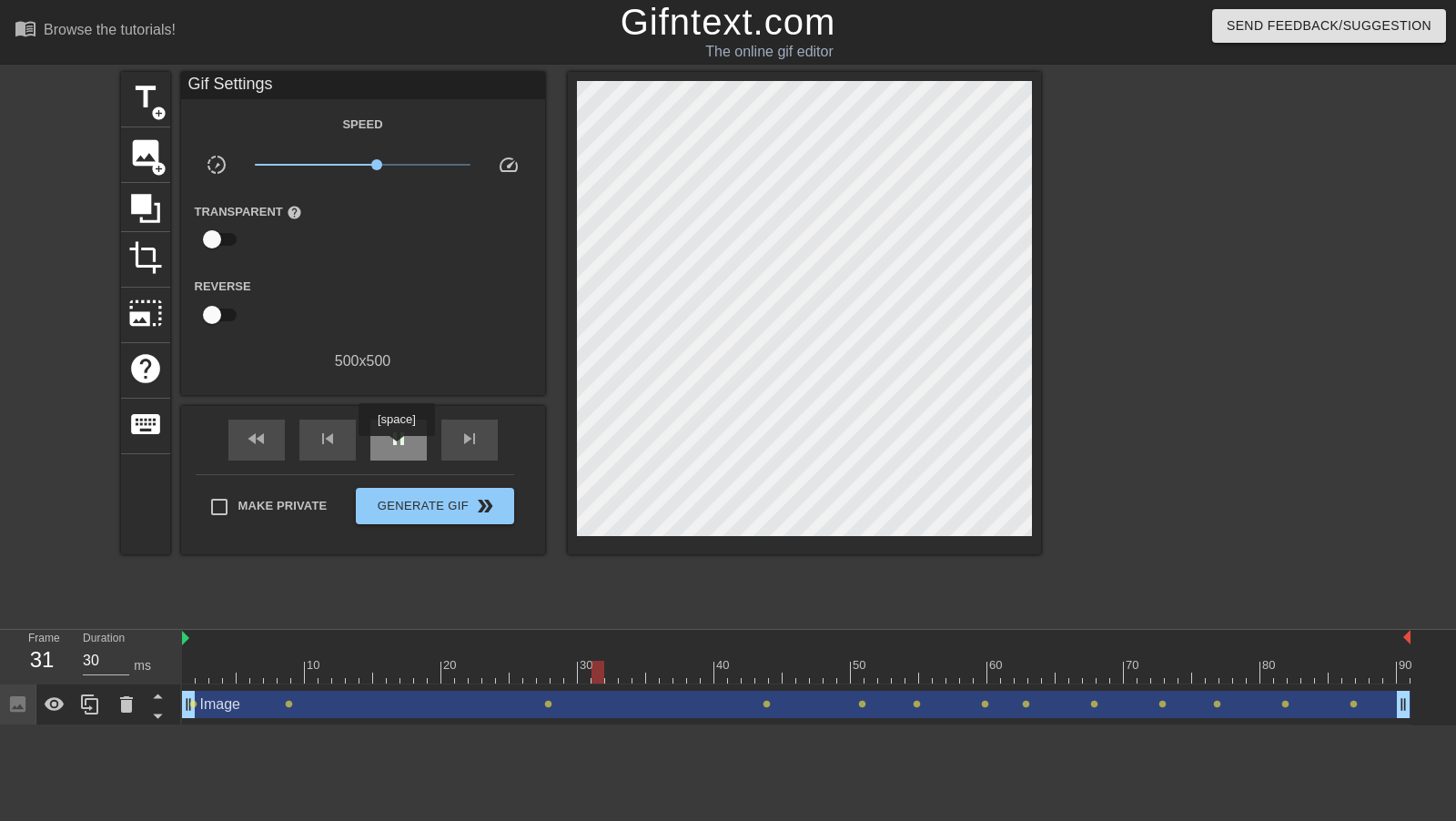 click on "pause" at bounding box center [399, 439] 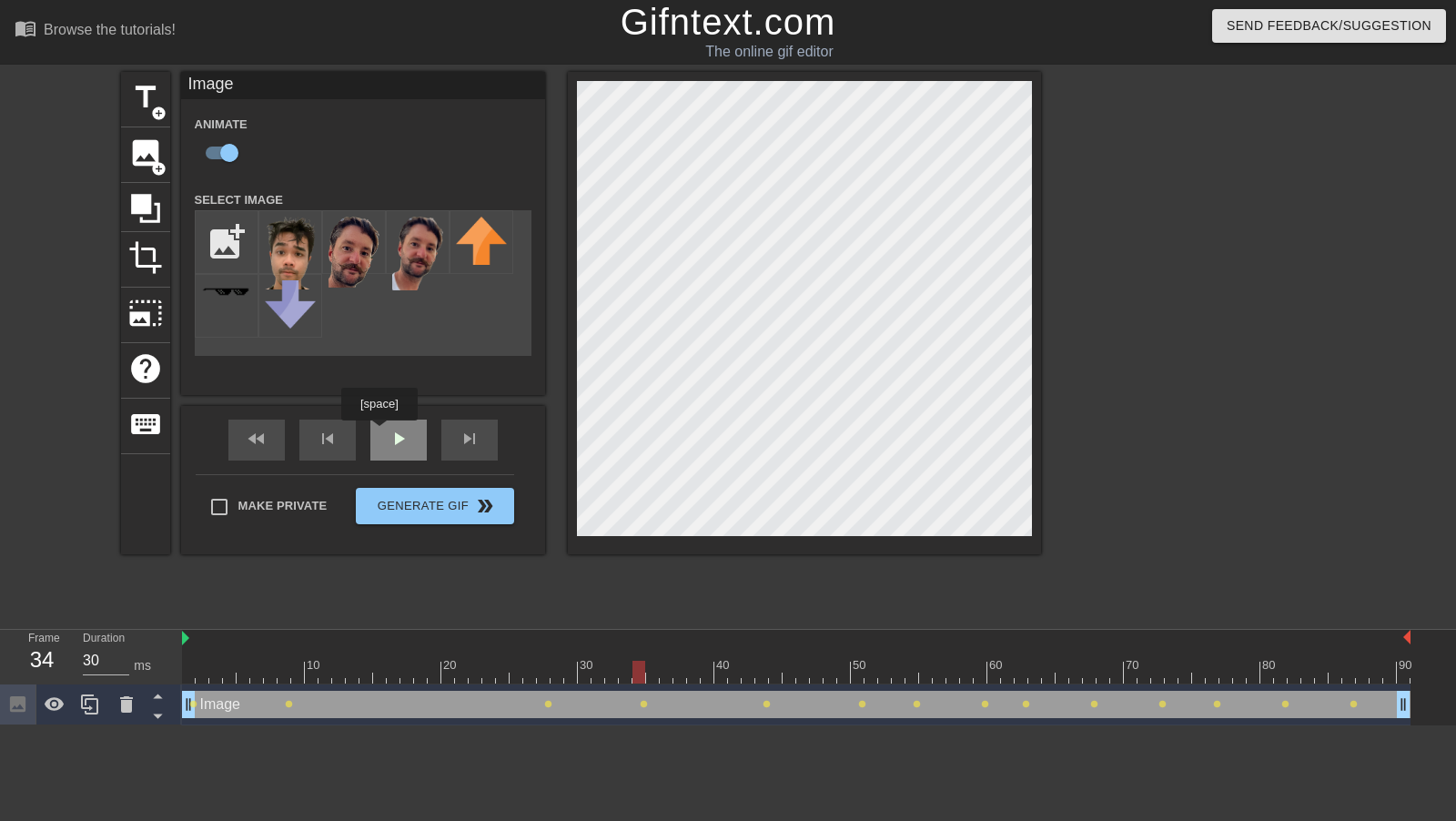 click on "play_arrow" at bounding box center (399, 440) 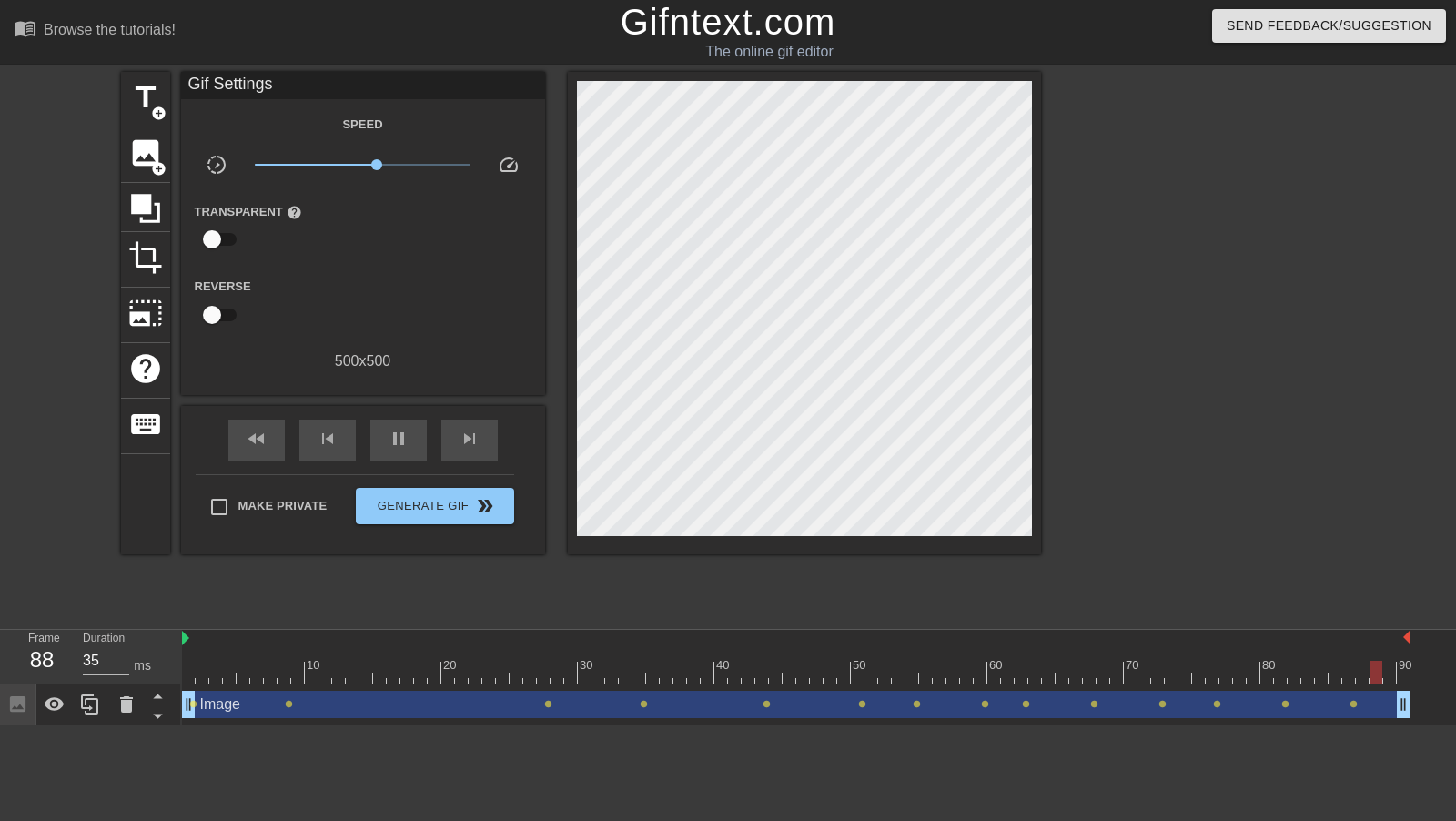 type on "30" 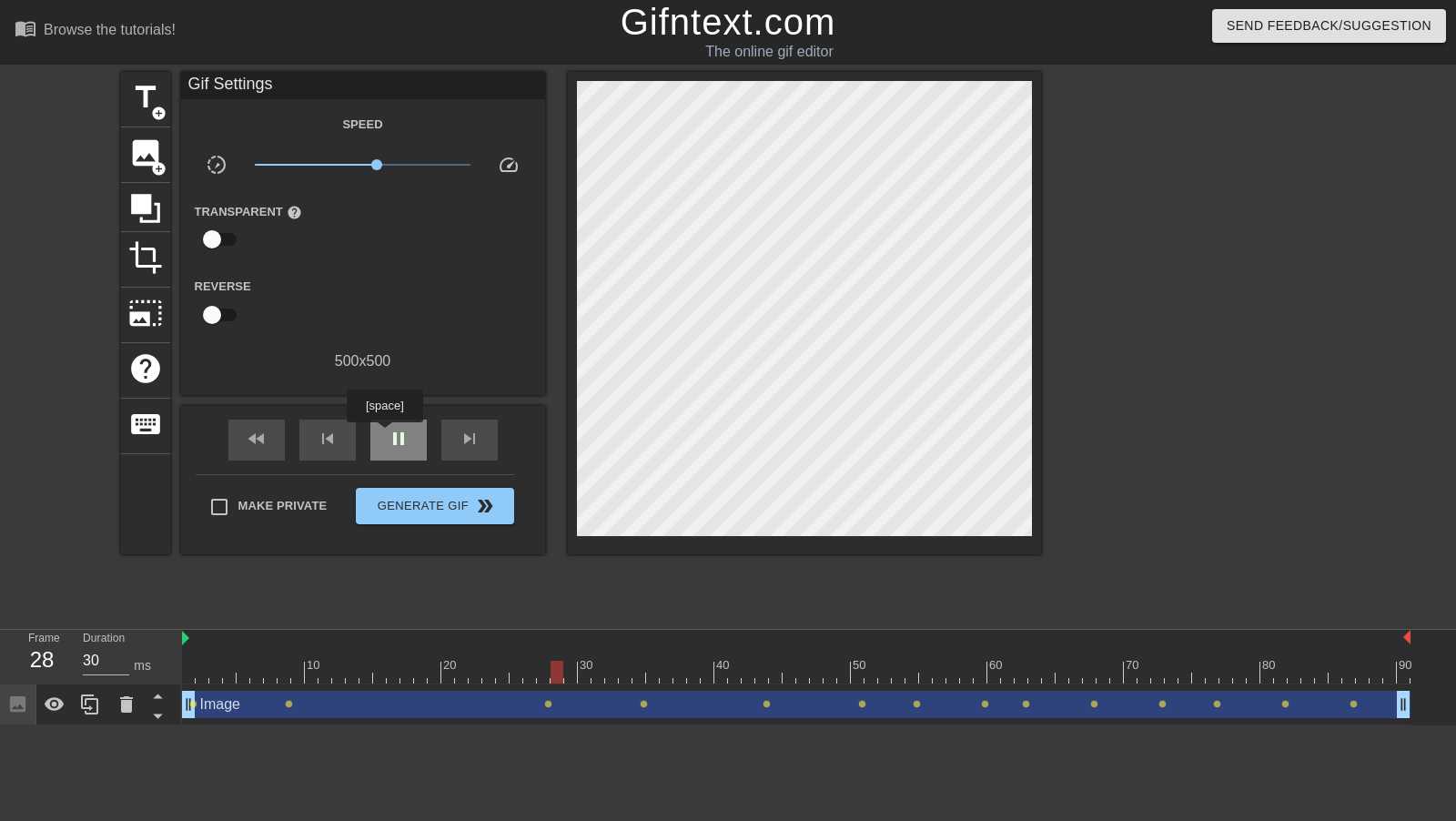 click on "pause" at bounding box center (399, 439) 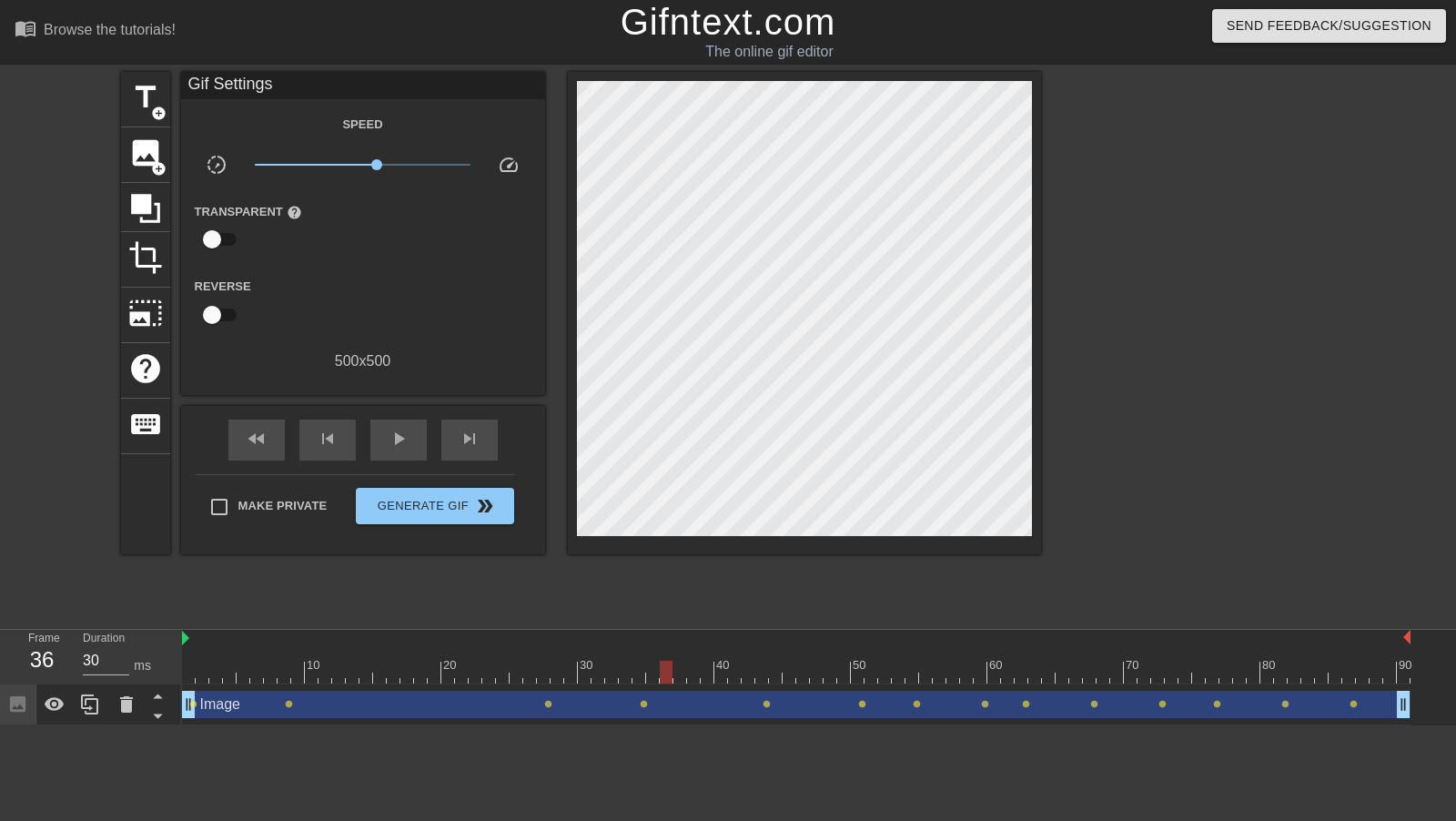 click on "title add_circle image add_circle crop photo_size_select_large help keyboard Gif Settings Speed slow_motion_video x1.35 speed Transparent help Reverse 500  x  500 fast_rewind skip_previous play_arrow skip_next Make Private Generate Gif double_arrow" at bounding box center [728, 345] 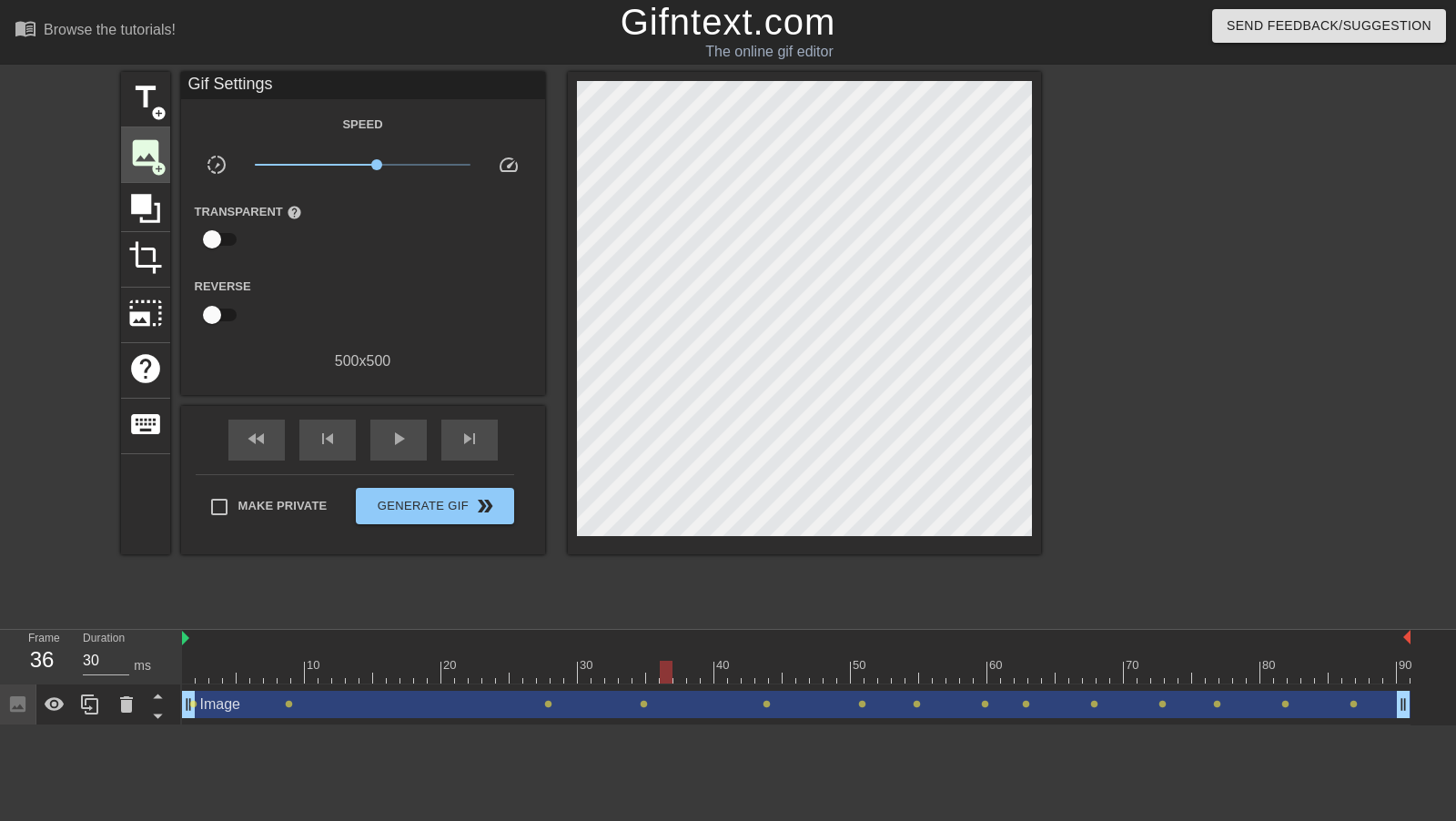 click on "add_circle" at bounding box center (158, 168) 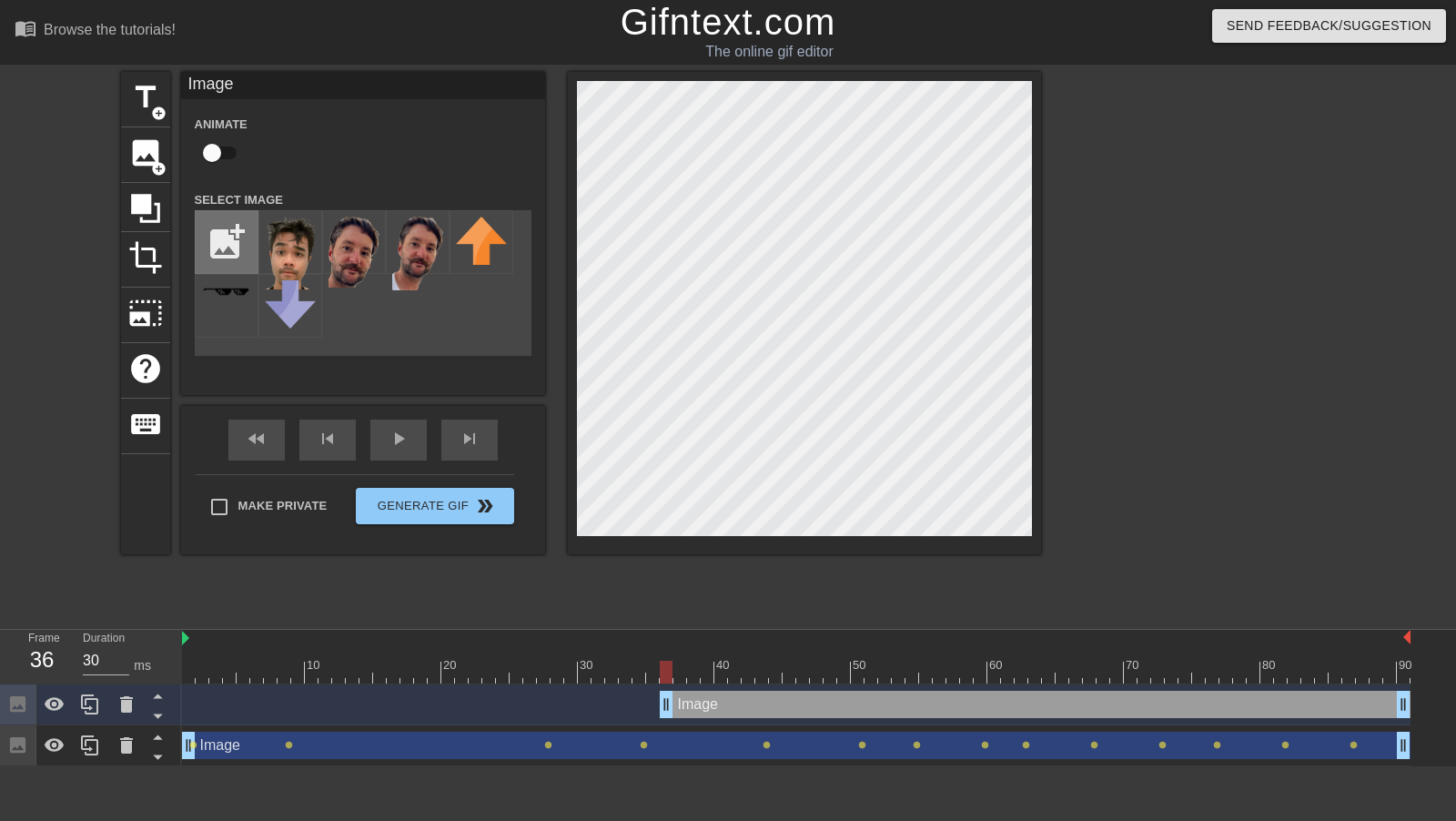 click at bounding box center (227, 242) 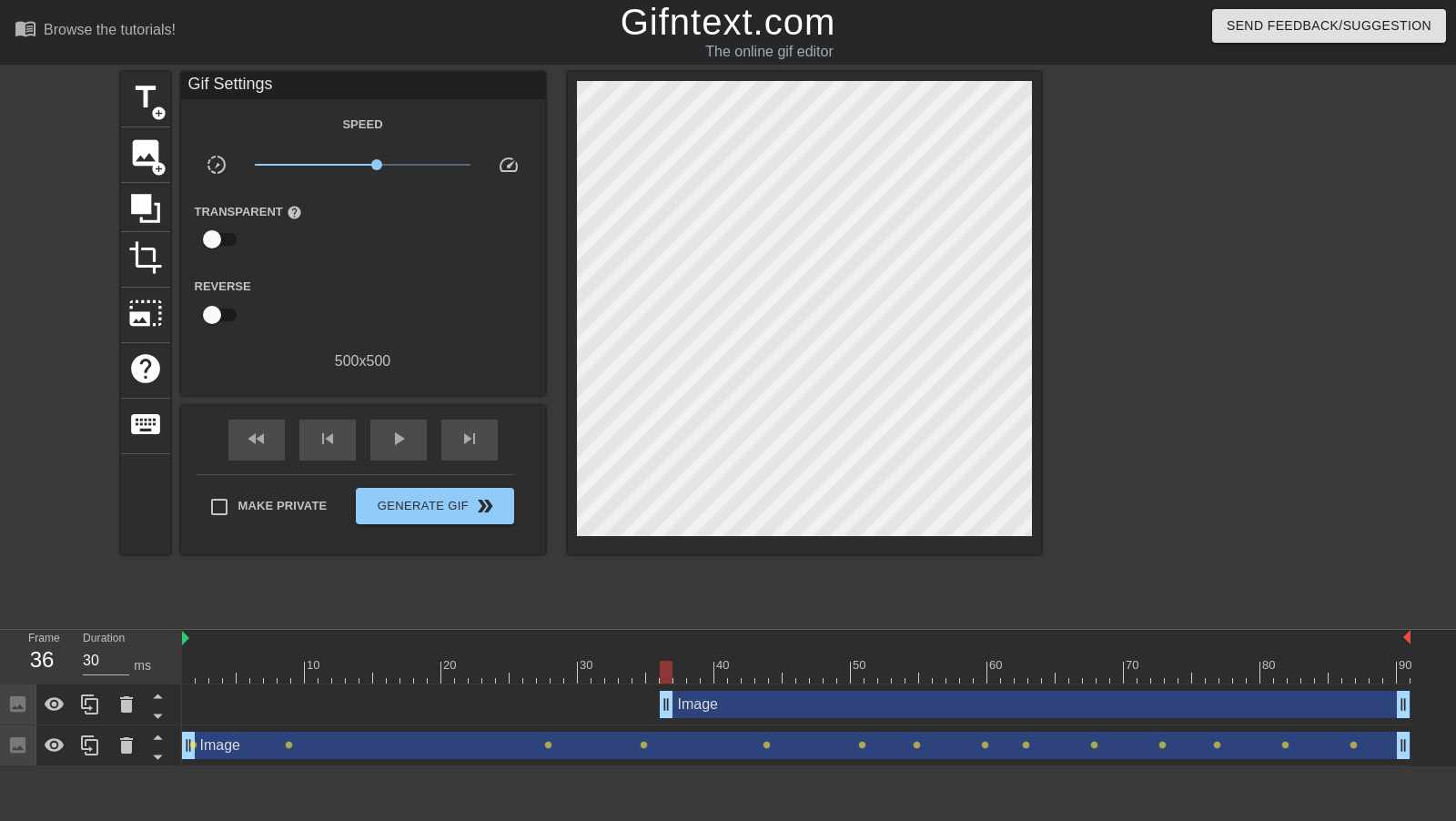 click on "Image drag_handle drag_handle" at bounding box center (796, 704) 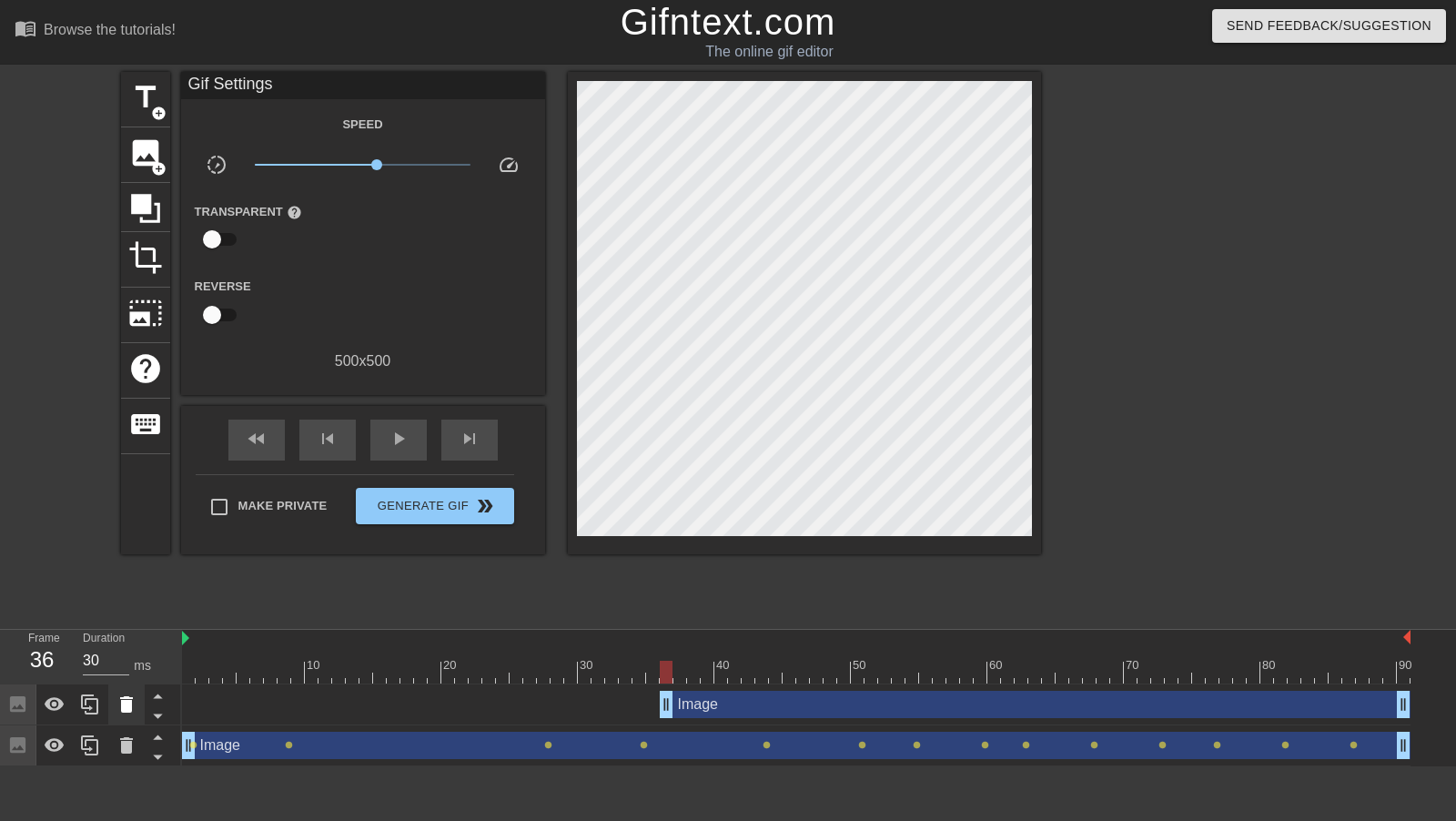 click 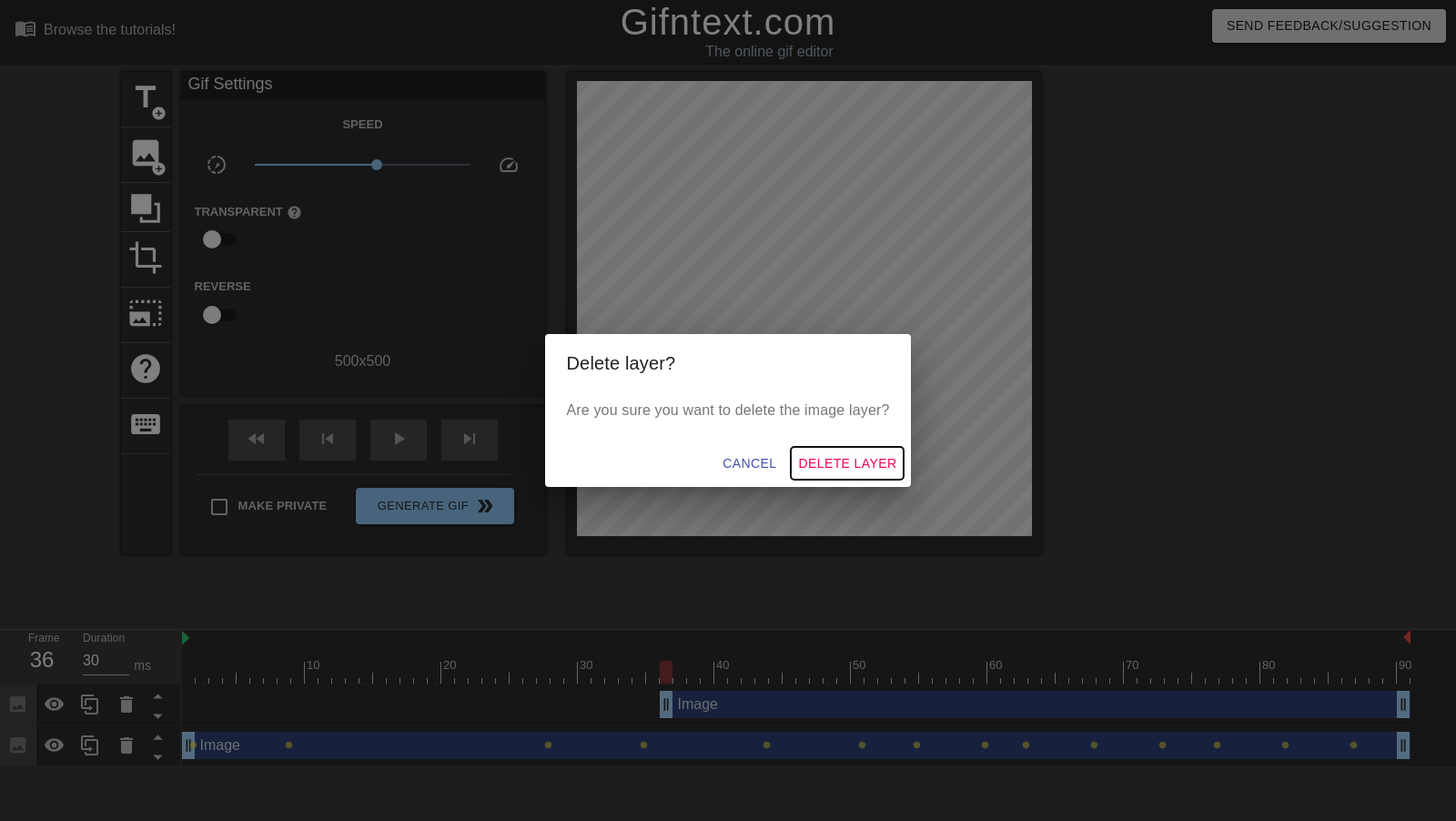 click on "Delete Layer" at bounding box center [847, 463] 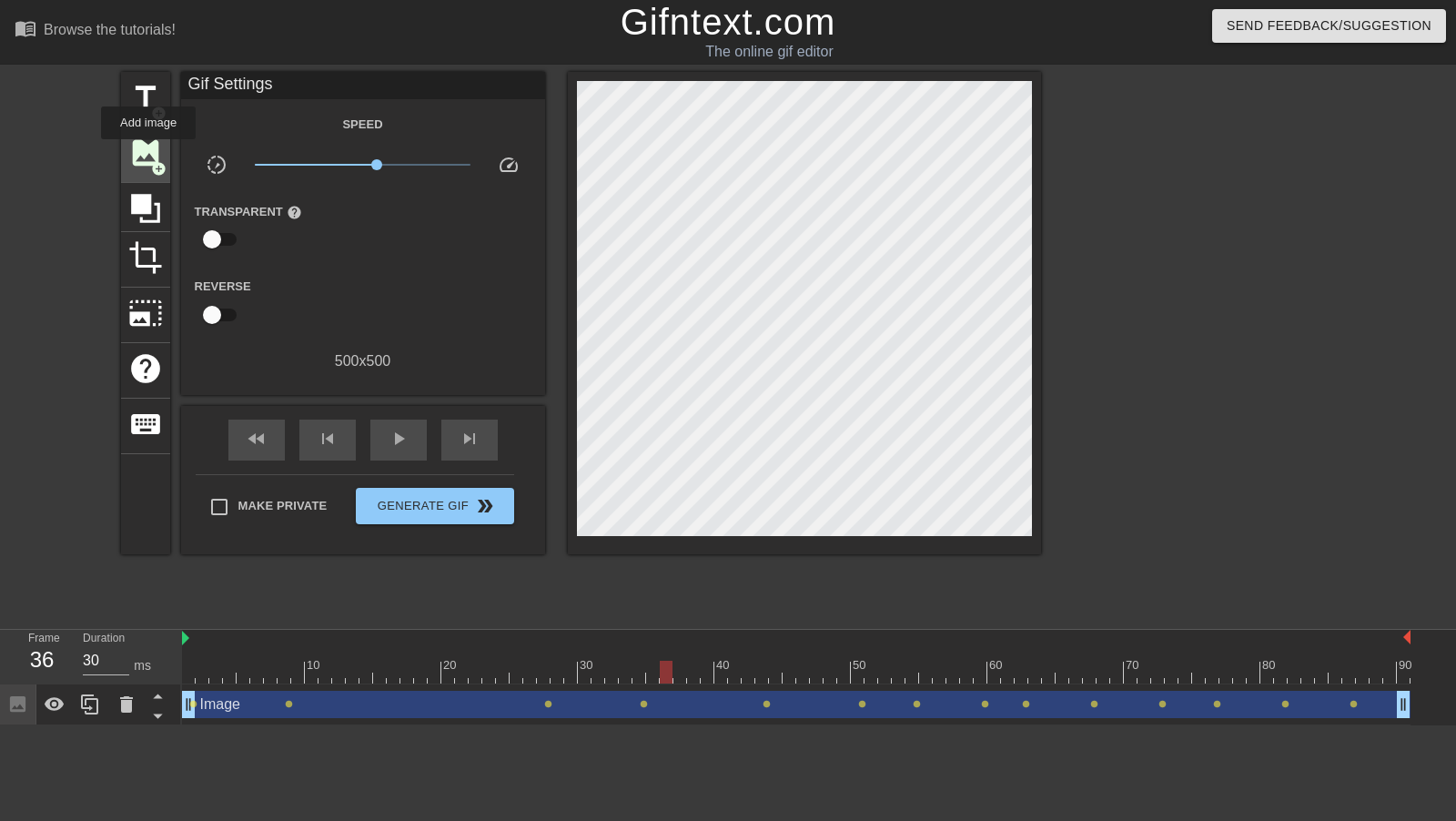 click on "image" at bounding box center [146, 153] 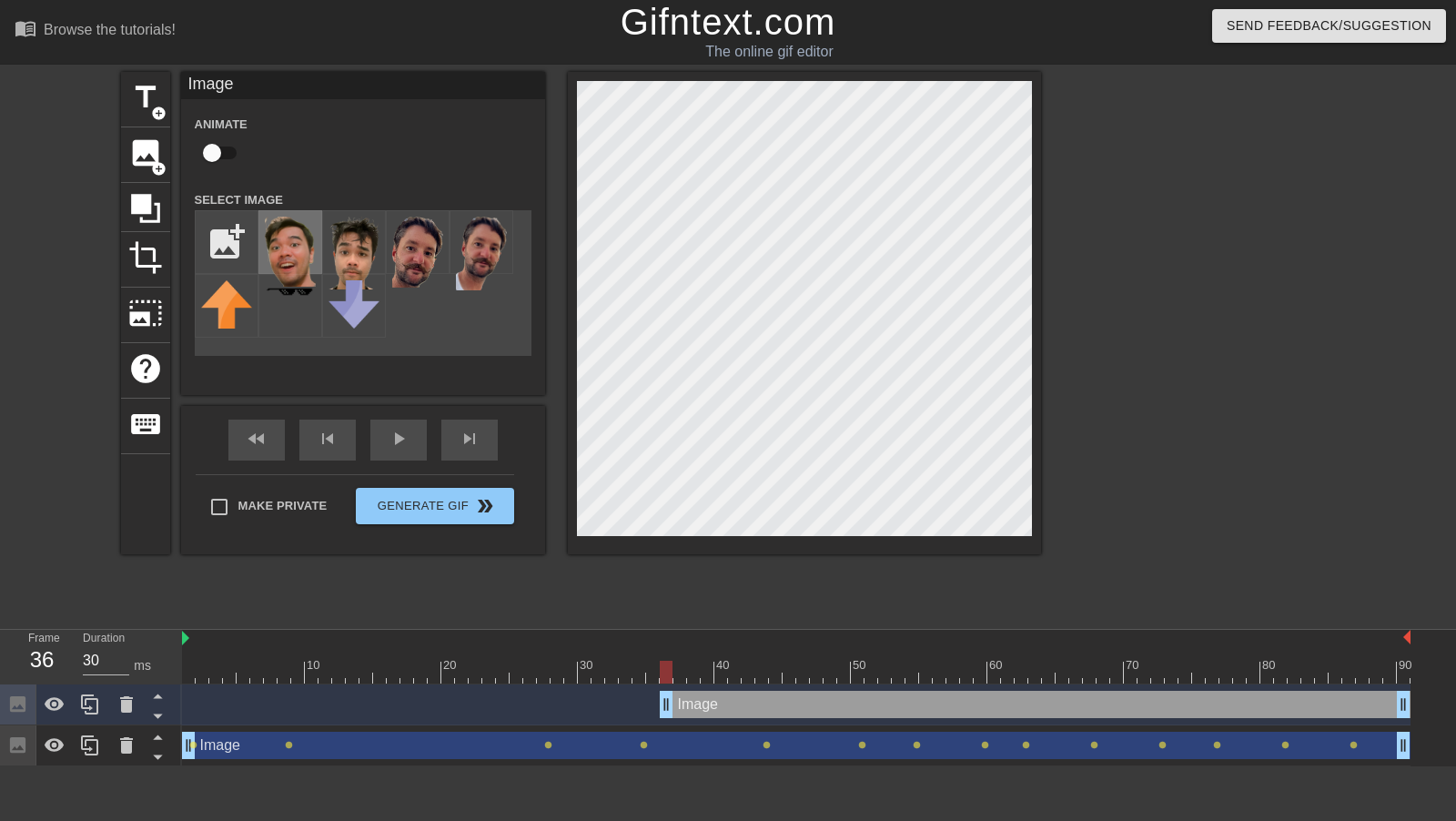 click at bounding box center [290, 251] 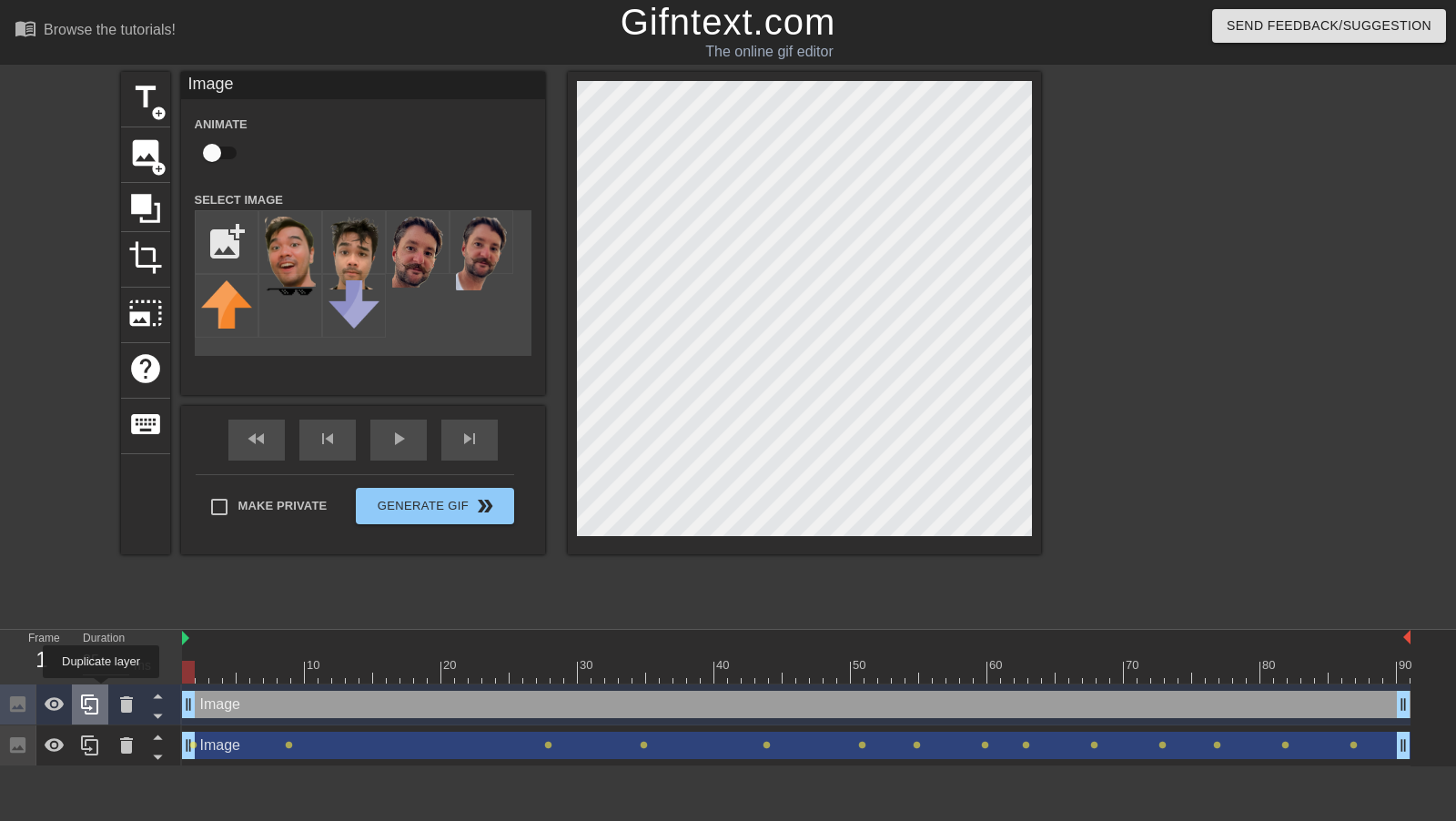 drag, startPoint x: 663, startPoint y: 699, endPoint x: 103, endPoint y: 691, distance: 560.05714 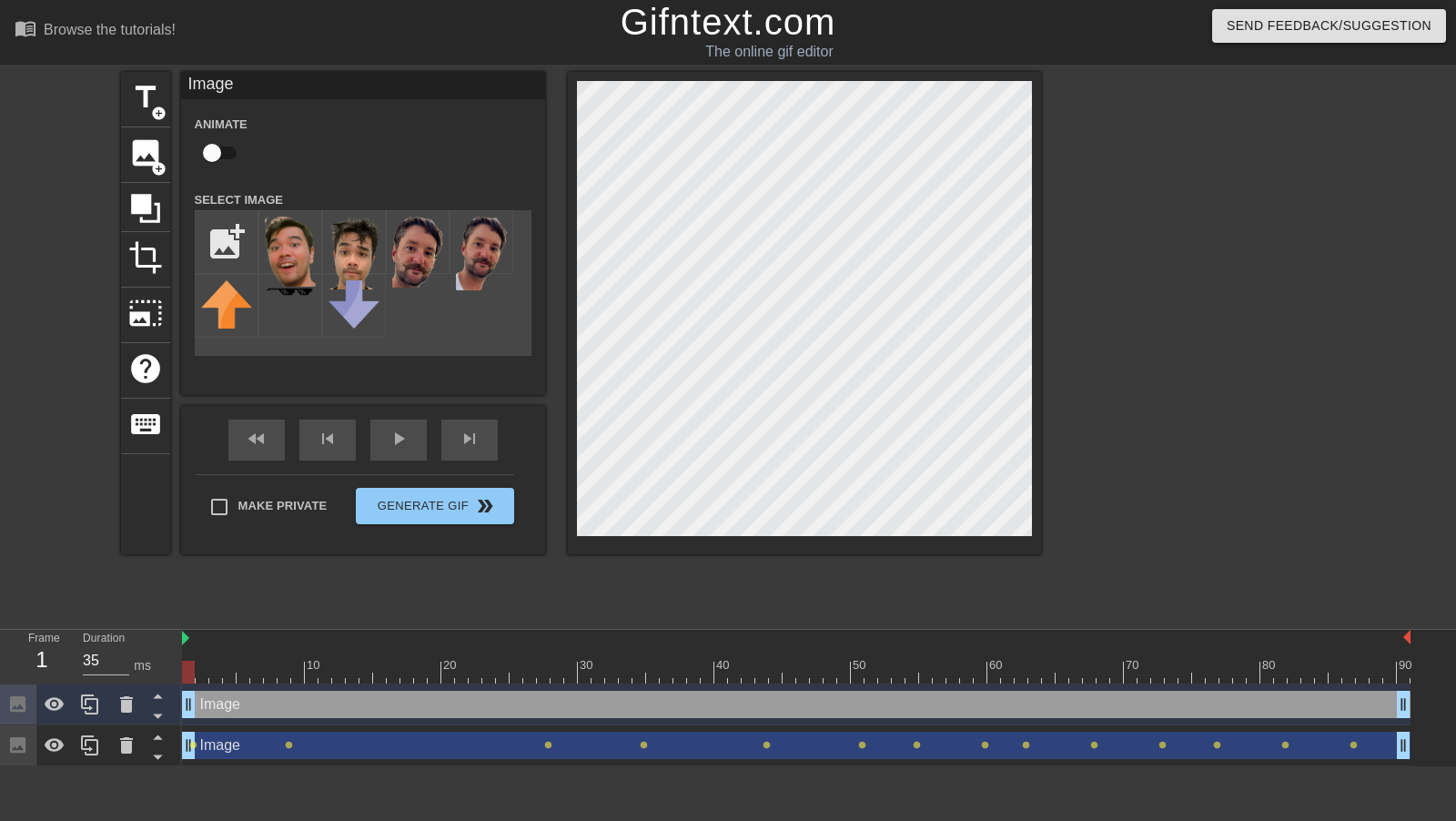 type on "30" 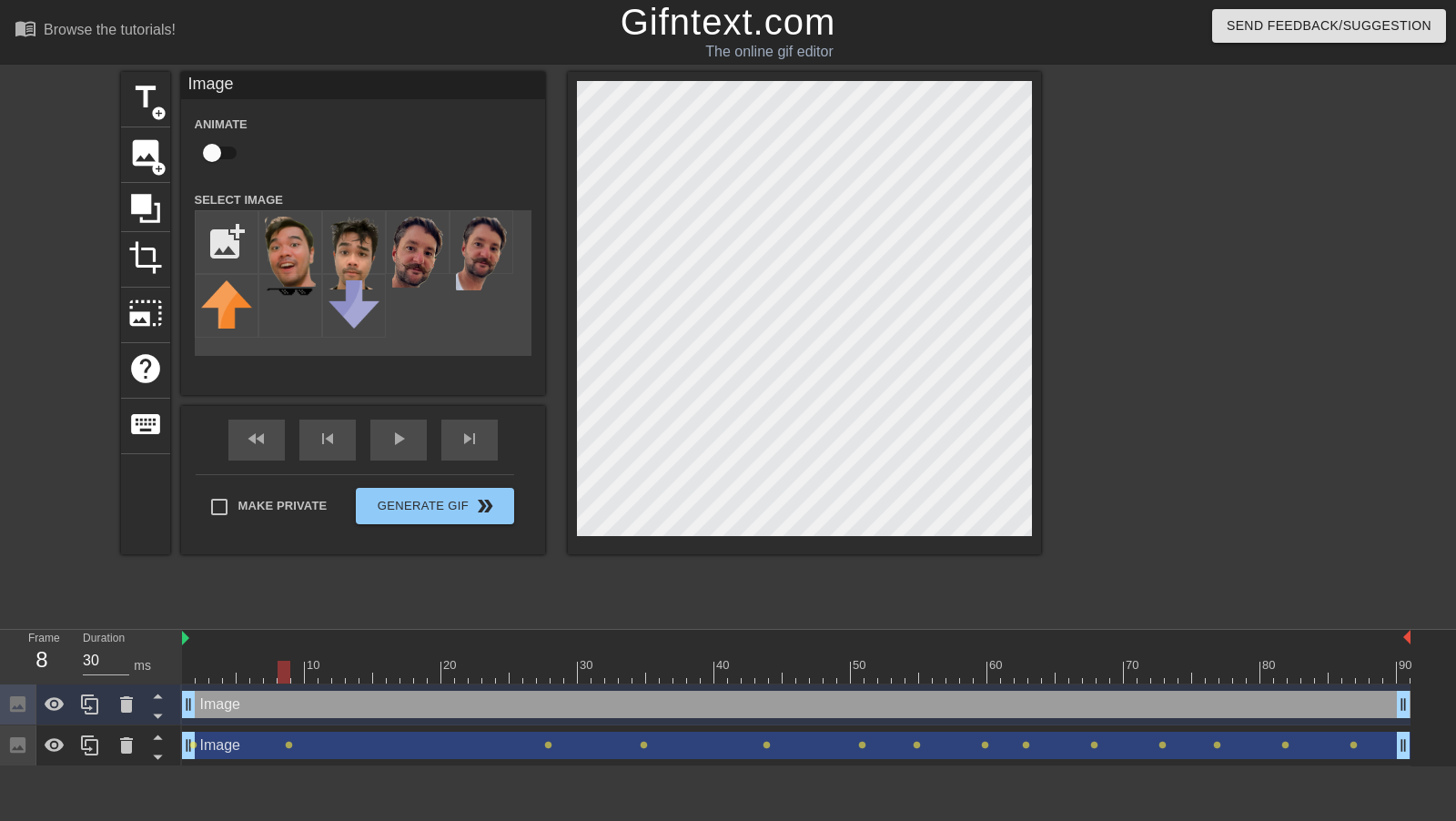 drag, startPoint x: 194, startPoint y: 673, endPoint x: 287, endPoint y: 676, distance: 93.0484 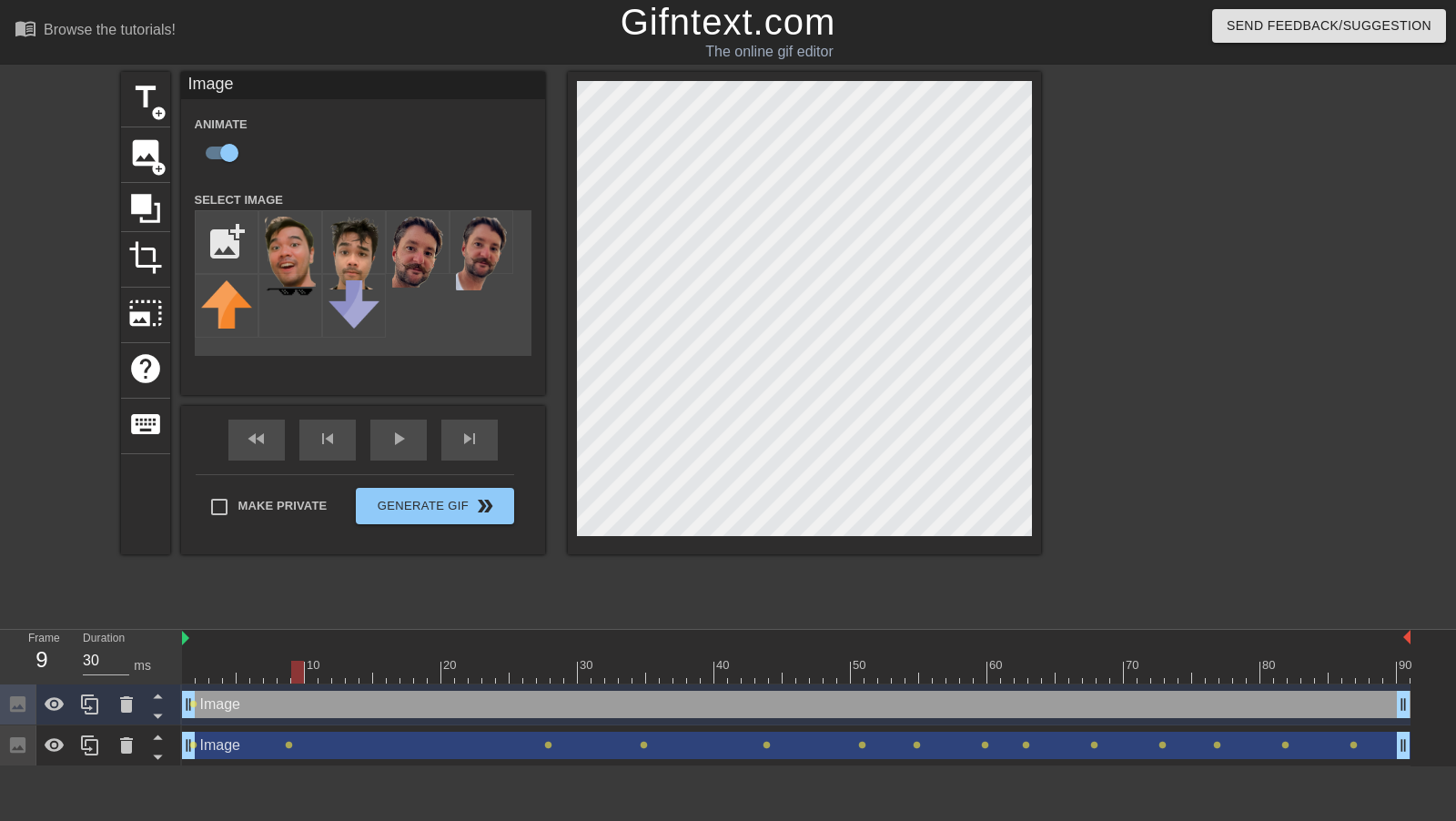 drag, startPoint x: 282, startPoint y: 675, endPoint x: 299, endPoint y: 674, distance: 17.029386 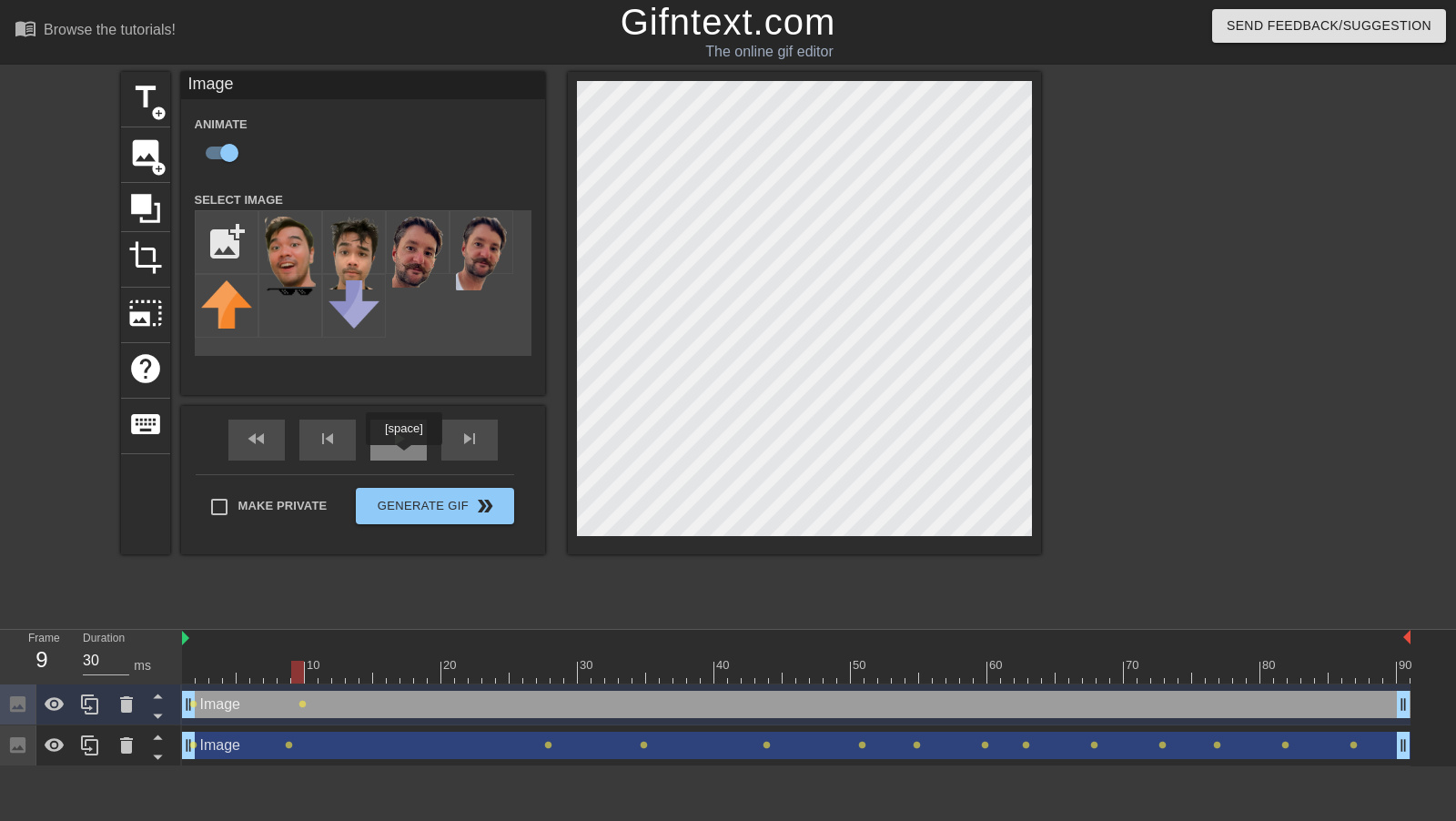 click on "play_arrow" at bounding box center [399, 440] 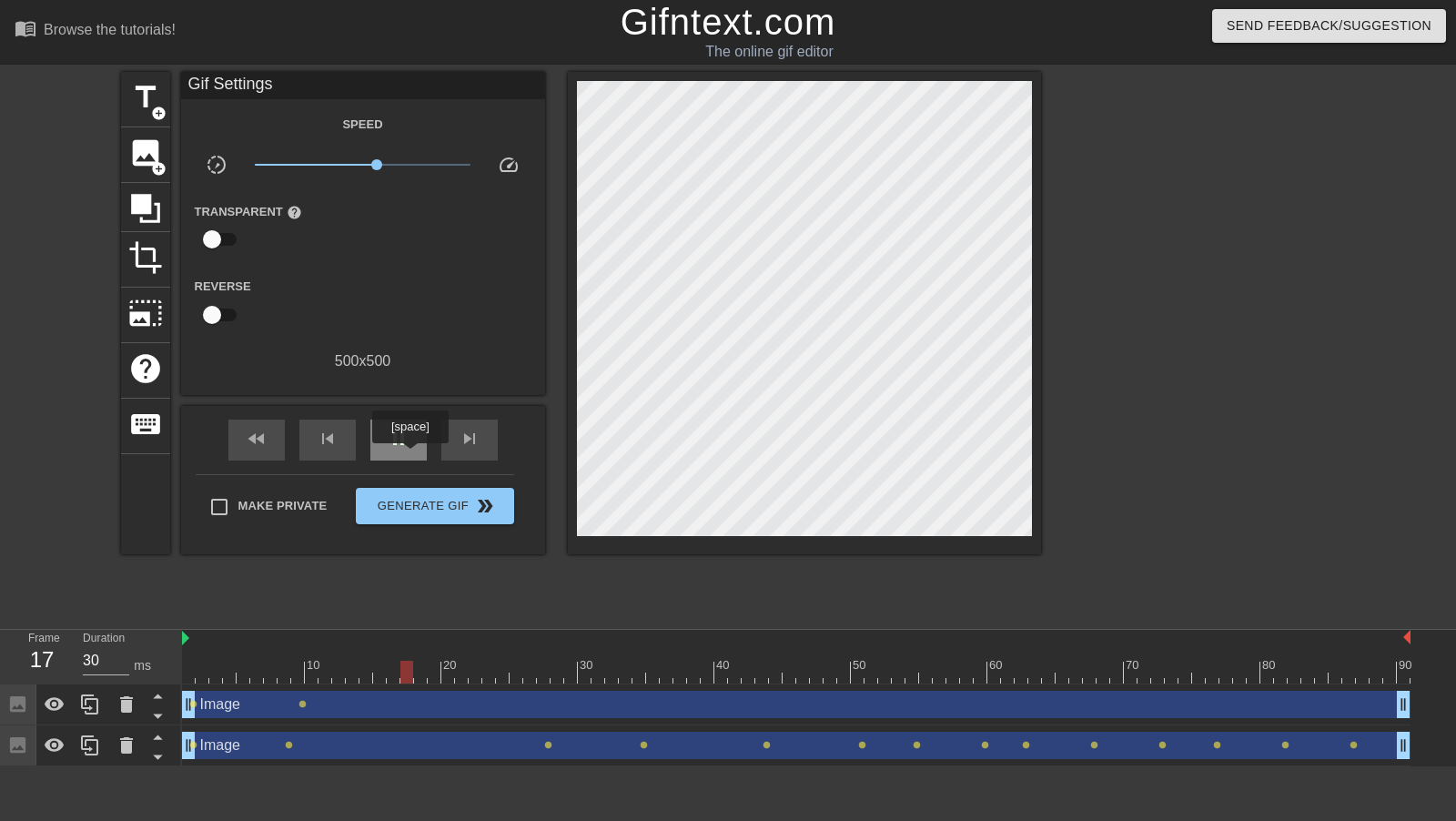 click on "pause" at bounding box center [399, 440] 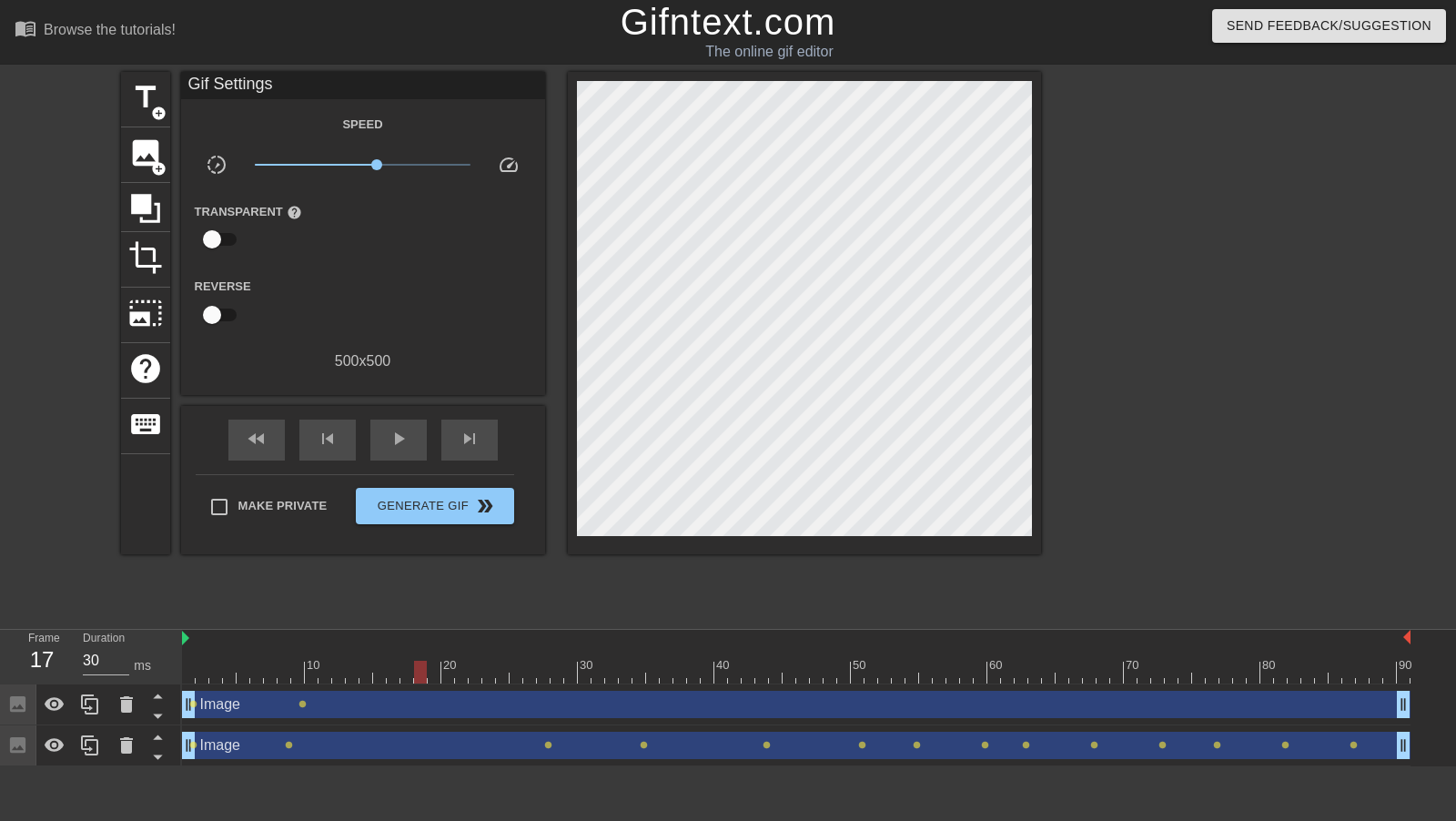 drag, startPoint x: 422, startPoint y: 666, endPoint x: 442, endPoint y: 666, distance: 20 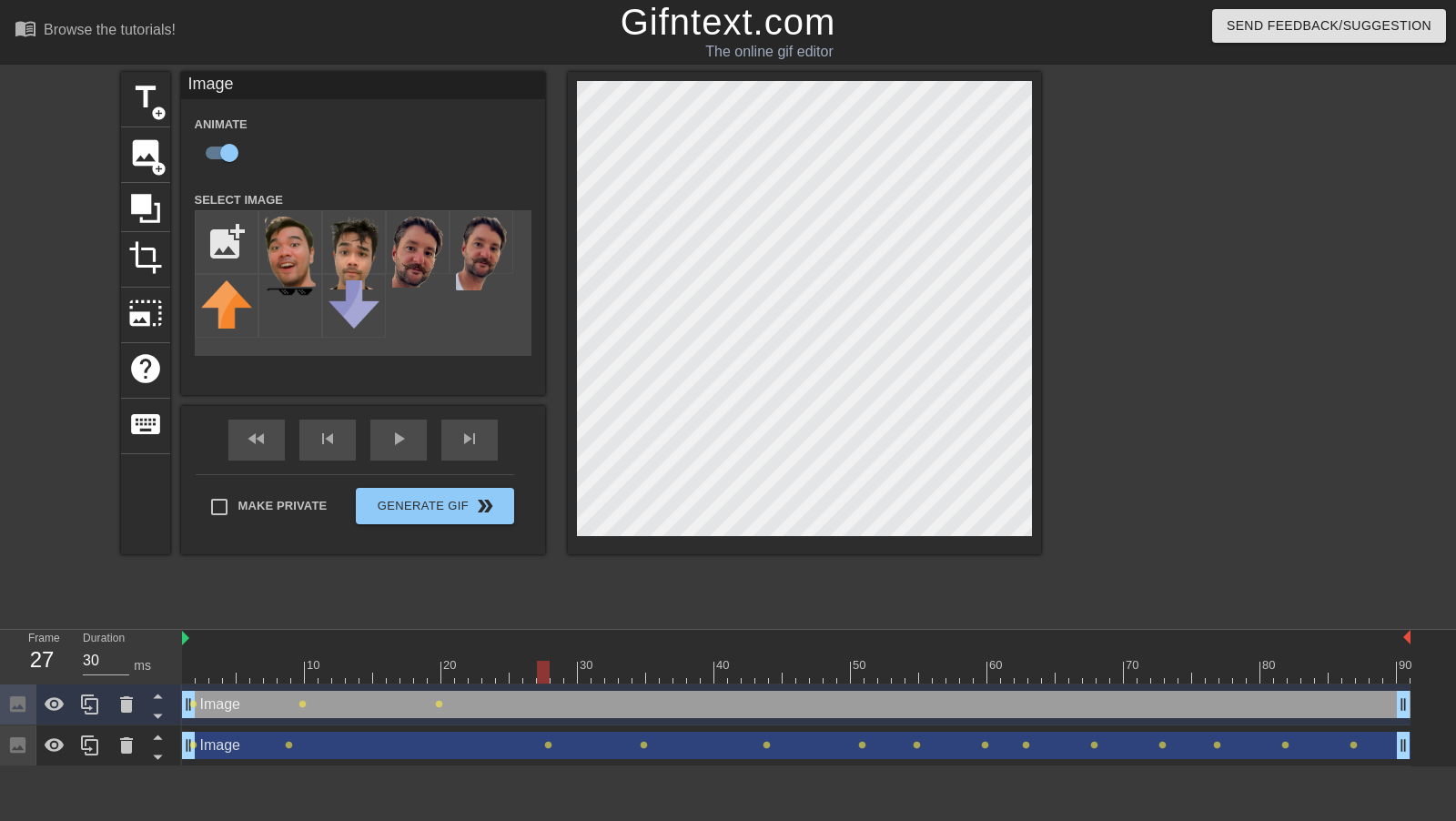 drag, startPoint x: 443, startPoint y: 666, endPoint x: 545, endPoint y: 674, distance: 102.31324 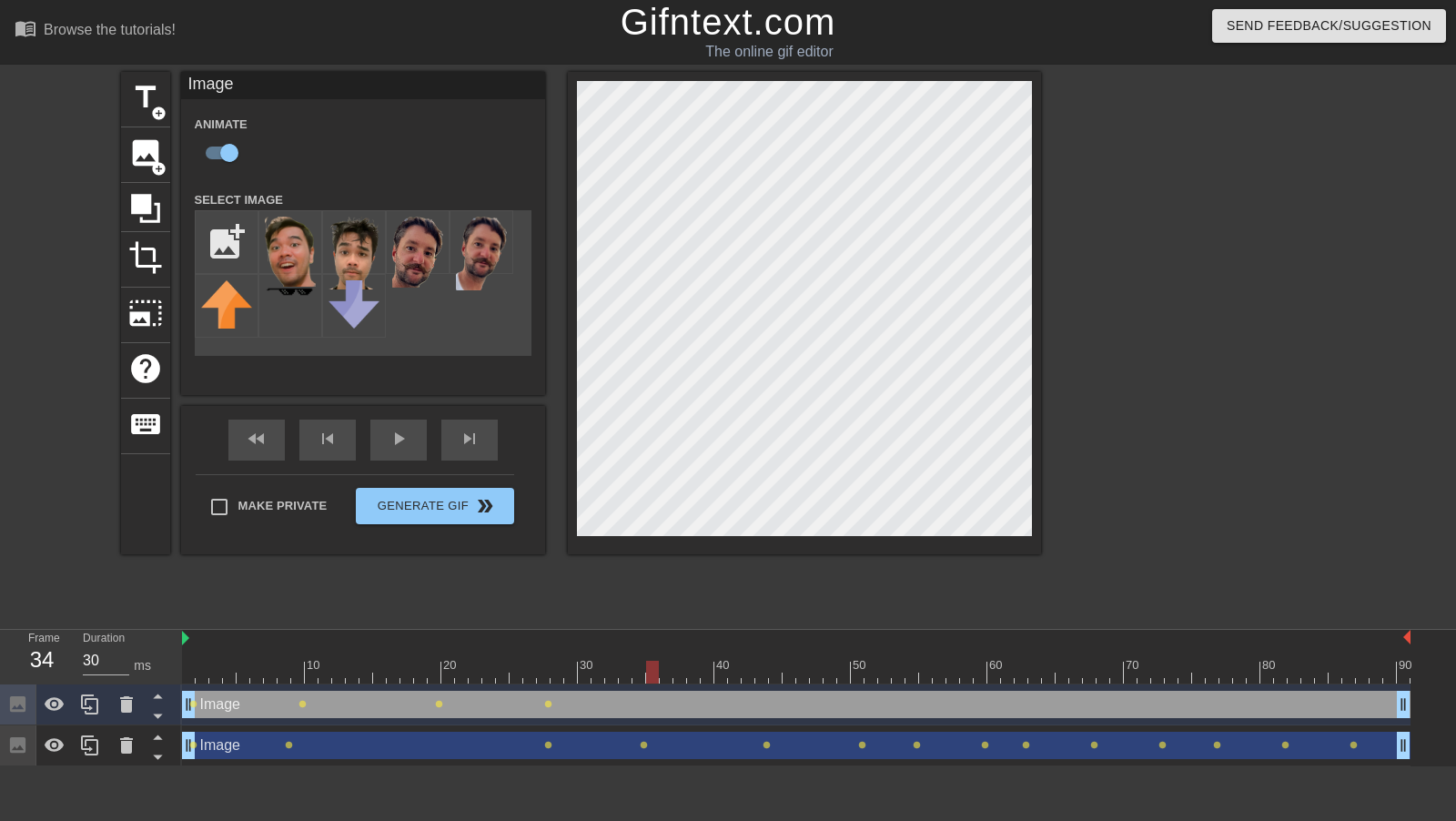 drag, startPoint x: 546, startPoint y: 681, endPoint x: 642, endPoint y: 682, distance: 96.005208 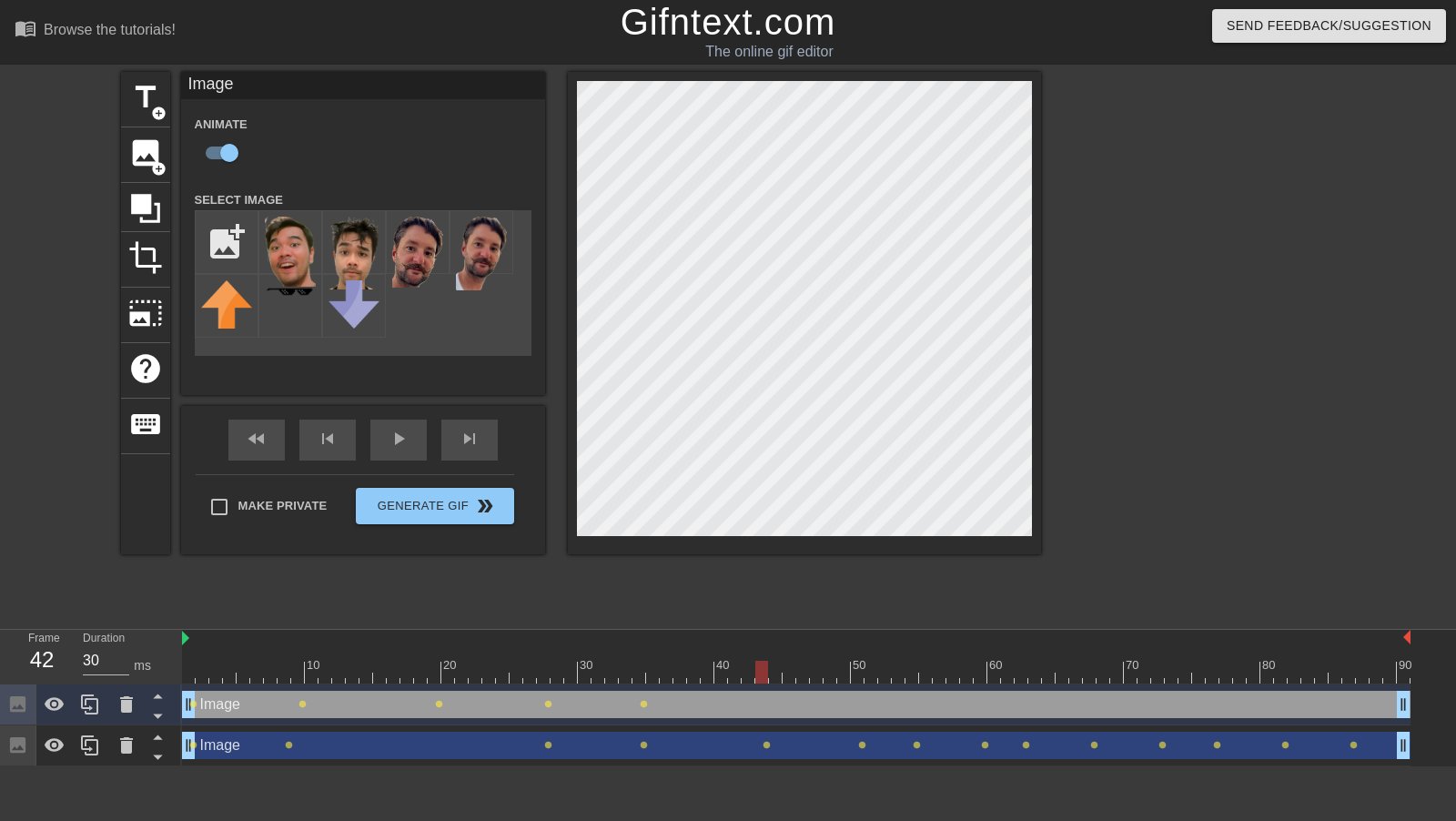 drag, startPoint x: 642, startPoint y: 678, endPoint x: 757, endPoint y: 678, distance: 115 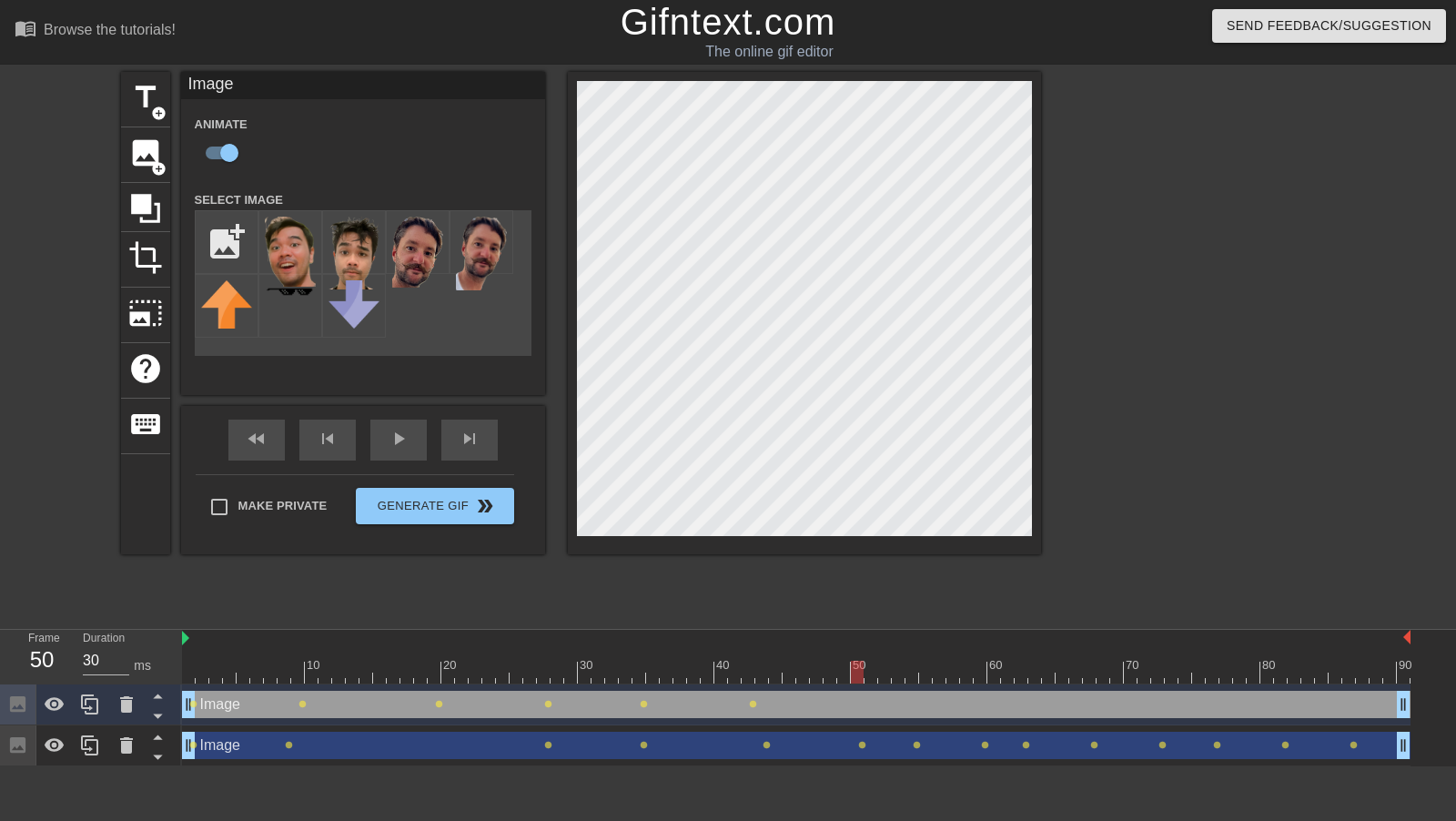 drag, startPoint x: 748, startPoint y: 681, endPoint x: 860, endPoint y: 688, distance: 112.21854 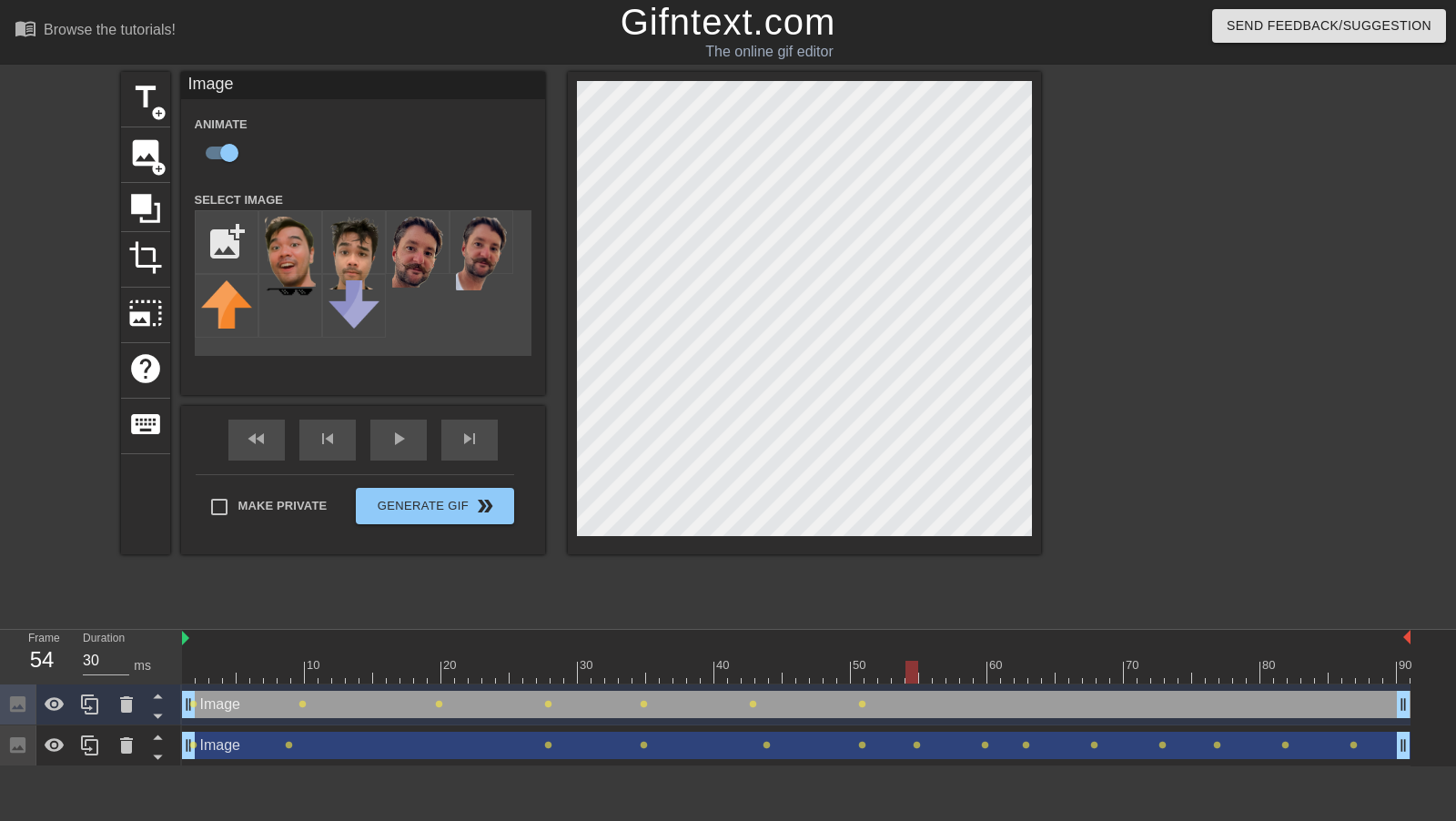 drag, startPoint x: 858, startPoint y: 663, endPoint x: 911, endPoint y: 666, distance: 53.084838 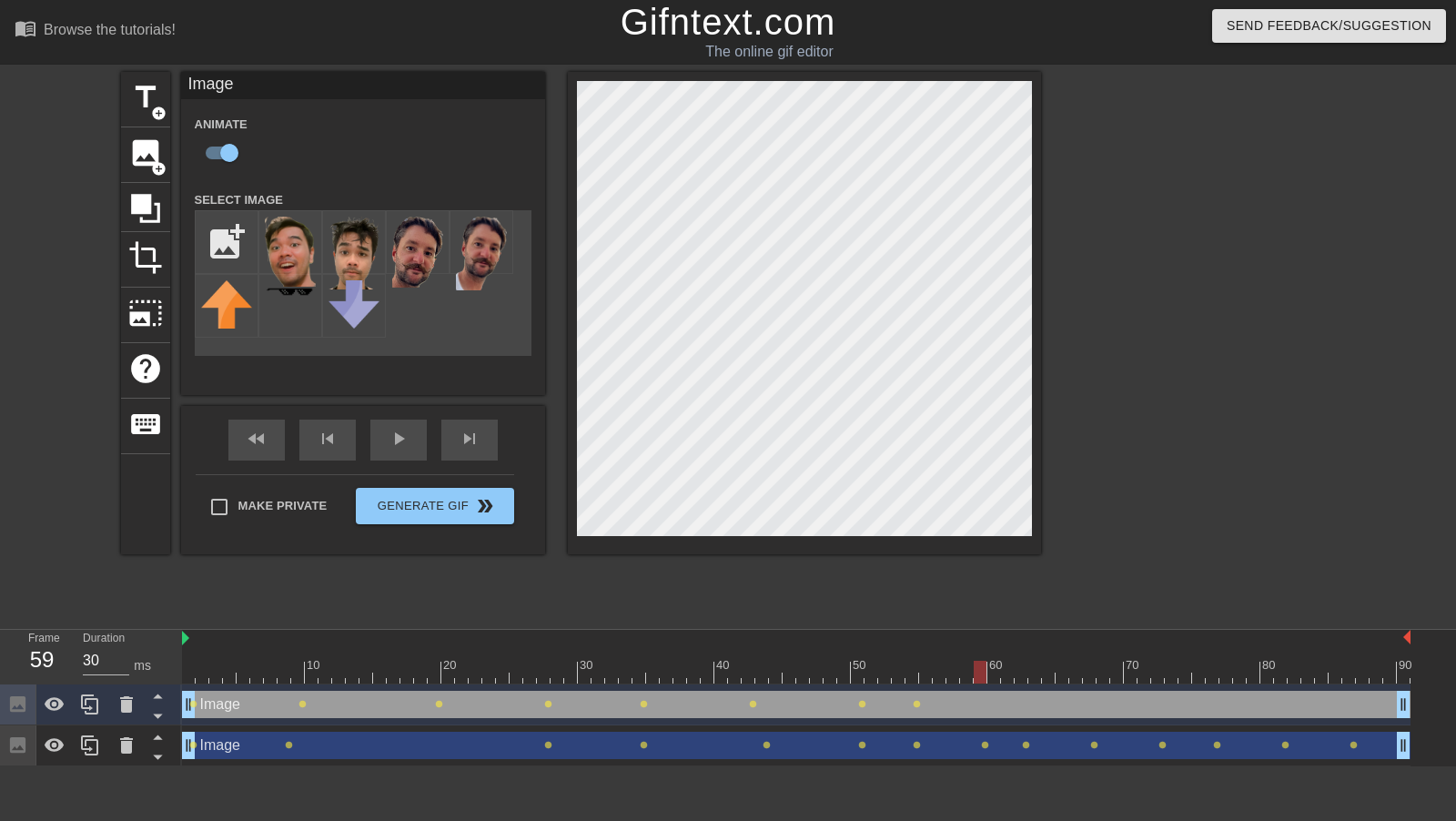 drag, startPoint x: 911, startPoint y: 674, endPoint x: 983, endPoint y: 677, distance: 72.06247 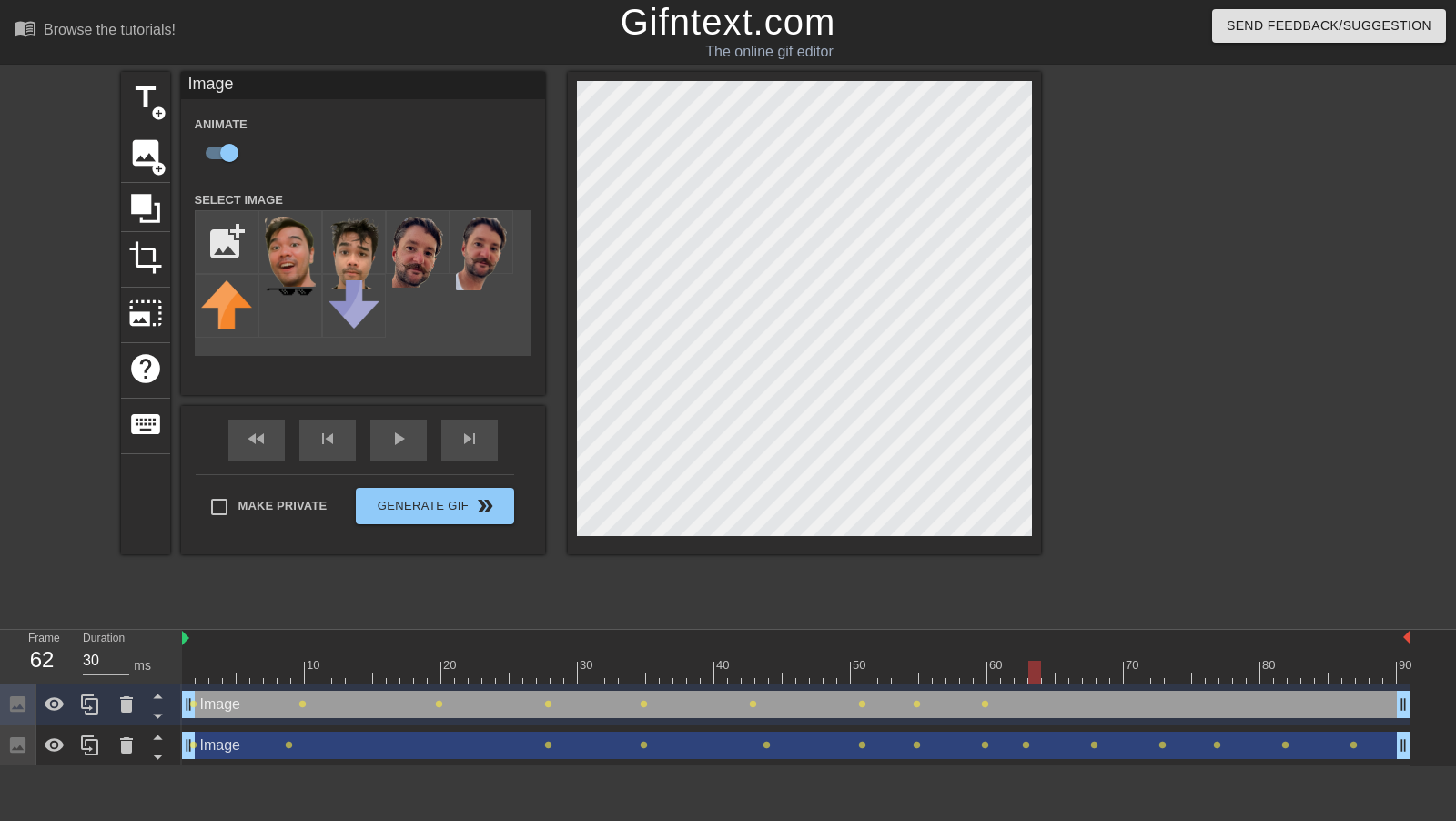 drag, startPoint x: 982, startPoint y: 664, endPoint x: 1020, endPoint y: 668, distance: 38.209946 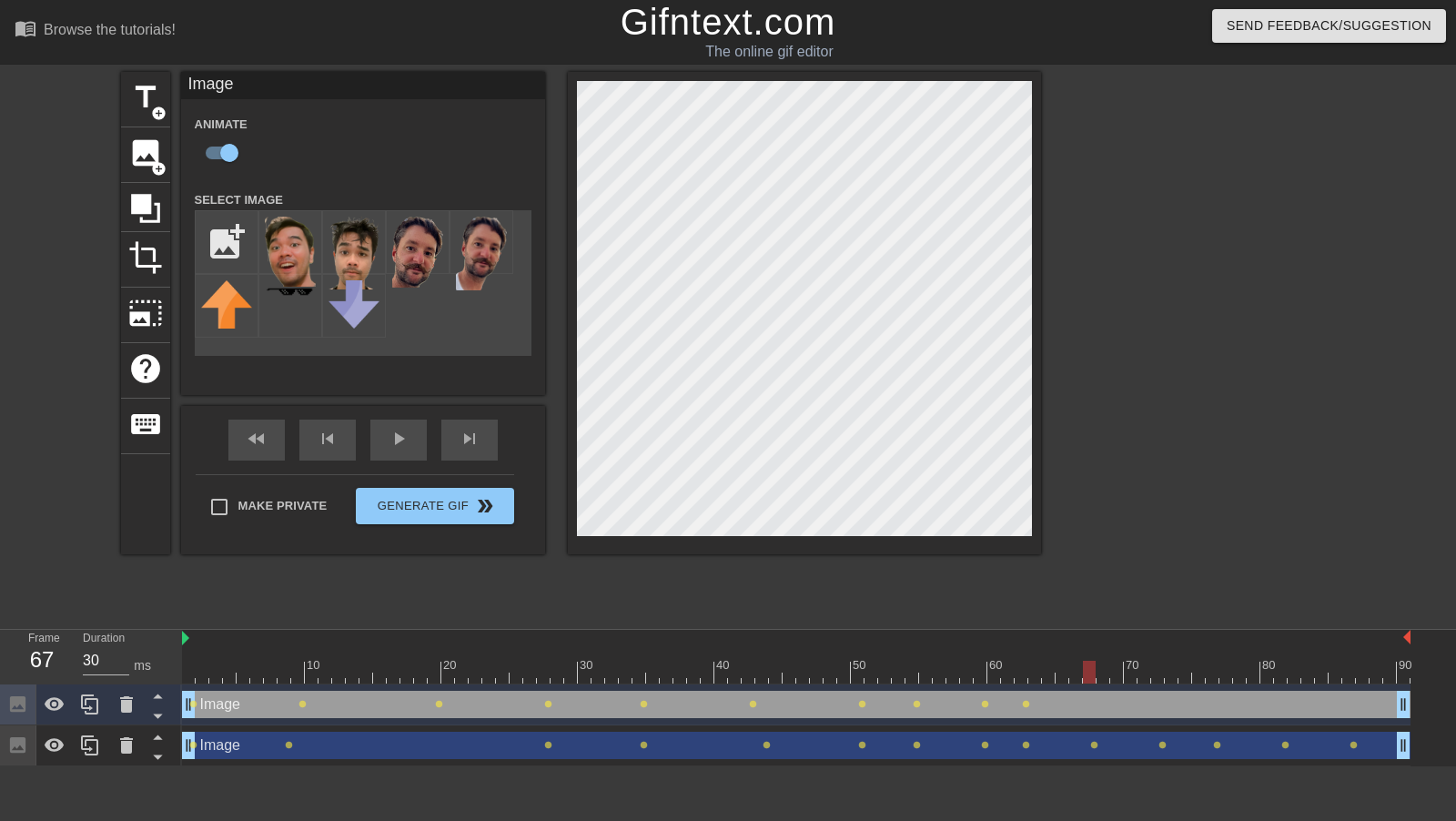 drag, startPoint x: 1020, startPoint y: 668, endPoint x: 1089, endPoint y: 669, distance: 69.00725 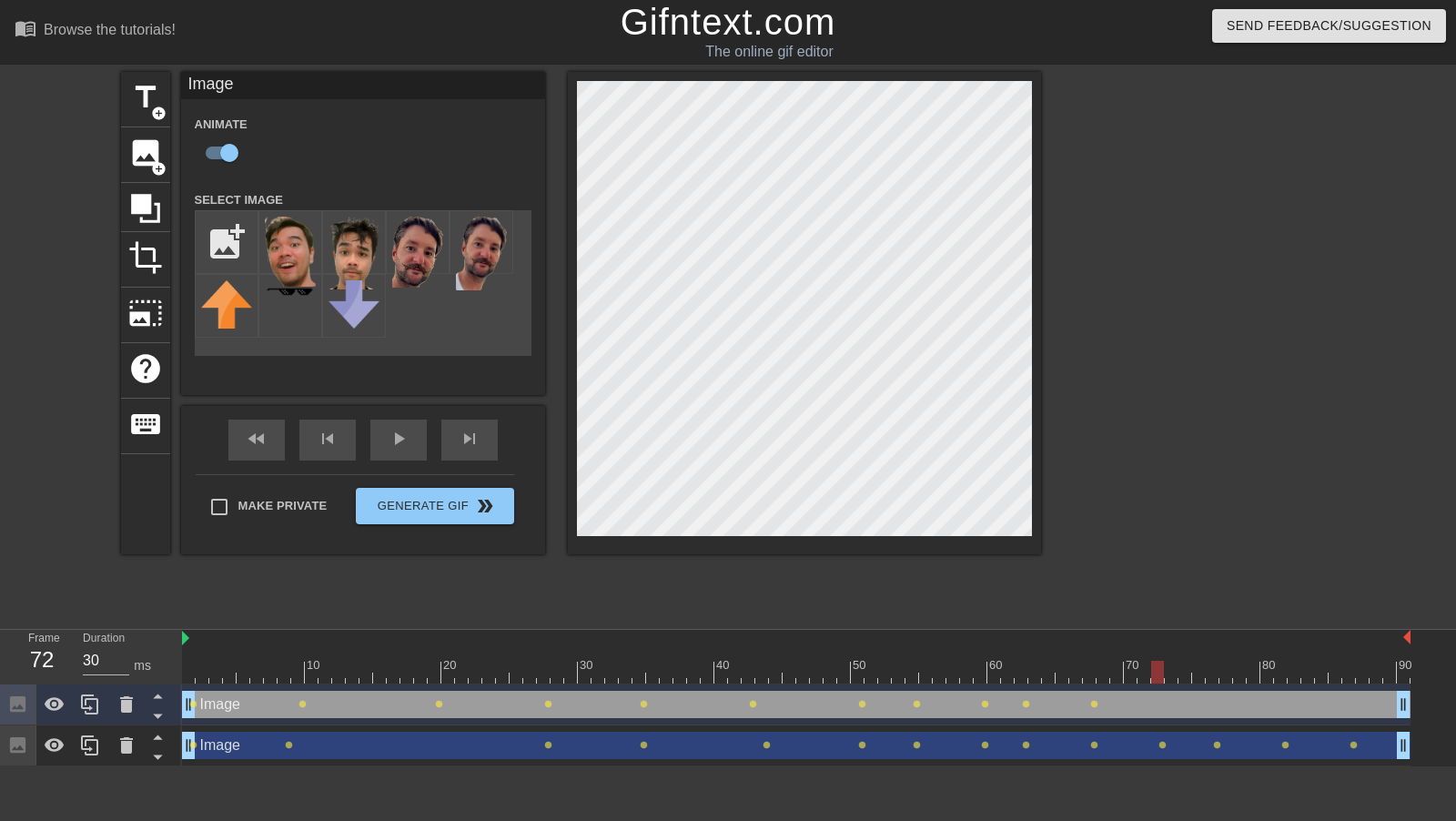 drag, startPoint x: 1095, startPoint y: 665, endPoint x: 1152, endPoint y: 665, distance: 57 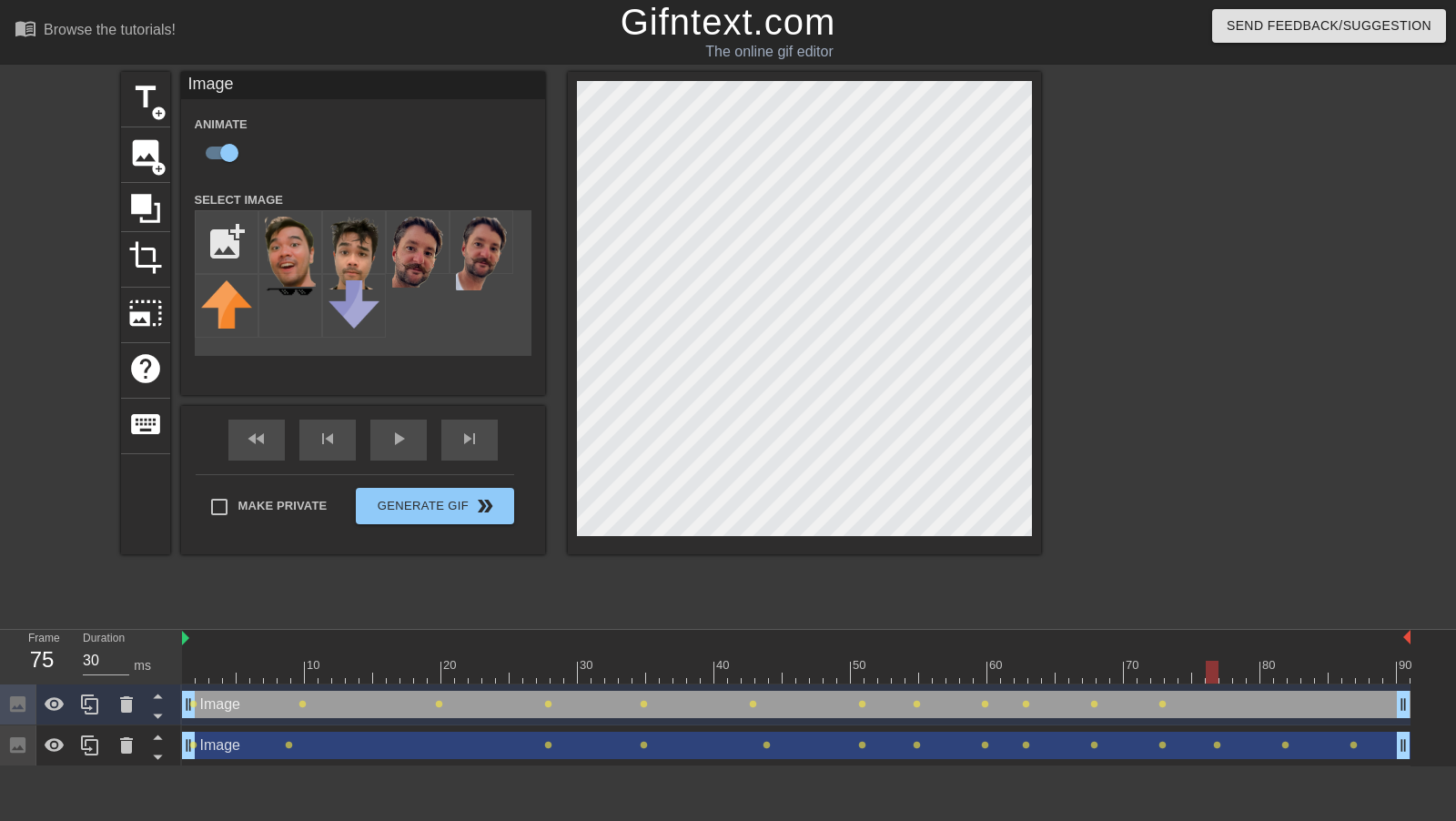 drag, startPoint x: 1153, startPoint y: 664, endPoint x: 1205, endPoint y: 667, distance: 52.08647 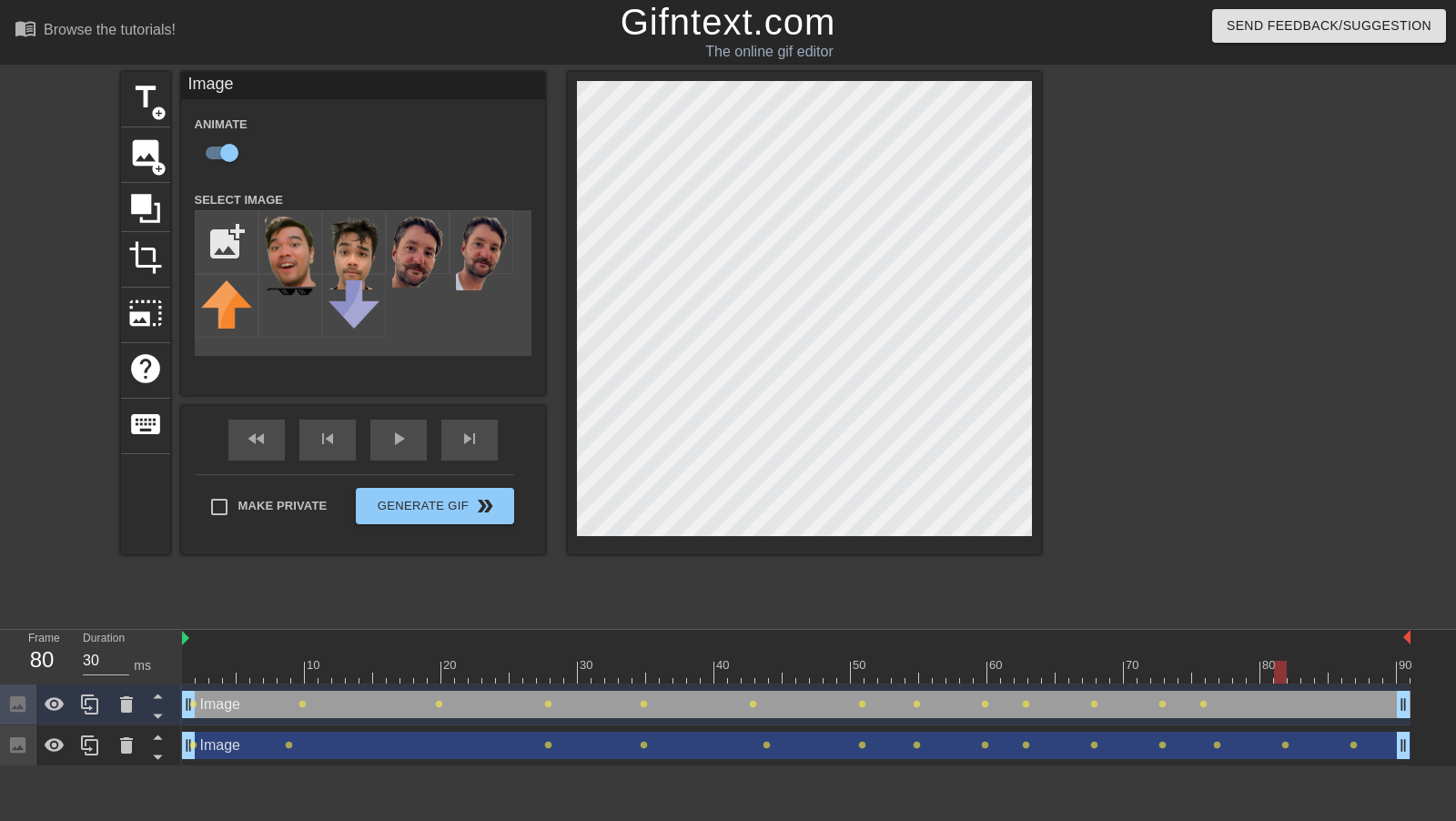 drag, startPoint x: 1202, startPoint y: 671, endPoint x: 1270, endPoint y: 672, distance: 68.00735 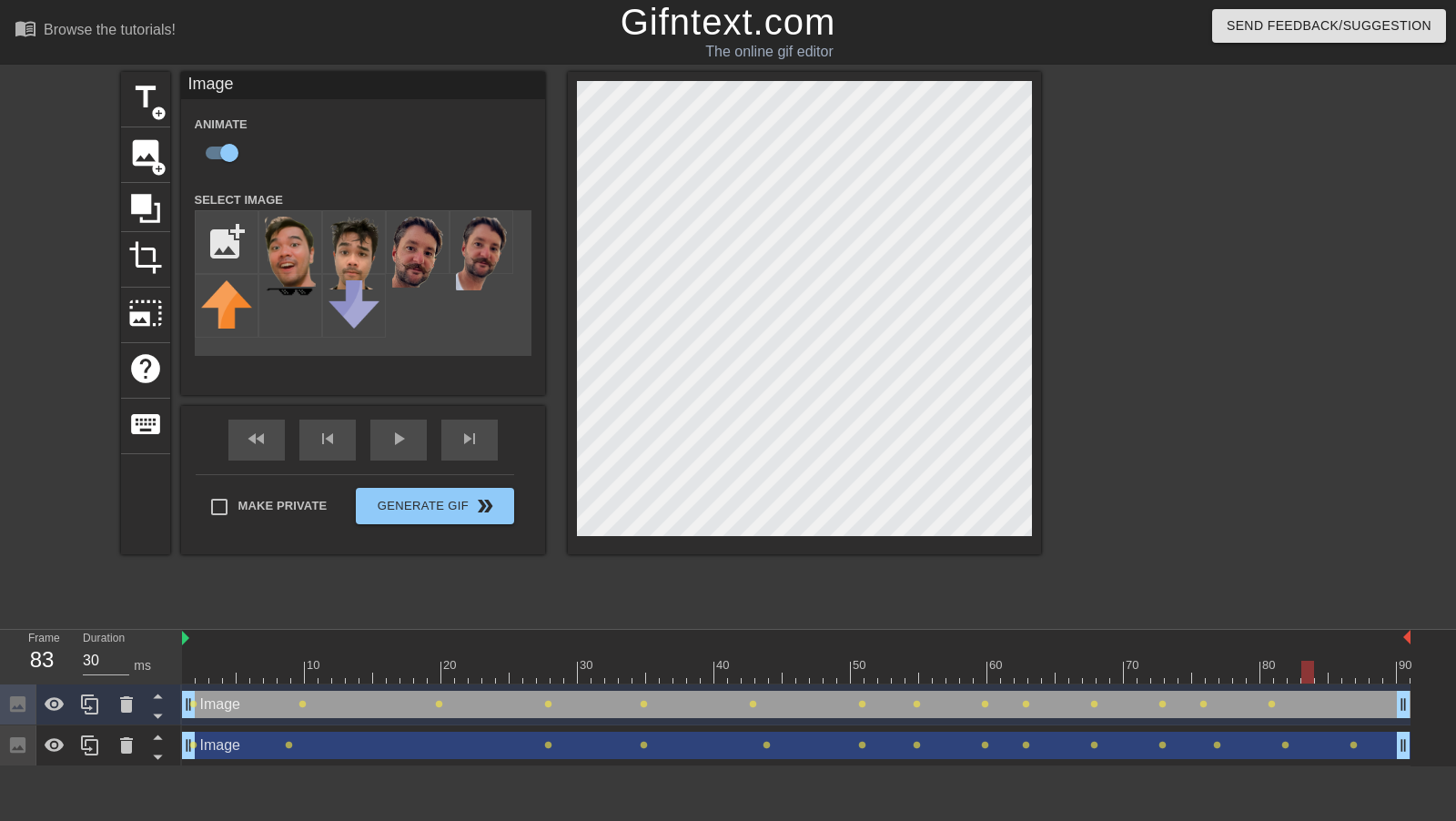 drag, startPoint x: 1265, startPoint y: 664, endPoint x: 1309, endPoint y: 664, distance: 44 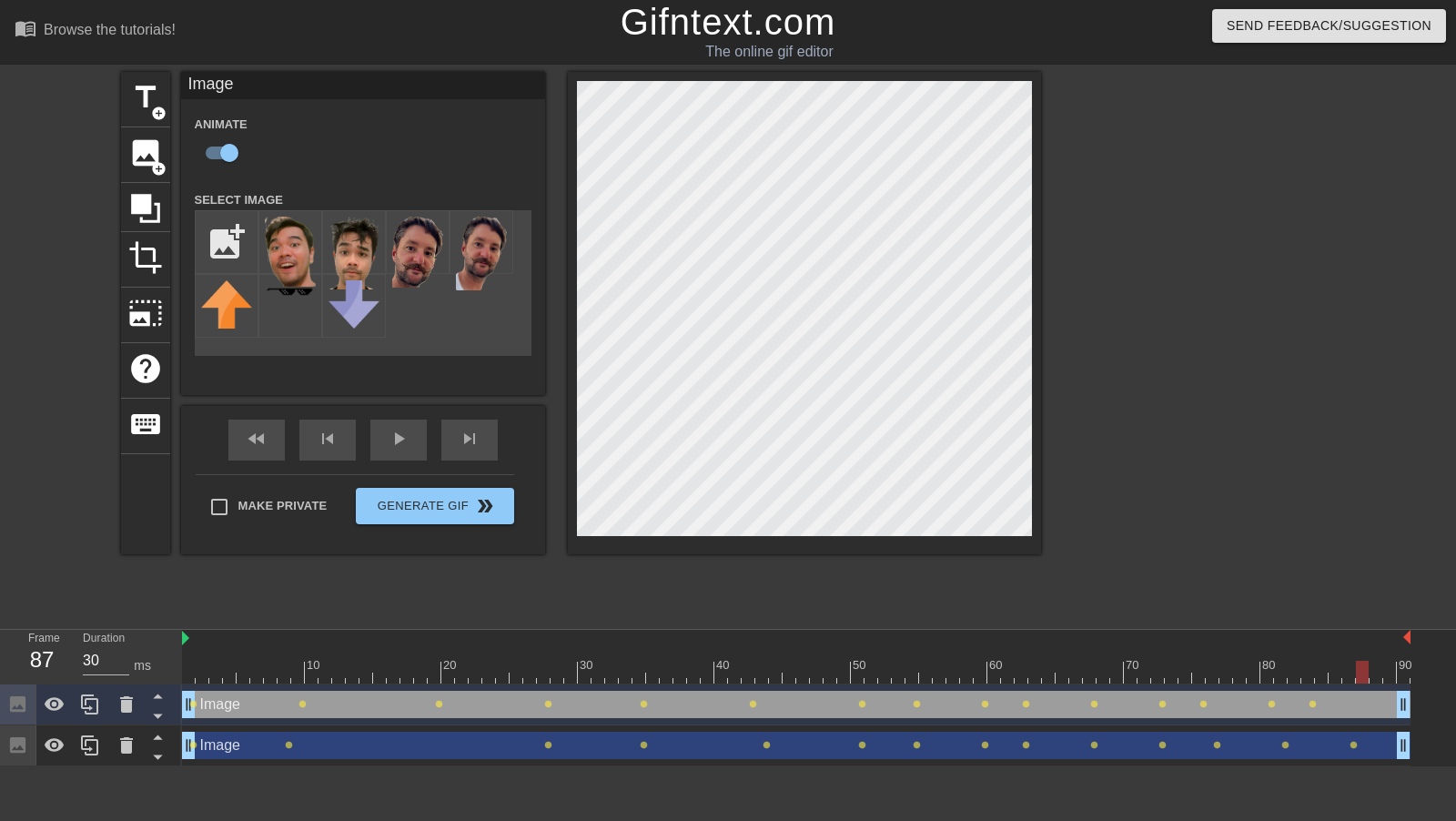 drag, startPoint x: 1310, startPoint y: 664, endPoint x: 1366, endPoint y: 666, distance: 56.035703 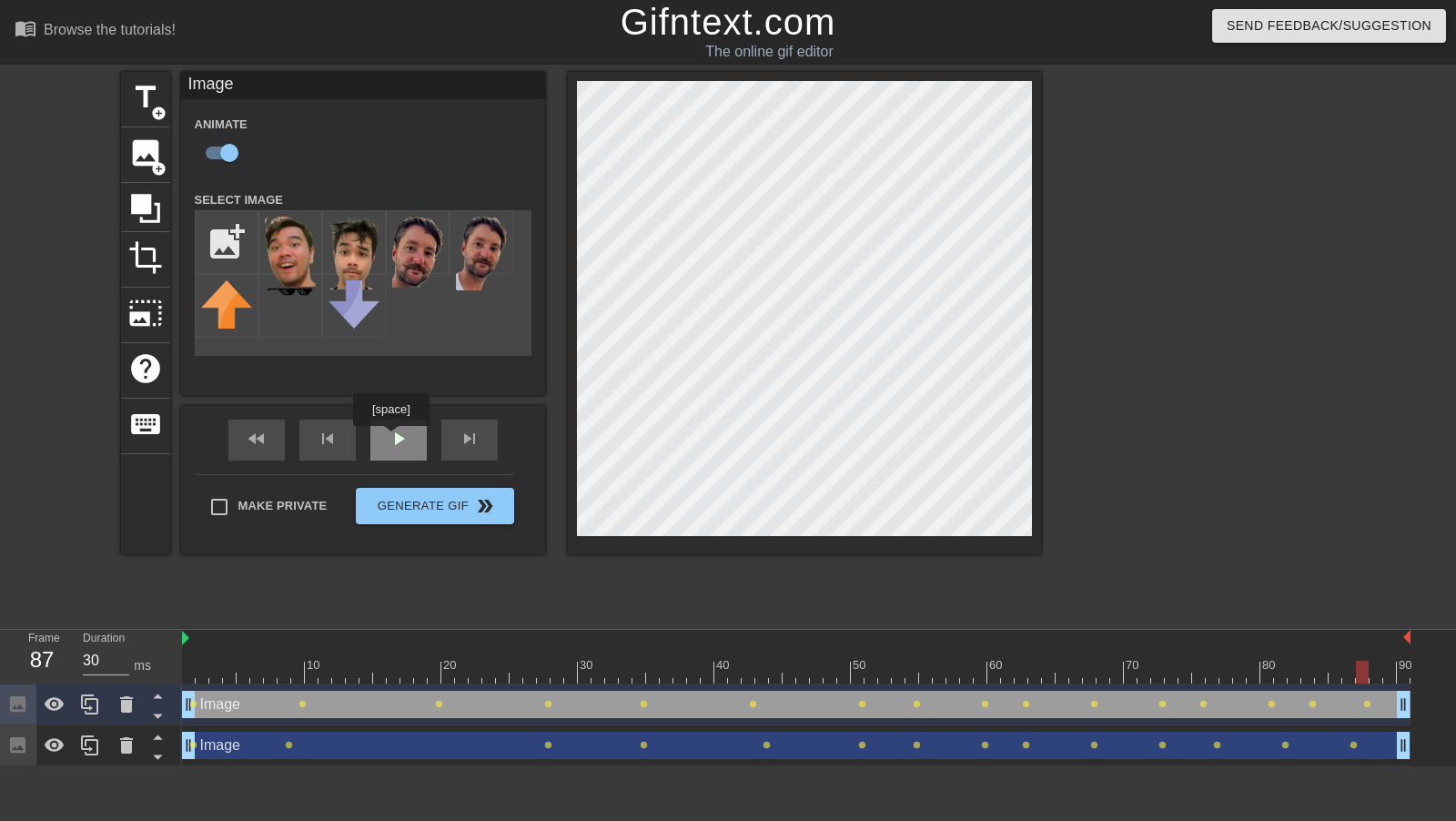 click on "play_arrow" at bounding box center [399, 439] 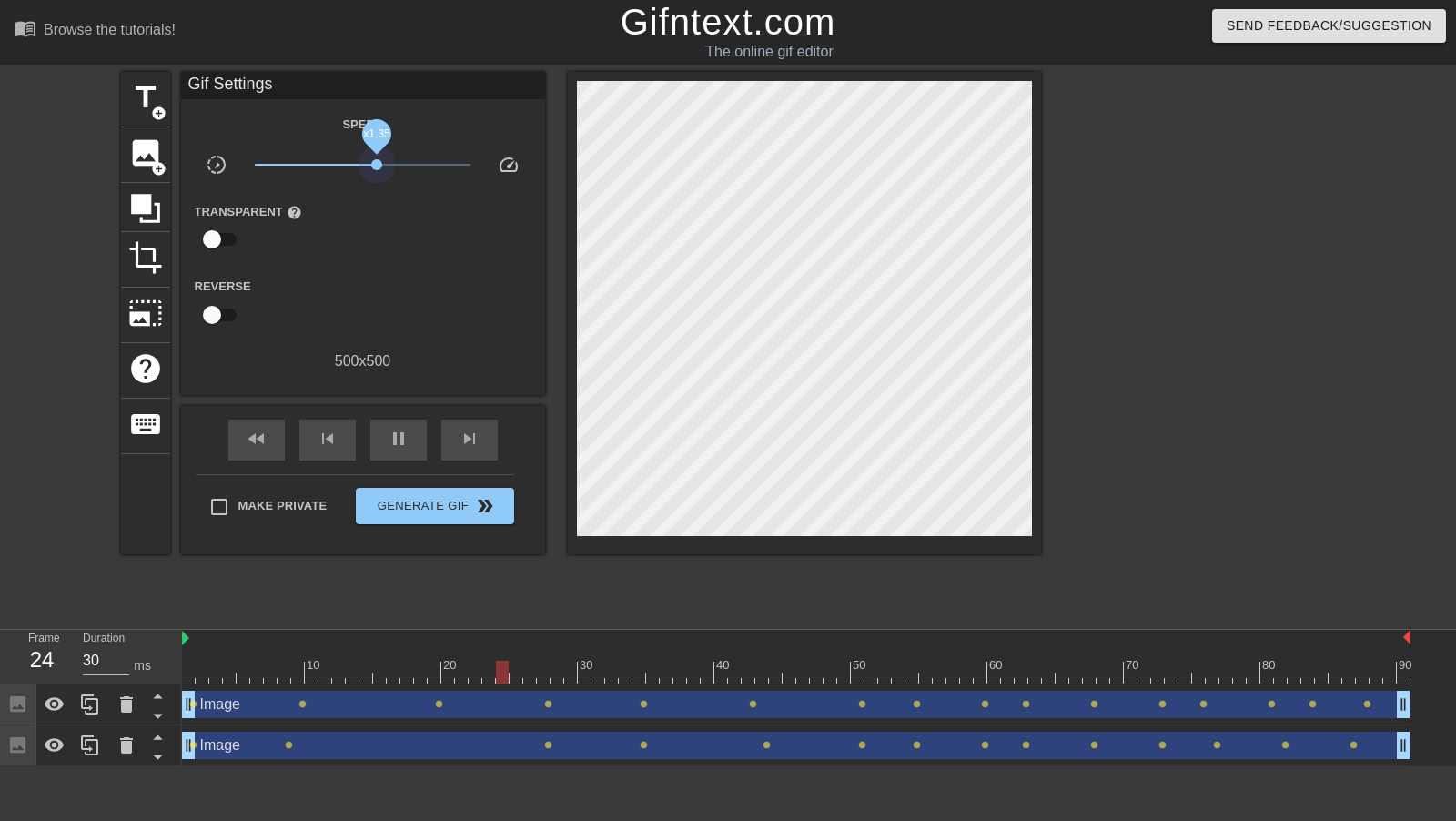 click on "x1.35" at bounding box center [362, 165] 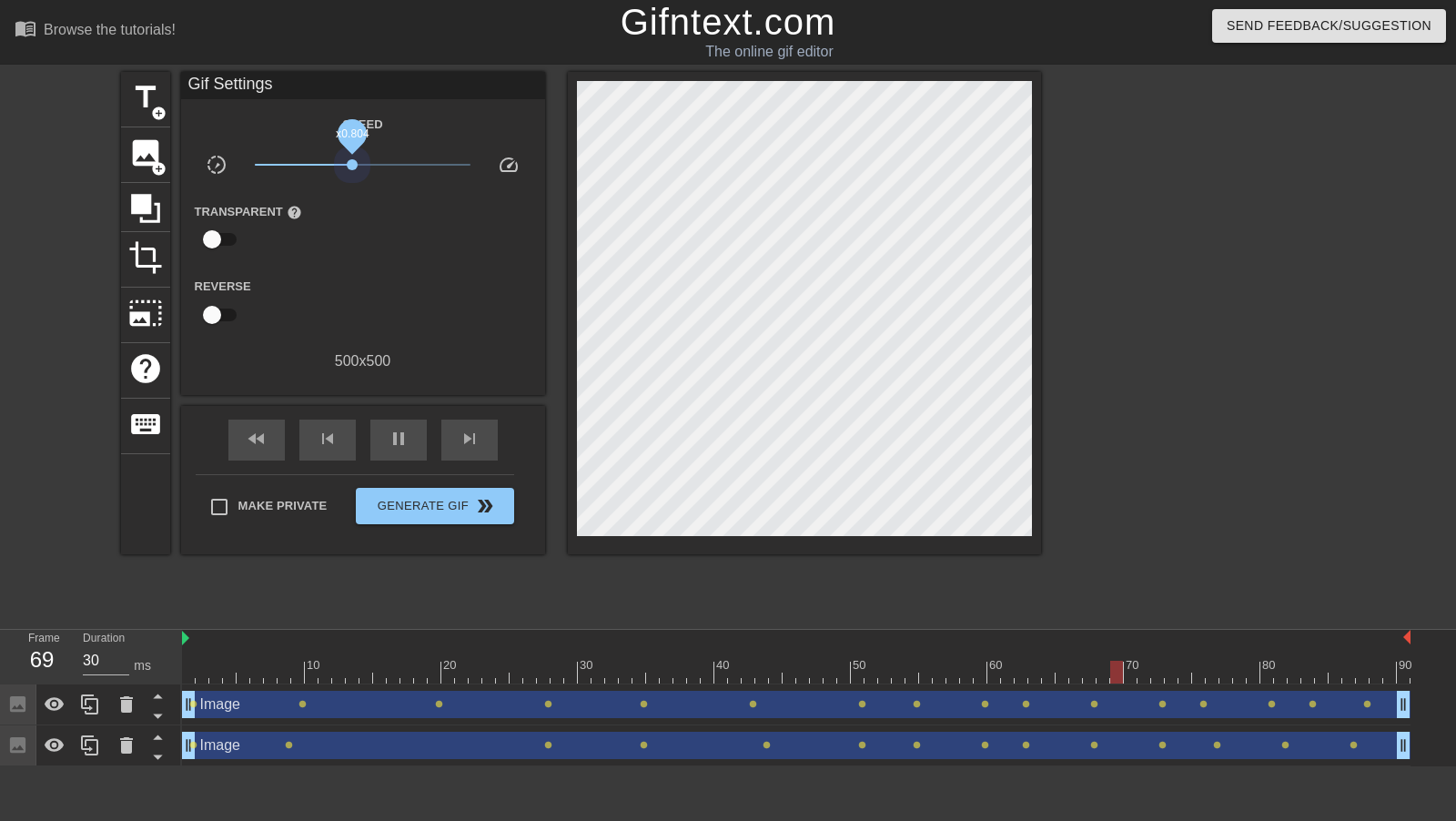 drag, startPoint x: 377, startPoint y: 171, endPoint x: 357, endPoint y: 171, distance: 20 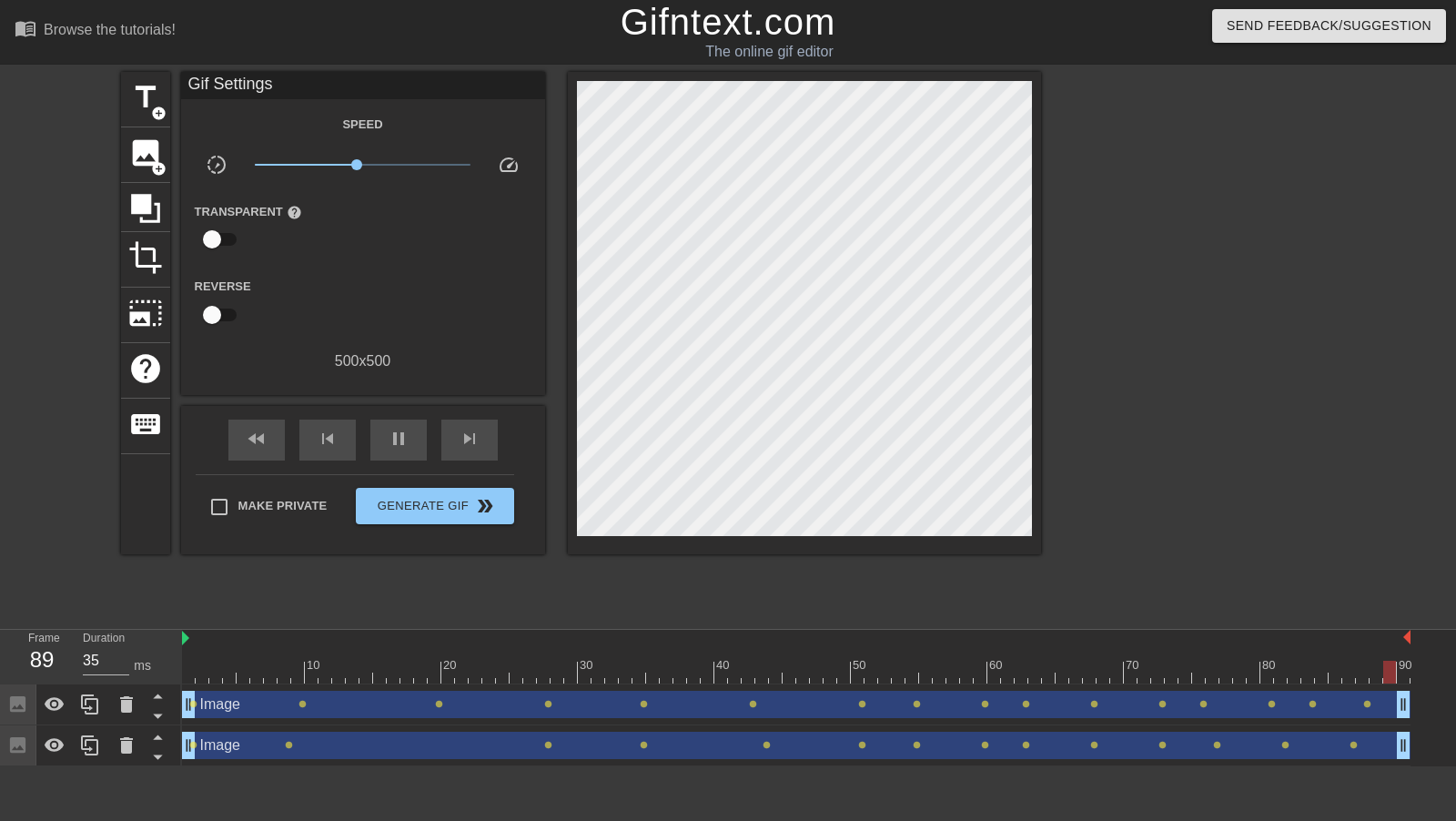 type on "30" 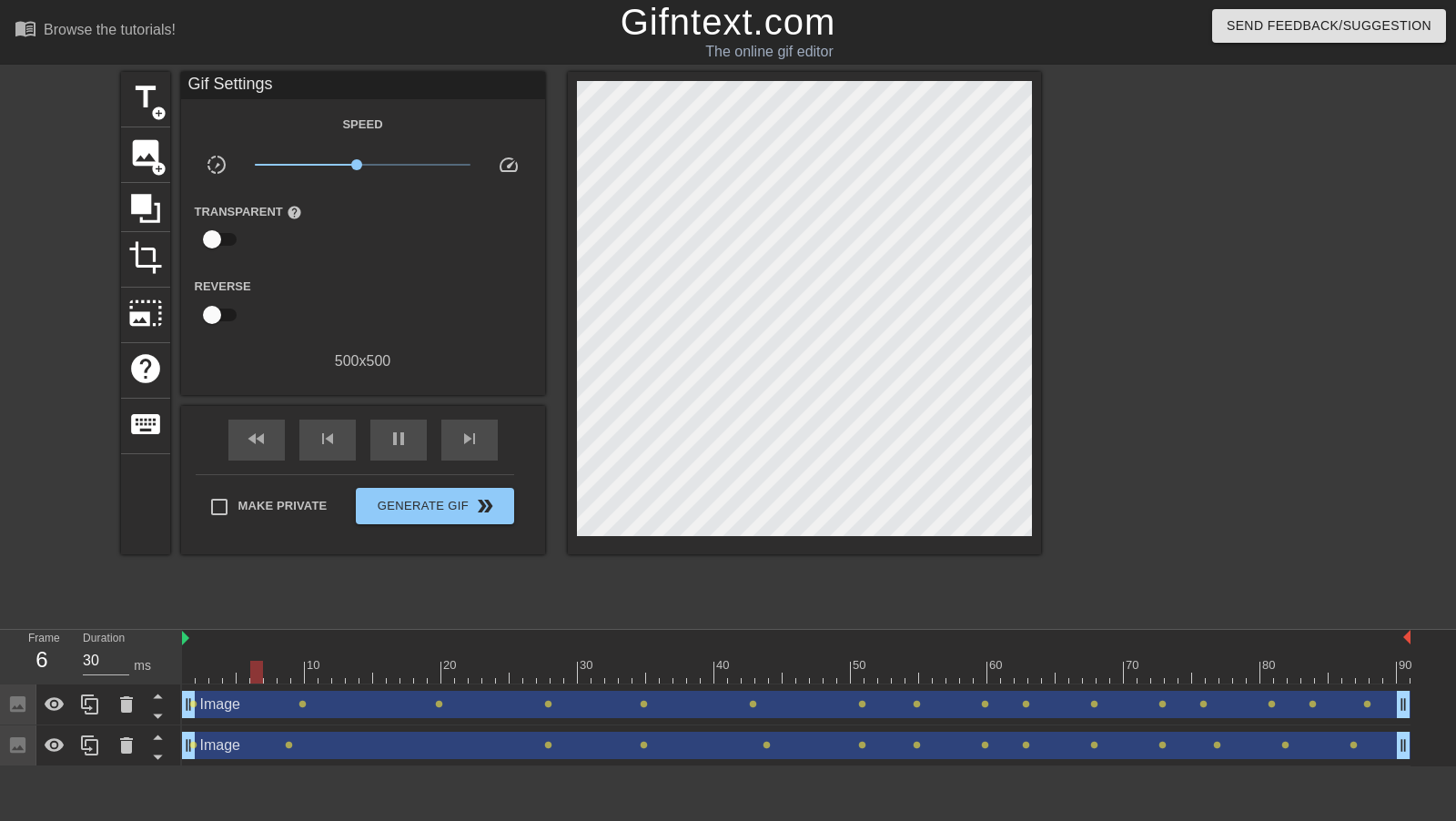 click on "Make Private Generate Gif double_arrow" at bounding box center (355, 510) 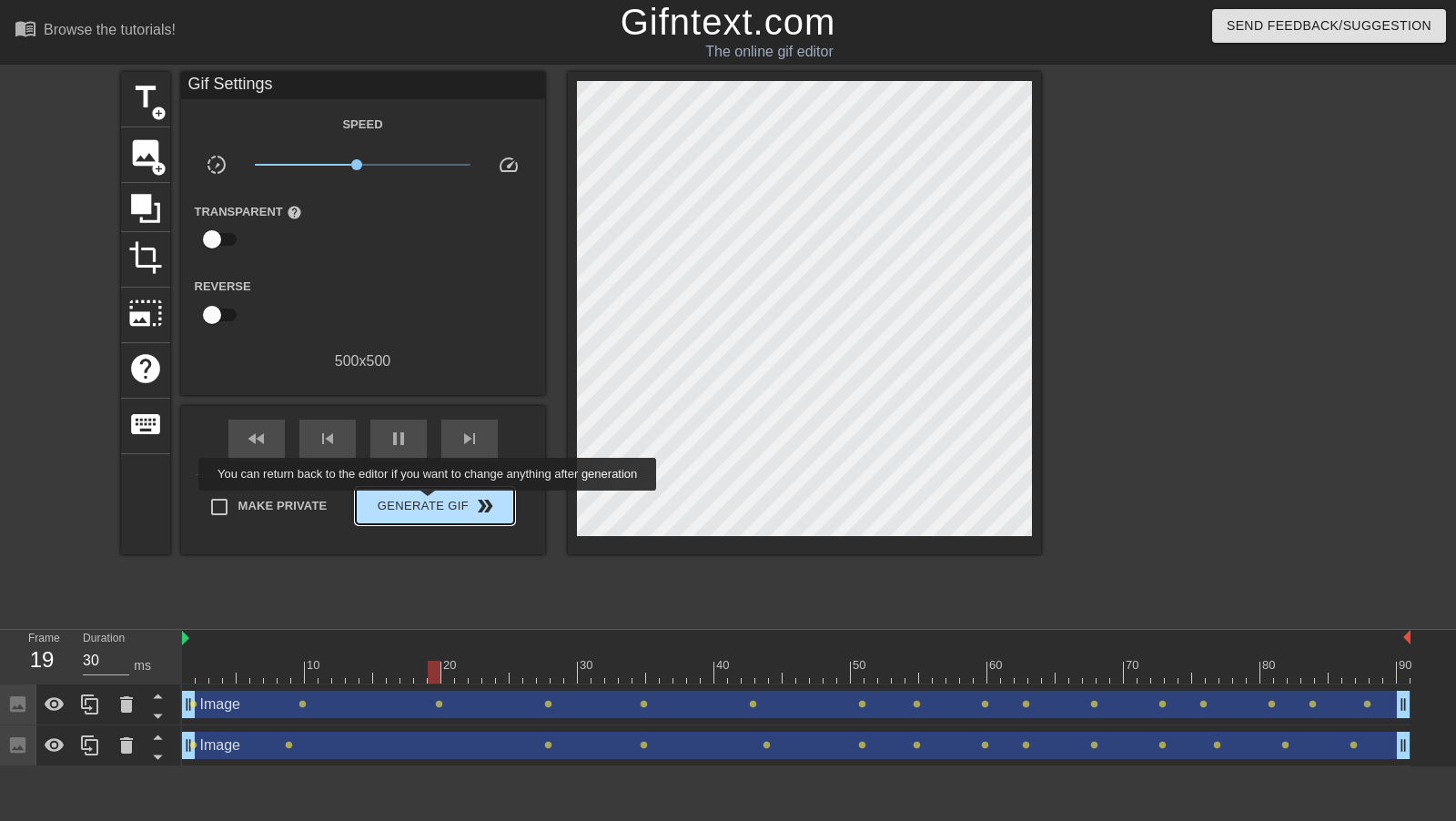 click on "Generate Gif double_arrow" at bounding box center [434, 506] 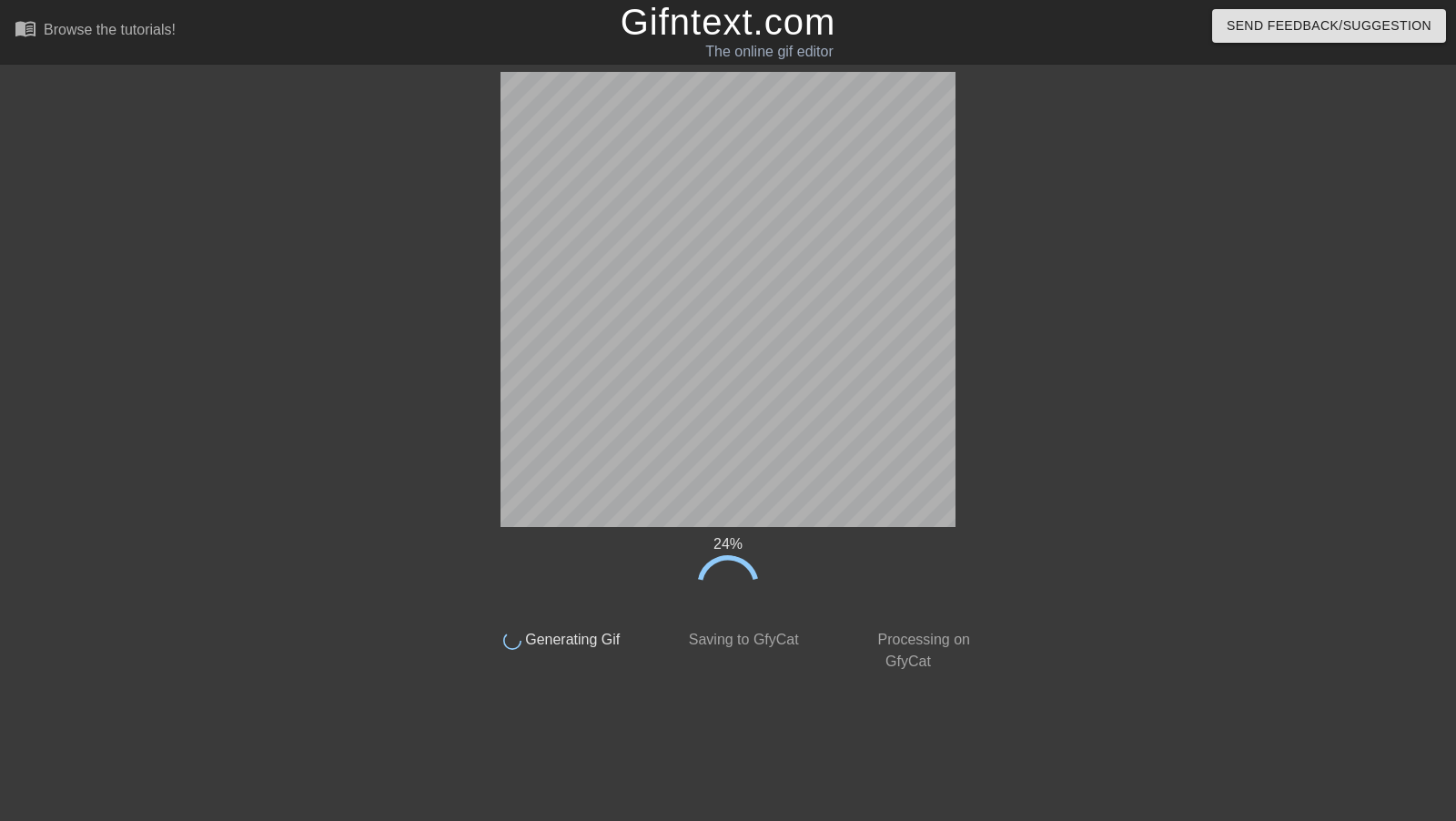 scroll, scrollTop: 0, scrollLeft: 6, axis: horizontal 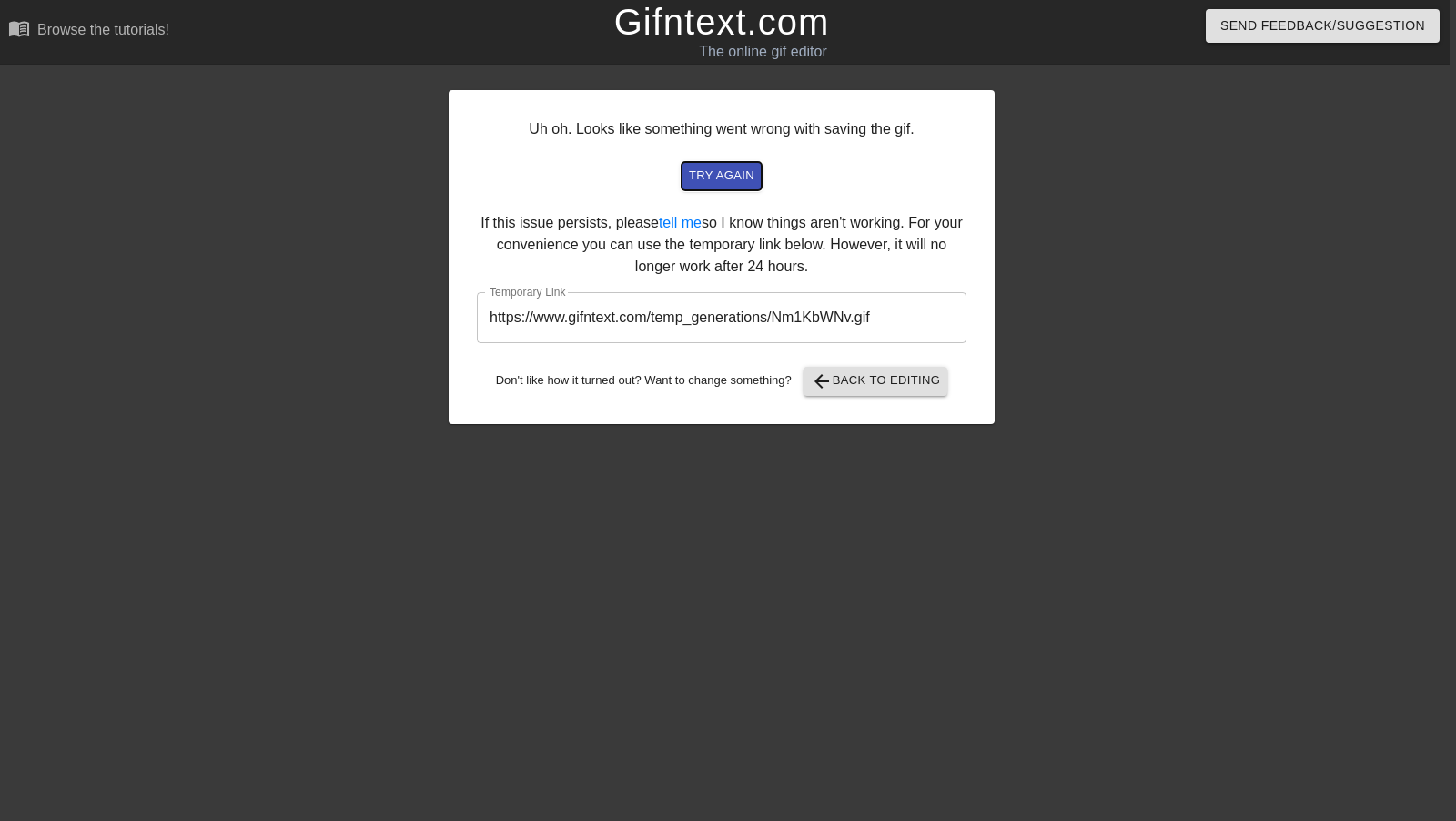 click on "try again" at bounding box center (722, 176) 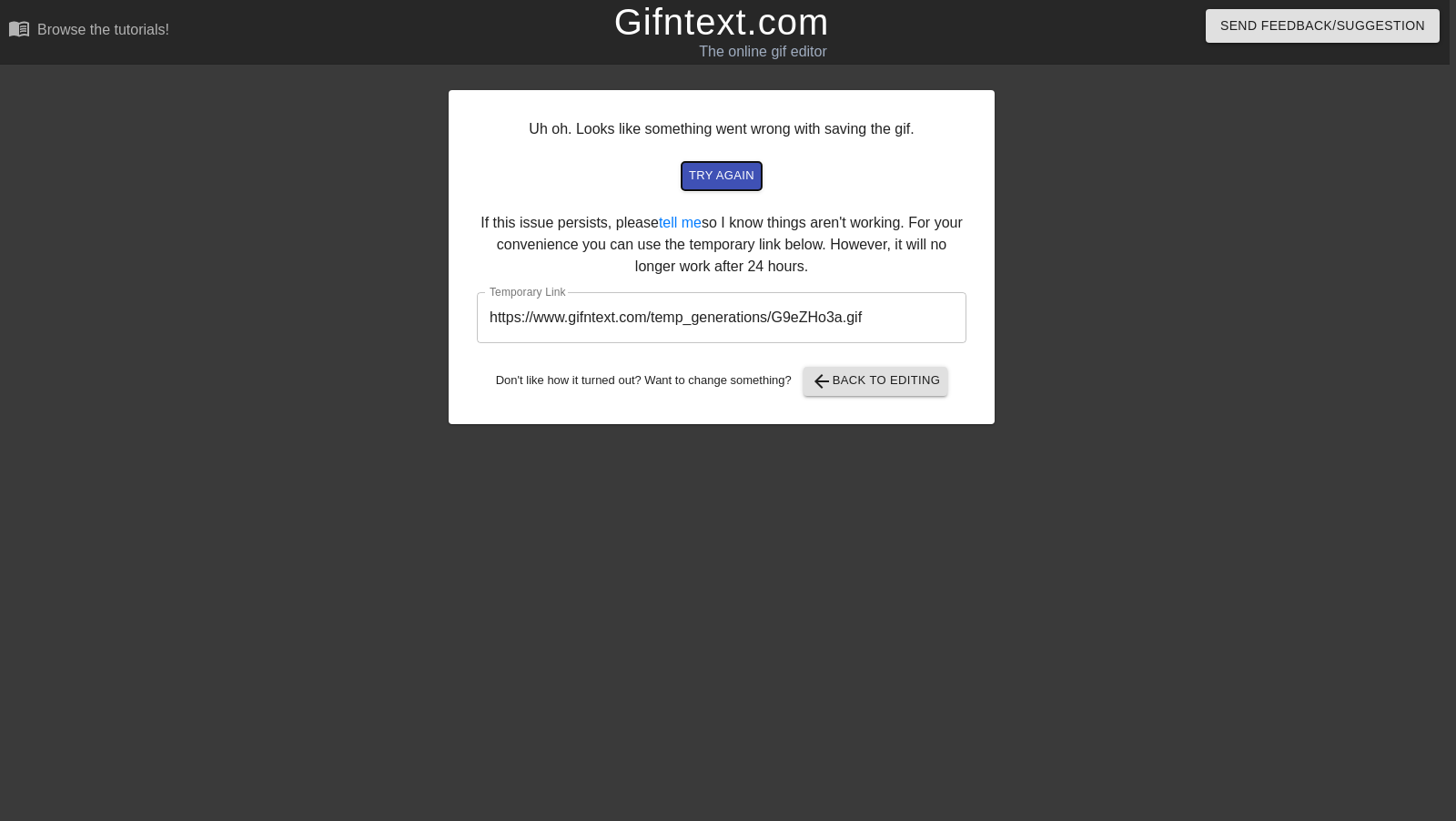 click on "try again" at bounding box center (722, 176) 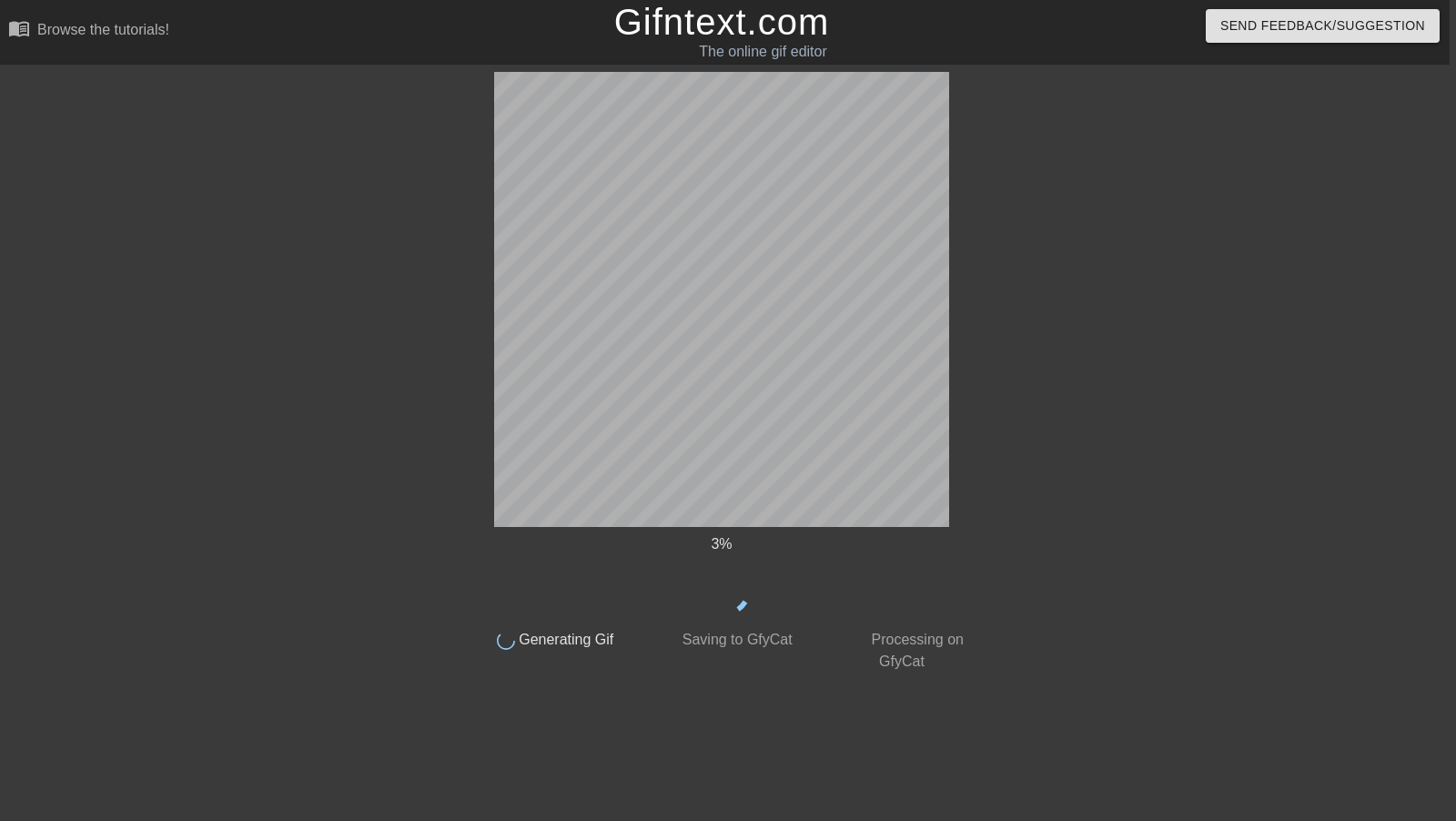 scroll, scrollTop: 0, scrollLeft: 0, axis: both 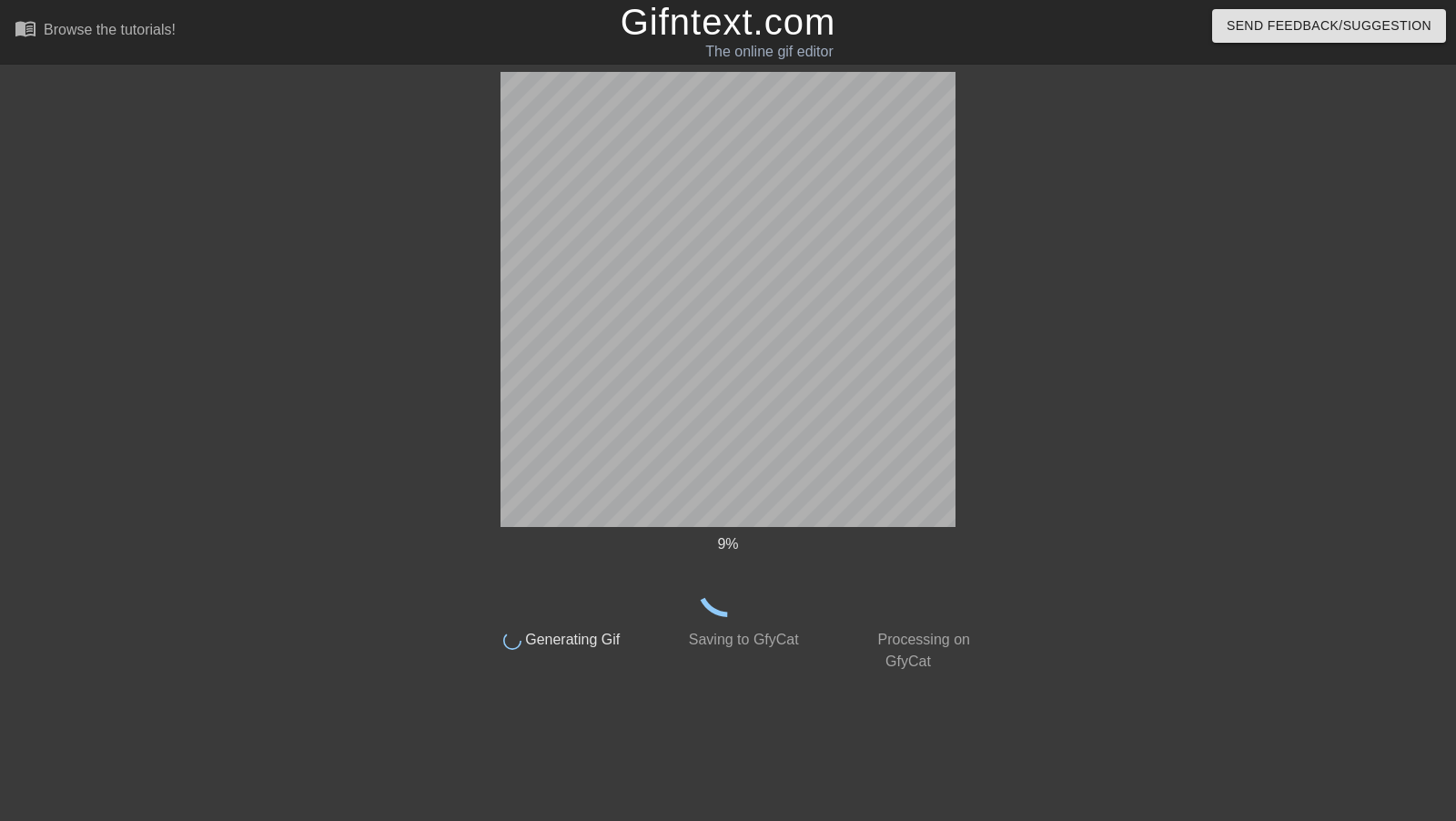 click 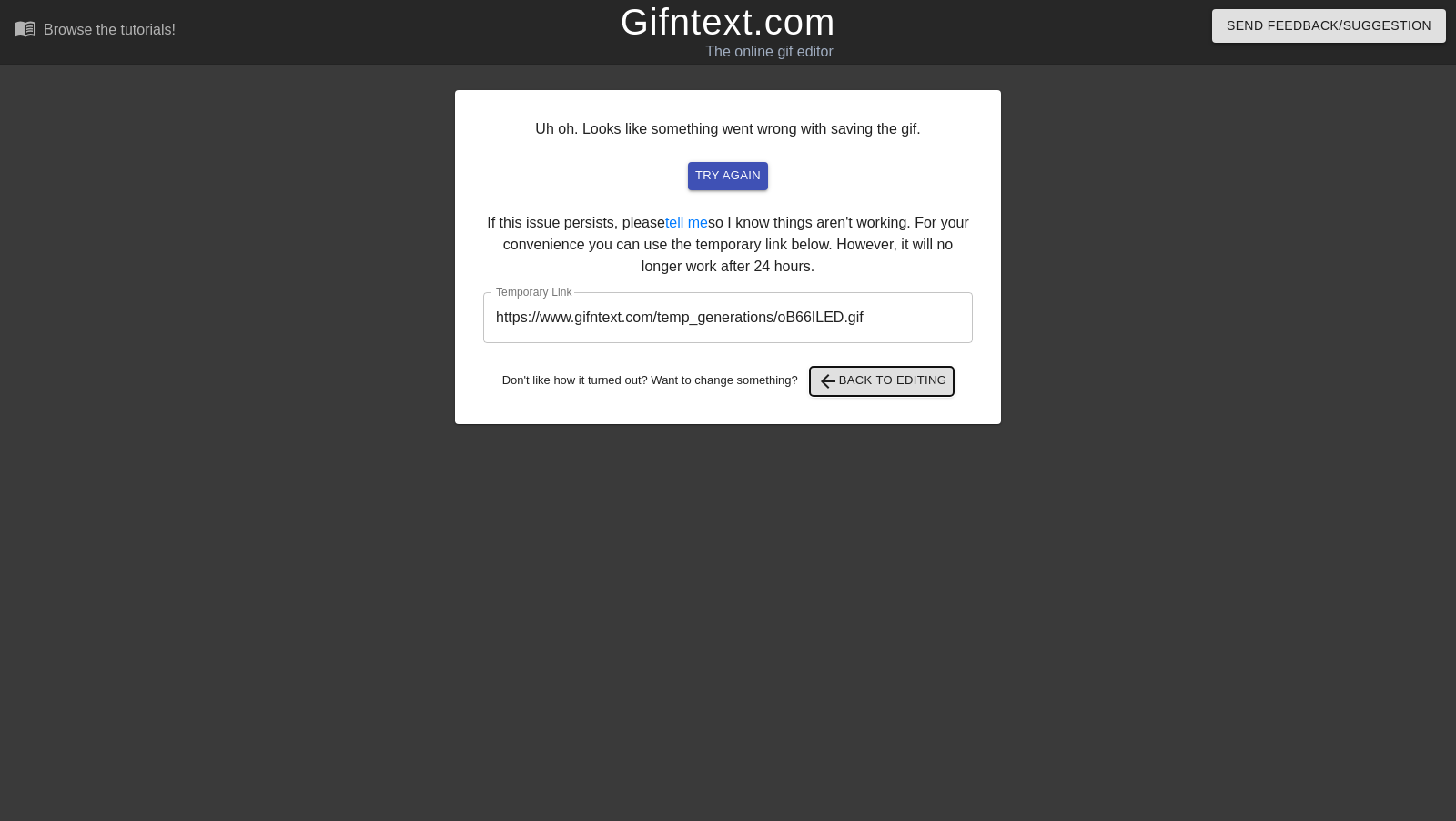 click on "arrow_back Back to Editing" at bounding box center [882, 381] 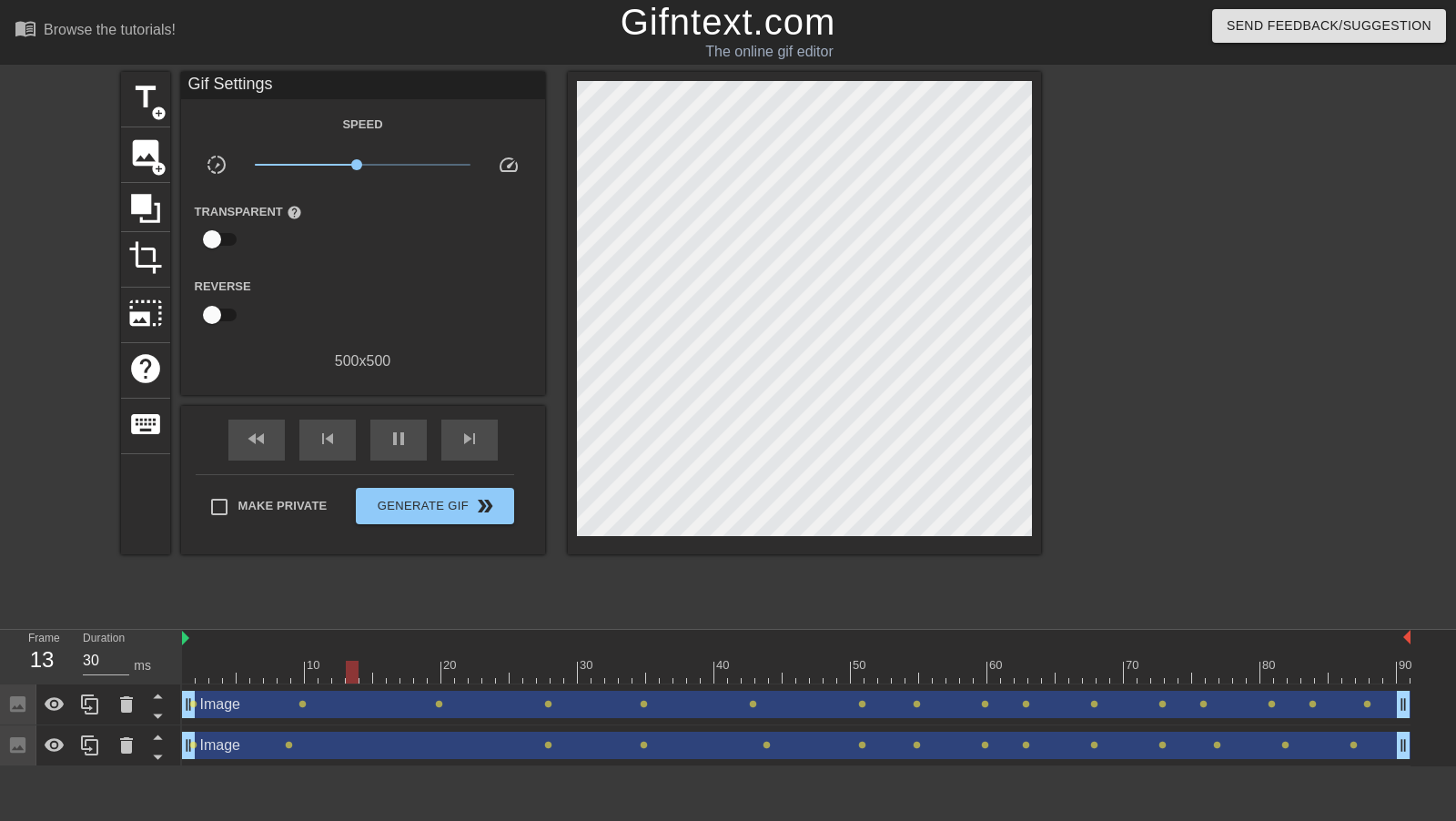 click on "500  x  500" at bounding box center [363, 361] 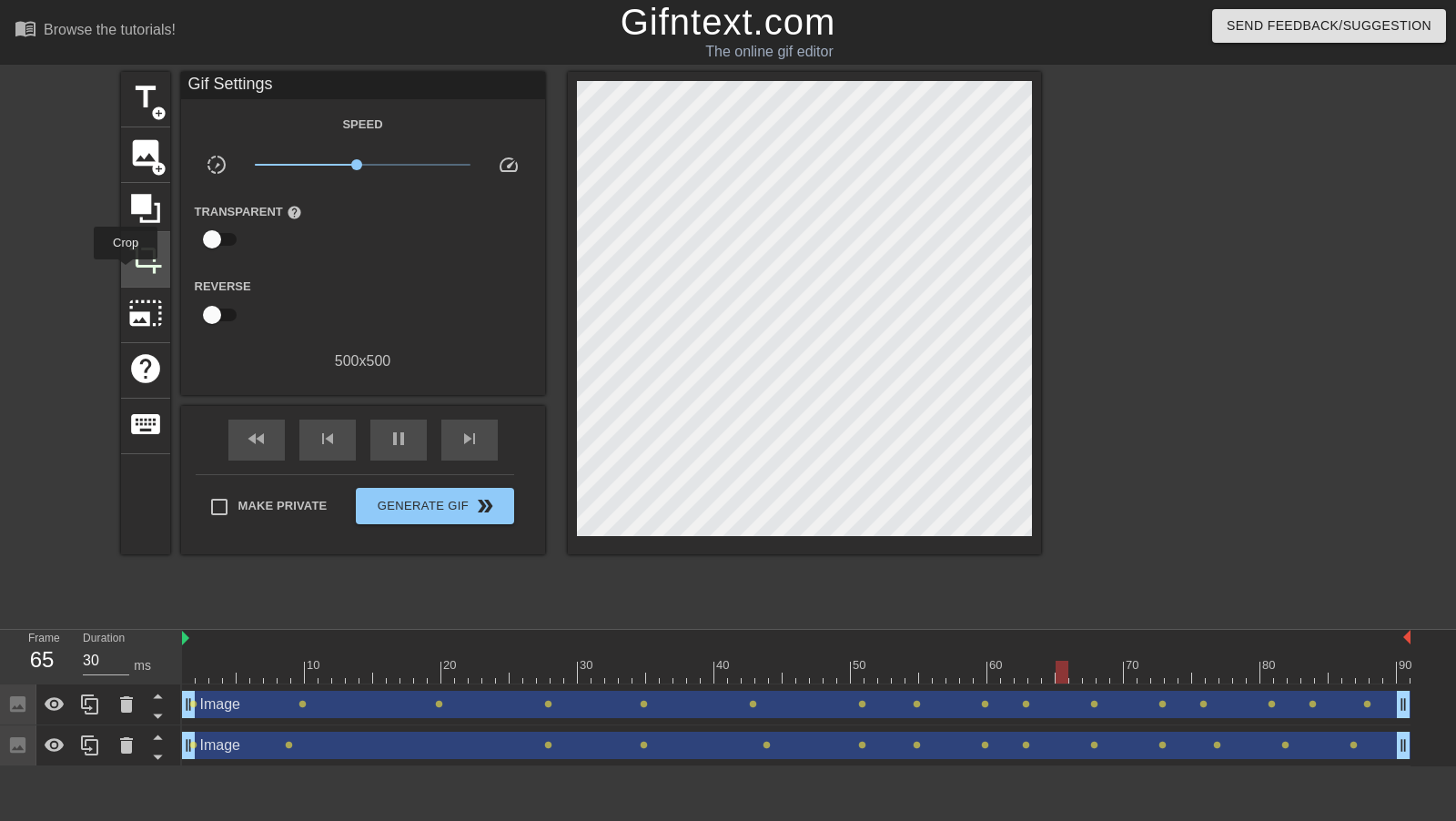 click on "crop" at bounding box center [146, 259] 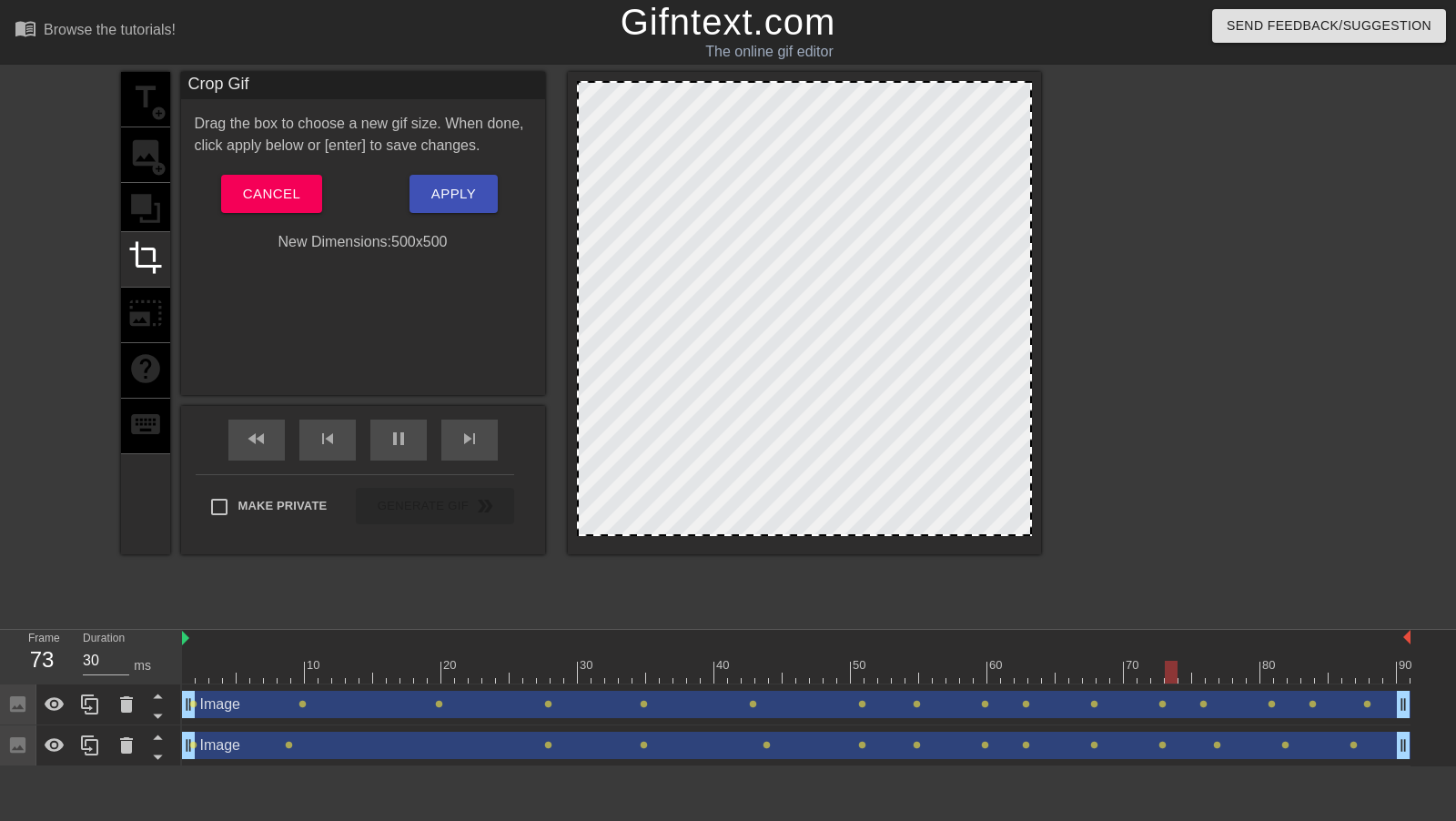 click on "title add_circle image add_circle crop photo_size_select_large help keyboard" at bounding box center (146, 313) 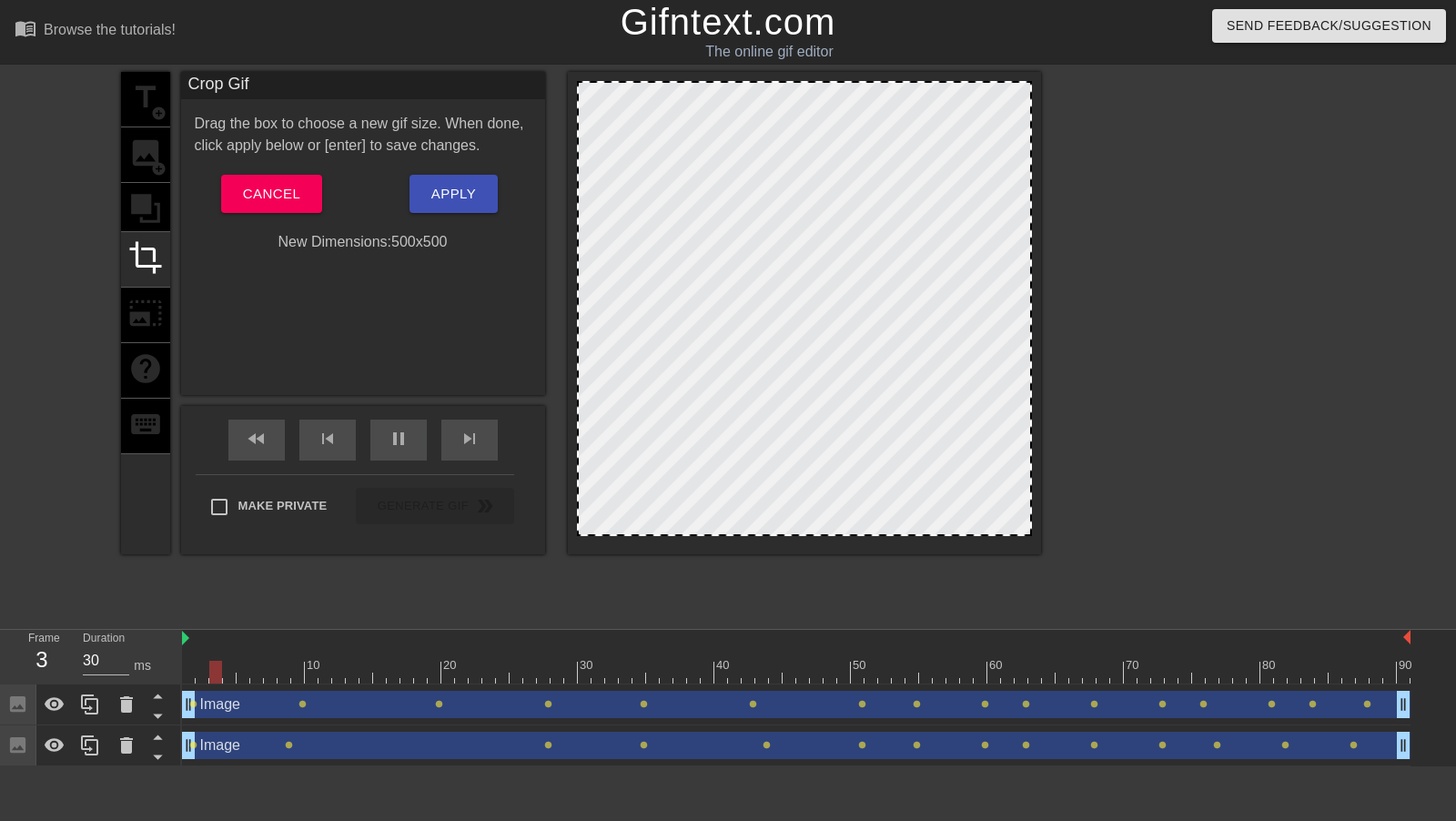 click on "title add_circle image add_circle crop photo_size_select_large help keyboard" at bounding box center [146, 313] 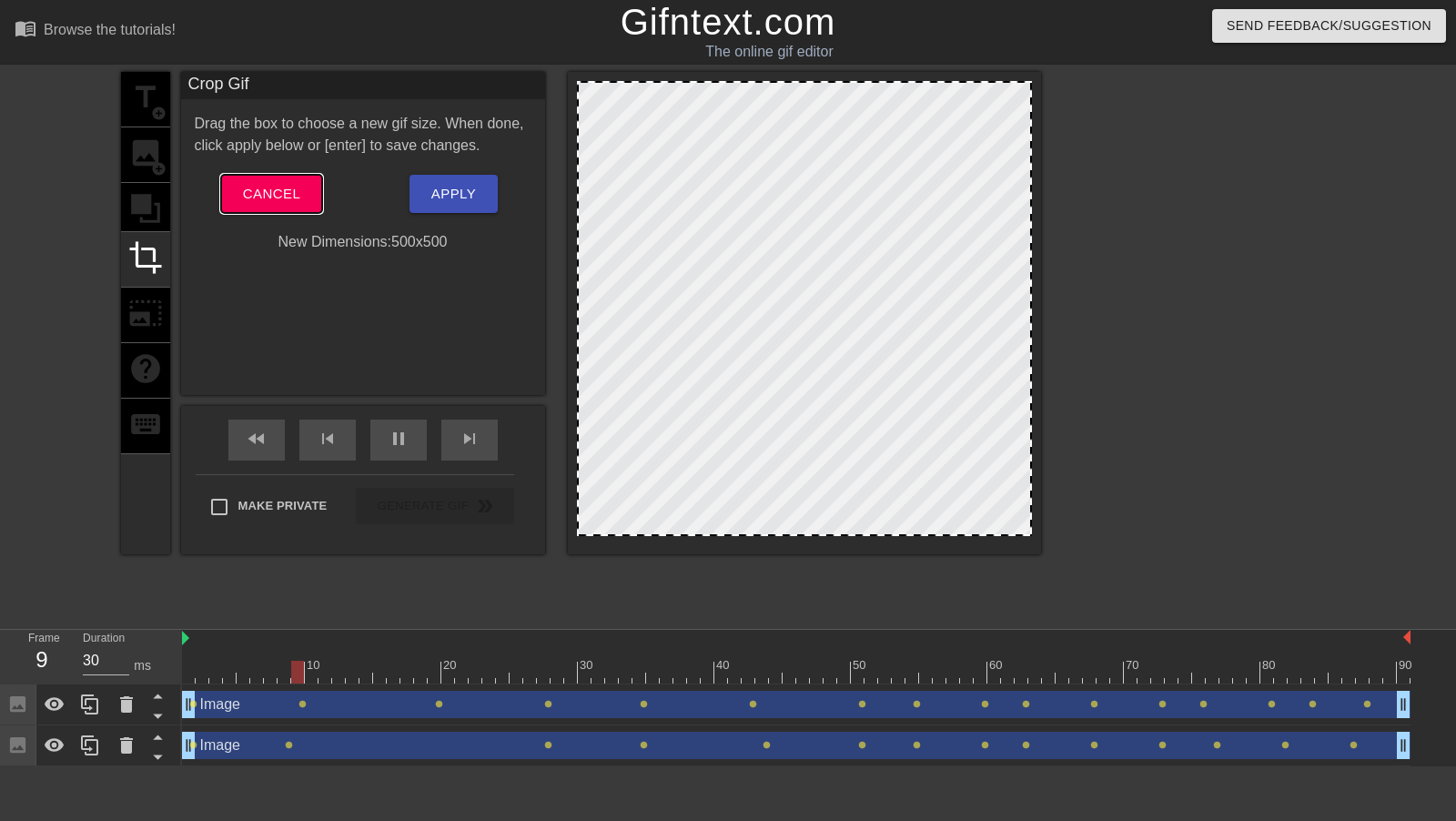 click on "Cancel" at bounding box center (271, 194) 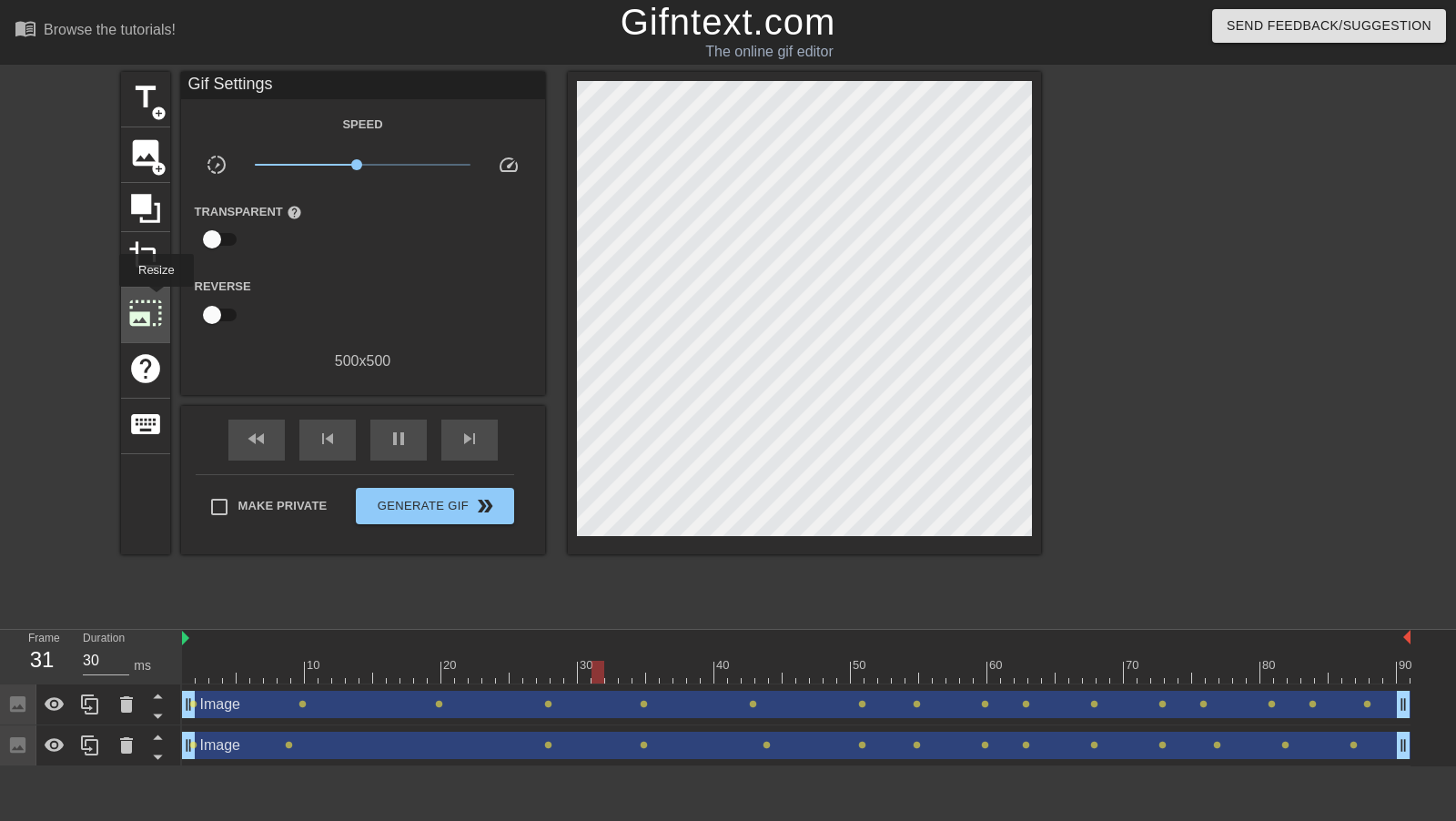 click on "photo_size_select_large" at bounding box center (146, 313) 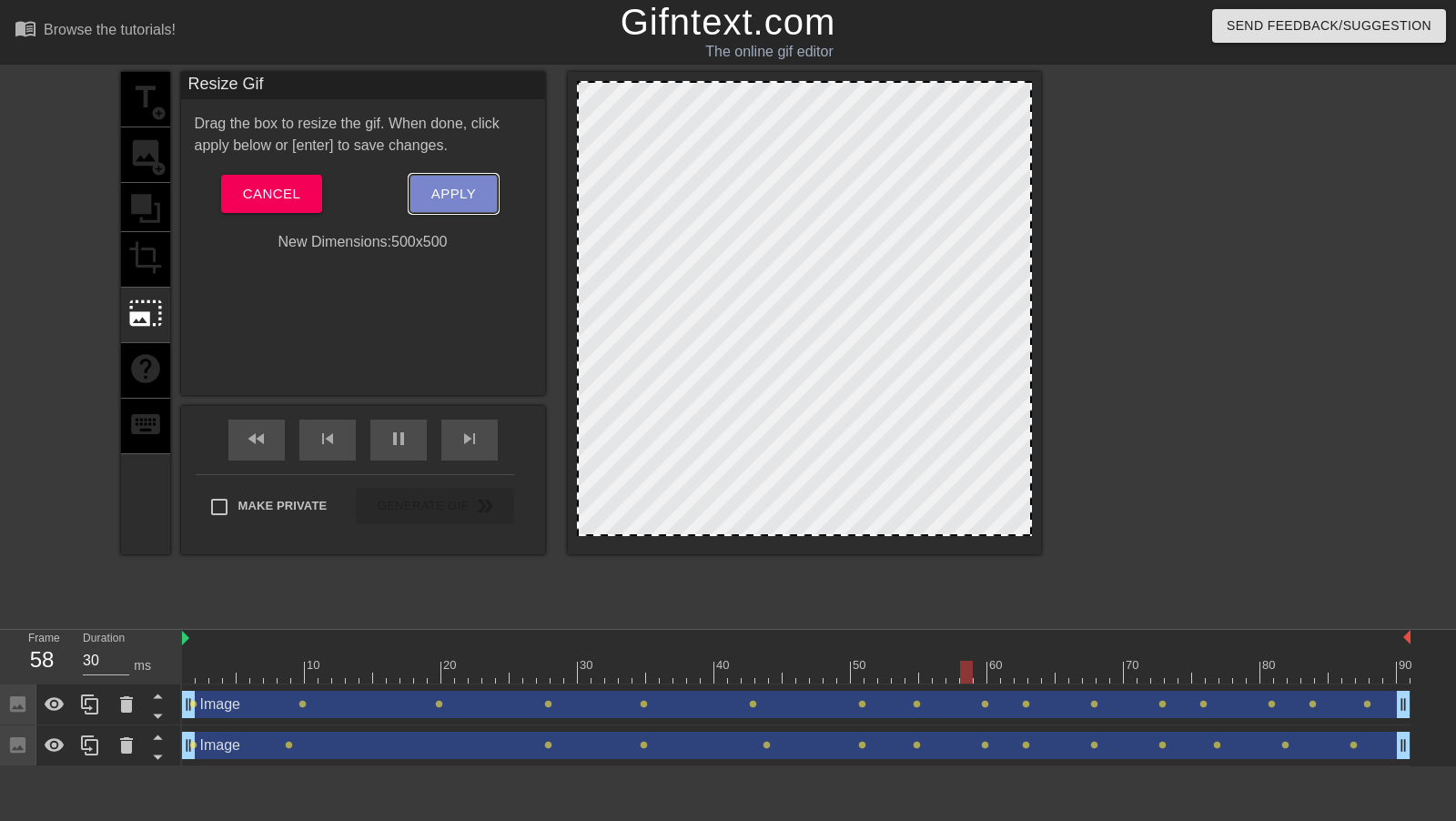 click on "Apply" at bounding box center [453, 194] 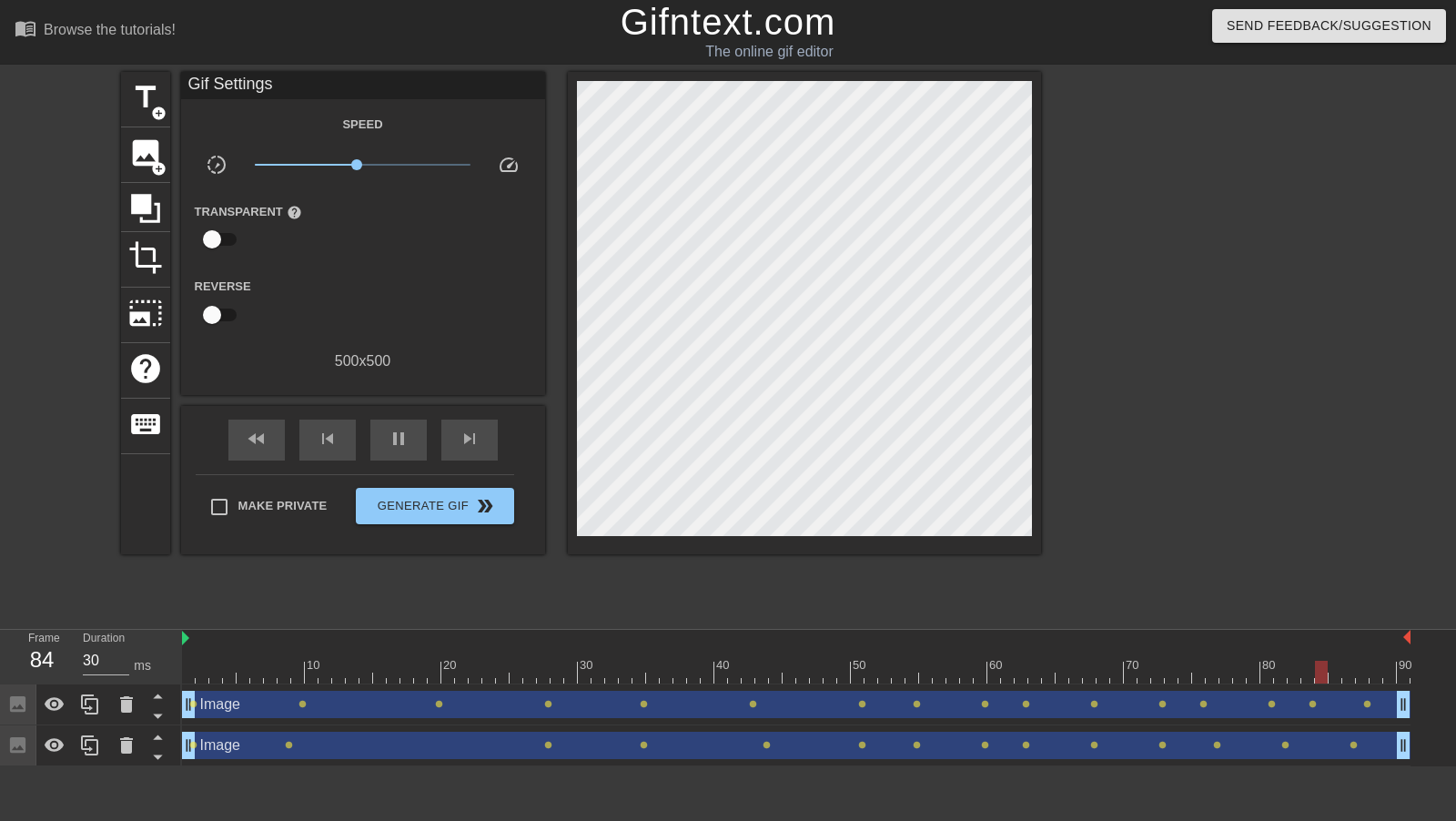 click on "500  x  500" at bounding box center [363, 361] 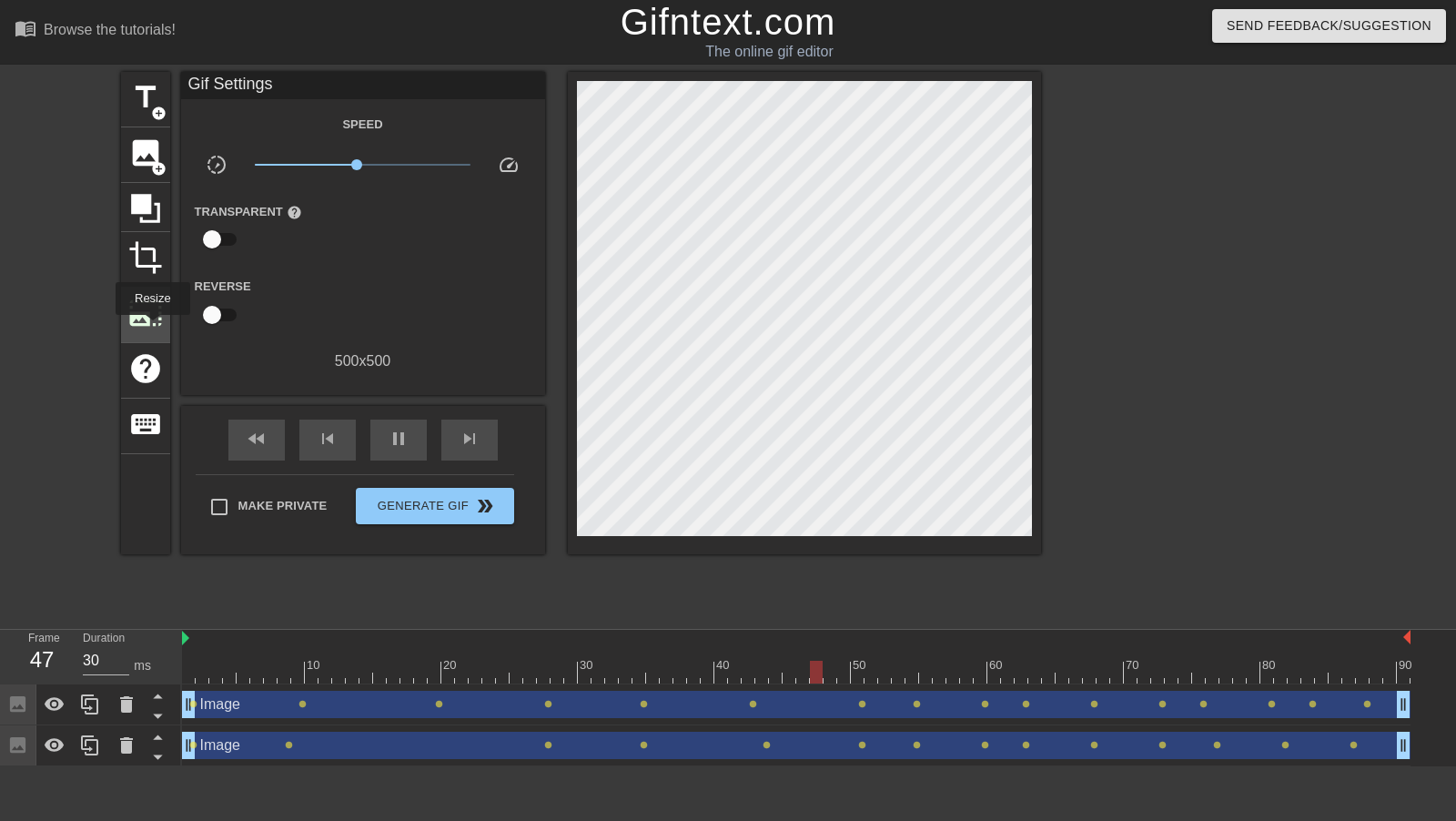 click on "photo_size_select_large" at bounding box center (146, 315) 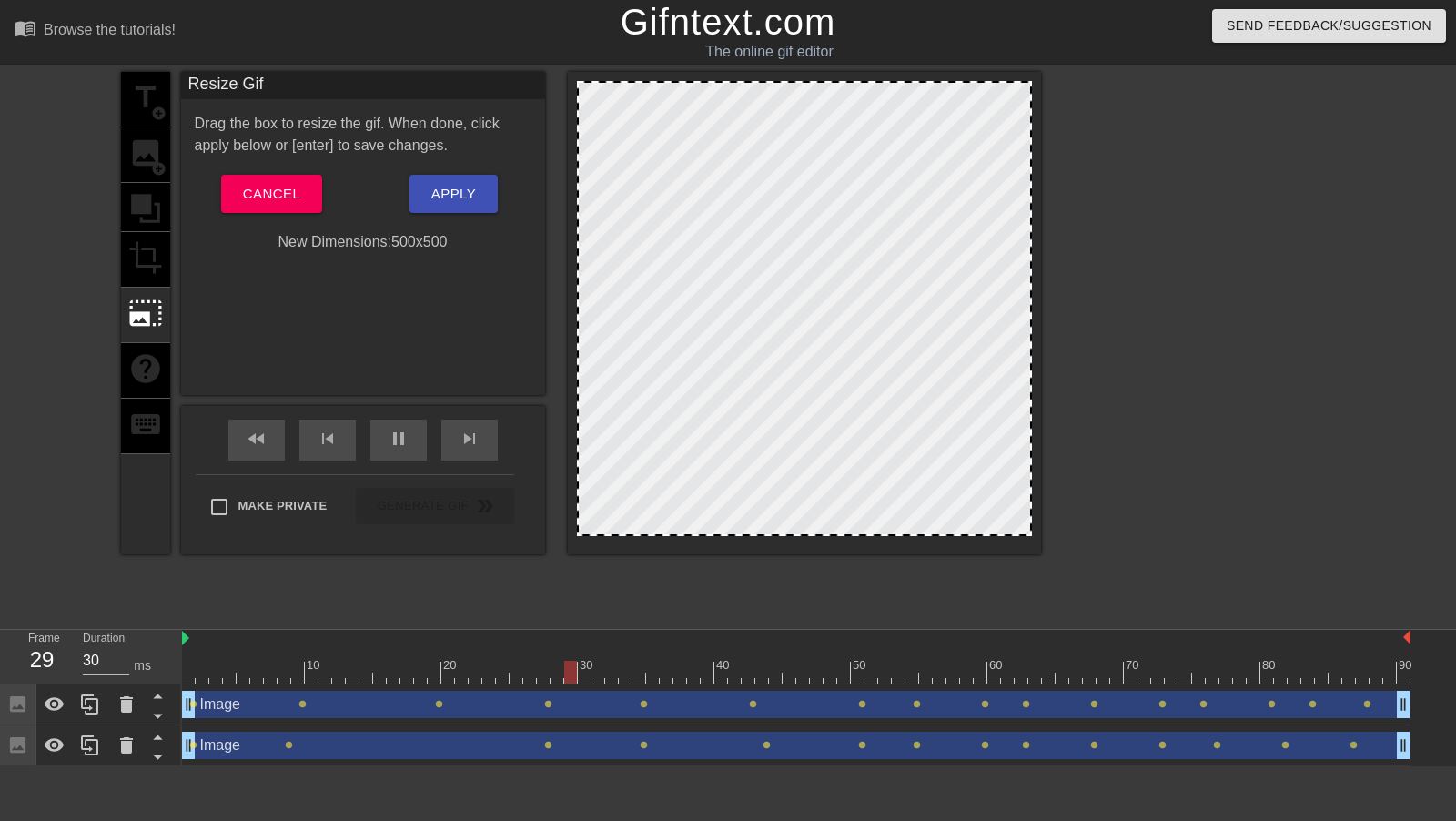 drag, startPoint x: 577, startPoint y: 87, endPoint x: 612, endPoint y: 104, distance: 38.910153 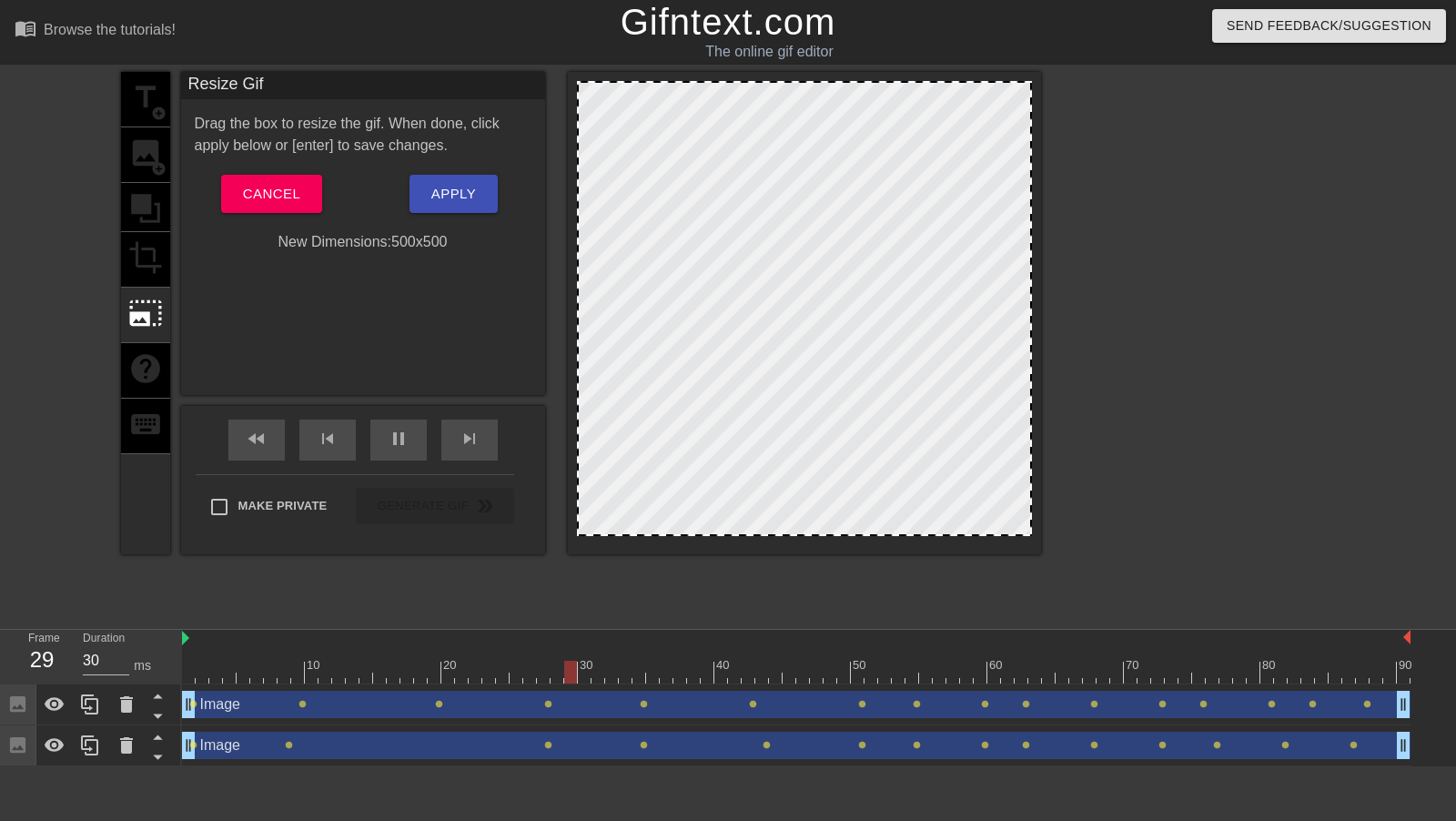 click at bounding box center (804, 309) 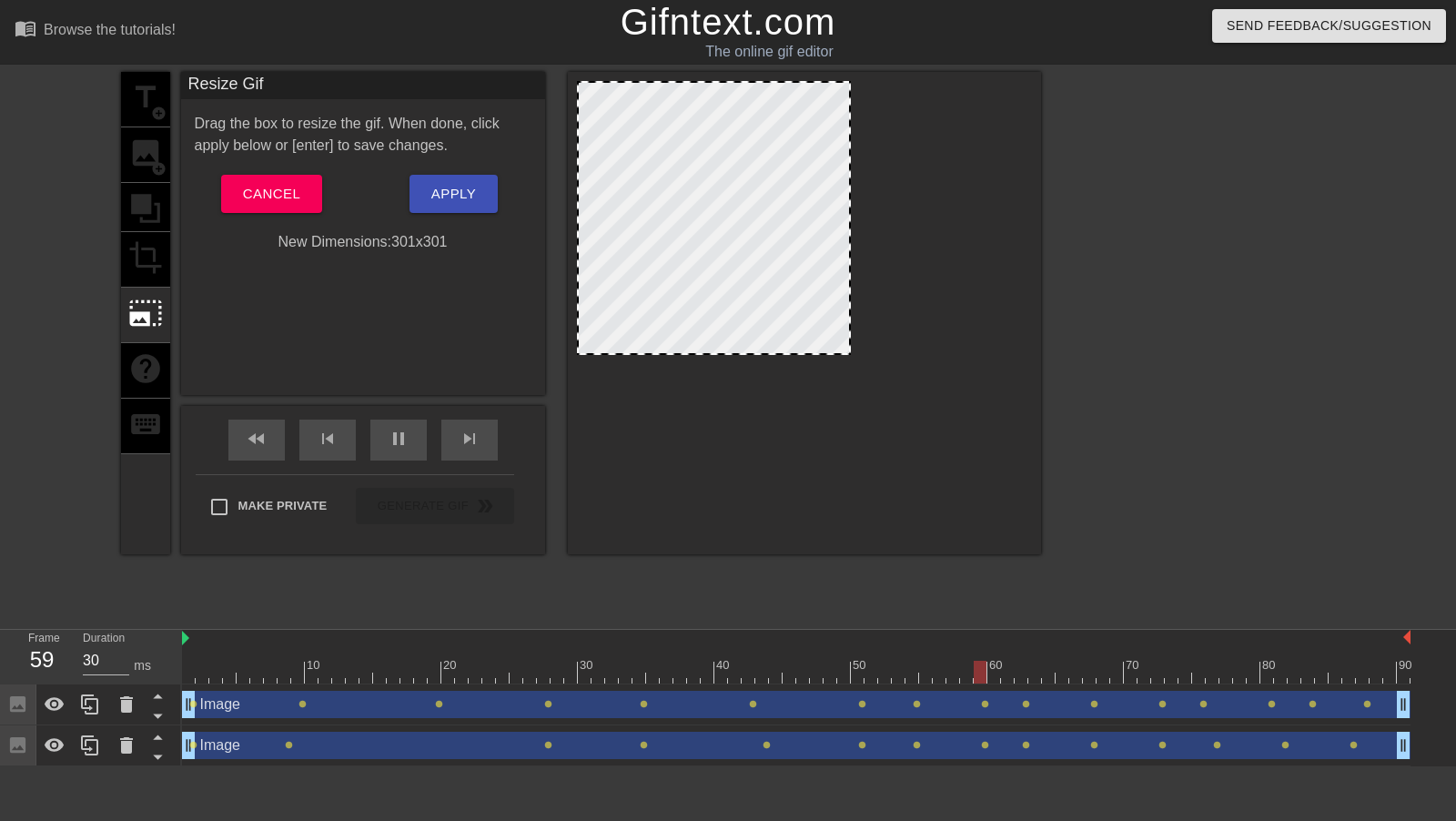 drag, startPoint x: 1026, startPoint y: 534, endPoint x: 845, endPoint y: 353, distance: 255.9727 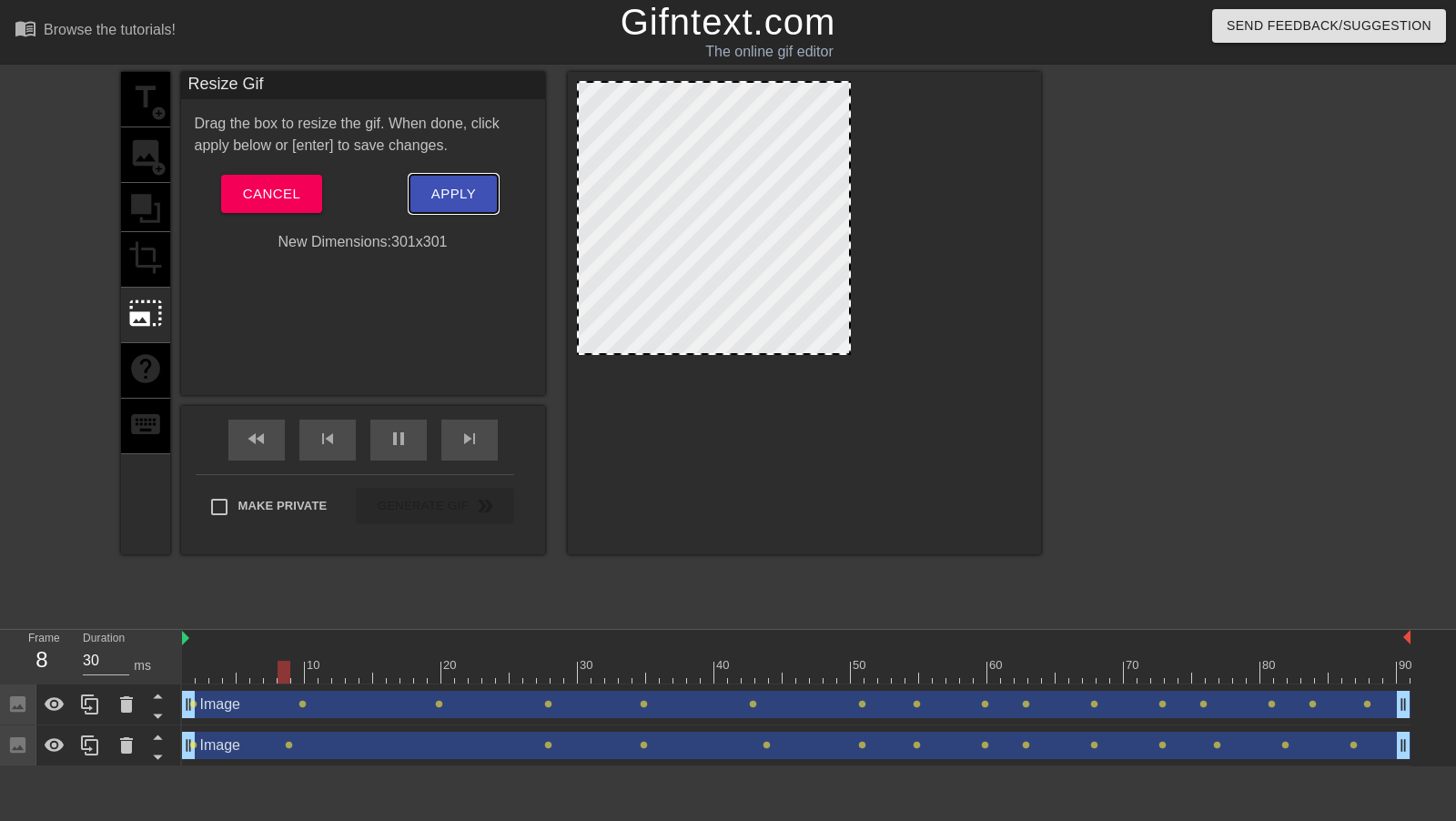click on "Apply" at bounding box center (453, 194) 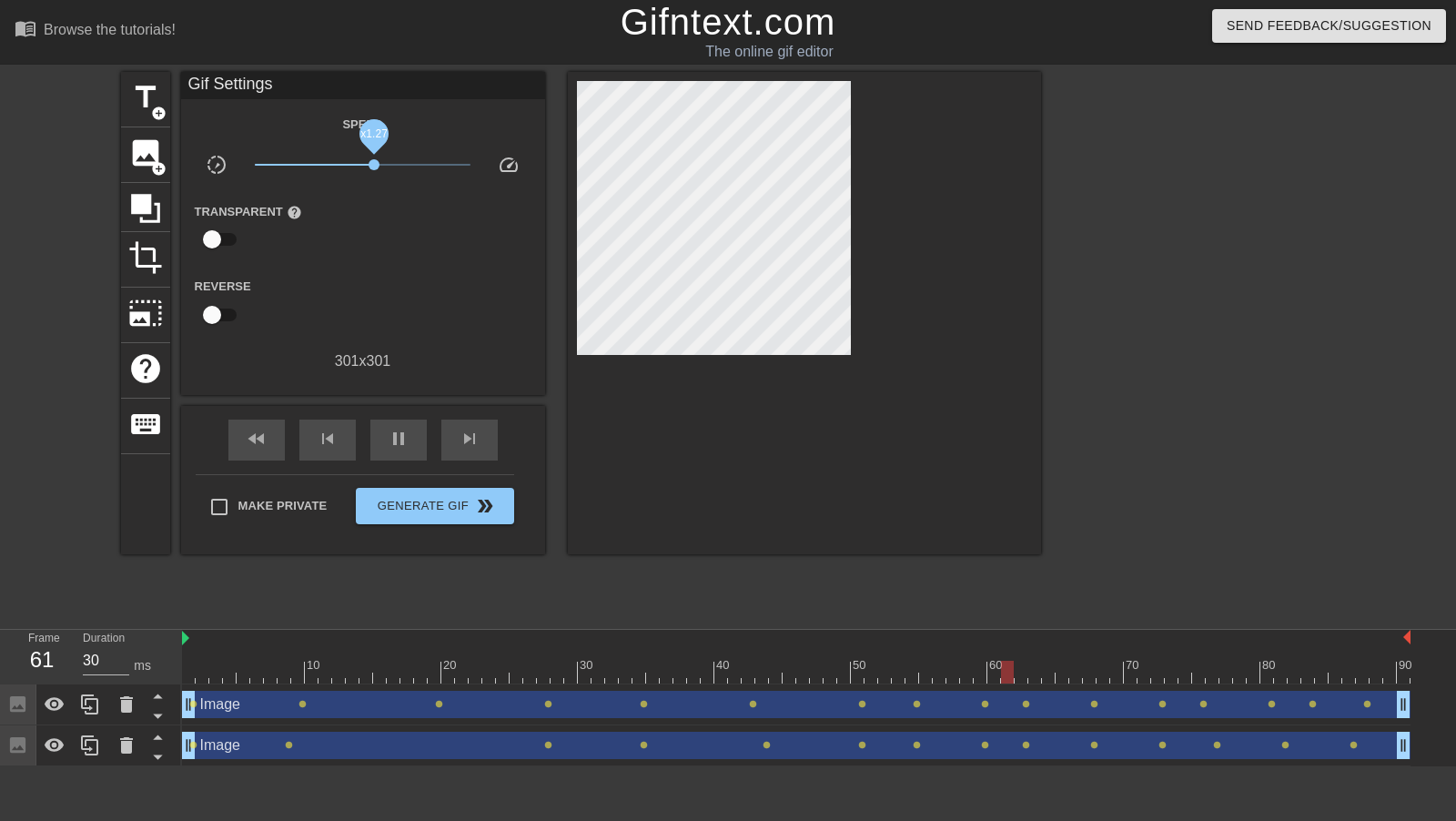 drag, startPoint x: 362, startPoint y: 167, endPoint x: 379, endPoint y: 166, distance: 17.029386 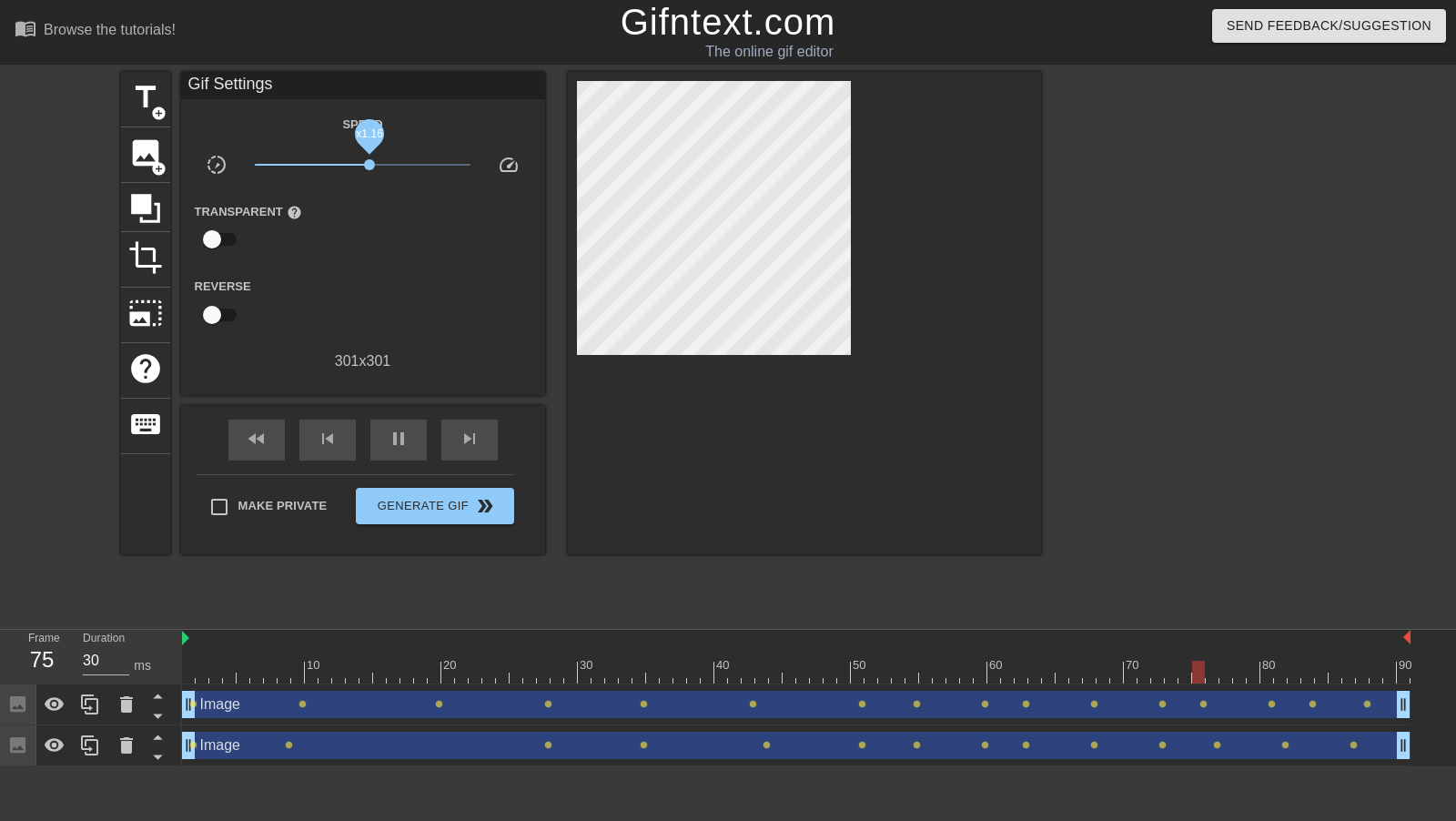 drag, startPoint x: 379, startPoint y: 166, endPoint x: 369, endPoint y: 166, distance: 10 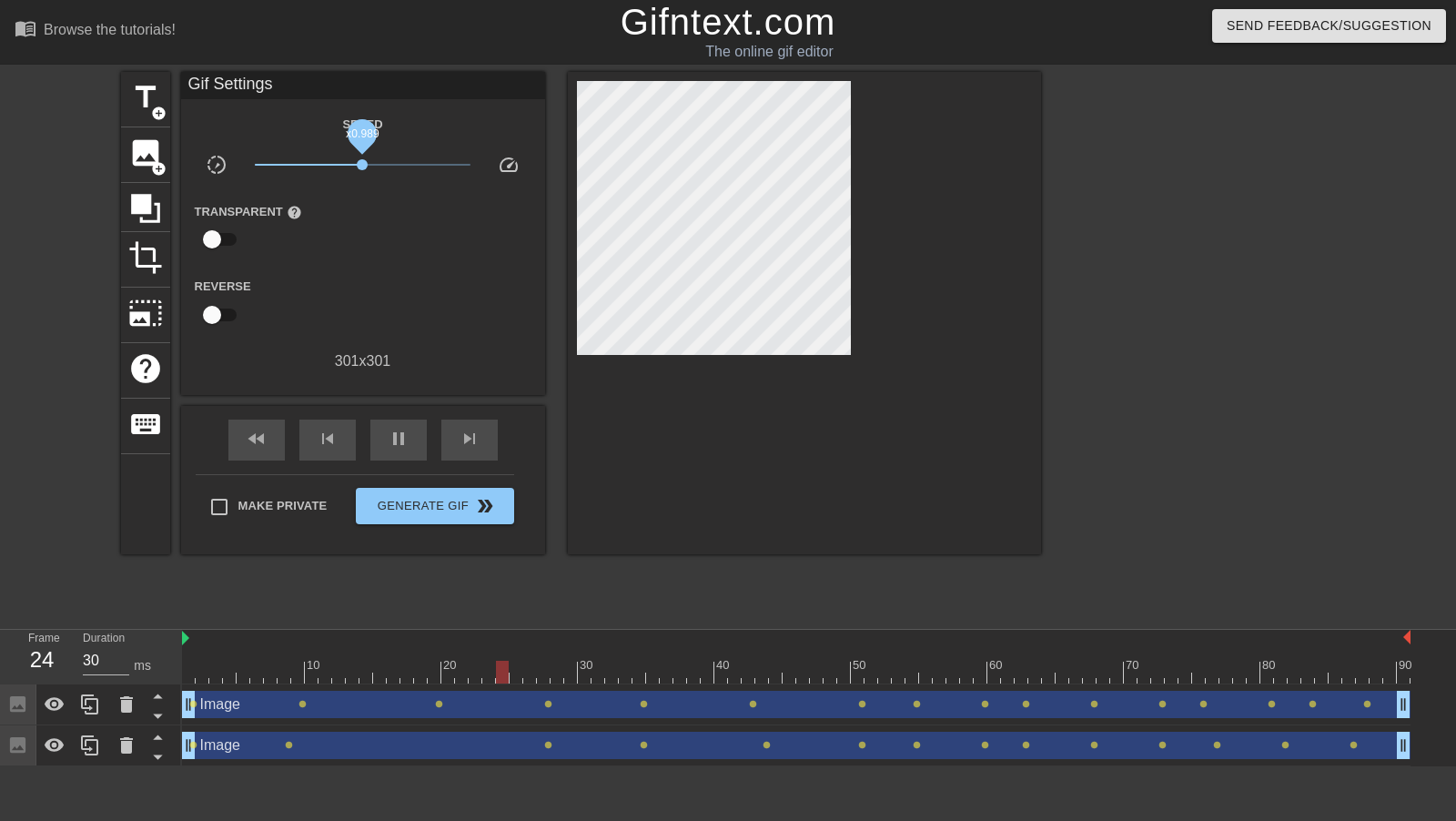 click on "x0.989" at bounding box center [362, 165] 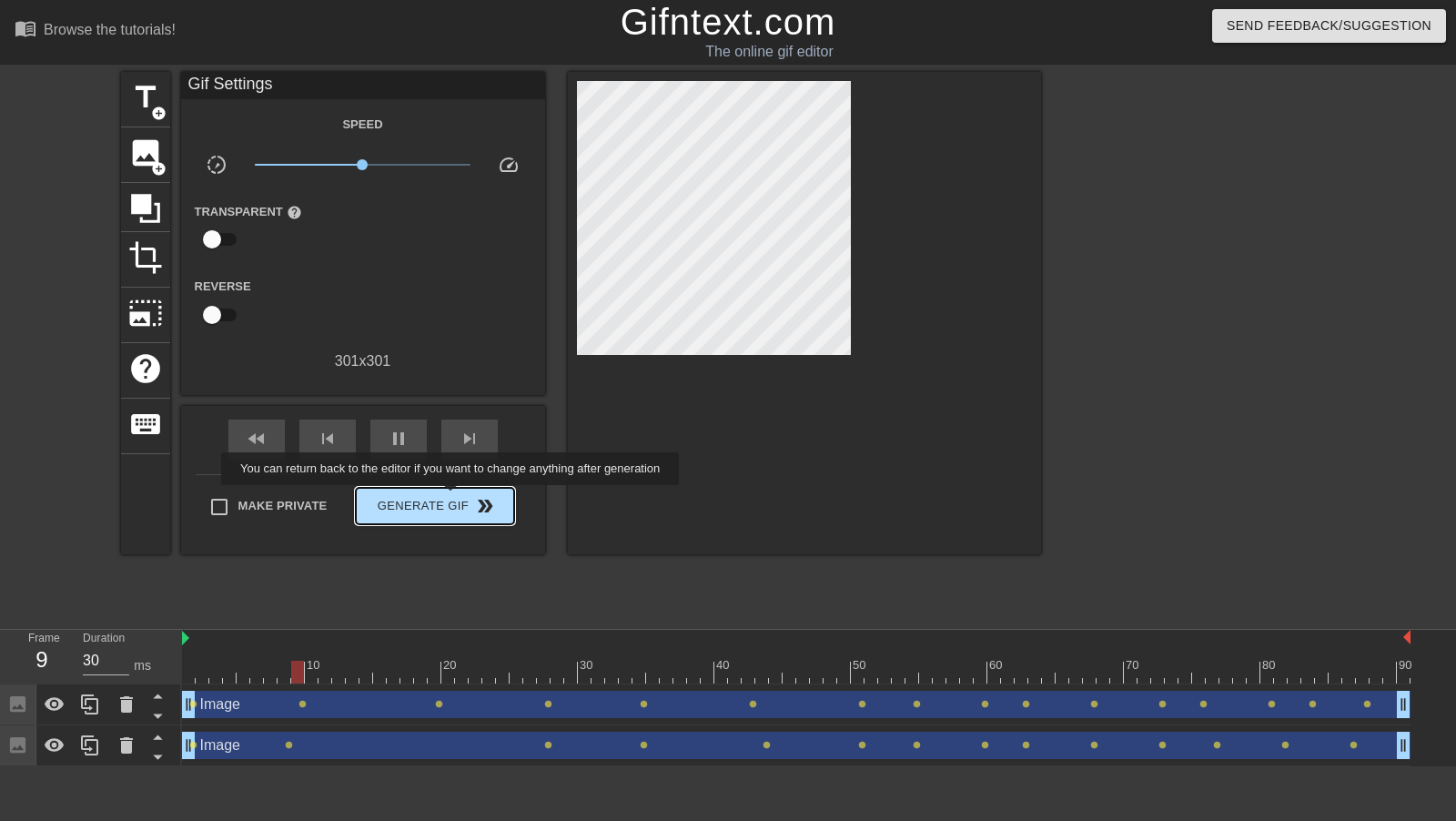 click on "Generate Gif double_arrow" at bounding box center [434, 506] 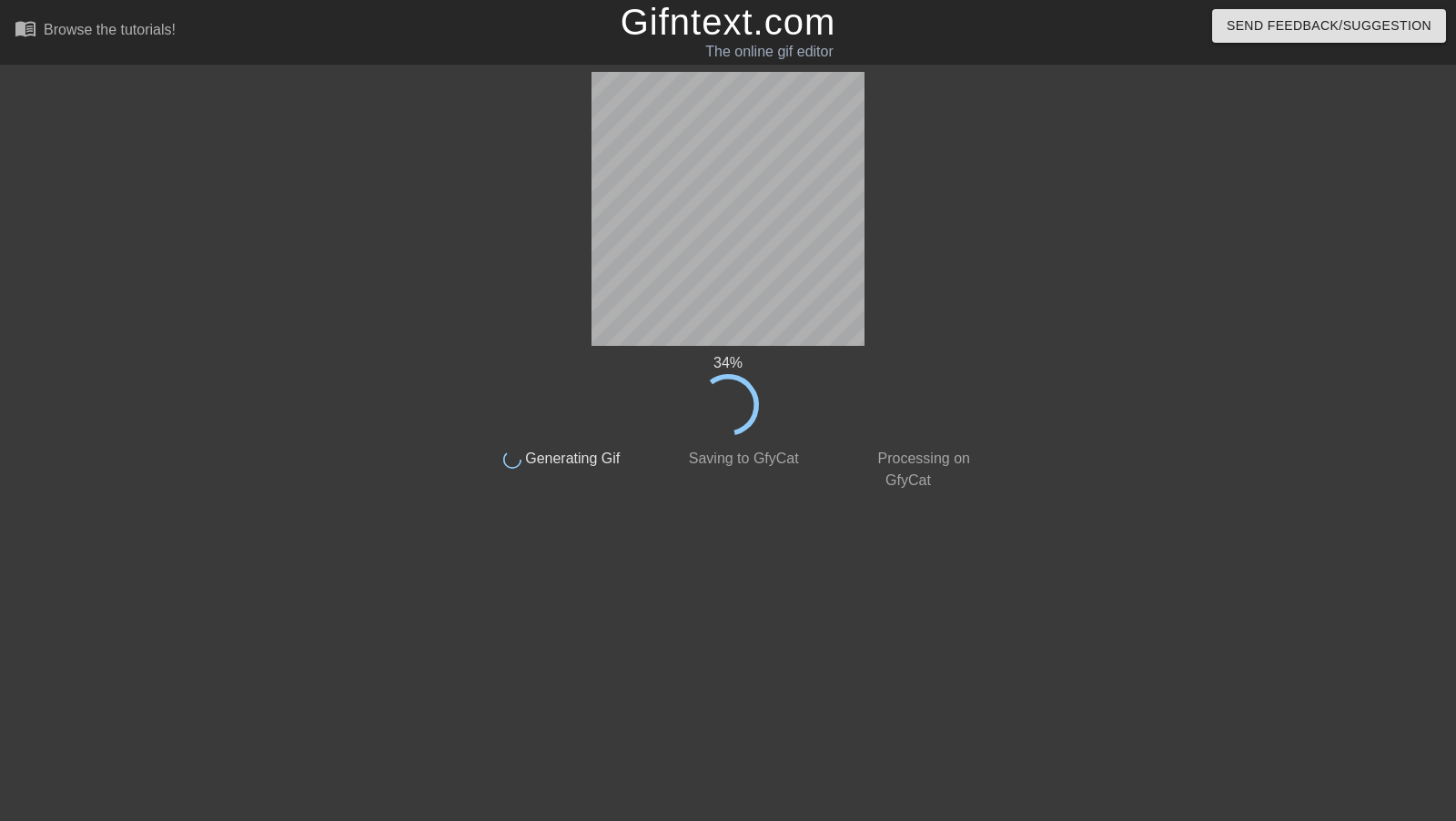 click on "Send Feedback/Suggestion" at bounding box center (1222, 31) 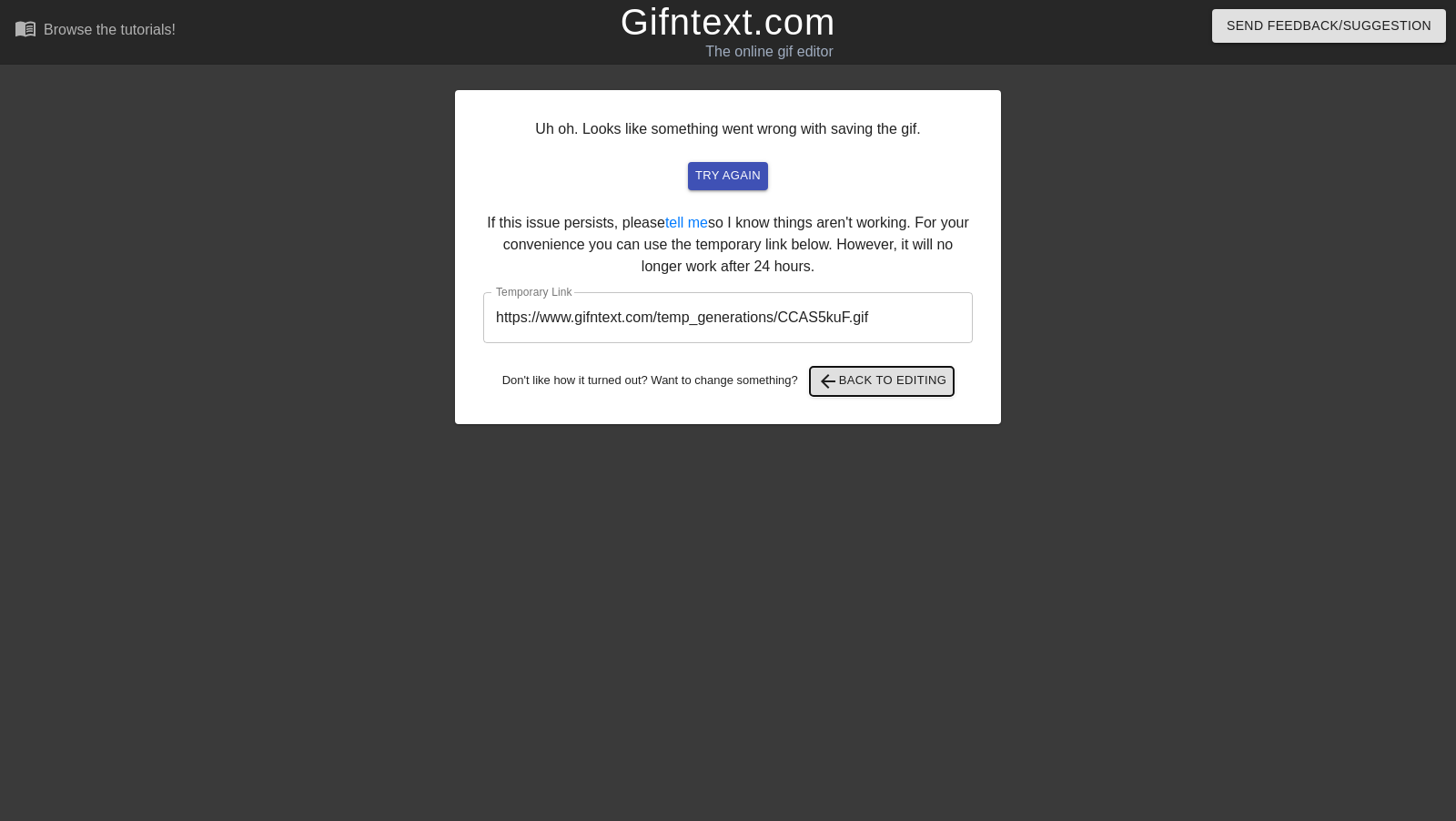 click on "arrow_back Back to Editing" at bounding box center [882, 381] 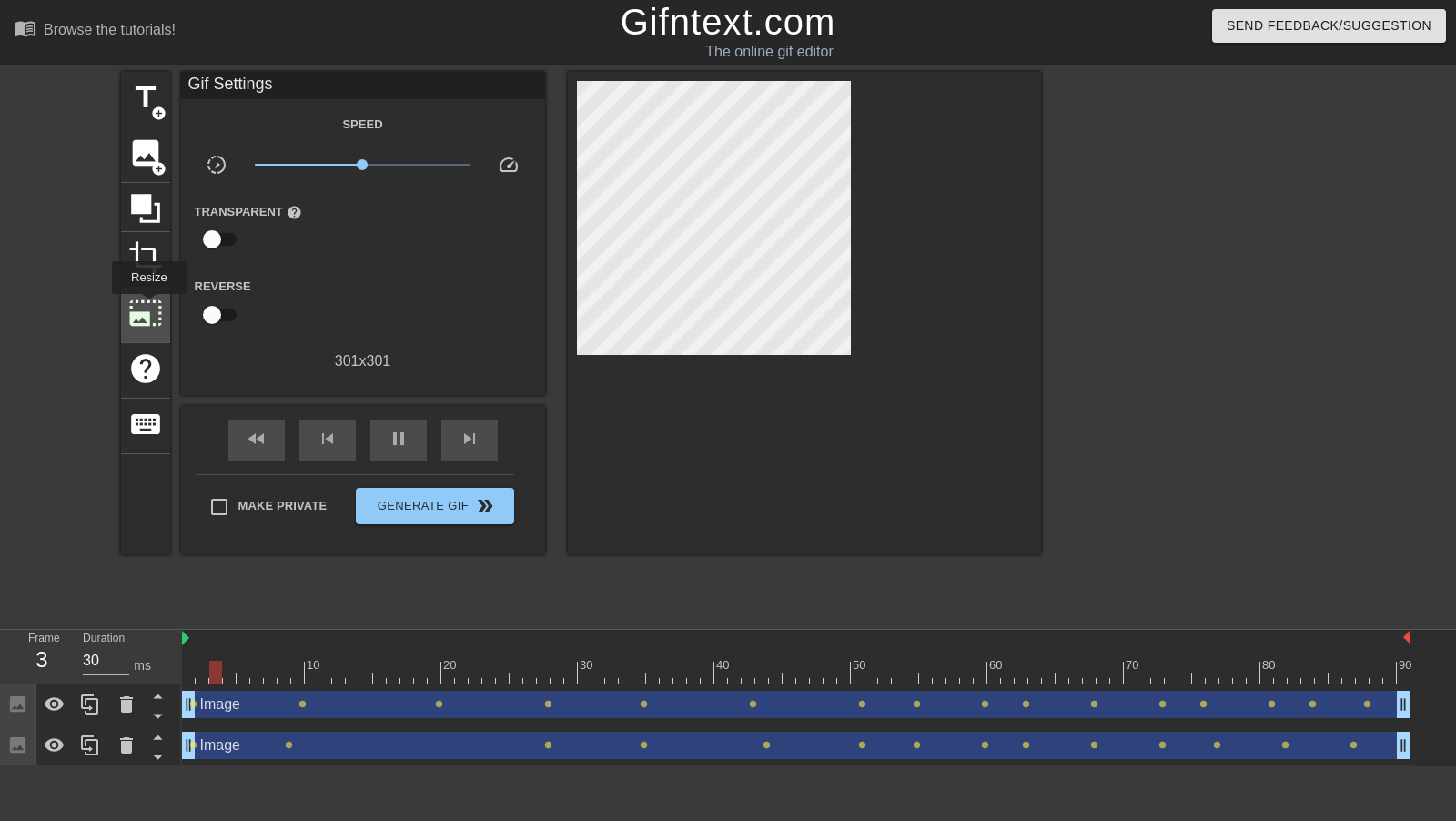 click on "photo_size_select_large" at bounding box center (146, 313) 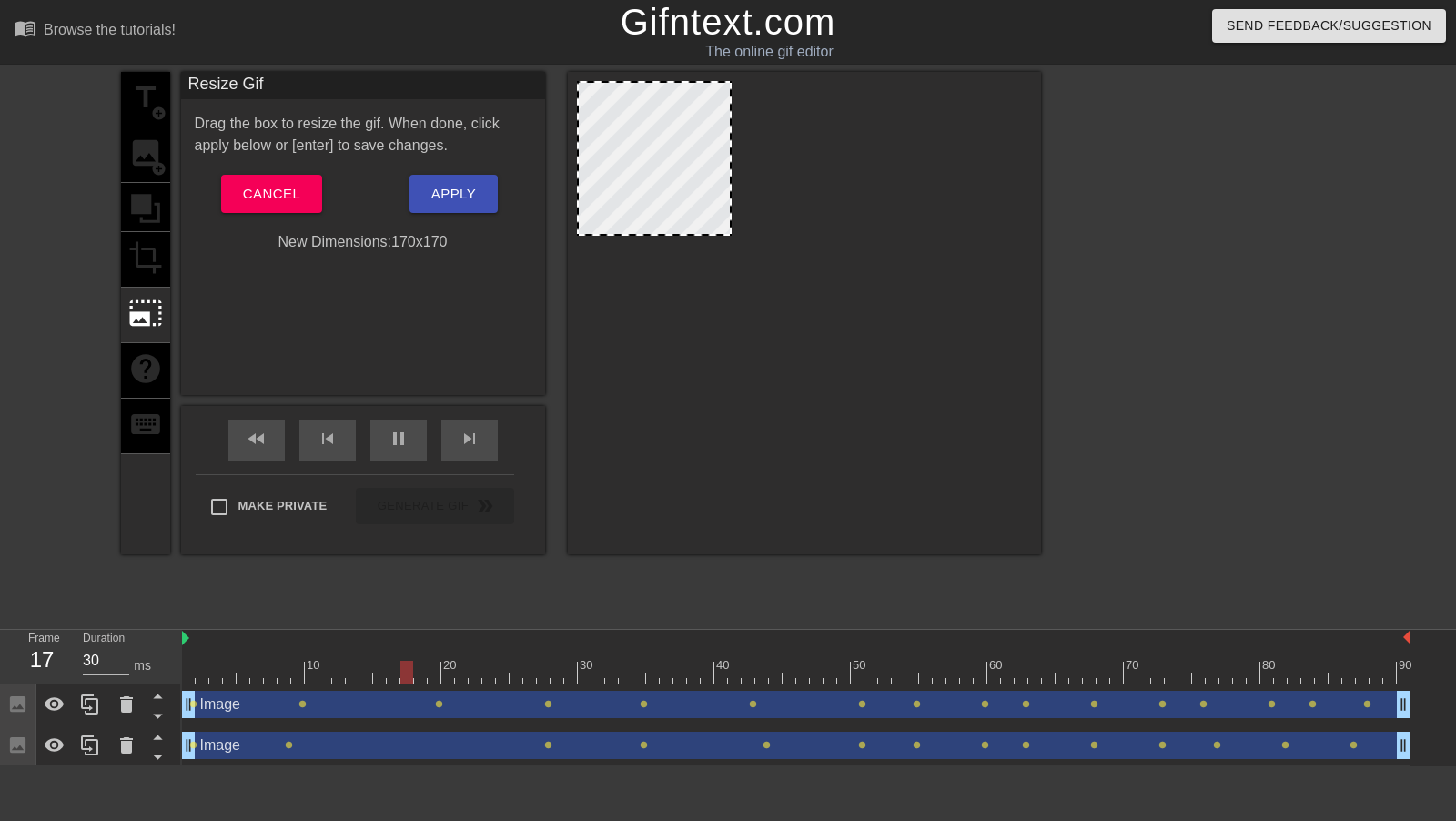 drag, startPoint x: 846, startPoint y: 355, endPoint x: 736, endPoint y: 236, distance: 162.05246 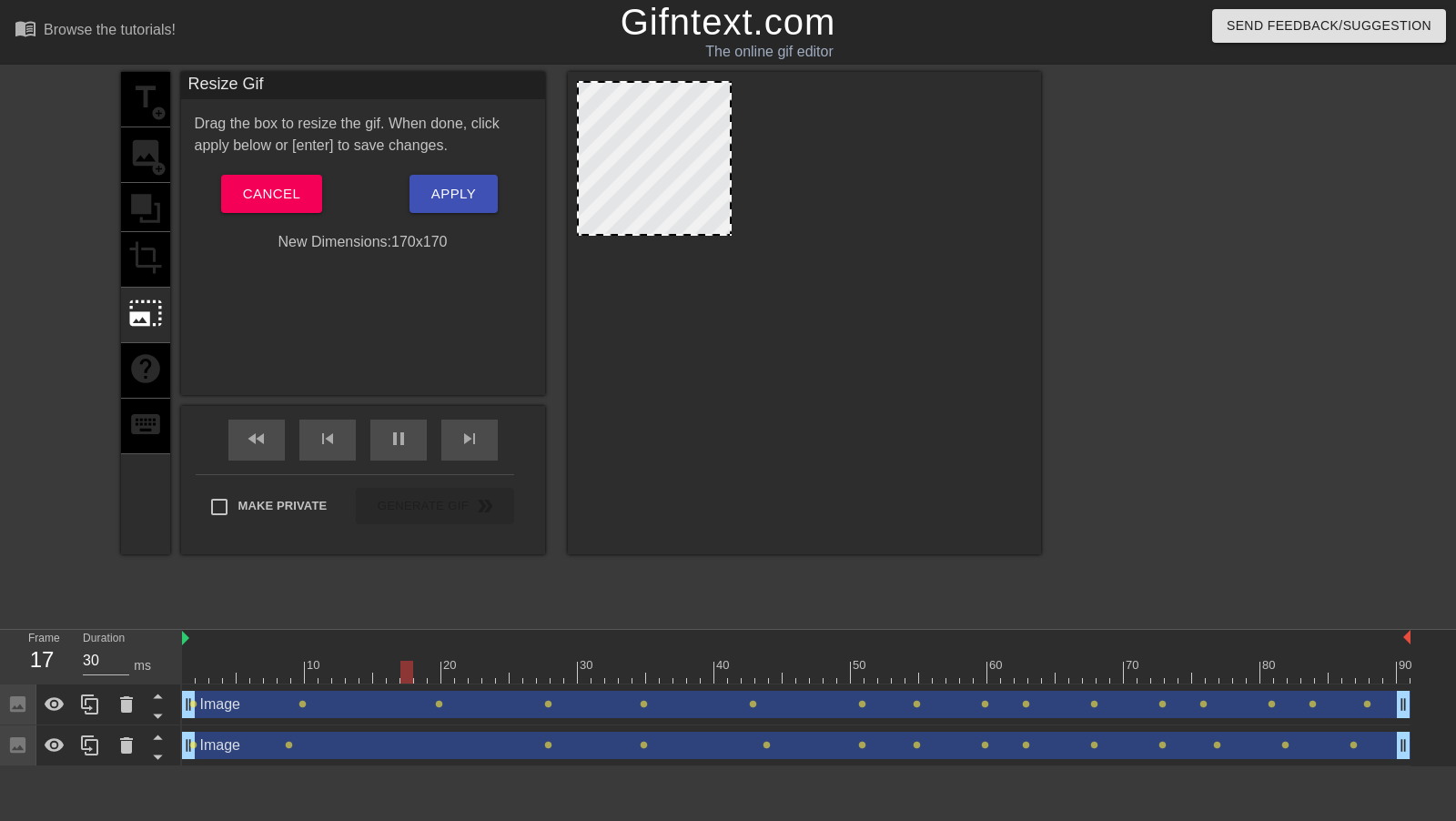 click at bounding box center (730, 234) 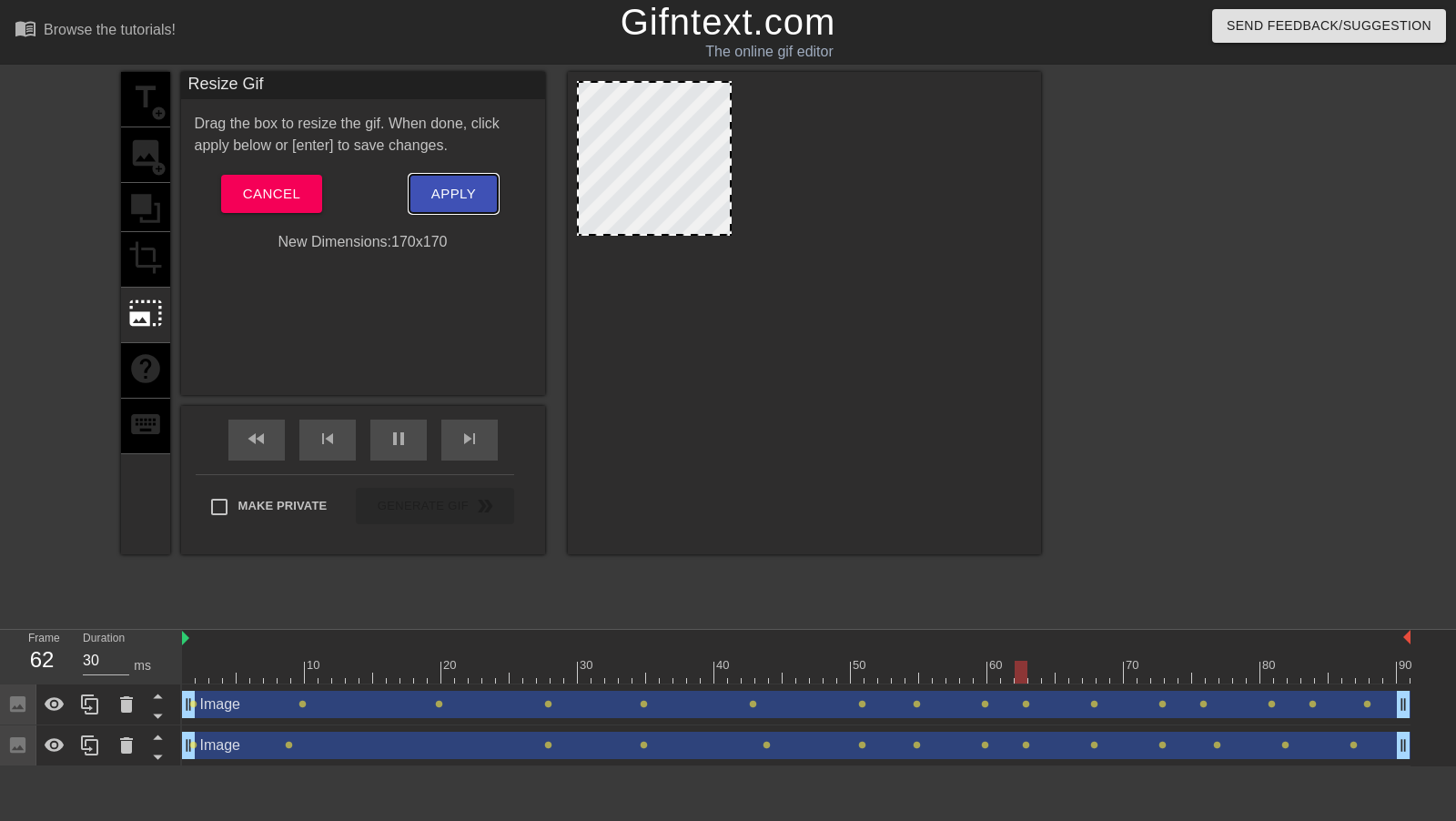click on "Apply" at bounding box center [453, 194] 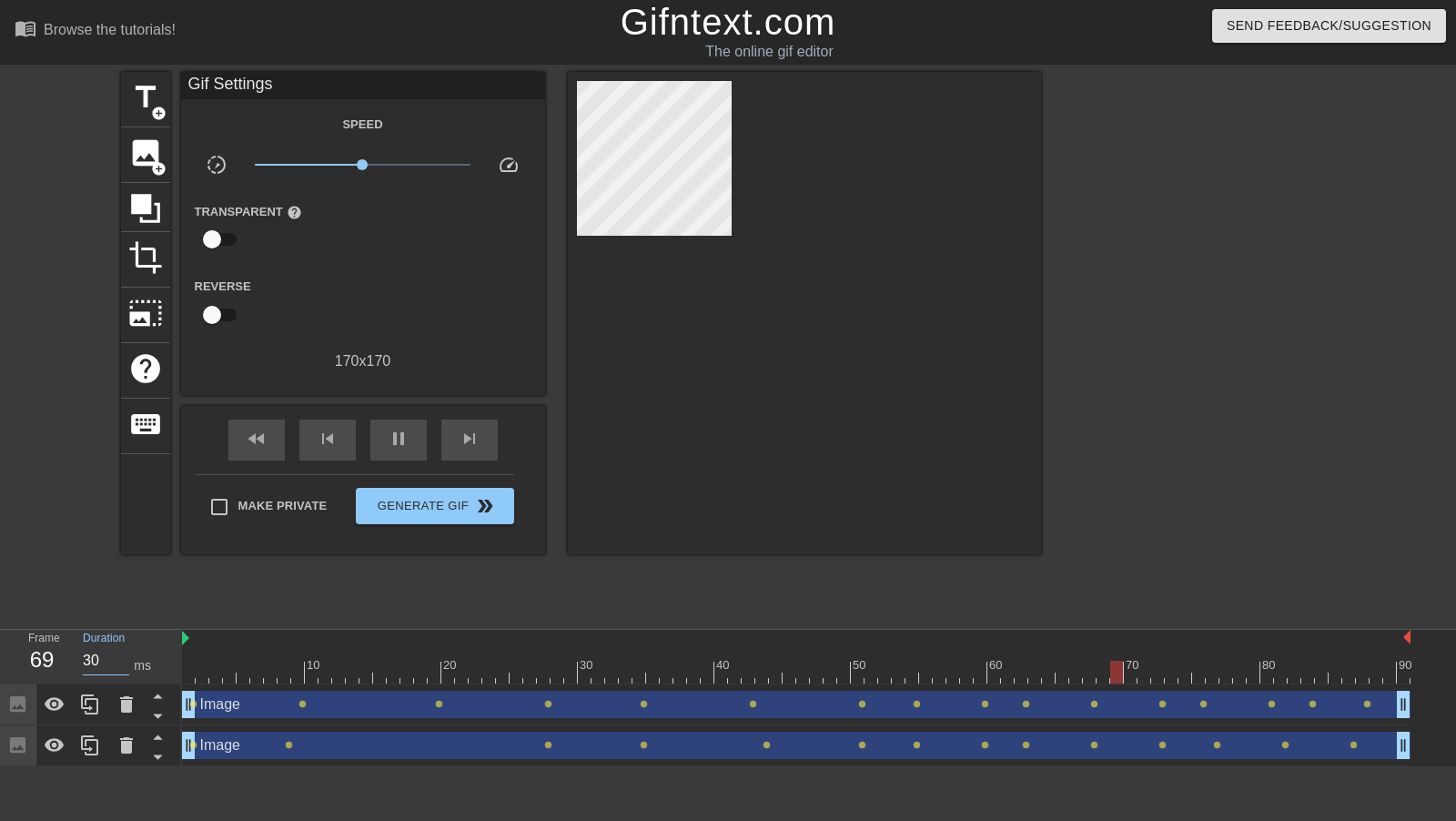 drag, startPoint x: 106, startPoint y: 660, endPoint x: 33, endPoint y: 658, distance: 73.02739 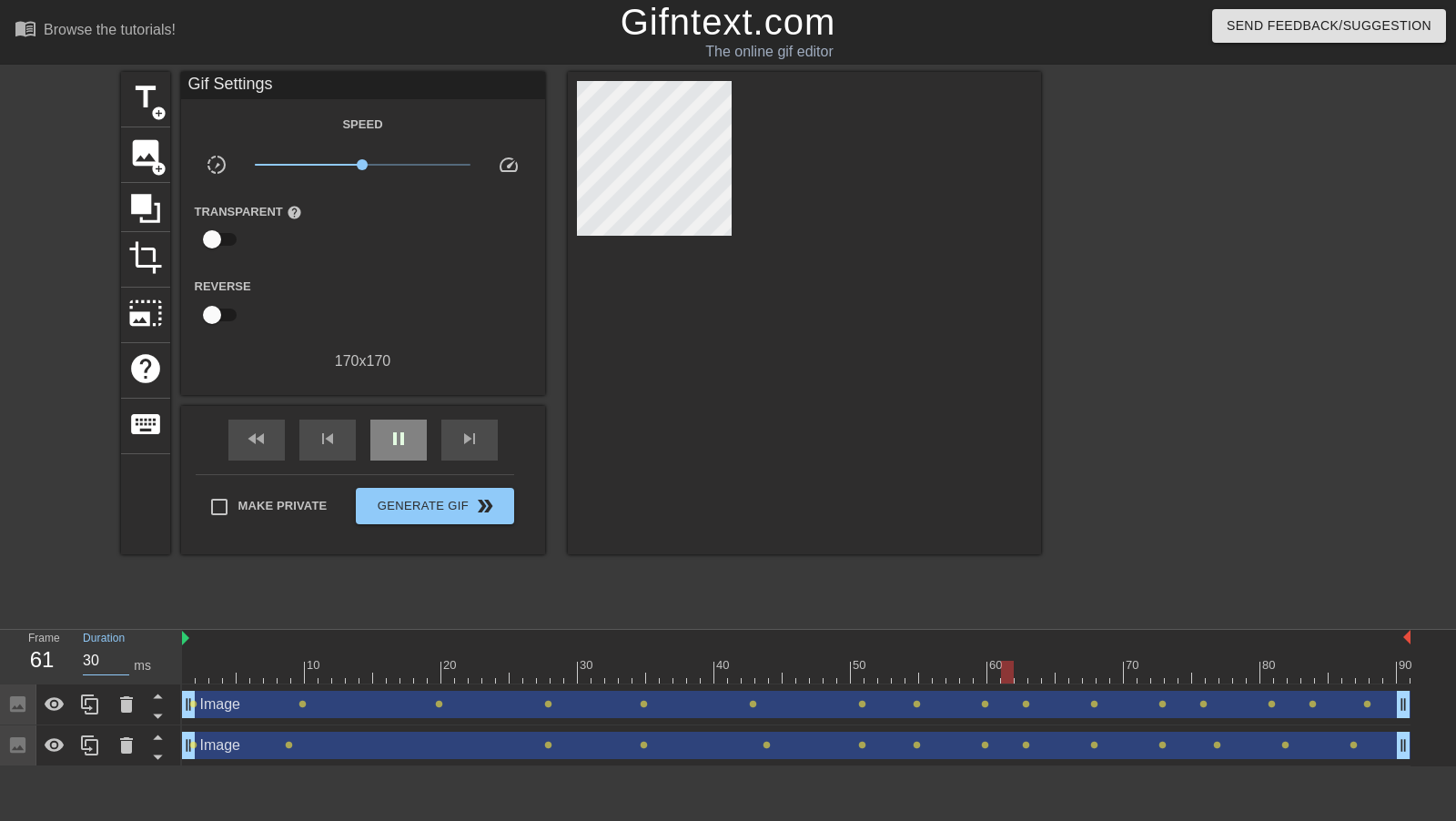click on "pause" at bounding box center (399, 440) 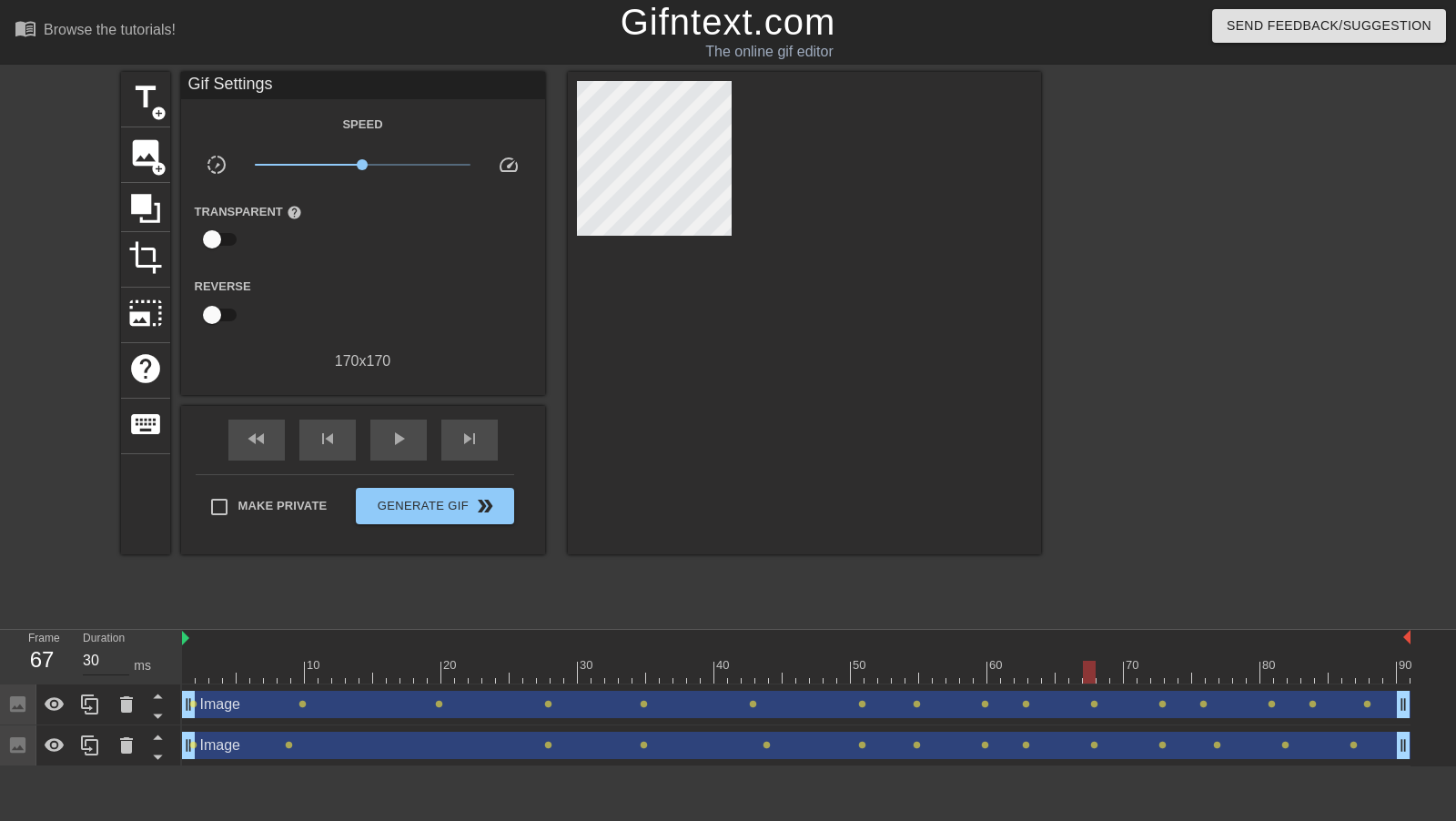 click on "30" at bounding box center [106, 661] 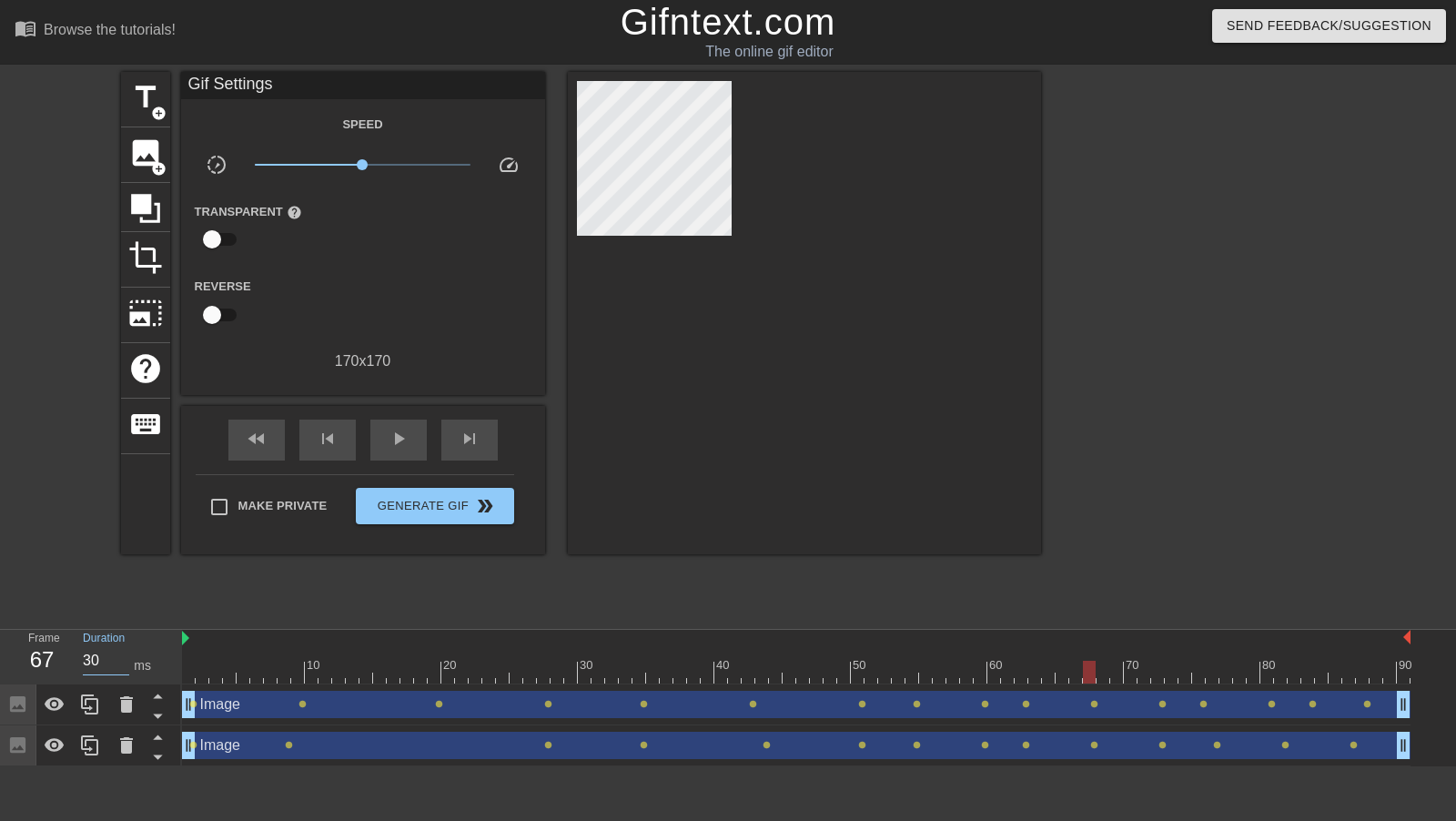 drag, startPoint x: 106, startPoint y: 653, endPoint x: 74, endPoint y: 654, distance: 32.015621 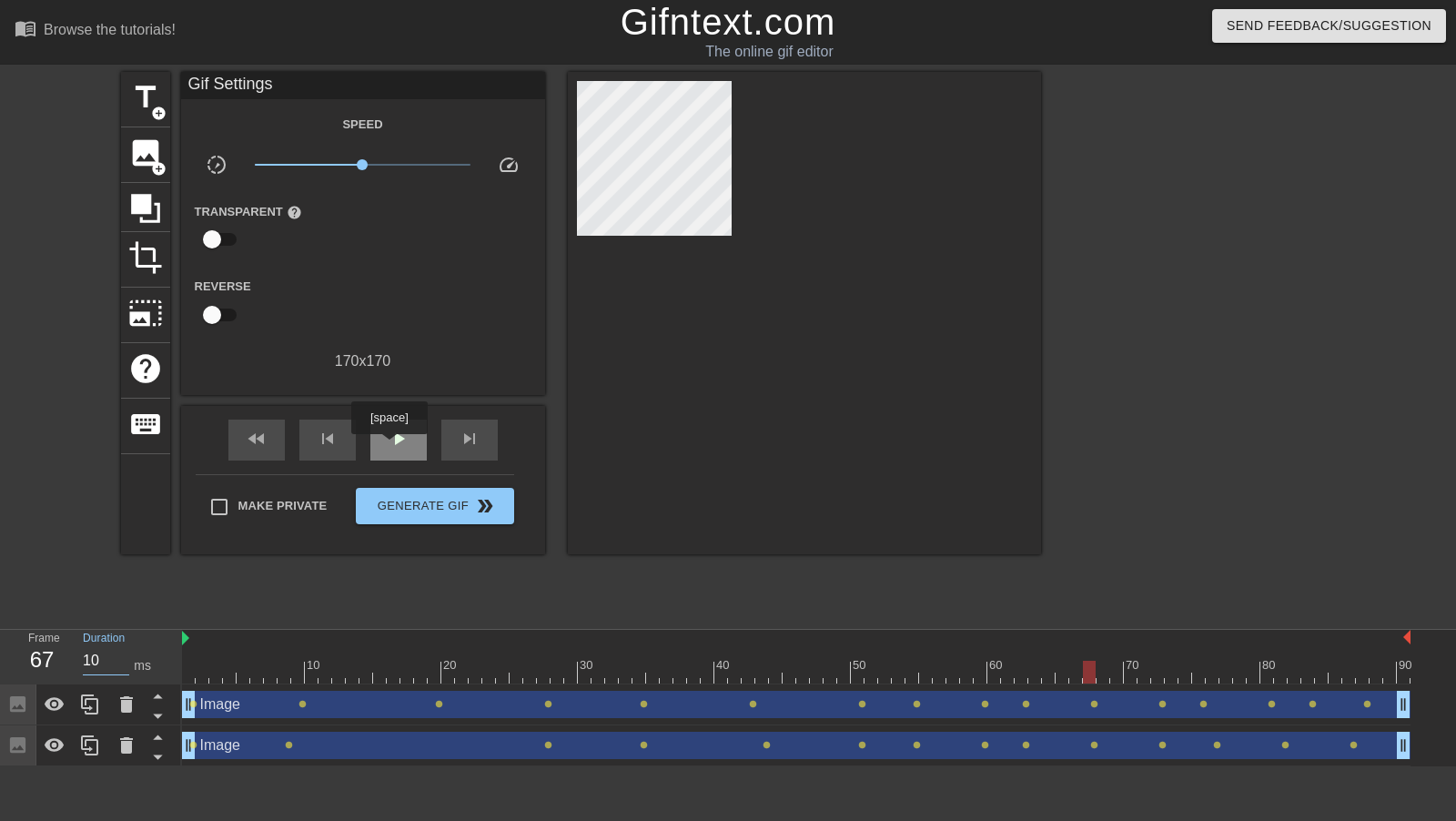click on "play_arrow" at bounding box center (399, 439) 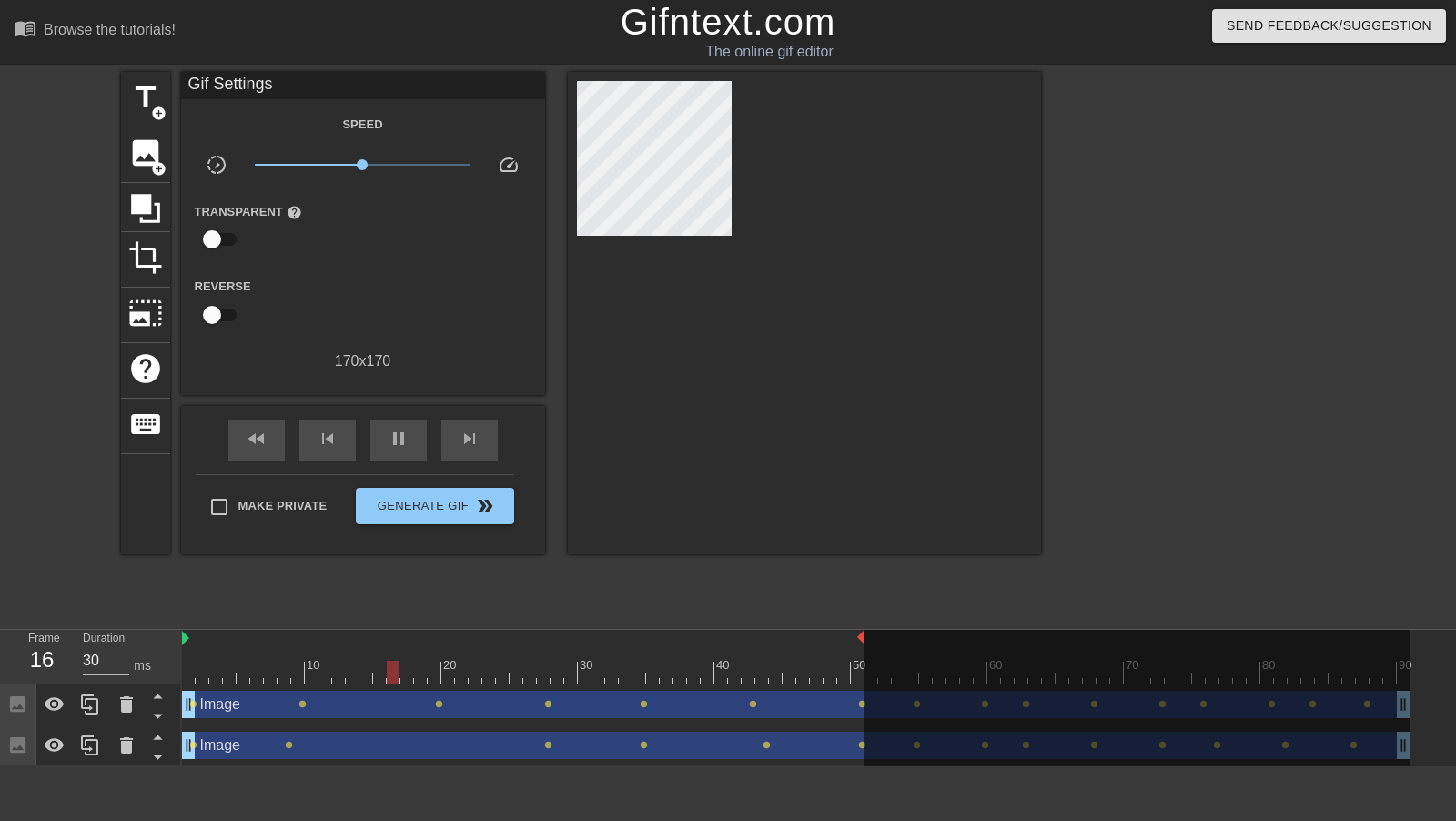 drag, startPoint x: 1410, startPoint y: 637, endPoint x: 871, endPoint y: 665, distance: 539.7268 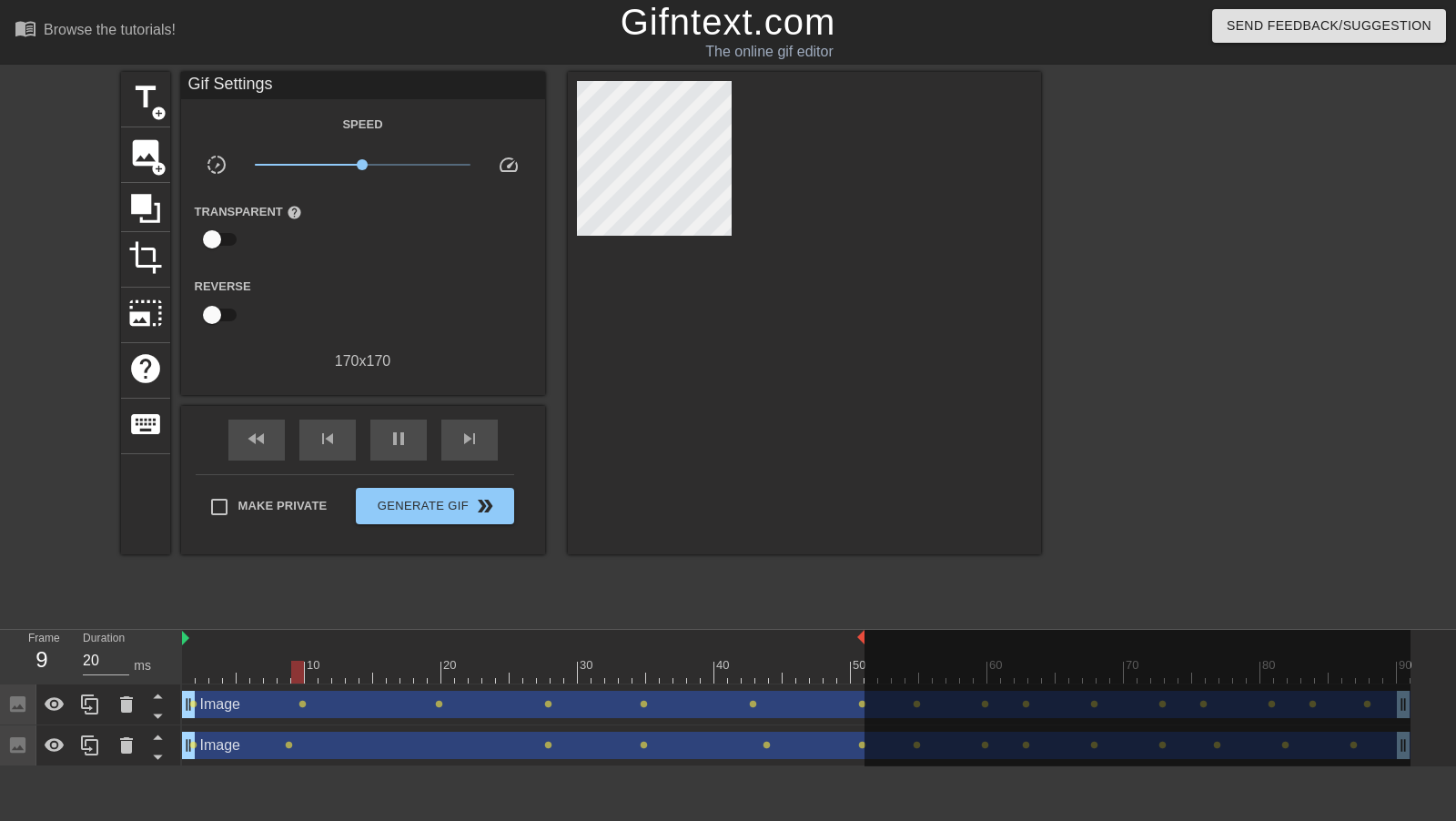 type on "30" 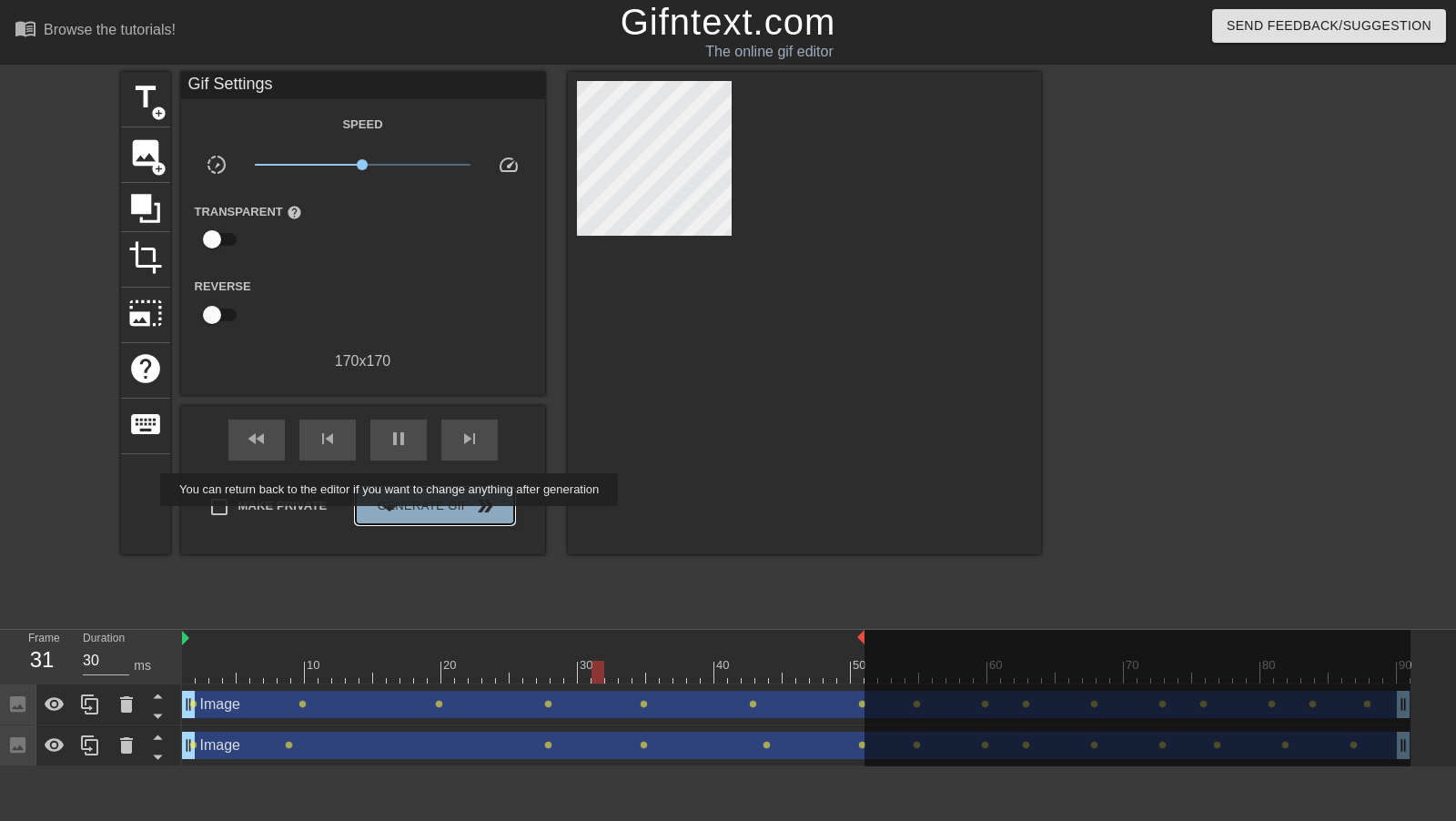 click on "Generate Gif double_arrow" at bounding box center (434, 506) 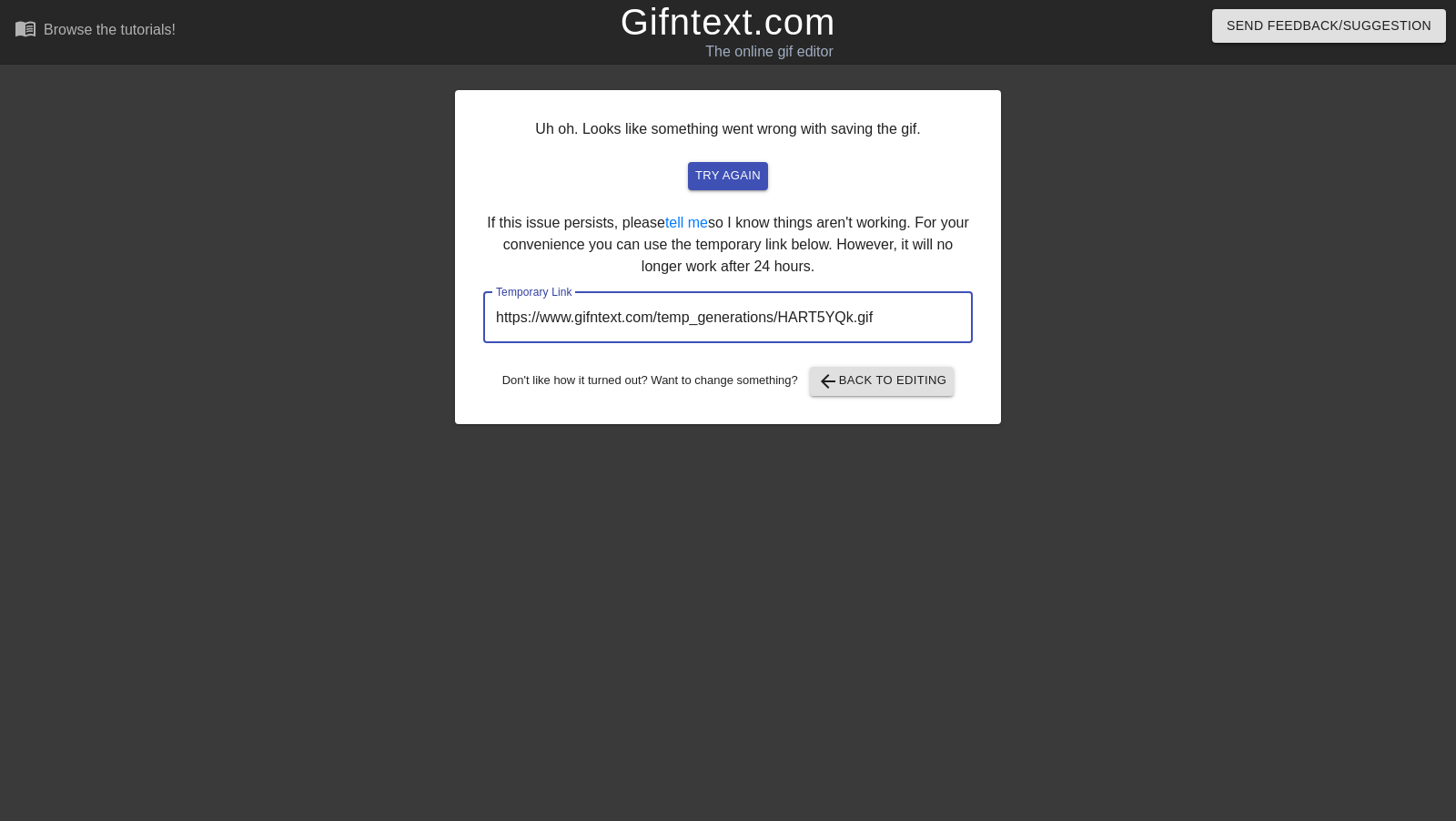 click on "https://www.gifntext.com/temp_generations/HART5YQk.gif" at bounding box center [728, 318] 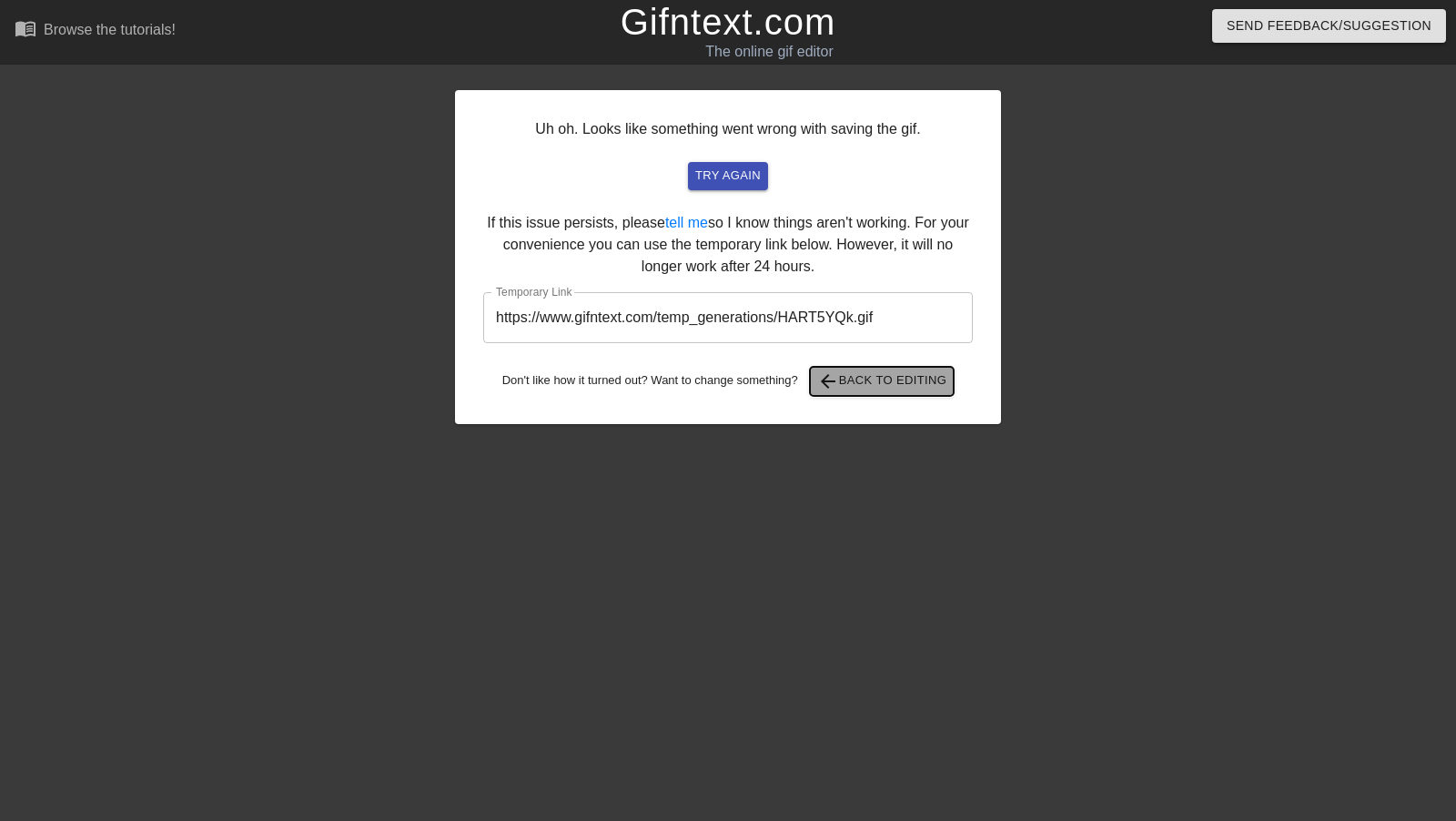 click on "arrow_back" at bounding box center [828, 381] 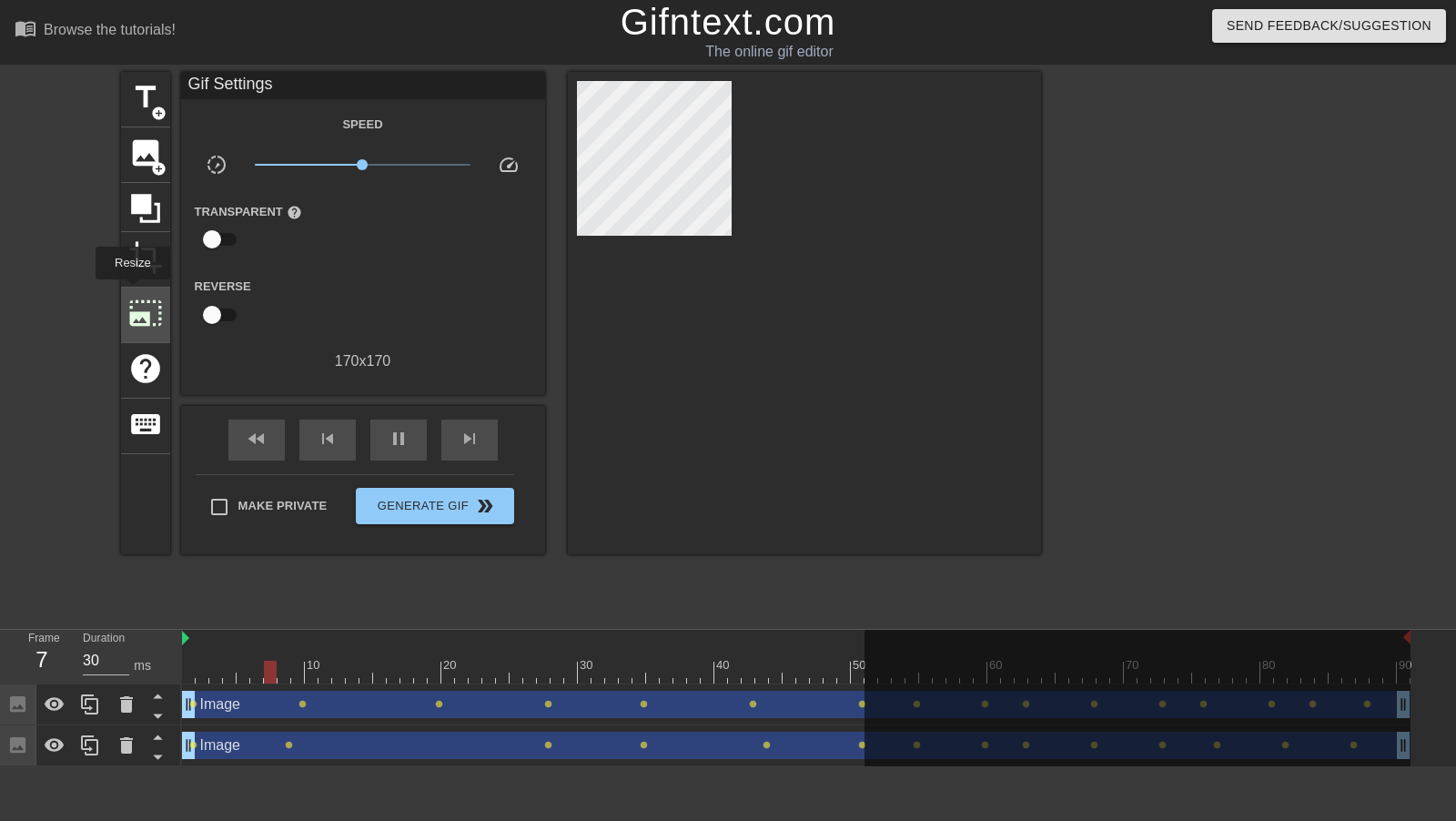 click on "photo_size_select_large" at bounding box center (146, 313) 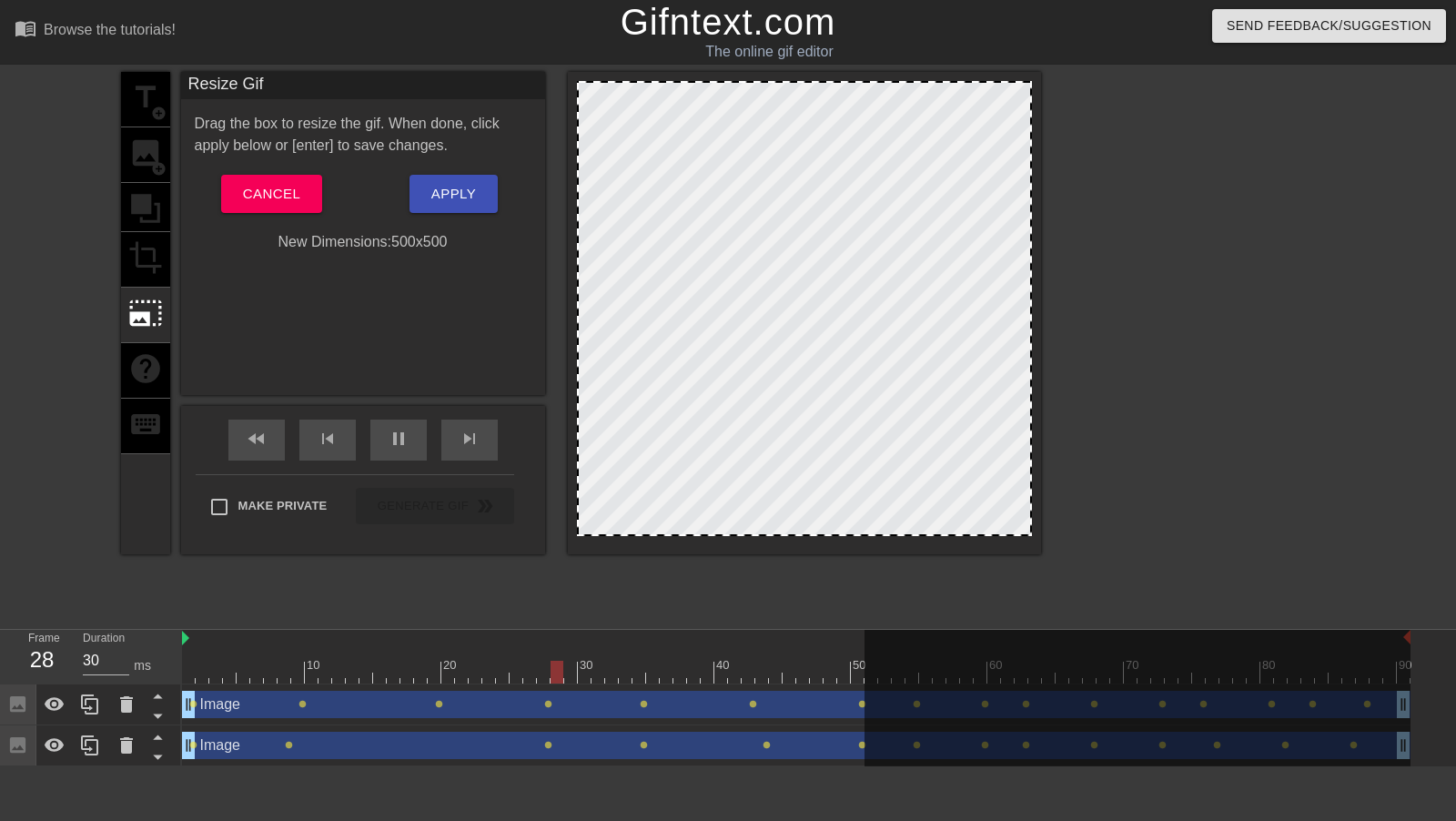 drag, startPoint x: 729, startPoint y: 236, endPoint x: 1013, endPoint y: 542, distance: 417.48293 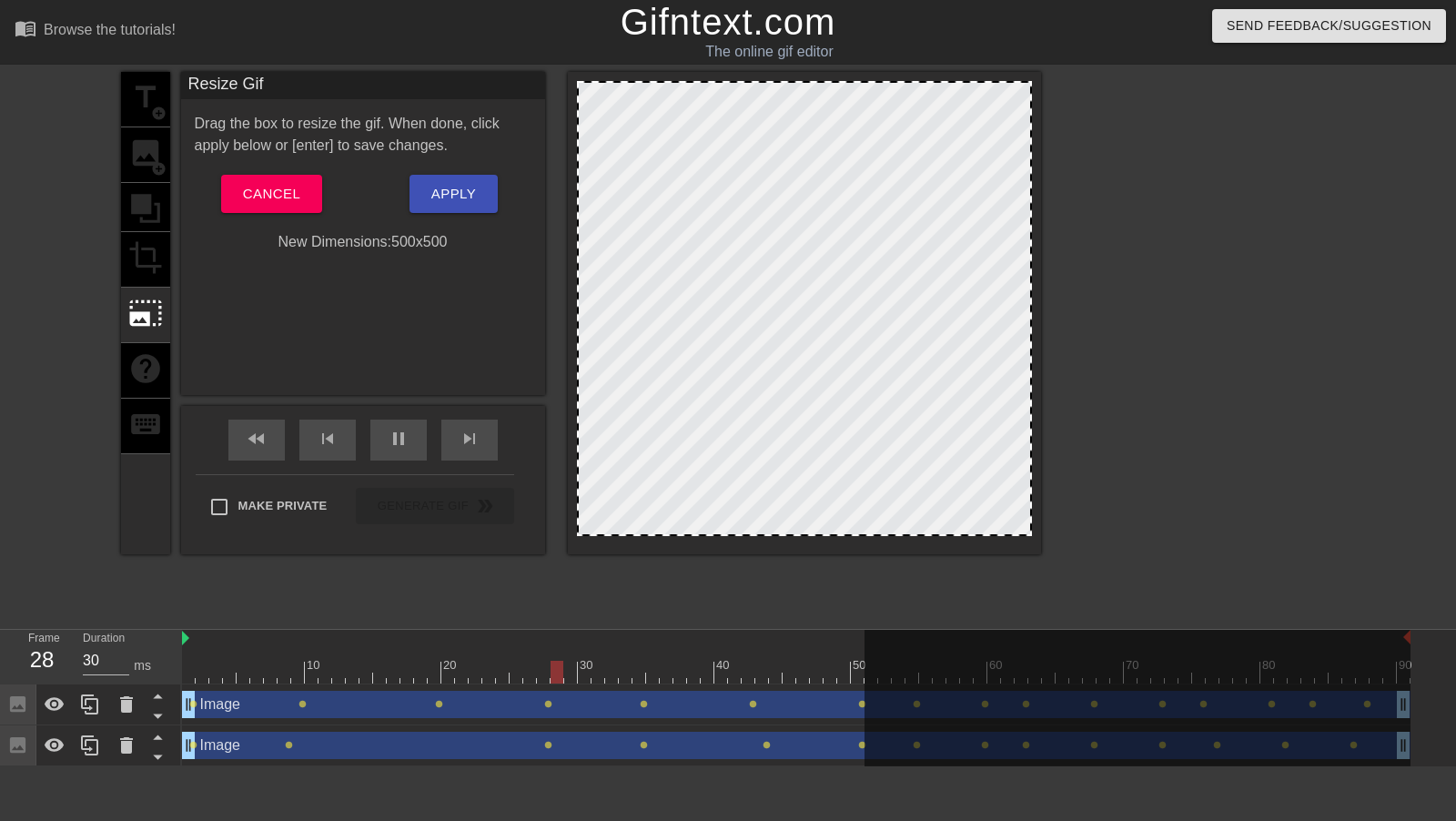 click at bounding box center (804, 313) 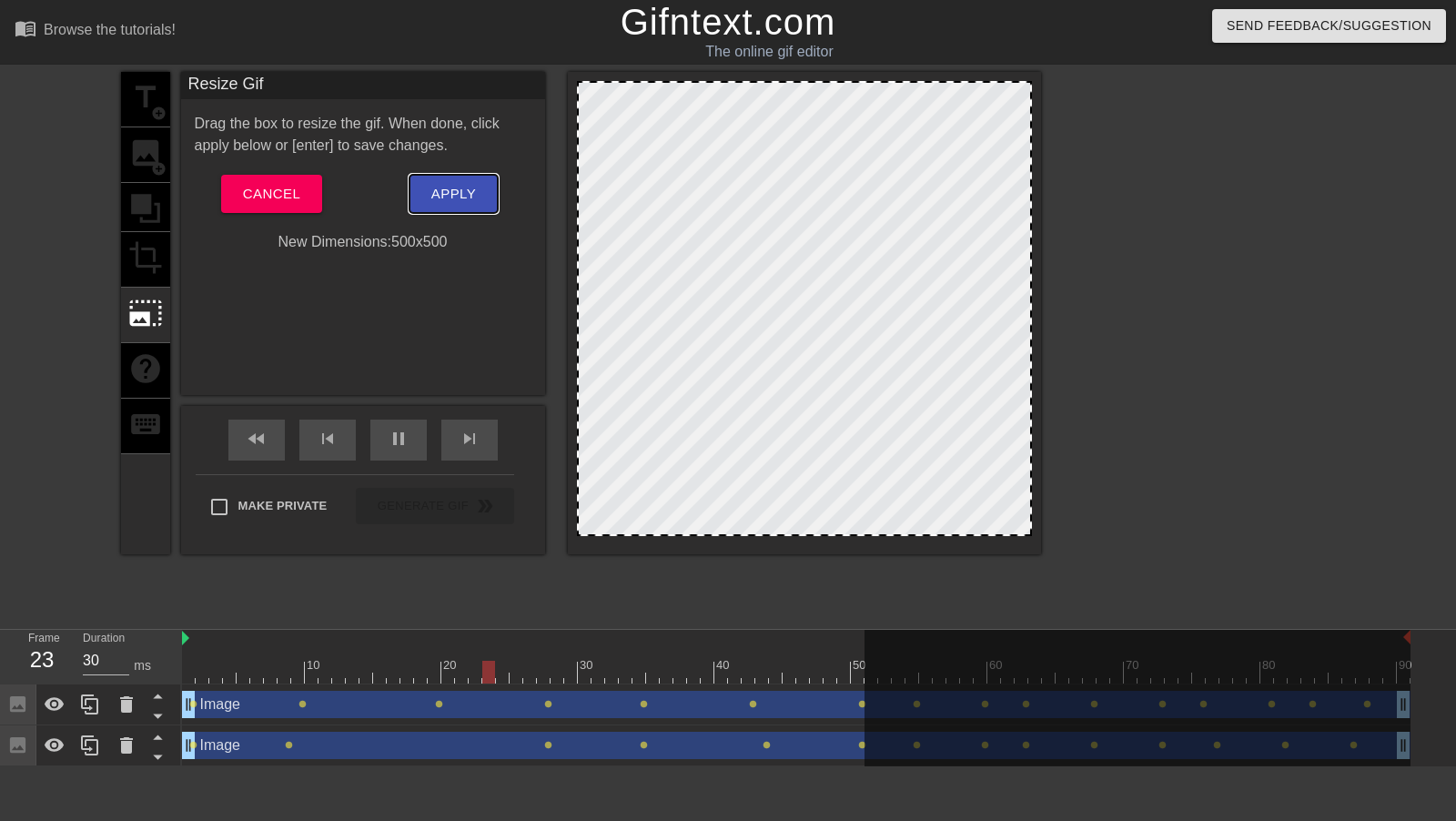 click on "Apply" at bounding box center [453, 194] 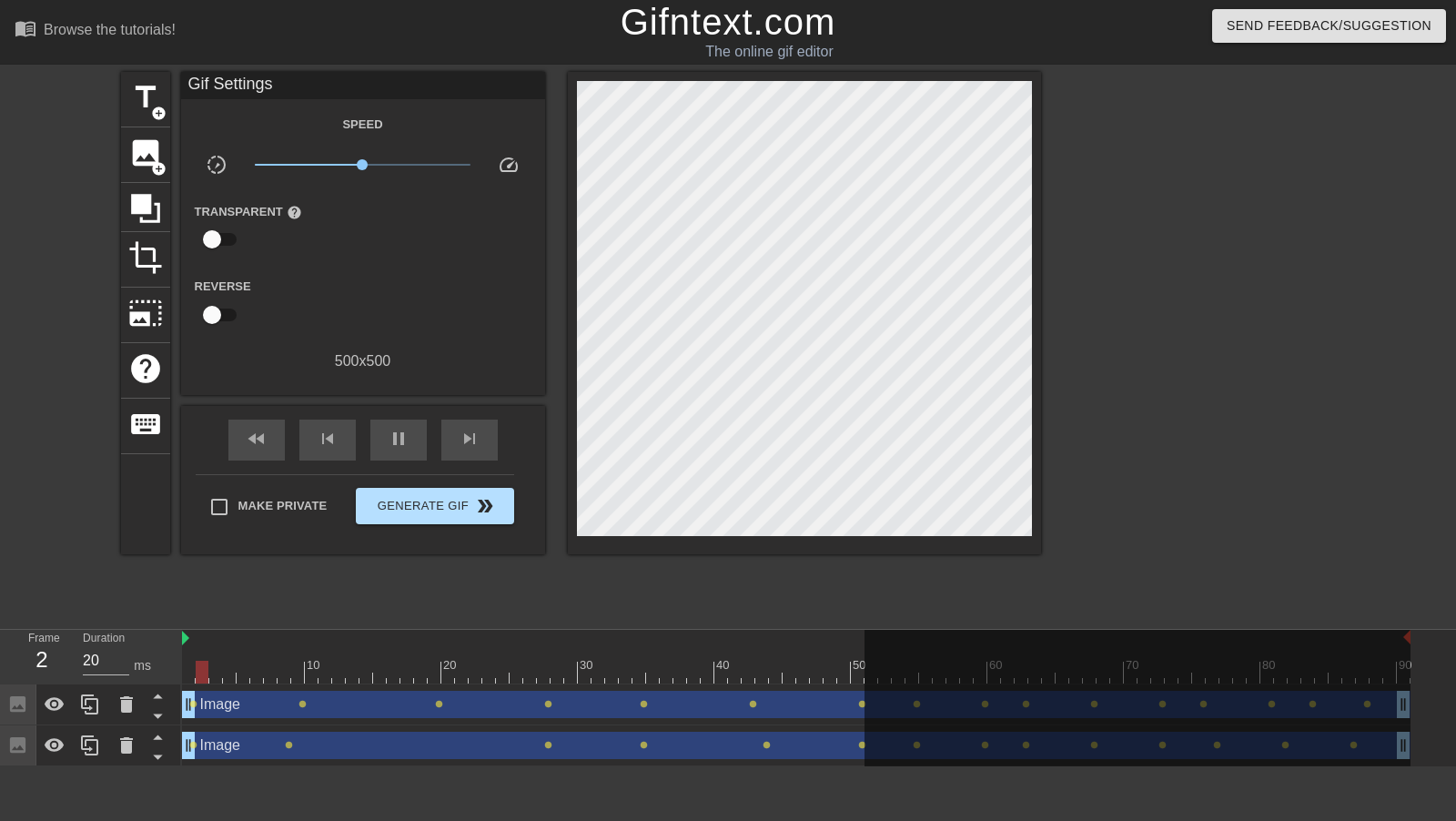 type on "30" 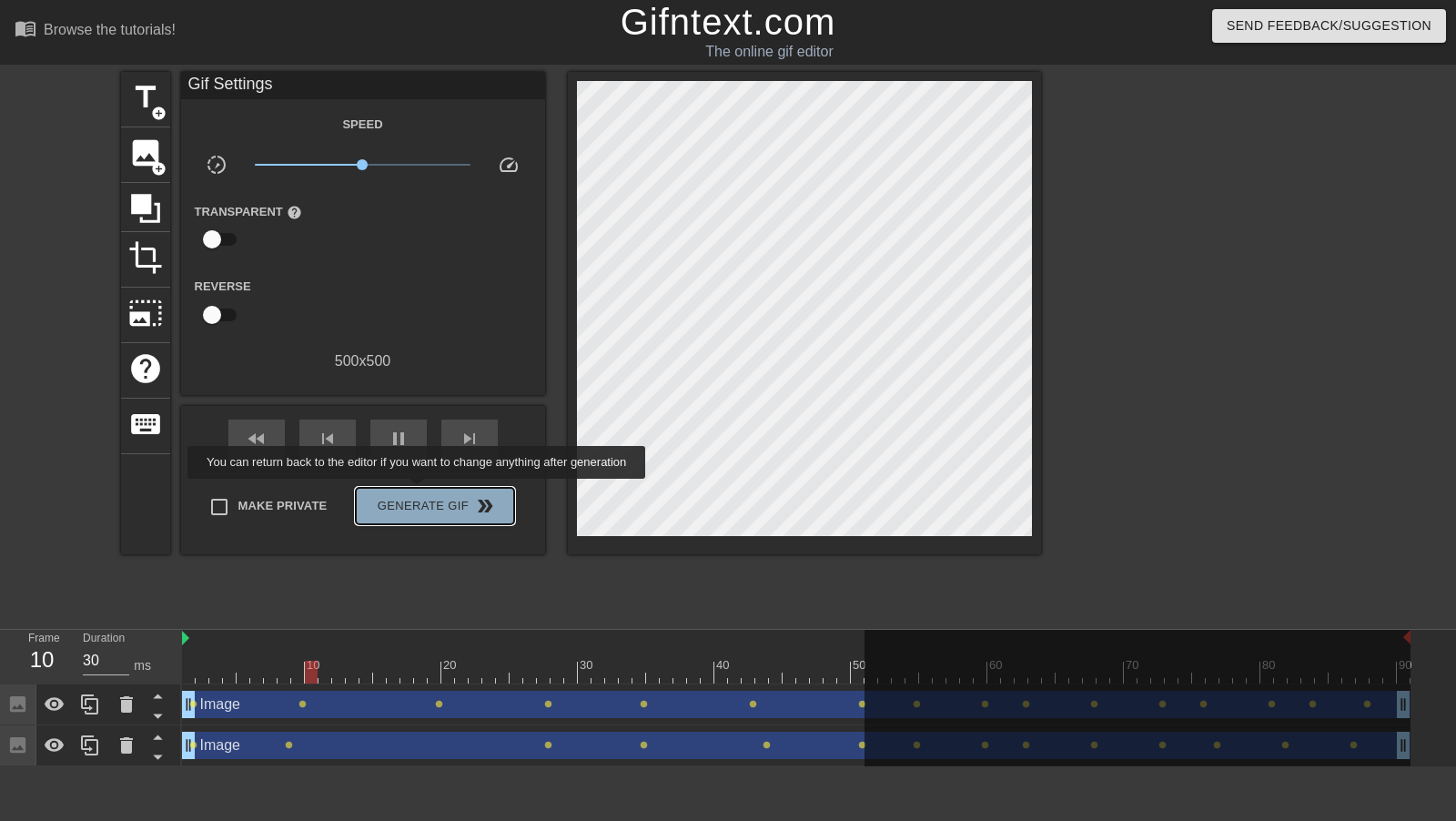 click on "Generate Gif double_arrow" at bounding box center (434, 506) 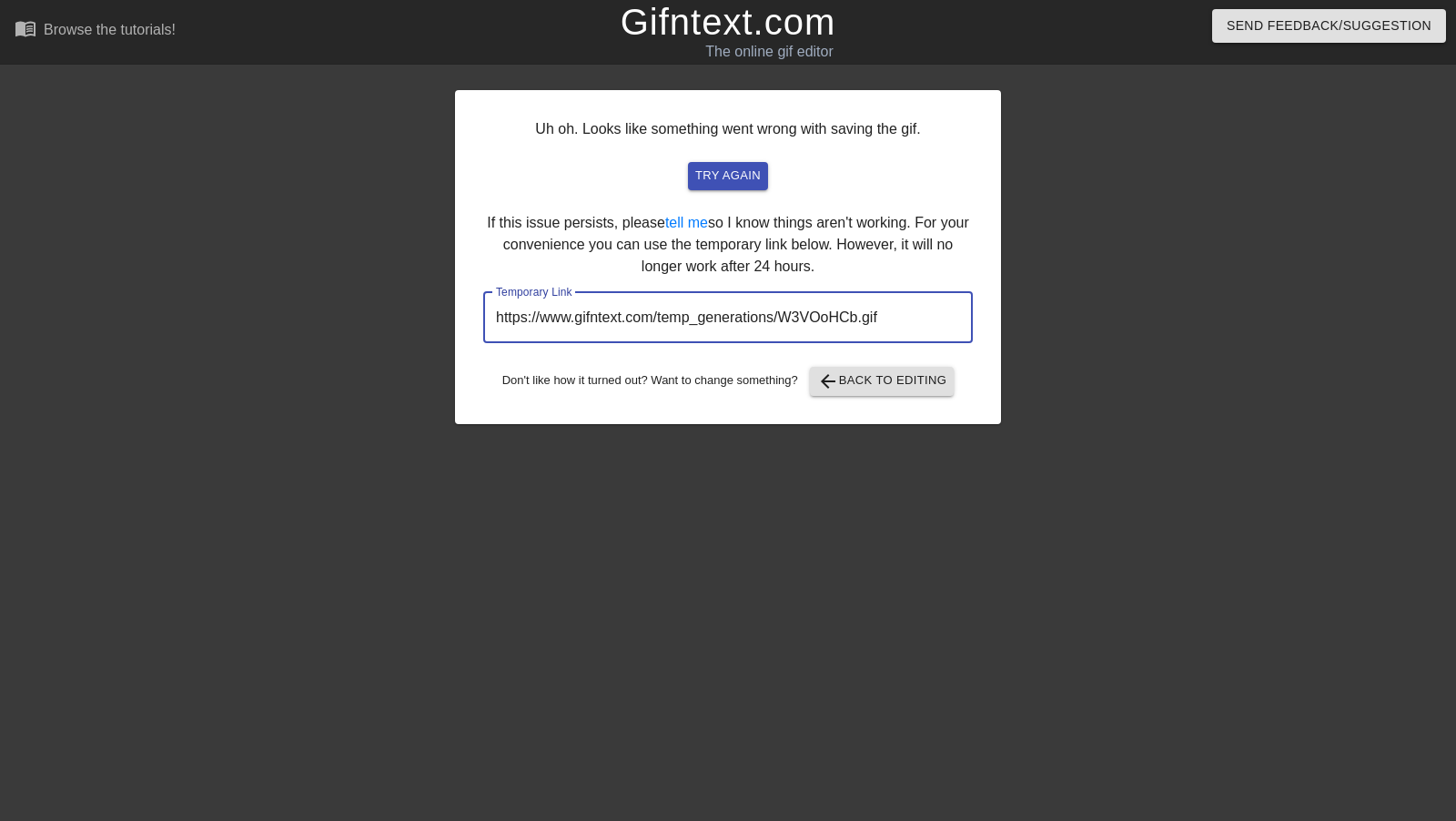 click on "https://www.gifntext.com/temp_generations/W3VOoHCb.gif" at bounding box center (728, 318) 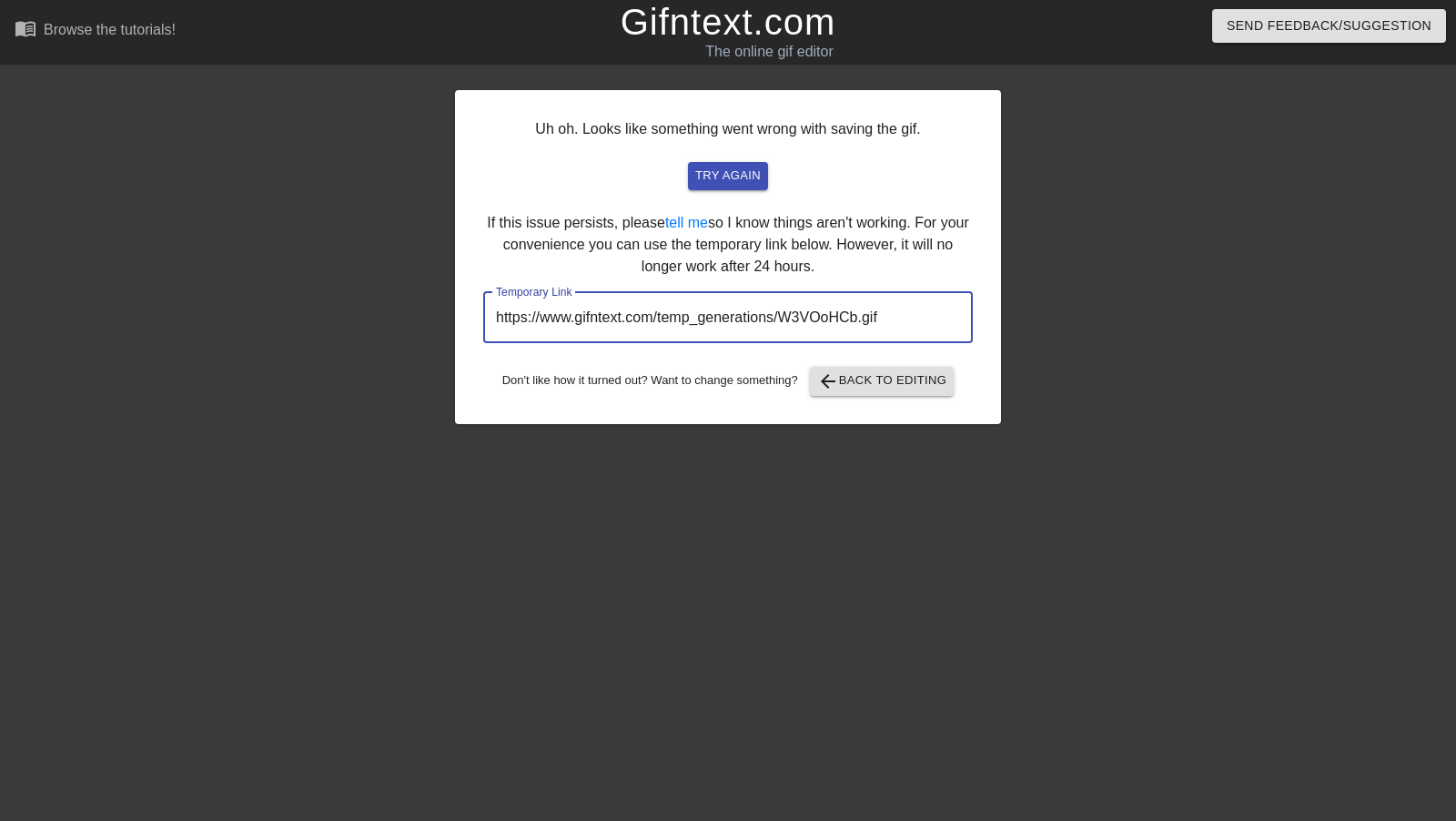 click on "https://www.gifntext.com/temp_generations/W3VOoHCb.gif" at bounding box center (728, 318) 